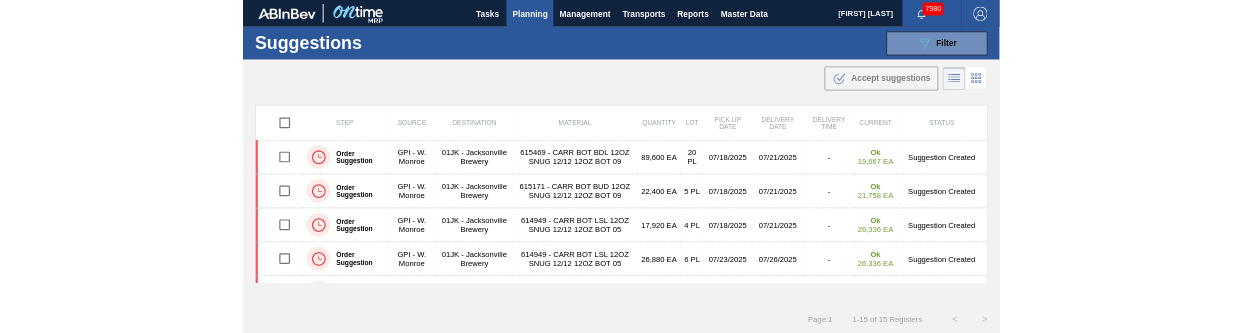 scroll, scrollTop: 0, scrollLeft: 0, axis: both 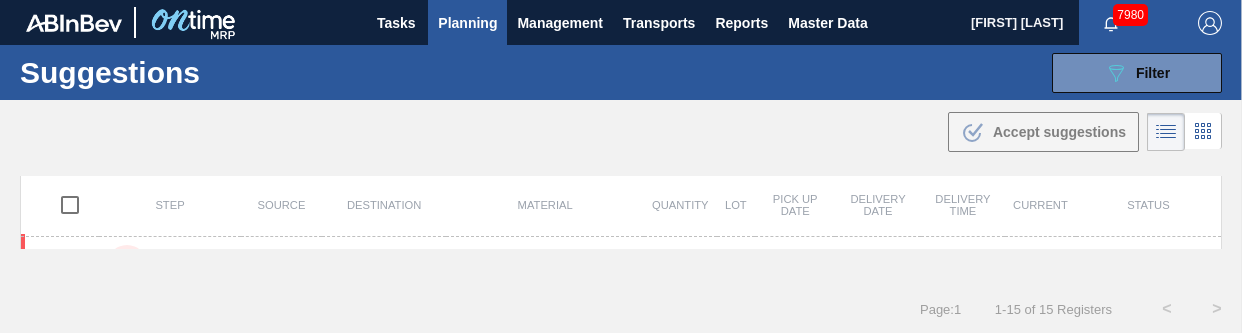 click on ".b{fill:var(--color-action-default)} Accept suggestions" at bounding box center (621, 128) 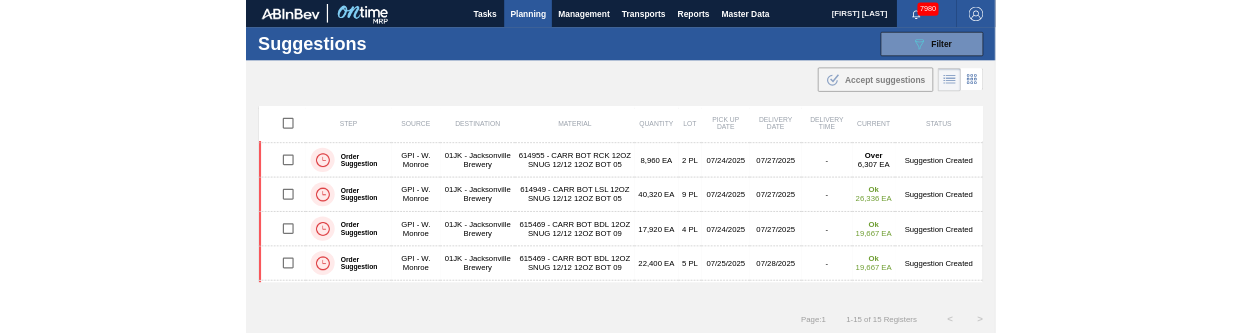 scroll, scrollTop: 0, scrollLeft: 0, axis: both 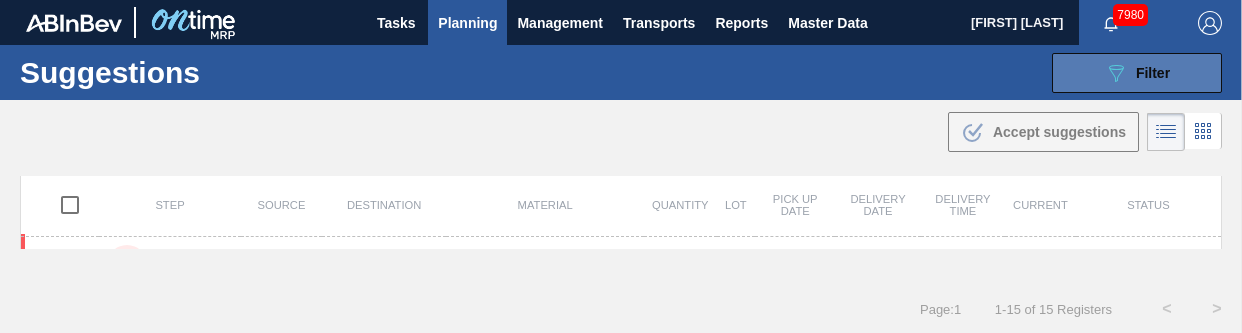 click on "089F7B8B-B2A5-4AFE-B5C0-19BA573D28AC Filter" at bounding box center (1137, 73) 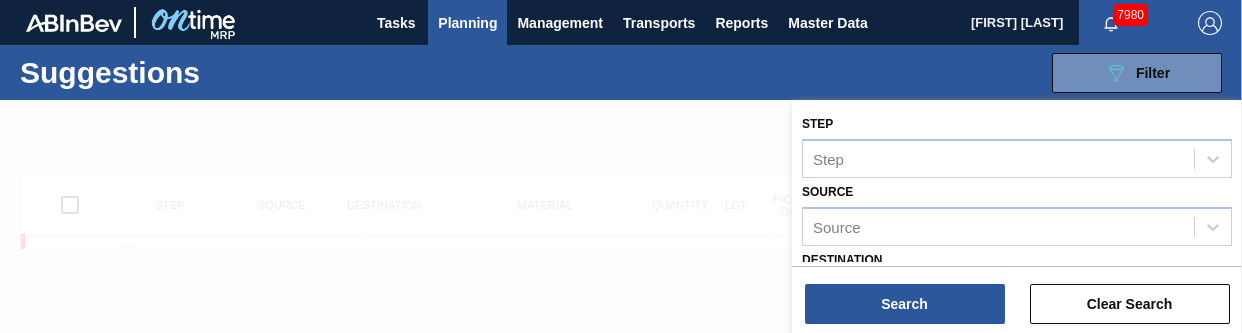 click at bounding box center [621, 266] 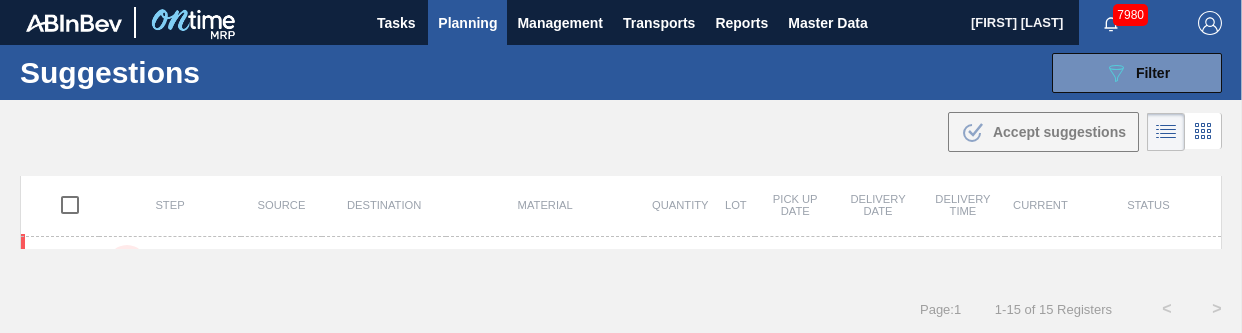 click at bounding box center (621, 266) 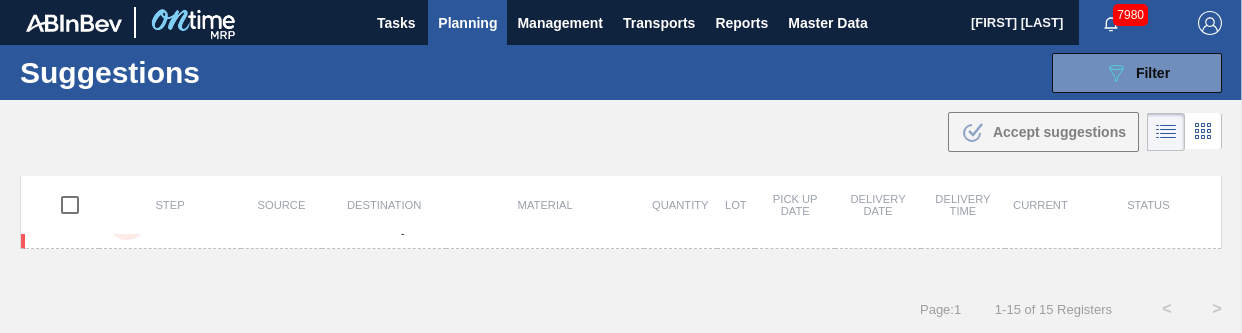scroll, scrollTop: 513, scrollLeft: 0, axis: vertical 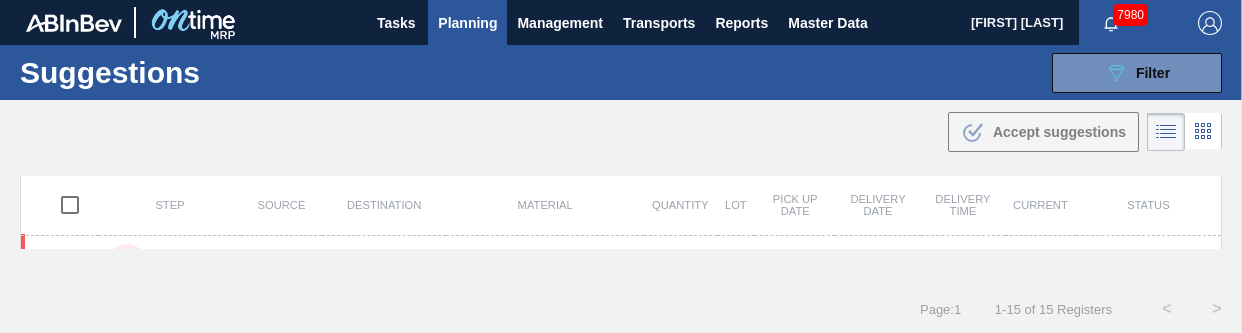 click on "Suggestions 089F7B8B-B2A5-4AFE-B5C0-19BA573D28AC Filter Step Step Source Source Destination 01JK - Jacksonville Brewery Material 615171 - CARR BOT BUD 12OZ SNUG 12/12 12OZ BOT 09 615469 - CARR BOT BDL 12OZ 2025 SNUG 12/12 12OZ B 614949 - CARR BOT LSL 12OZ SNUG 12/12 12OZ BOT 05 615307 - CARR BOT MUL 12OZ SNUG 12/12 12OZ BOT 07 614955 - CARR BOT RCK 12OZ SNUG 12/12 12OZ BOT 05 Material Group Material Group Delivery Date from Delivery Date to Delivery time from Delivery time to Search Clear Search" at bounding box center (621, 72) 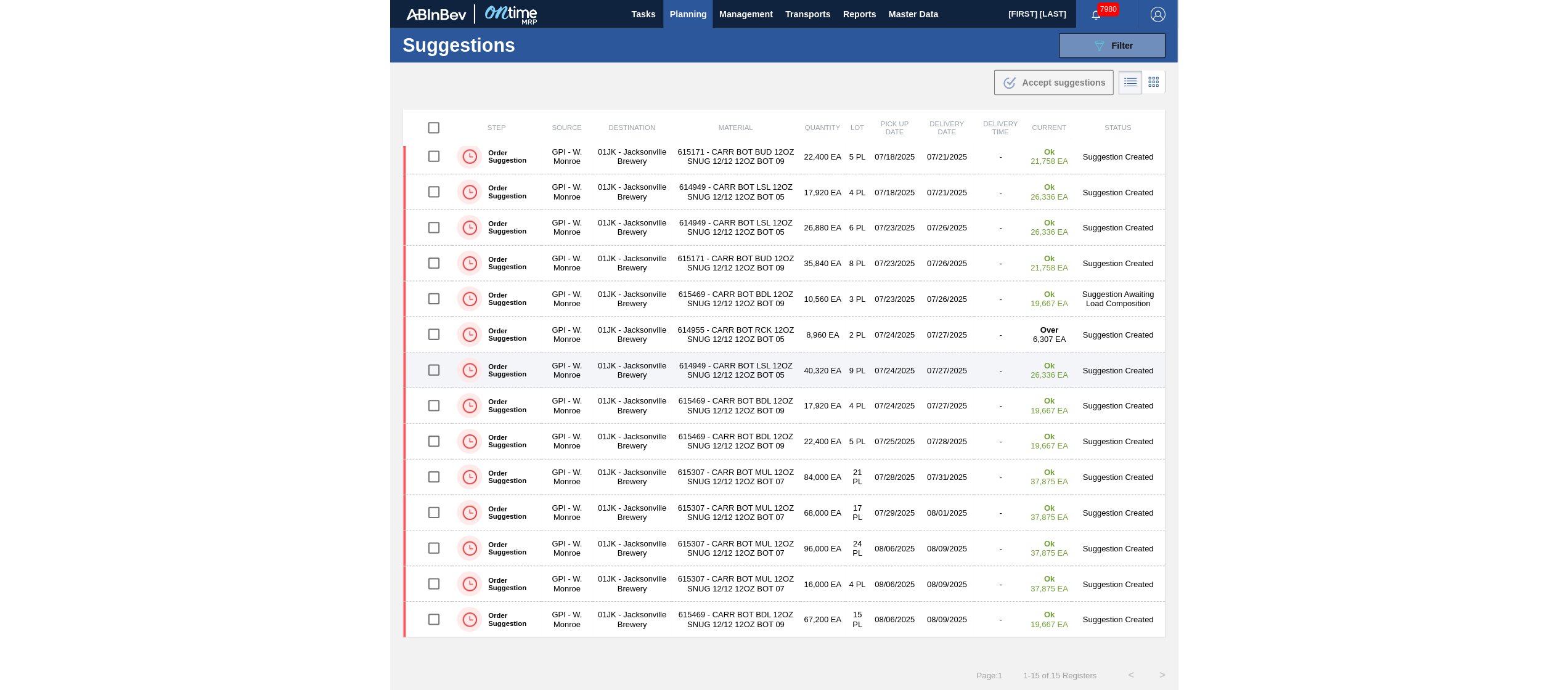 scroll, scrollTop: 47, scrollLeft: 0, axis: vertical 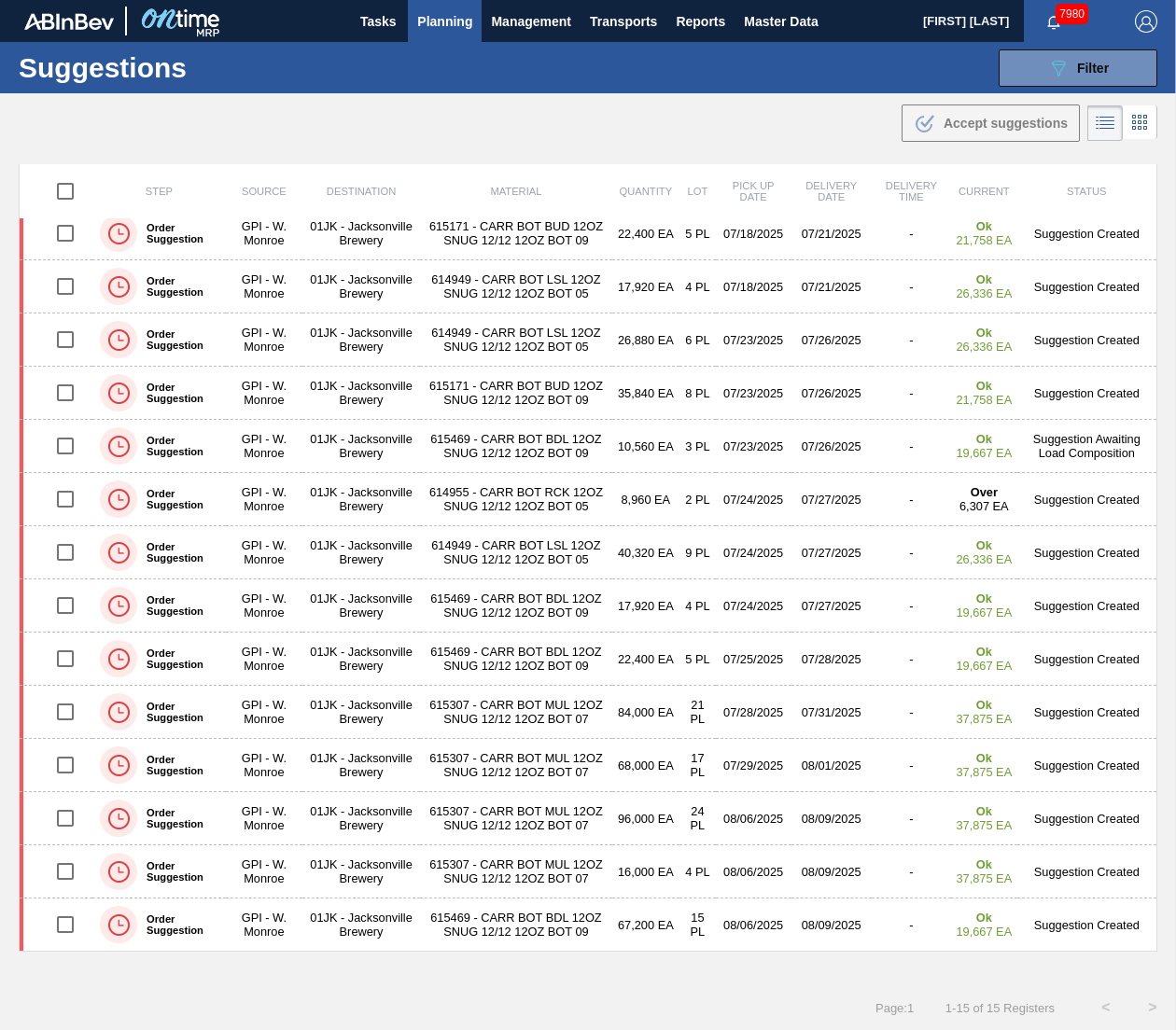 click on ".b{fill:var(--color-action-default)} Accept suggestions" at bounding box center [588, 119] 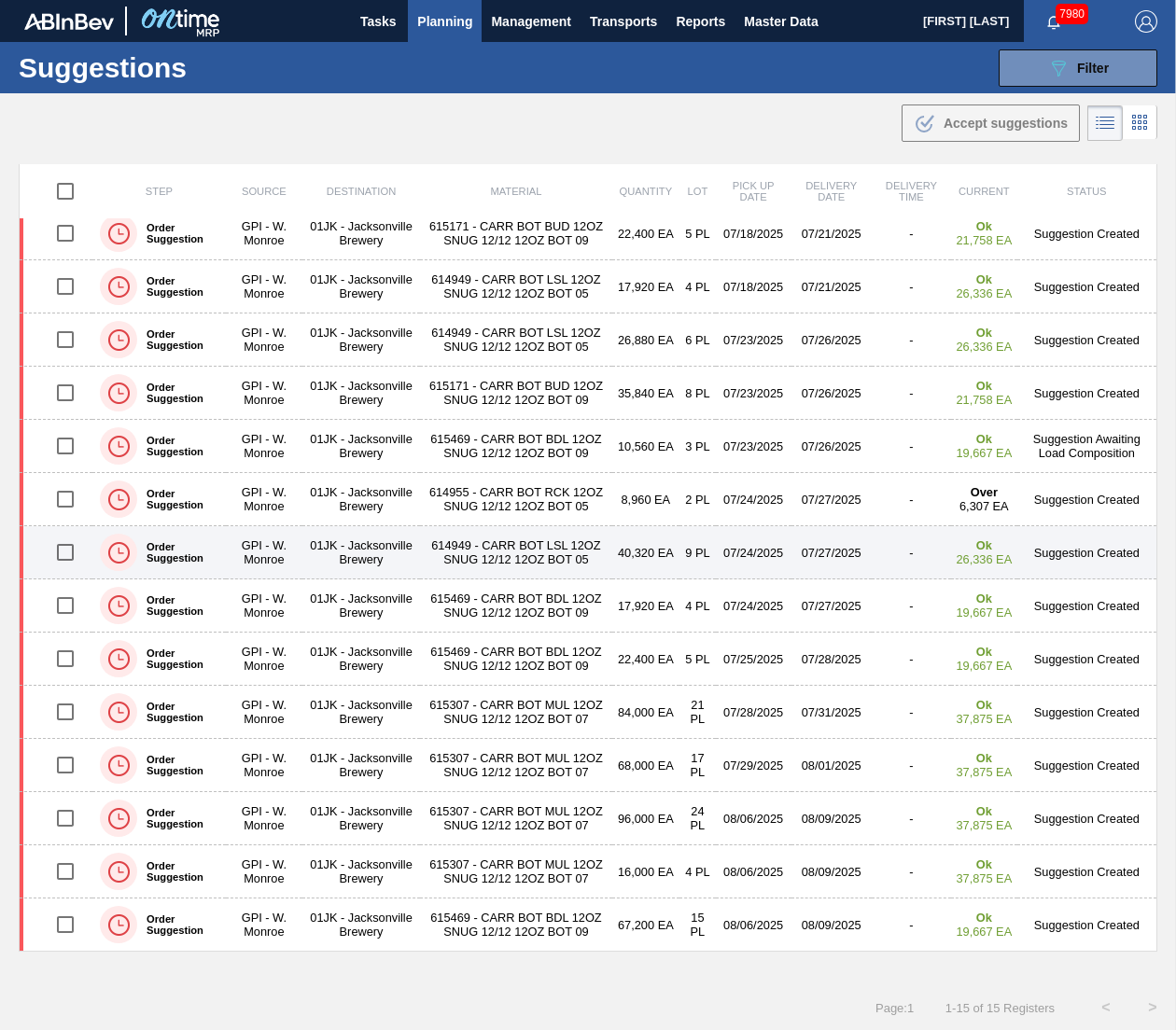 click at bounding box center (65, 552) 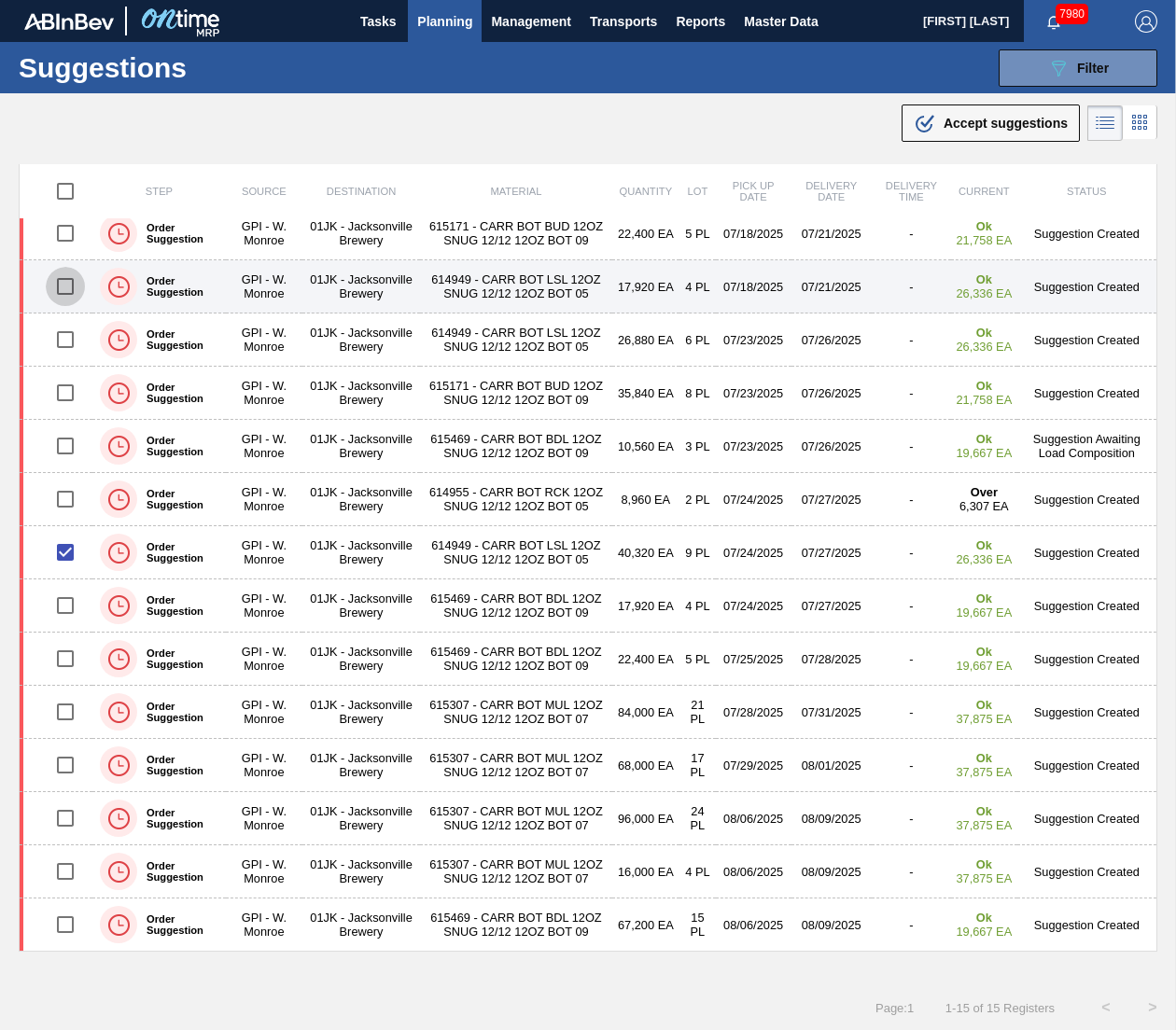 click at bounding box center (65, 286) 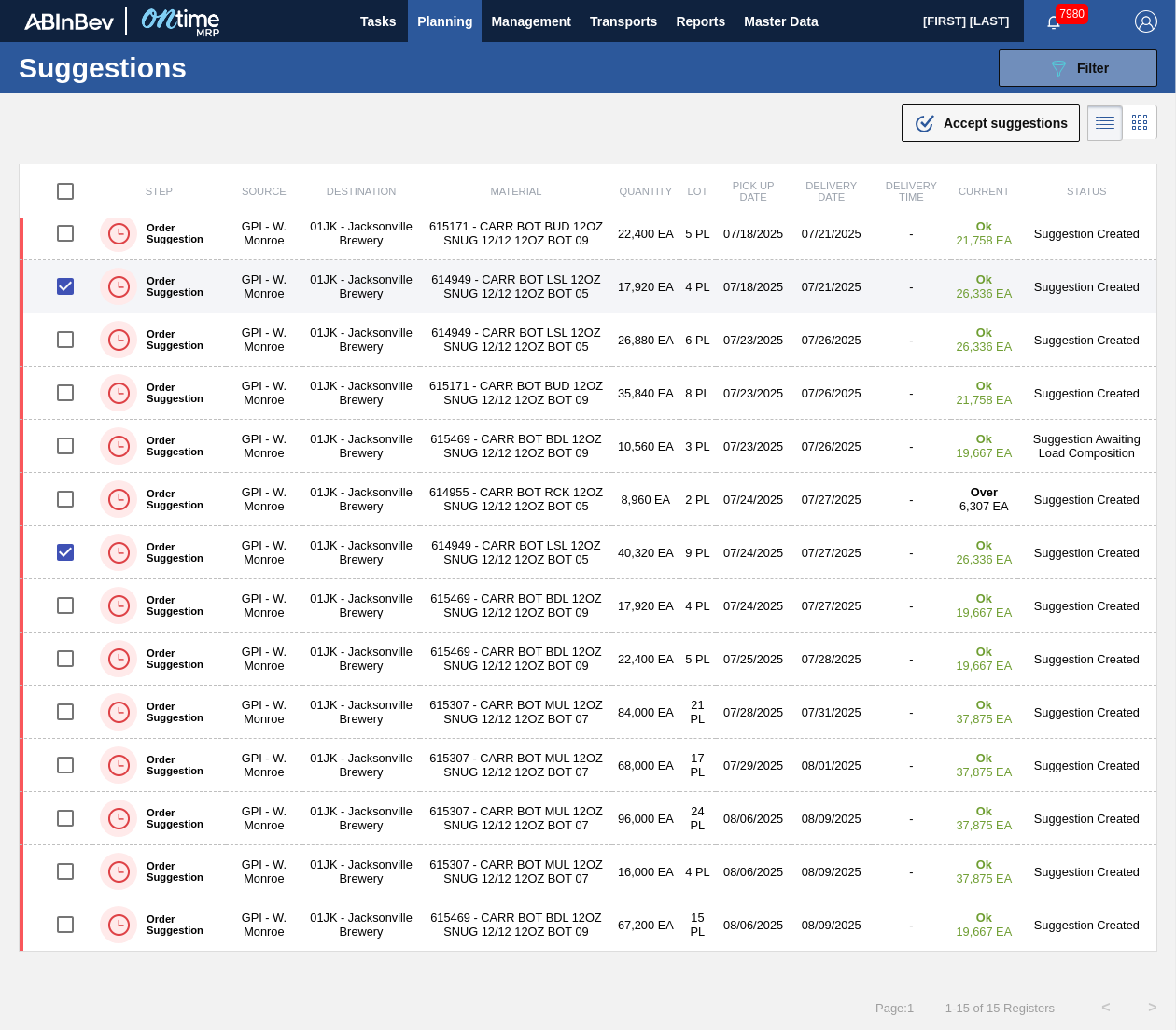 click at bounding box center (65, 286) 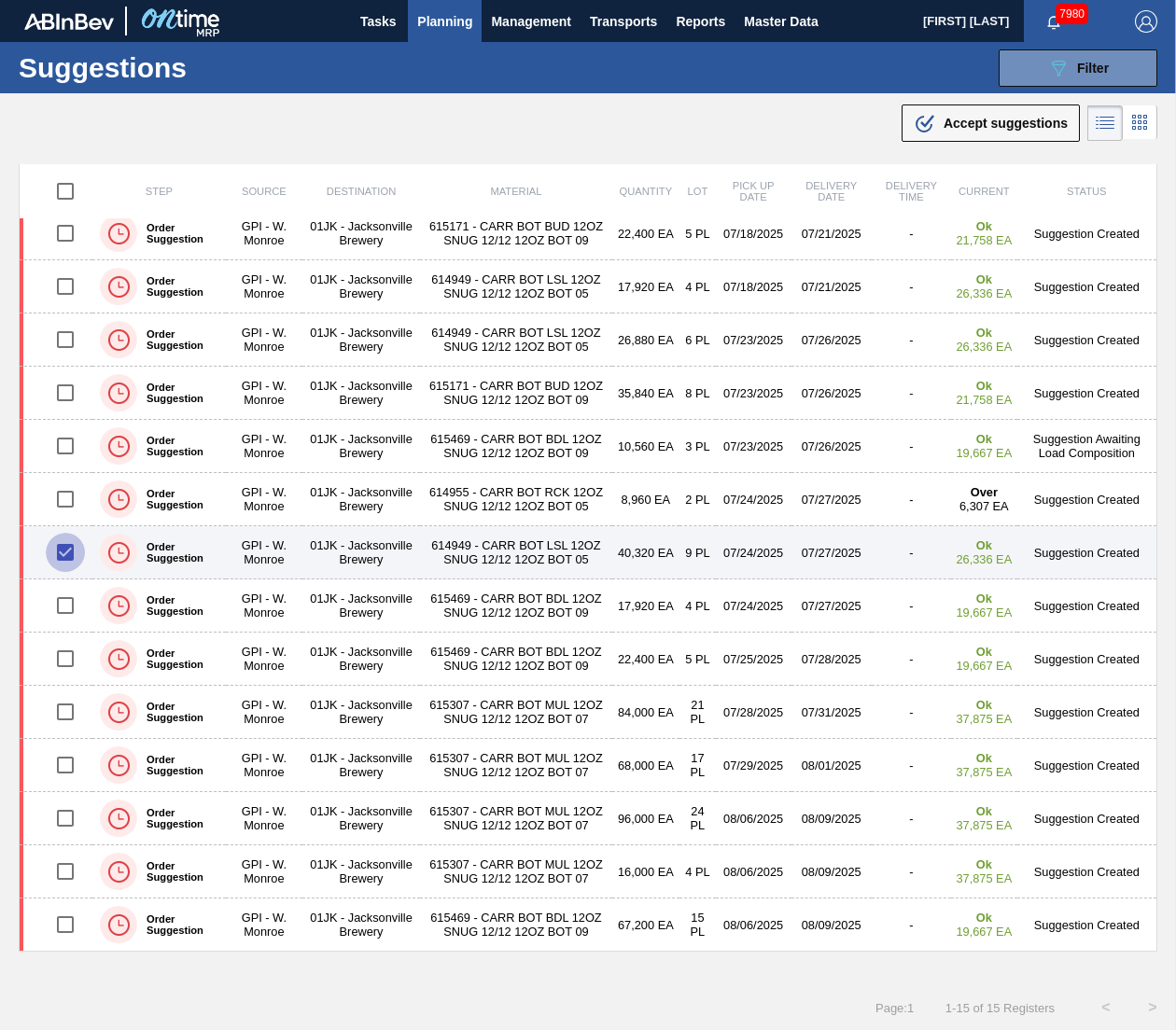 click at bounding box center (65, 552) 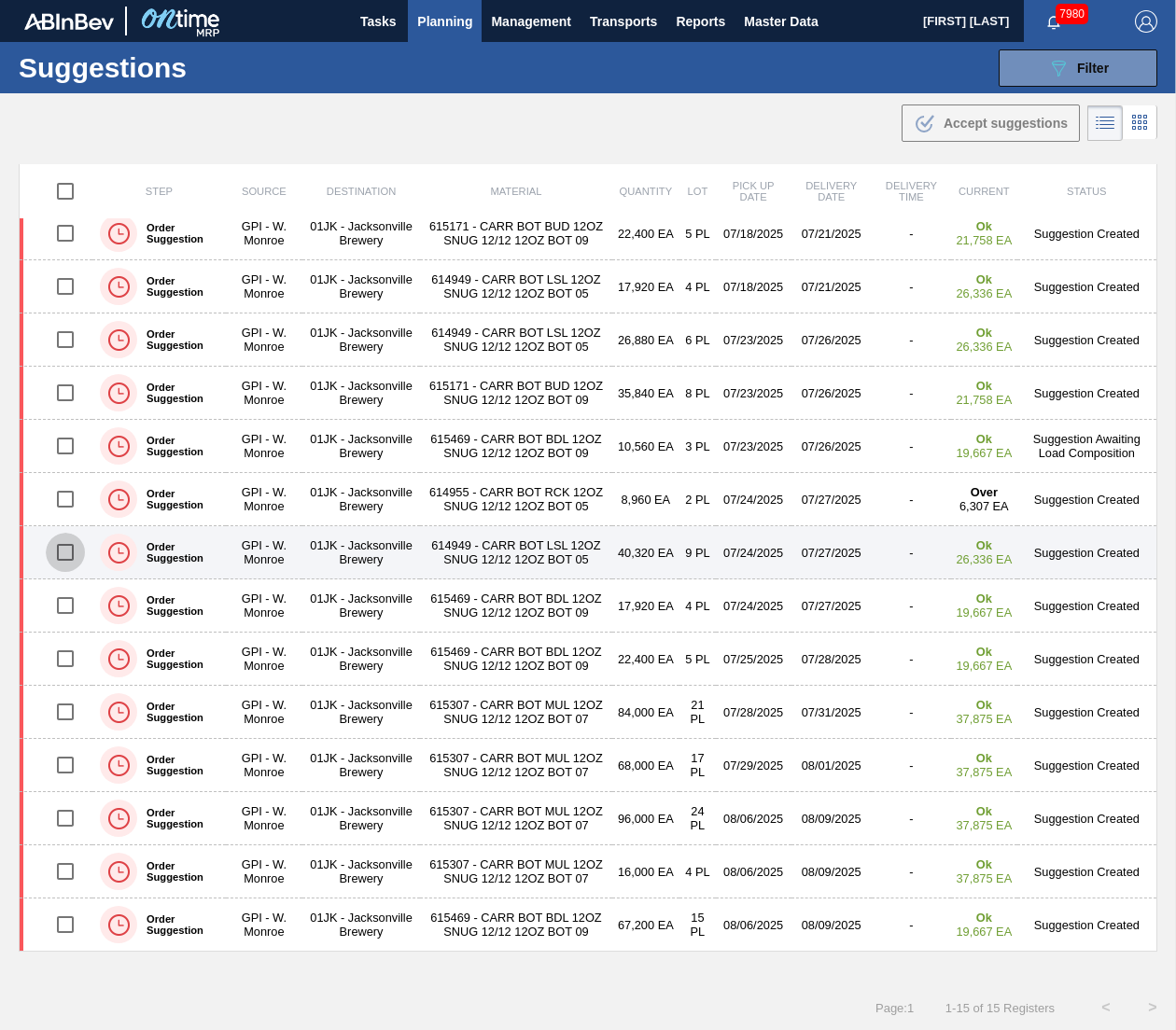 click at bounding box center [65, 552] 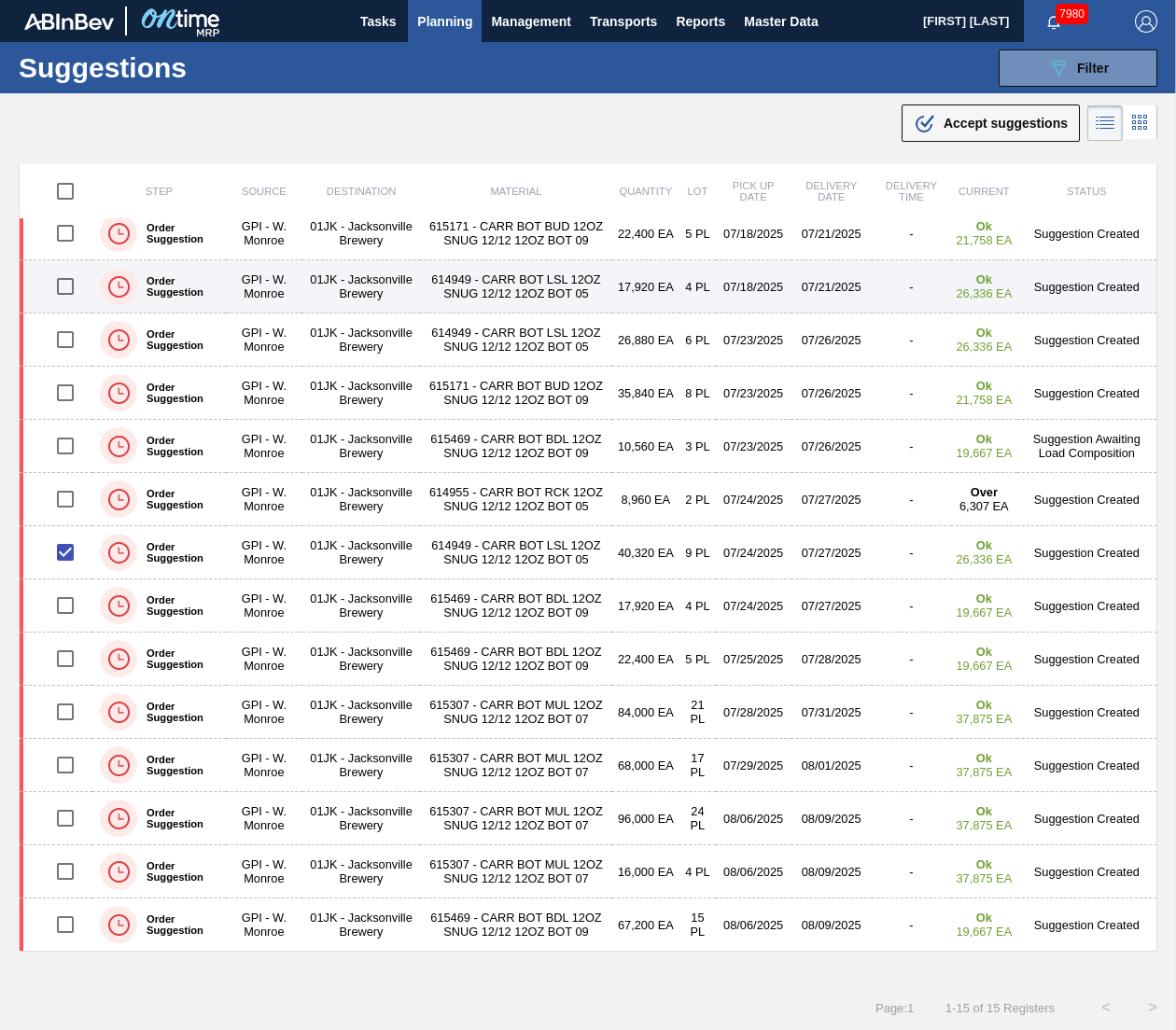 click at bounding box center (65, 286) 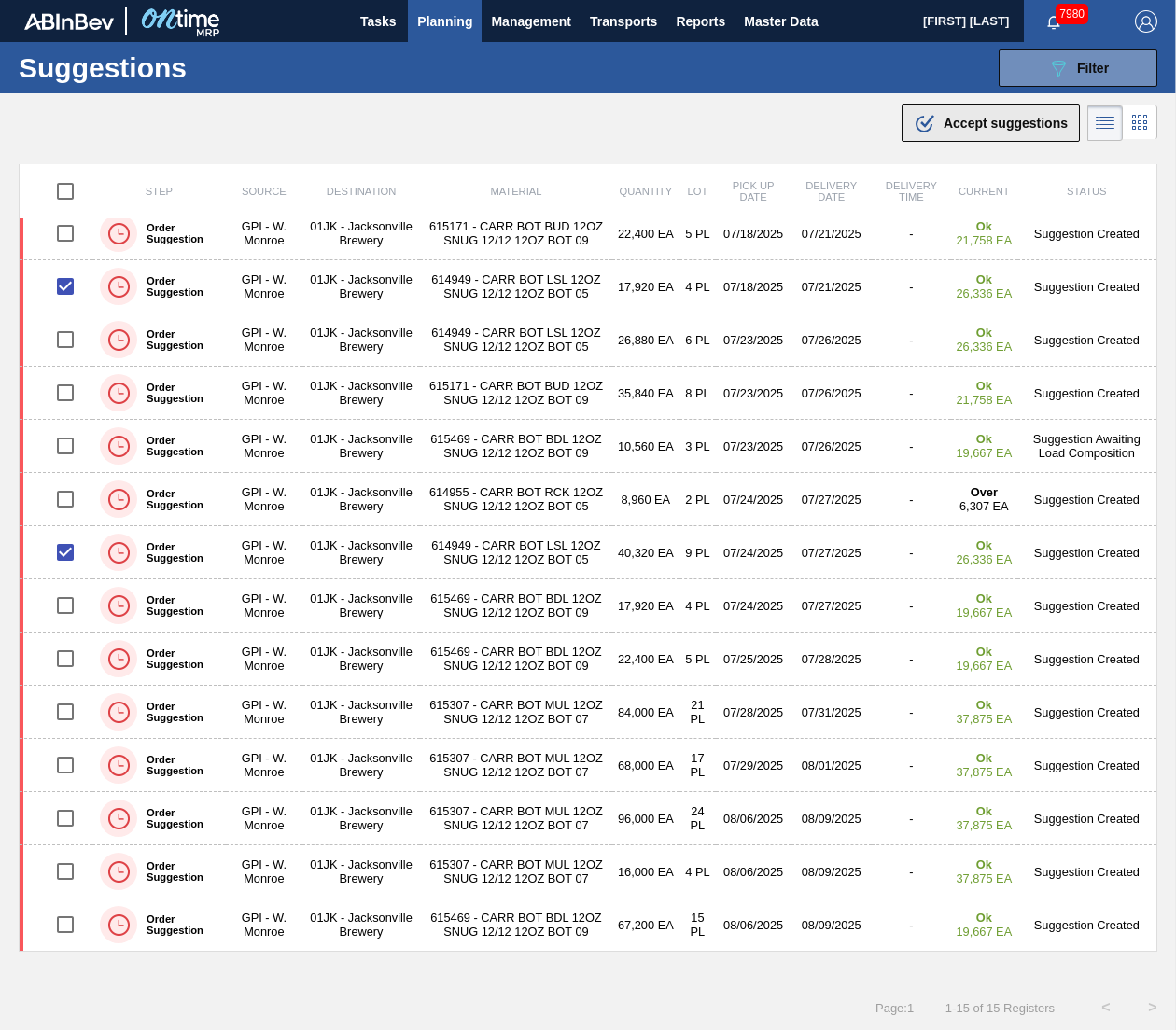 click on ".b{fill:var(--color-action-default)} Accept suggestions" at bounding box center [990, 123] 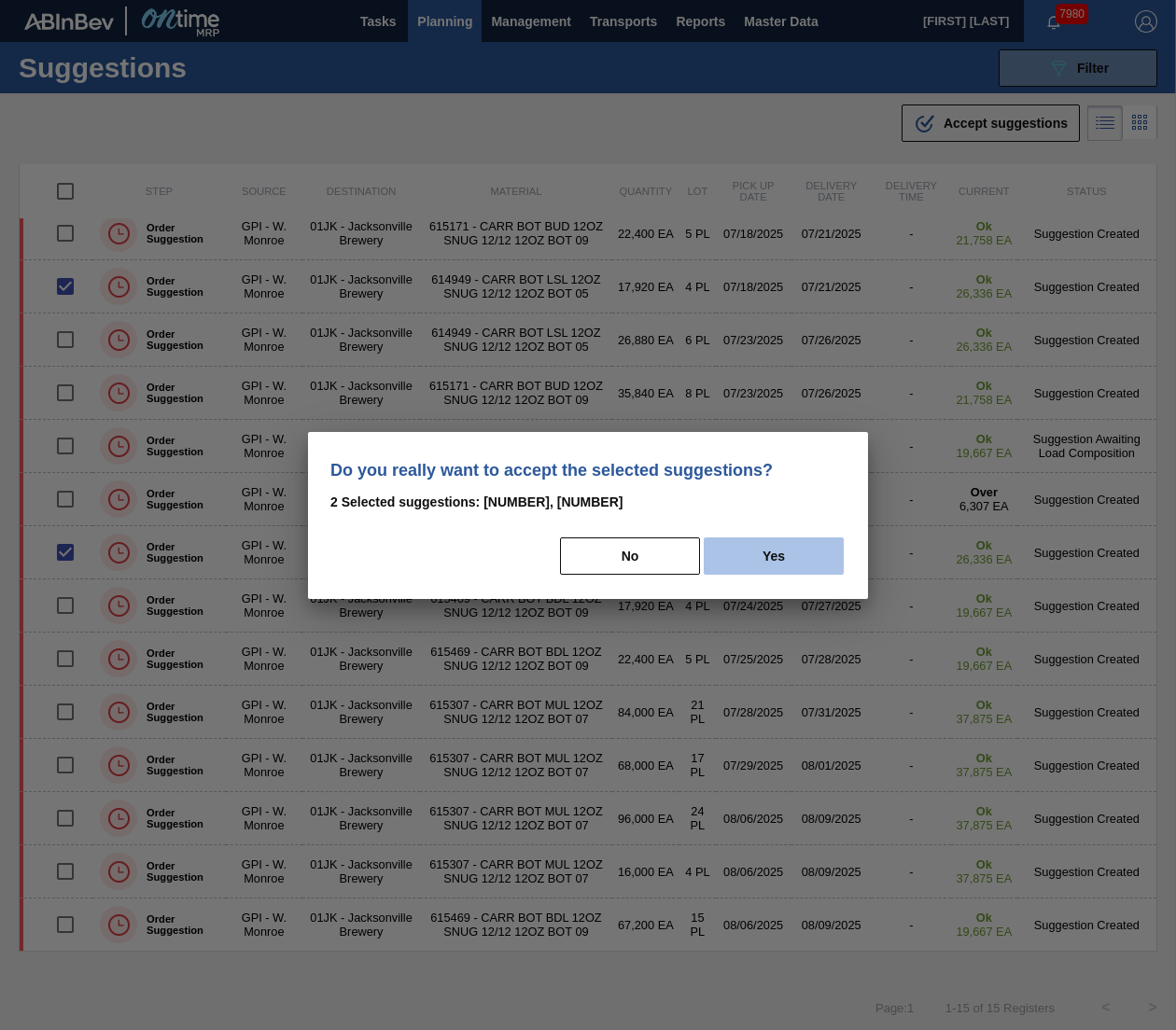 click on "Yes" at bounding box center (774, 556) 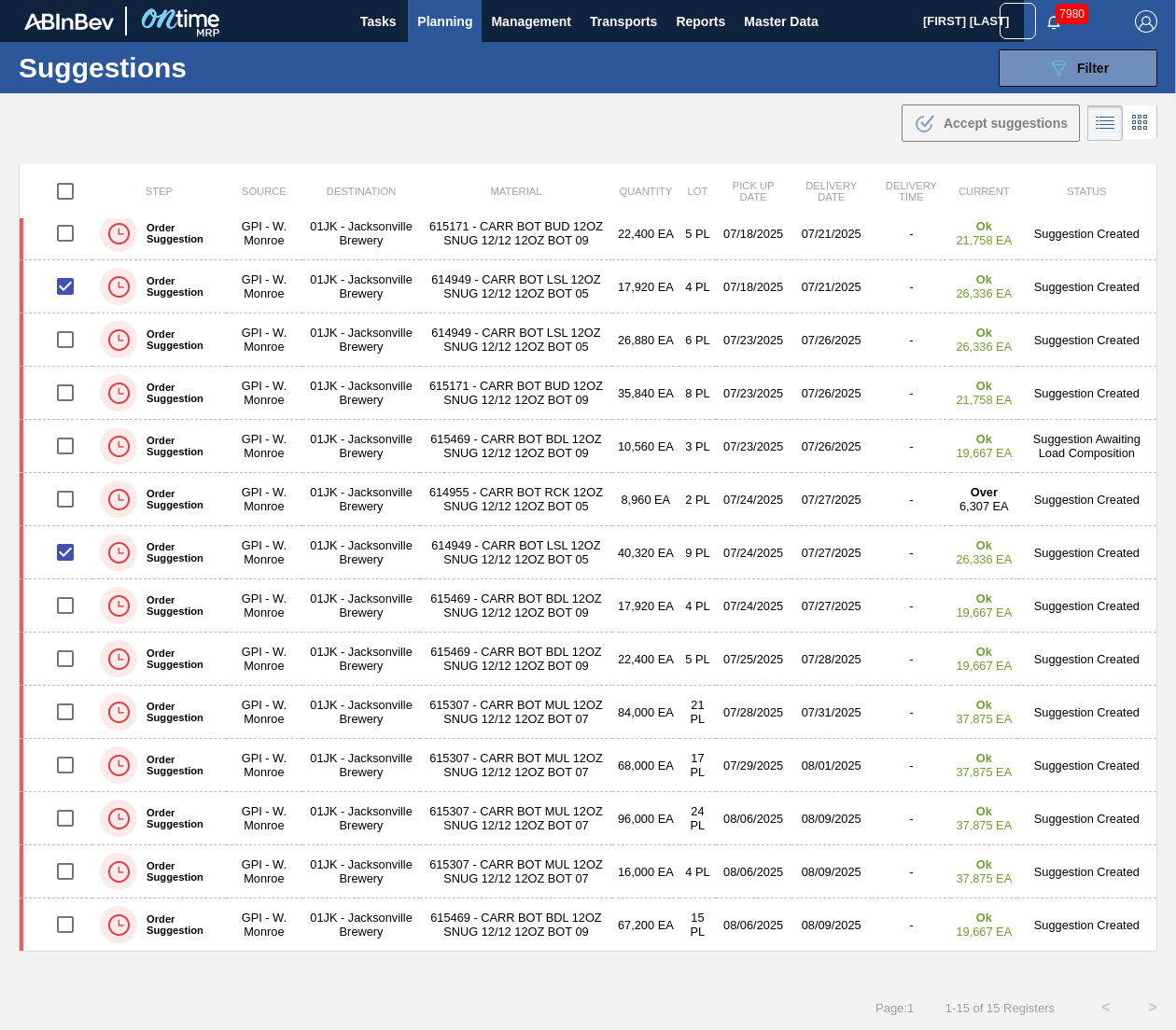 click on ".b{fill:var(--color-action-default)} Accept suggestions" at bounding box center [588, 119] 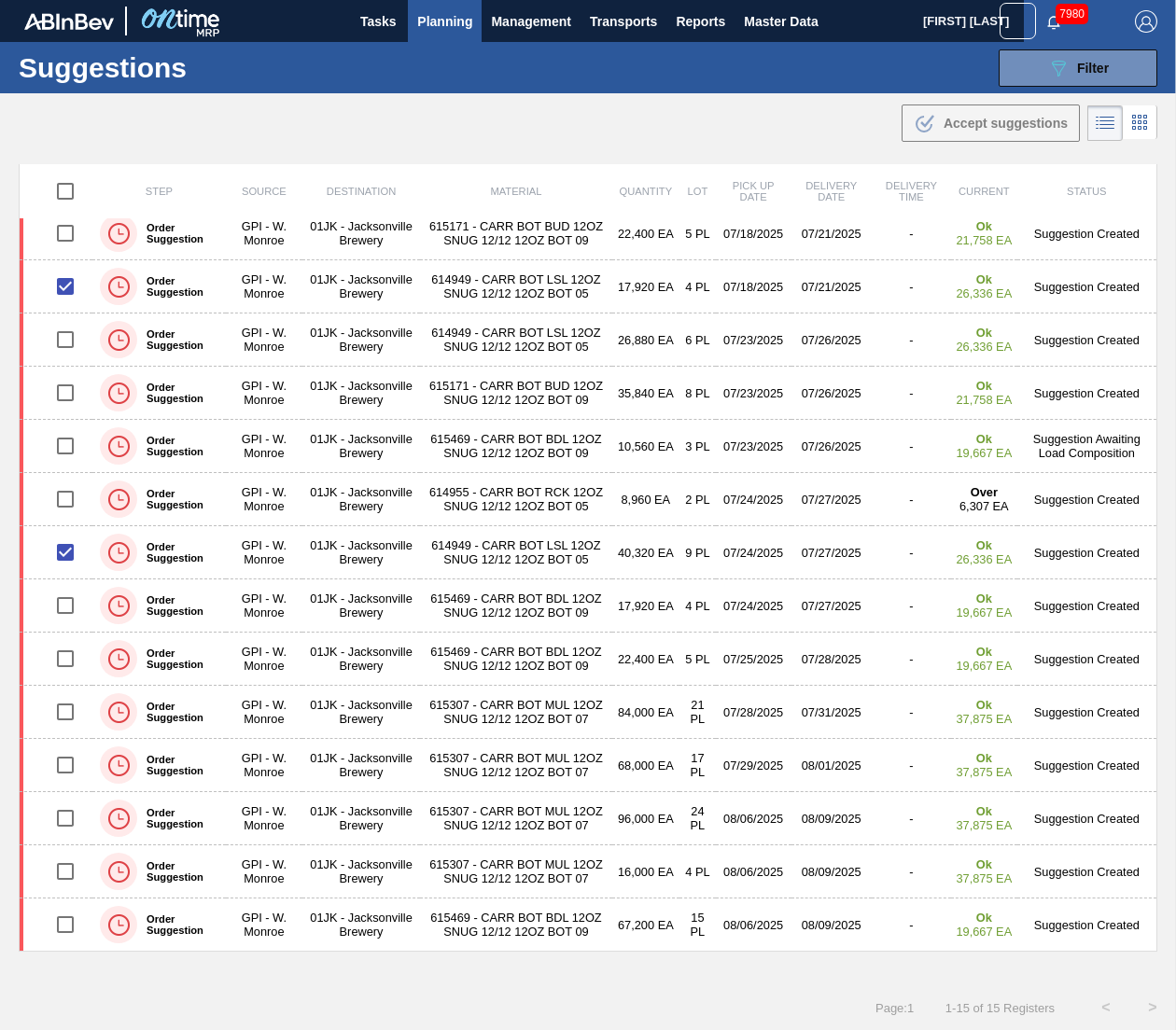 click on "Suggestions 089F7B8B-B2A5-4AFE-B5C0-19BA573D28AC Filter Step Step Source Source Destination 01JK - Jacksonville Brewery Material 615171 - CARR BOT BUD 12OZ SNUG 12/12 12OZ BOT 09 615469 - CARR BOT BDL 12OZ 2025 SNUG 12/12 12OZ B 614949 - CARR BOT LSL 12OZ SNUG 12/12 12OZ BOT 05 615307 - CARR BOT MUL 12OZ SNUG 12/12 12OZ BOT 07 614955 - CARR BOT RCK 12OZ SNUG 12/12 12OZ BOT 05 Material Group Material Group Delivery Date from Delivery Date to Delivery time from Delivery time to Search Clear Search" at bounding box center [588, 67] 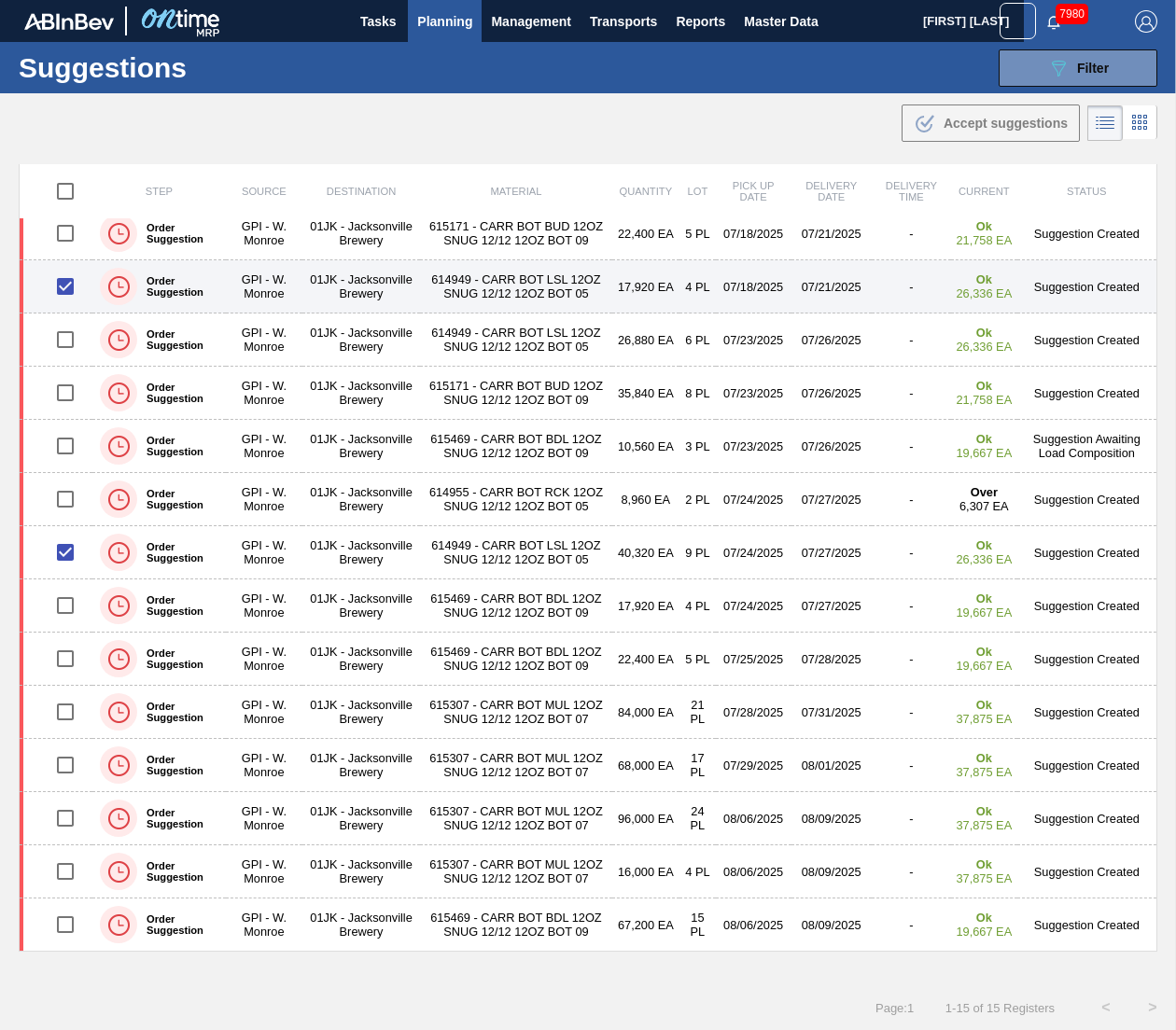 click at bounding box center [65, 286] 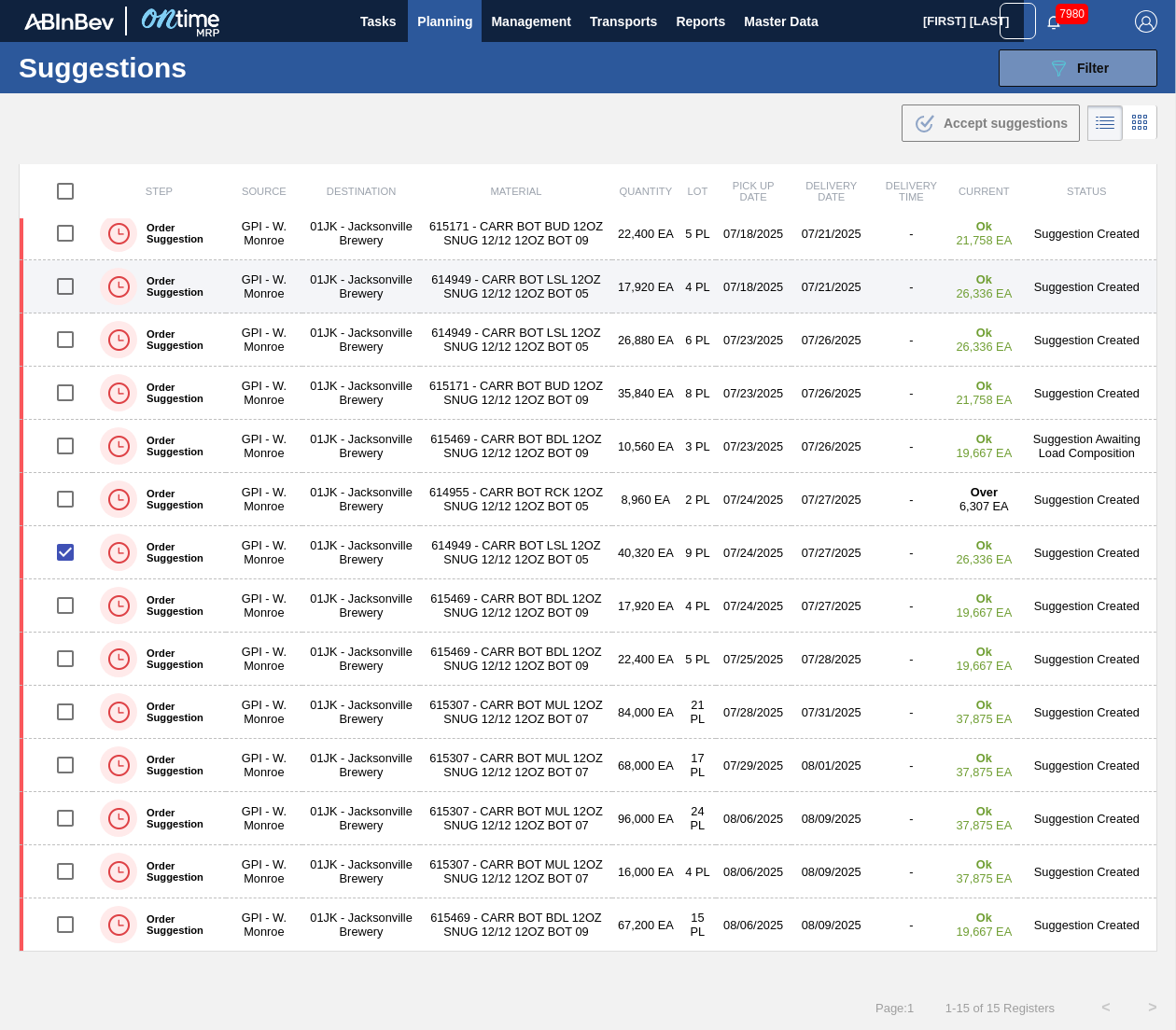 click at bounding box center (65, 286) 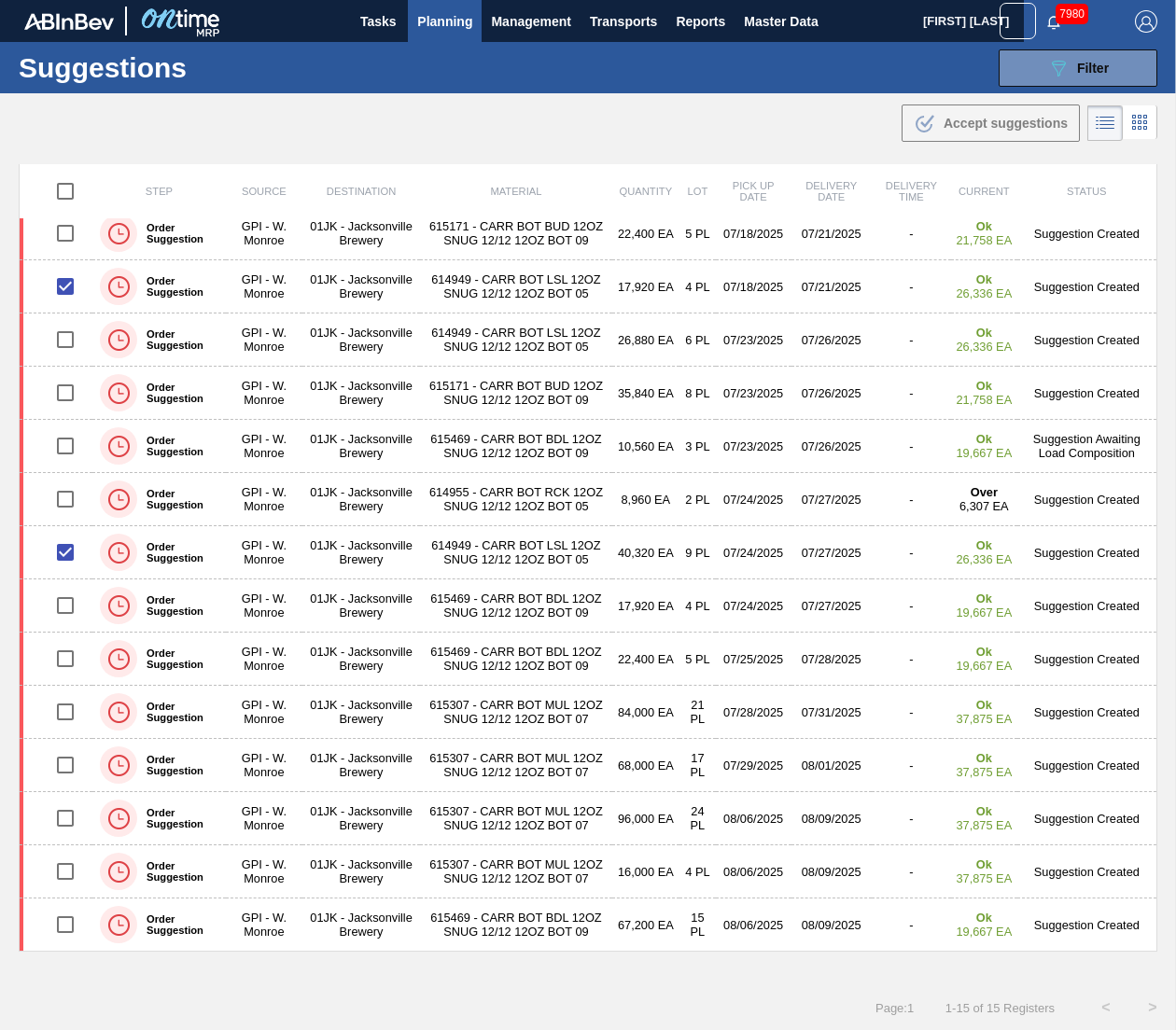 click on "Sugggestions Accepted 0   of   2" at bounding box center (916, 83) 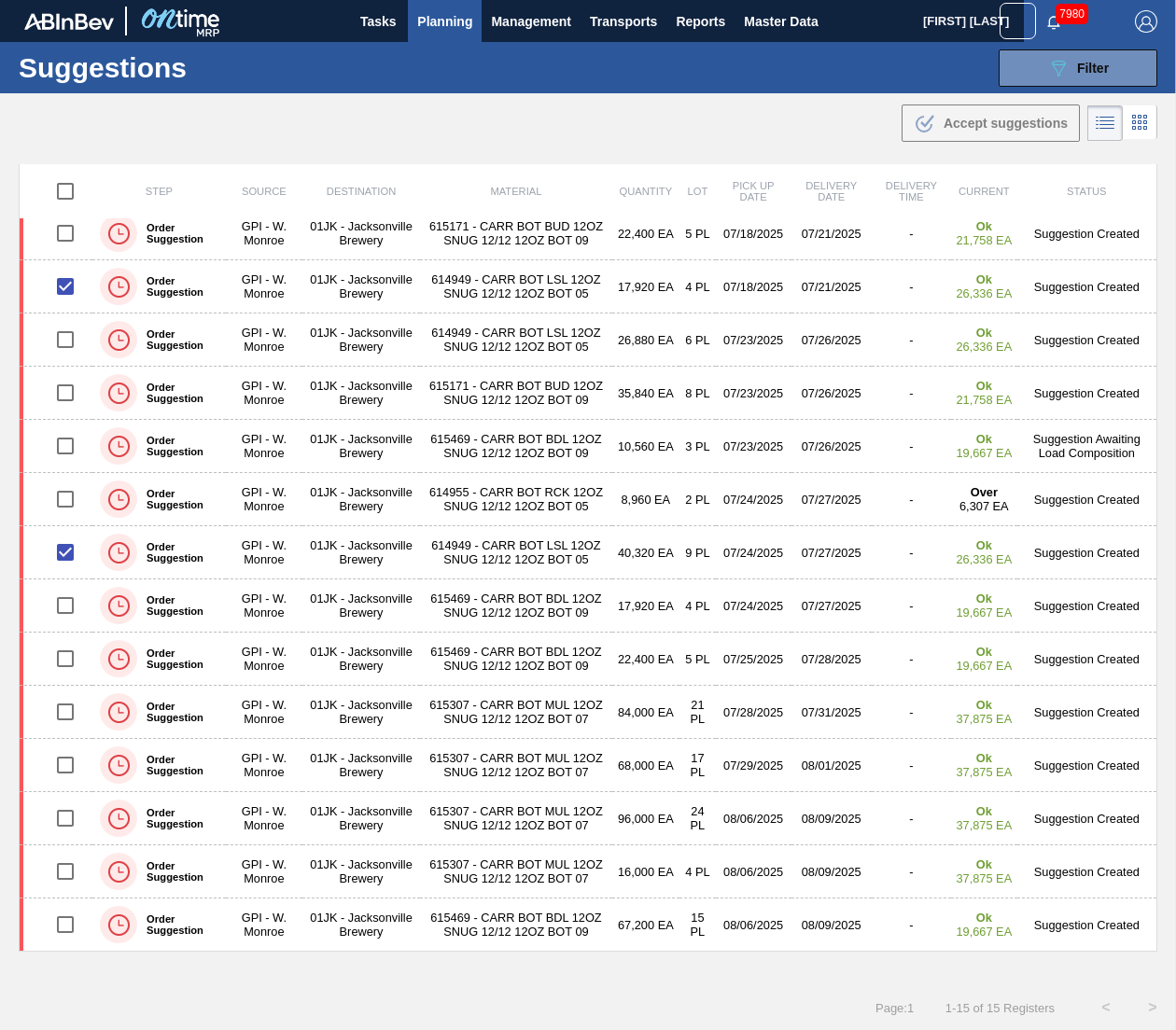 click on ".b{fill:var(--color-action-default)} Accept suggestions" at bounding box center [588, 119] 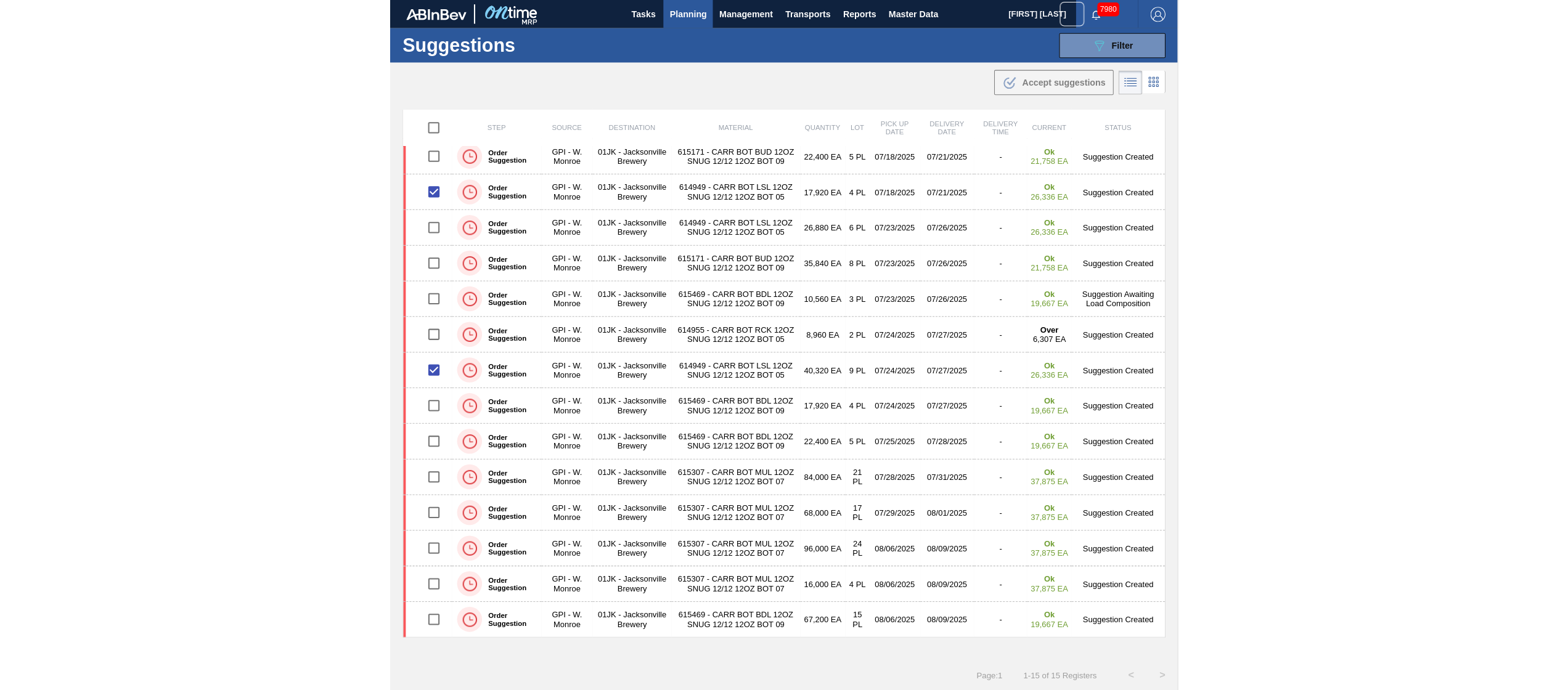 scroll, scrollTop: 38, scrollLeft: 0, axis: vertical 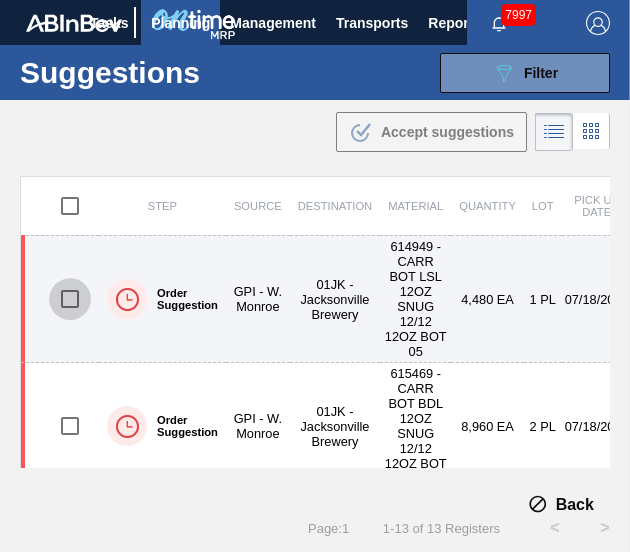 click at bounding box center (70, 299) 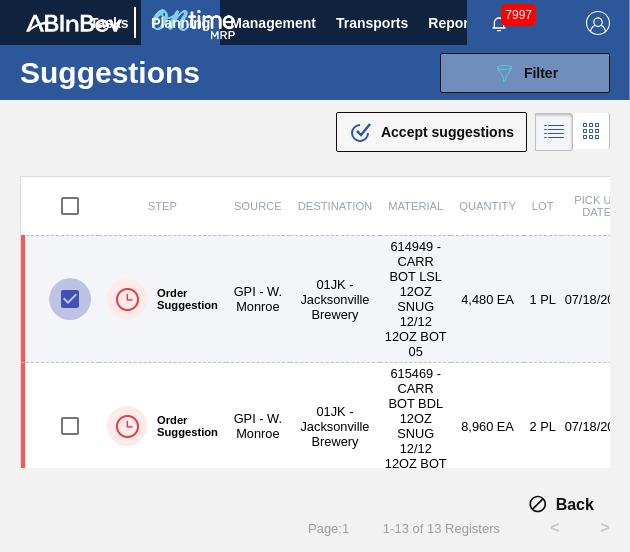 click at bounding box center (70, 299) 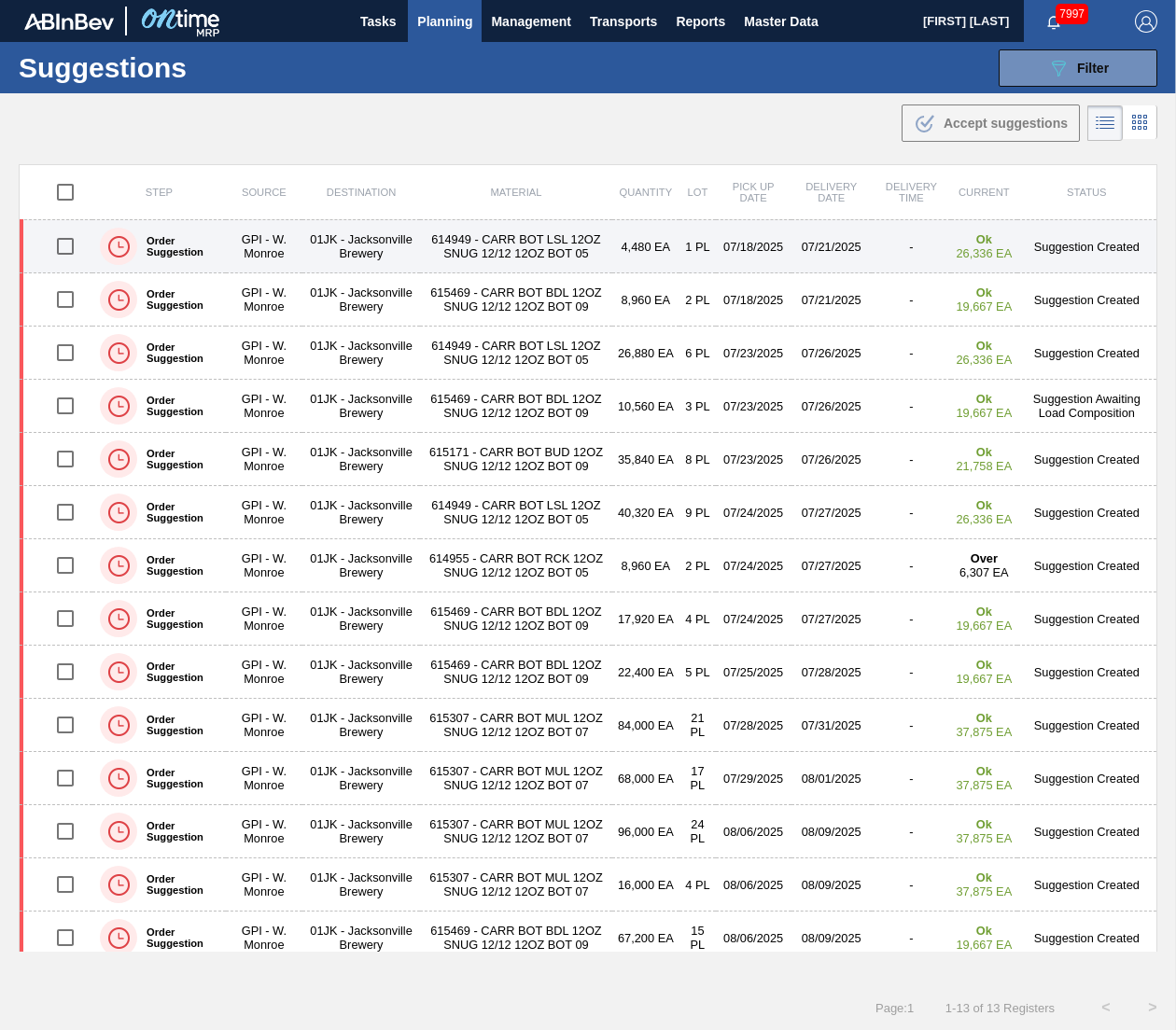 click at bounding box center (65, 246) 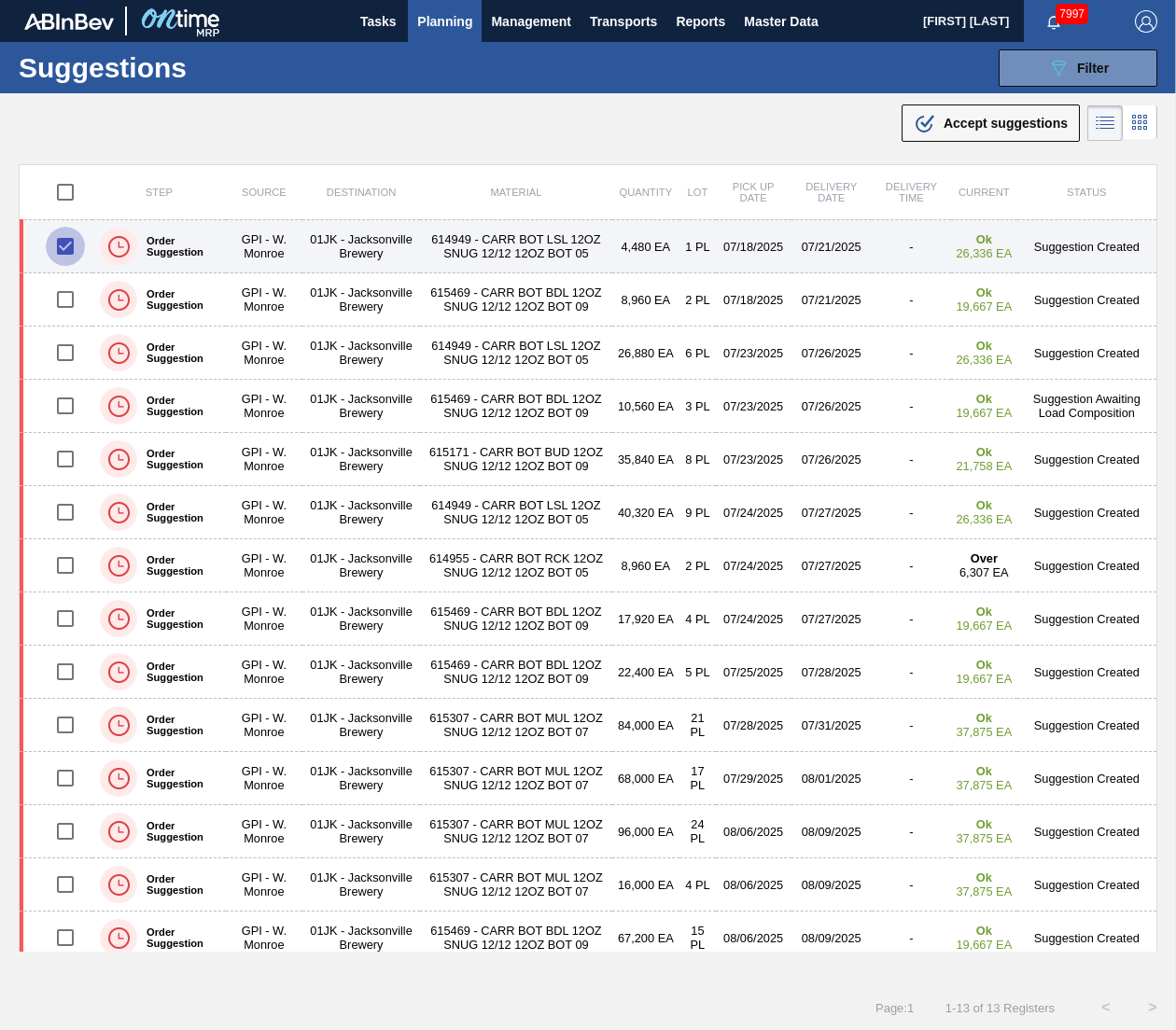 click at bounding box center [65, 246] 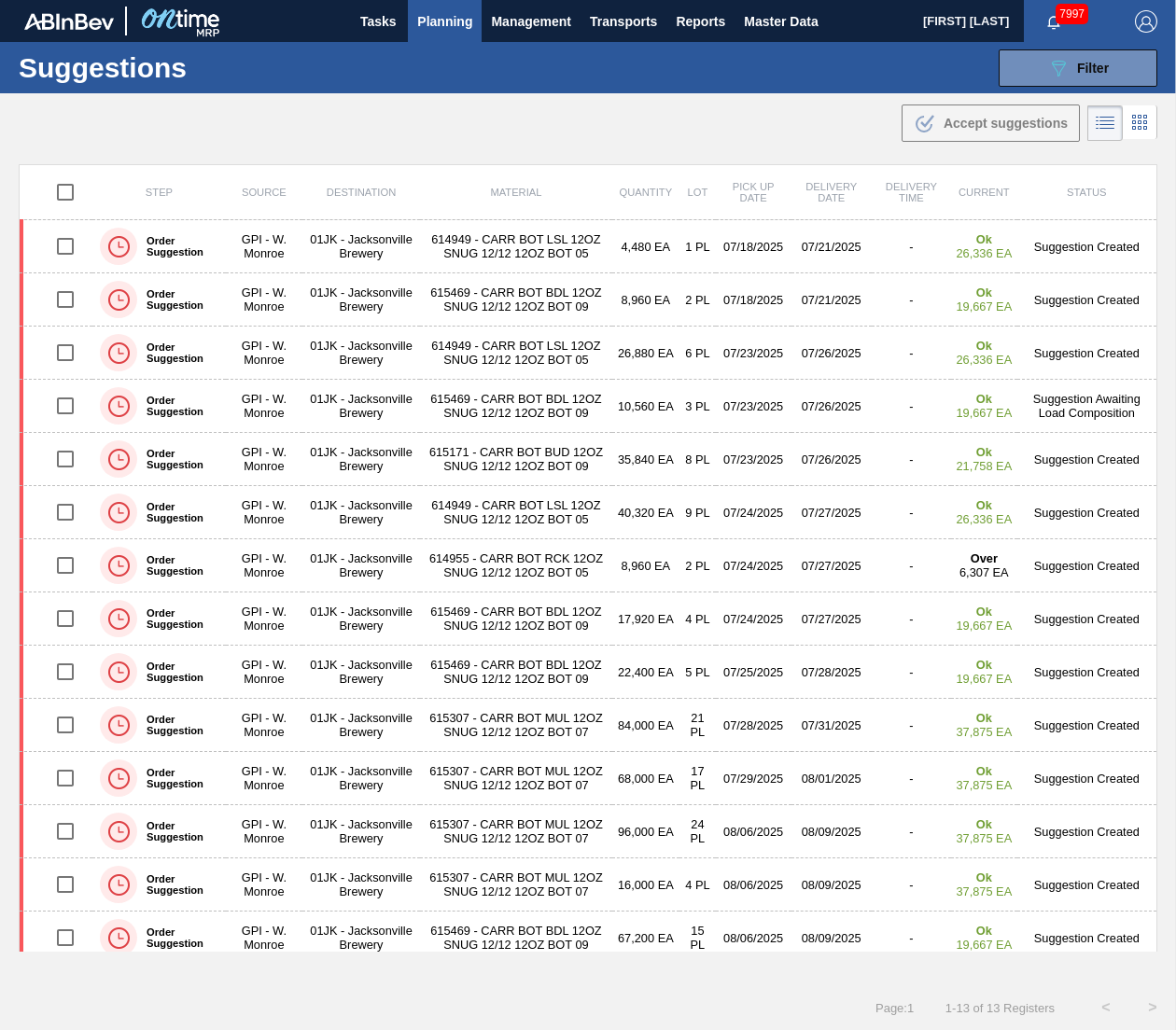 click on "Suggestions 089F7B8B-B2A5-4AFE-B5C0-19BA573D28AC Filter Step Step Source Source Destination 01JK - Jacksonville Brewery Material 615469 - CARR BOT BDL 12OZ 2025 SNUG 12/12 12OZ B 615469 - CARR BOT BDL 12OZ SNUG 12/12 12OZ BOT 09 615171 - CARR BOT BUD 12OZ SNUG 12/12 12OZ BOT 09 614949 - CARR BOT LSL 12OZ SNUG 12/12 12OZ BOT 05 615307 - CARR BOT MUL 12OZ SNUG 12/12 12OZ BOT 07 614955 - CARR BOT RCK 12OZ SNUG 12/12 12OZ BOT 05 Material Group Material Group Delivery Date from Delivery Date to Delivery time from Delivery time to Search Clear Search" at bounding box center (588, 67) 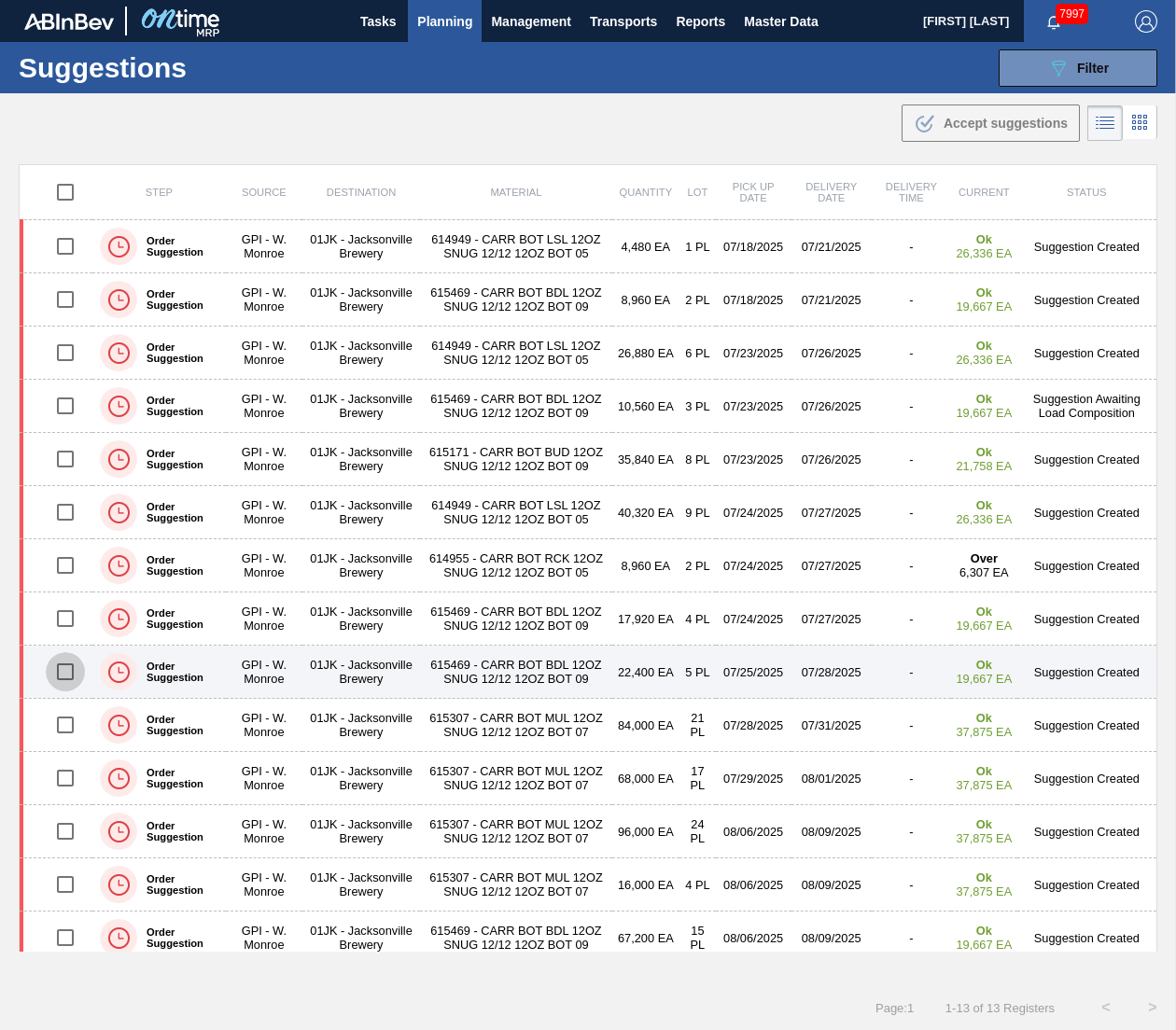 click at bounding box center [65, 672] 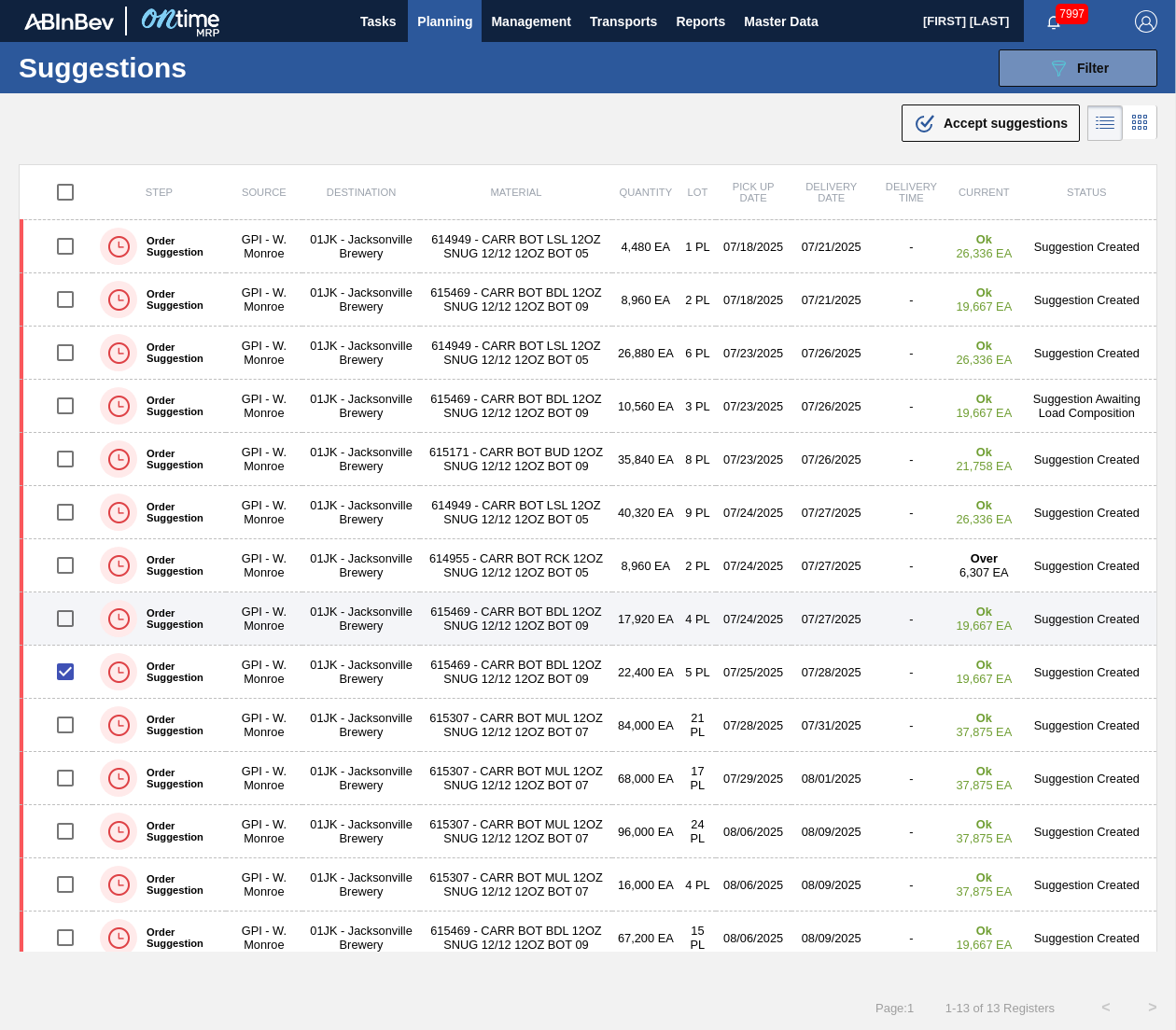 click at bounding box center (65, 619) 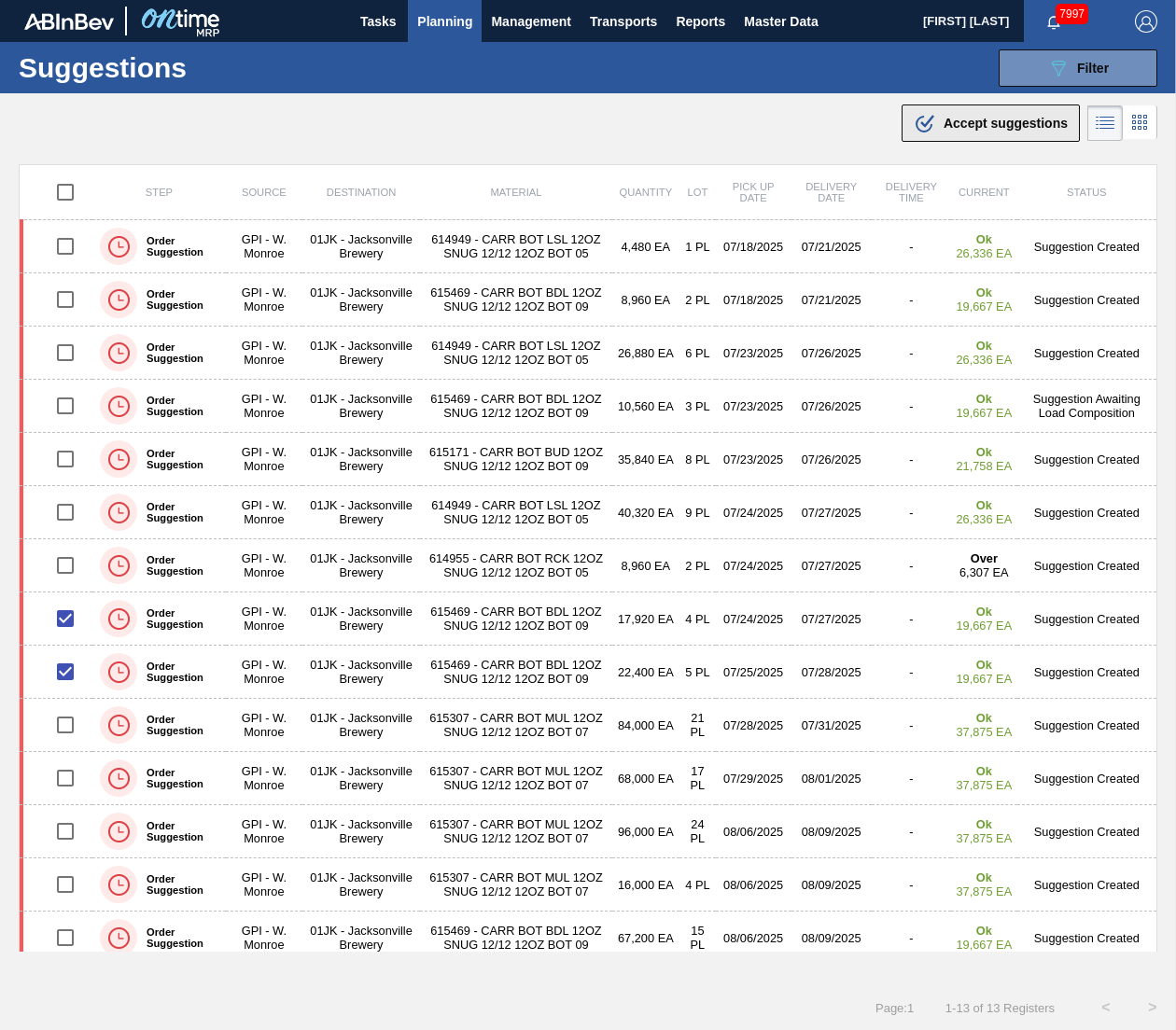 click on ".b{fill:var(--color-action-default)} Accept suggestions" at bounding box center (990, 123) 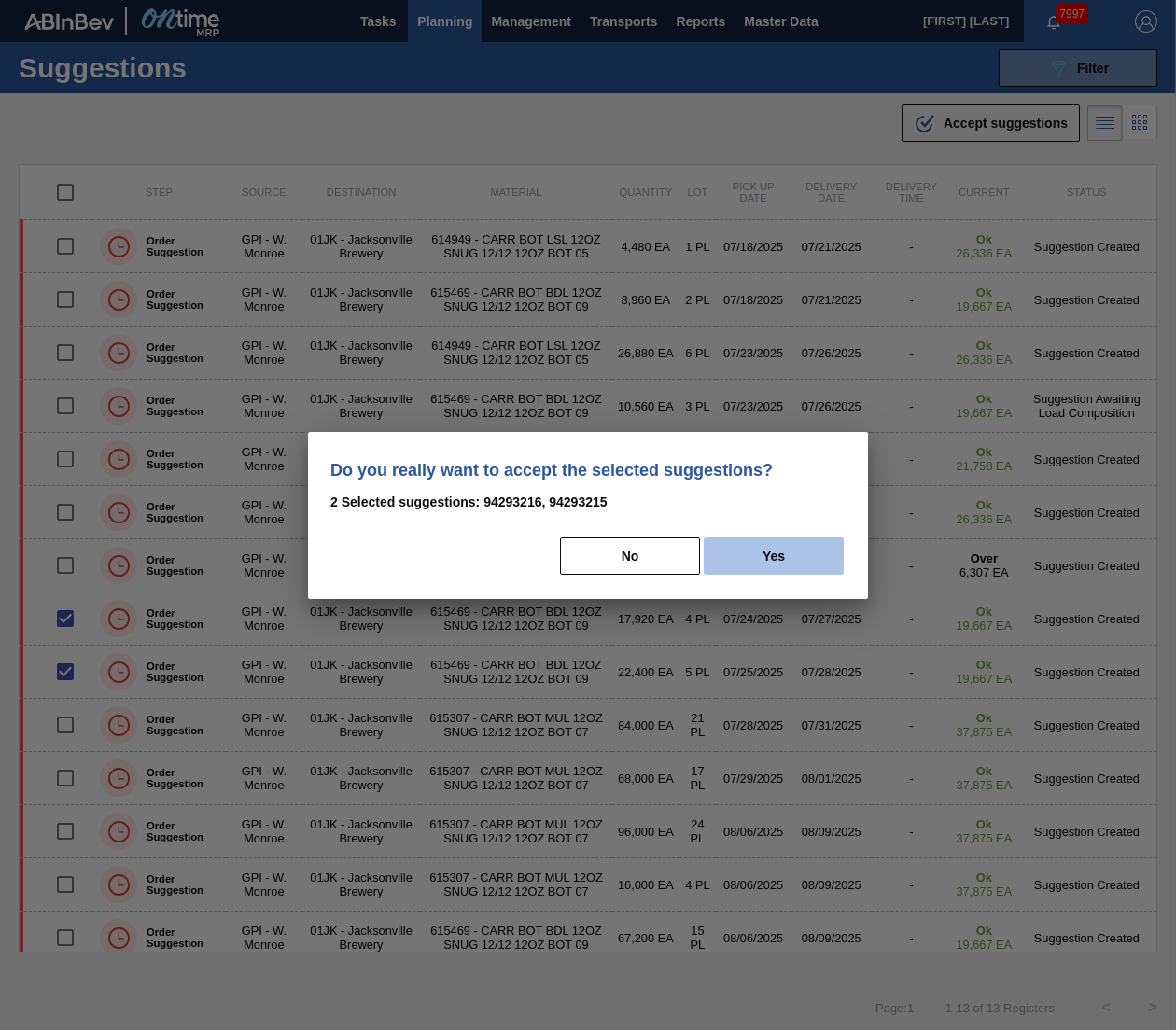 click on "Yes" at bounding box center (774, 556) 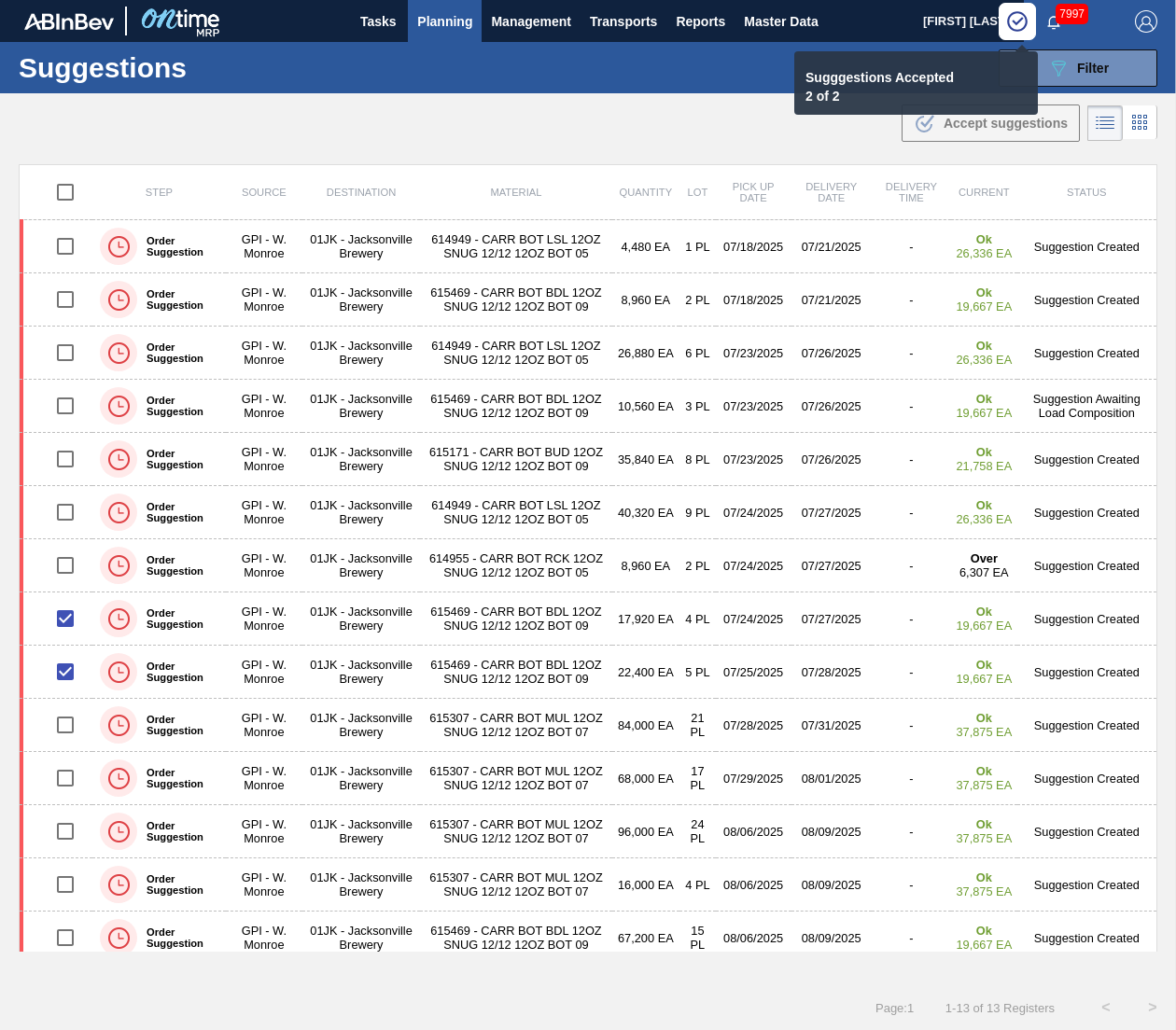 click on "Suggestions 089F7B8B-B2A5-4AFE-B5C0-19BA573D28AC Filter Step Step Source Source Destination 01JK - Jacksonville Brewery Material 615469 - CARR BOT BDL 12OZ 2025 SNUG 12/12 12OZ B 615469 - CARR BOT BDL 12OZ SNUG 12/12 12OZ BOT 09 615171 - CARR BOT BUD 12OZ SNUG 12/12 12OZ BOT 09 614949 - CARR BOT LSL 12OZ SNUG 12/12 12OZ BOT 05 615307 - CARR BOT MUL 12OZ SNUG 12/12 12OZ BOT 07 614955 - CARR BOT RCK 12OZ SNUG 12/12 12OZ BOT 05 Material Group Material Group Delivery Date from Delivery Date to Delivery time from Delivery time to Search Clear Search" at bounding box center (588, 67) 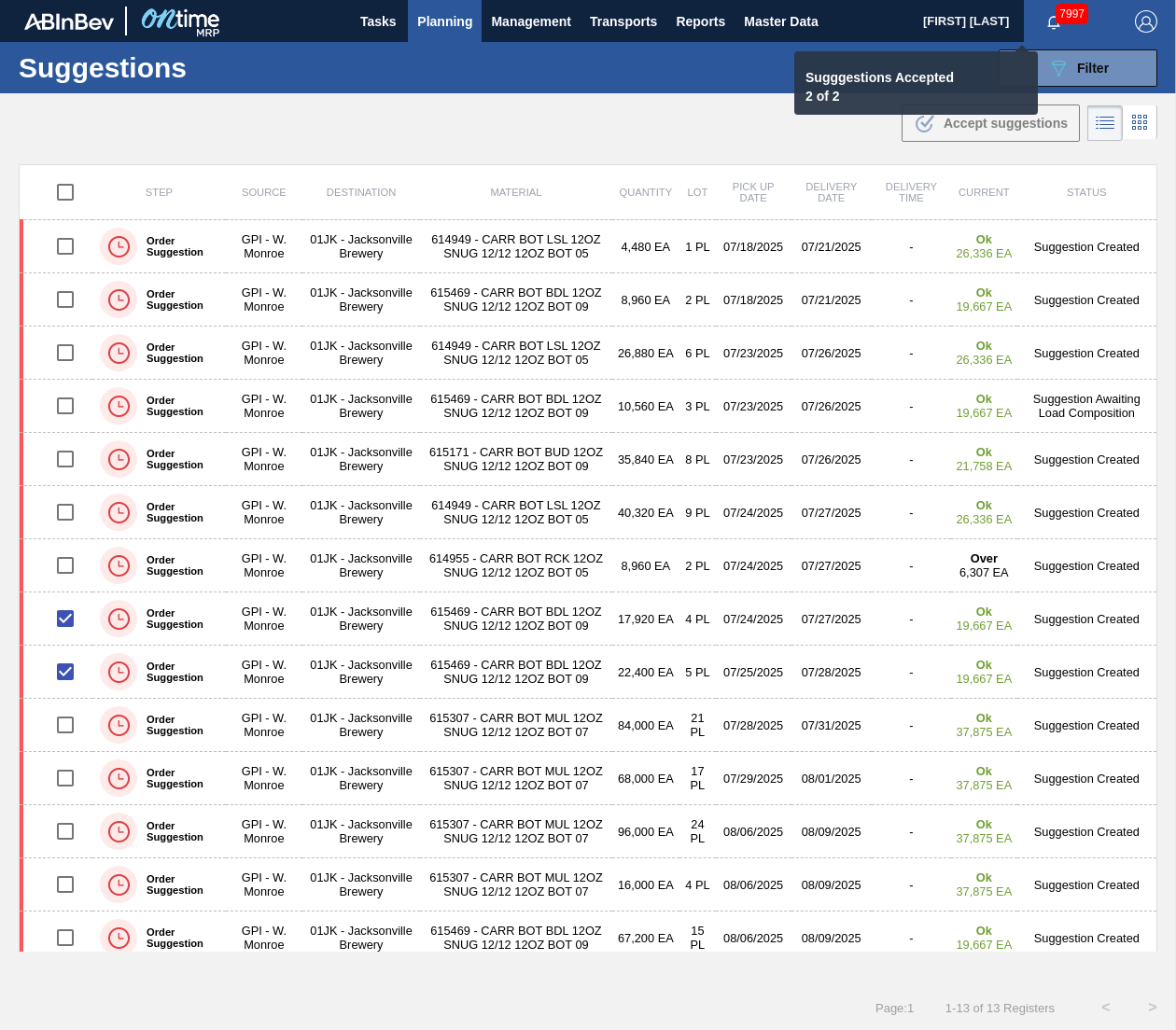 checkbox on "false" 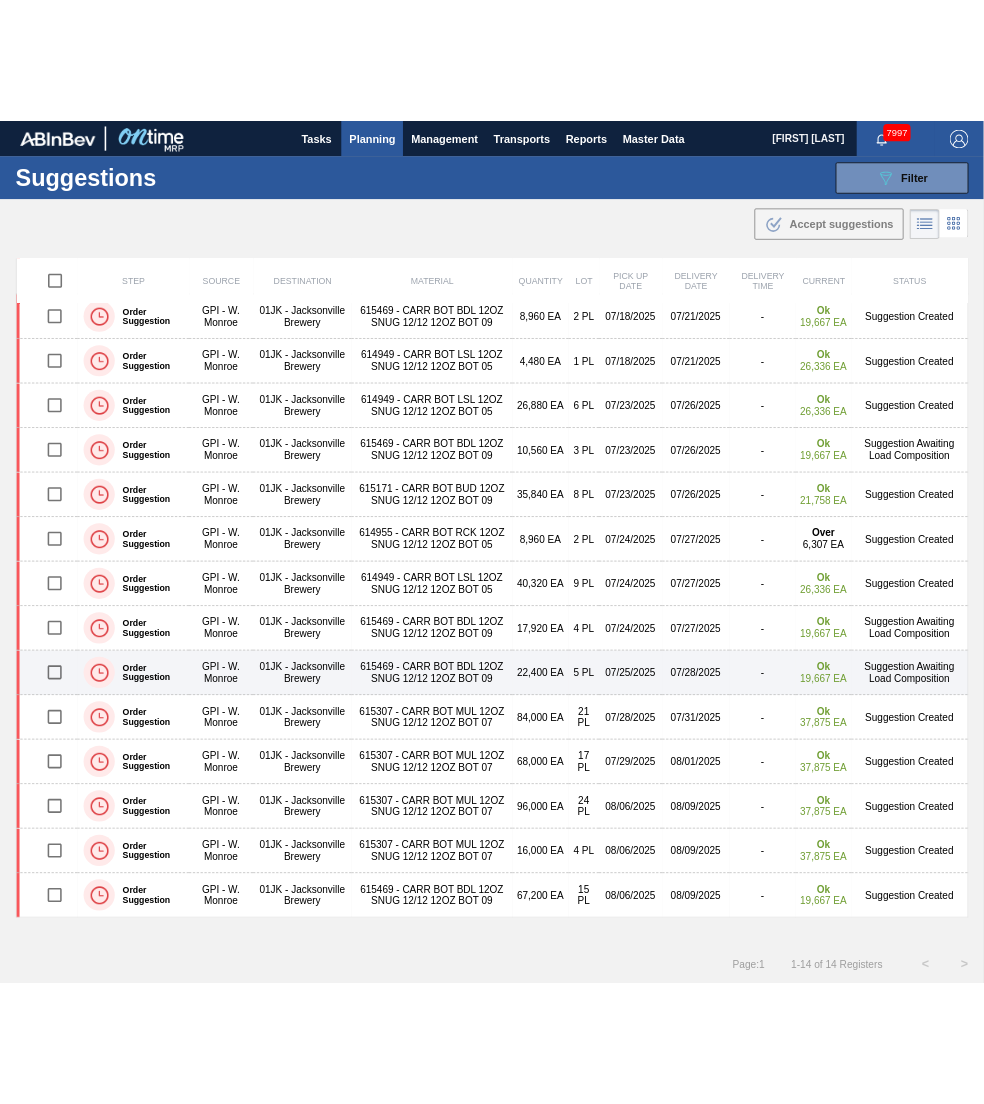 scroll, scrollTop: 0, scrollLeft: 0, axis: both 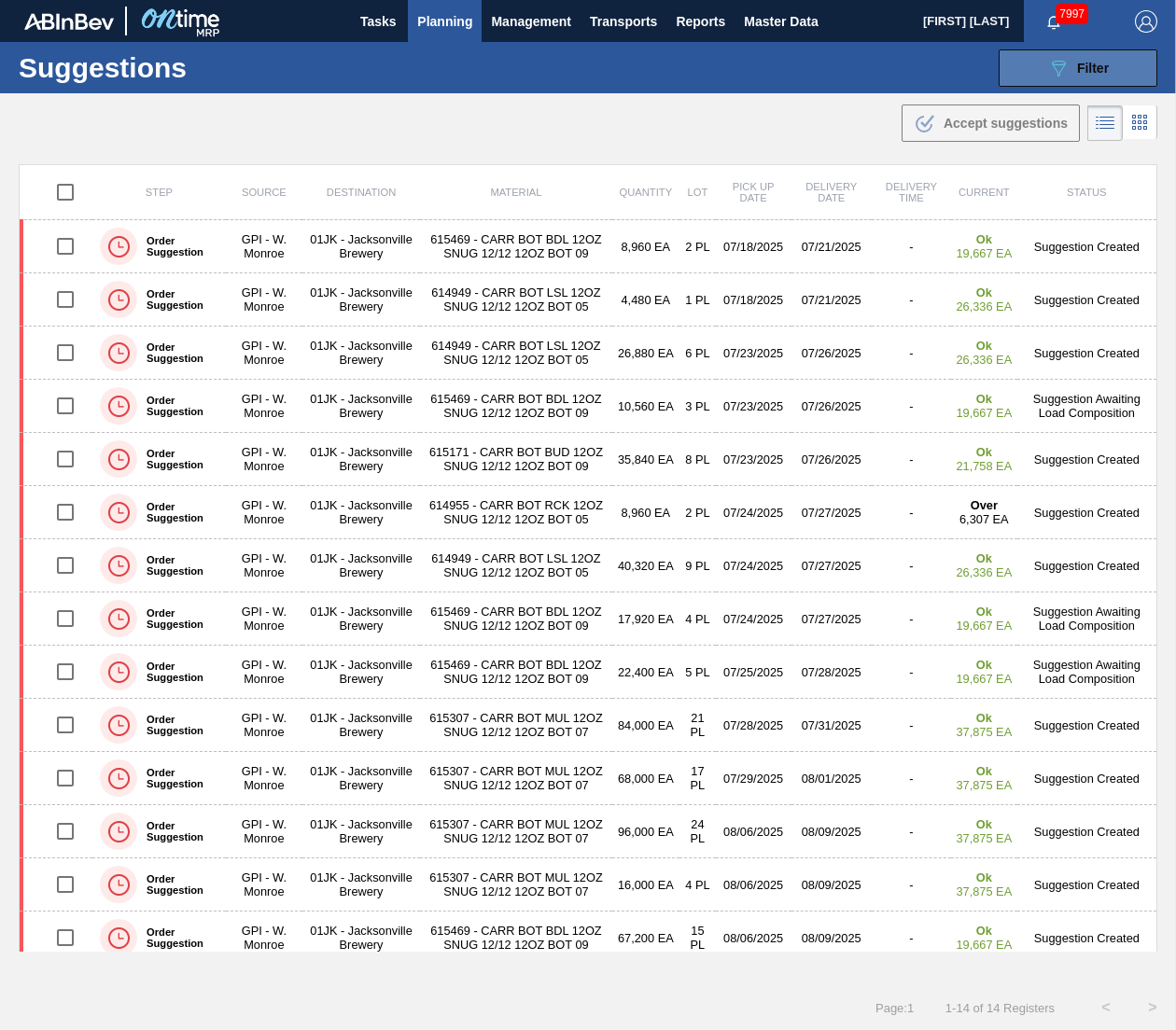 click on "Filter" at bounding box center (1093, 68) 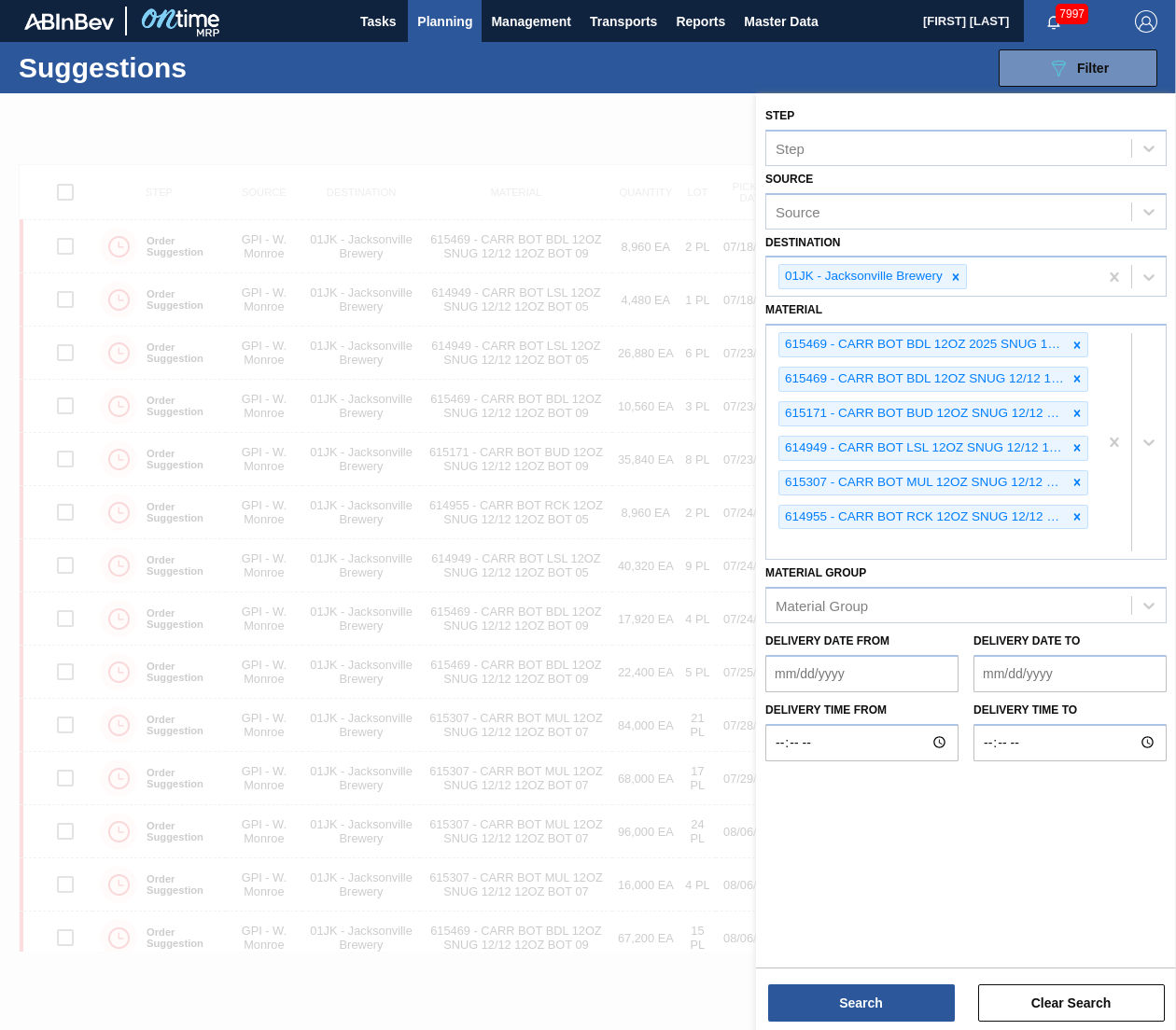 click on "Step Step" at bounding box center (966, 134) 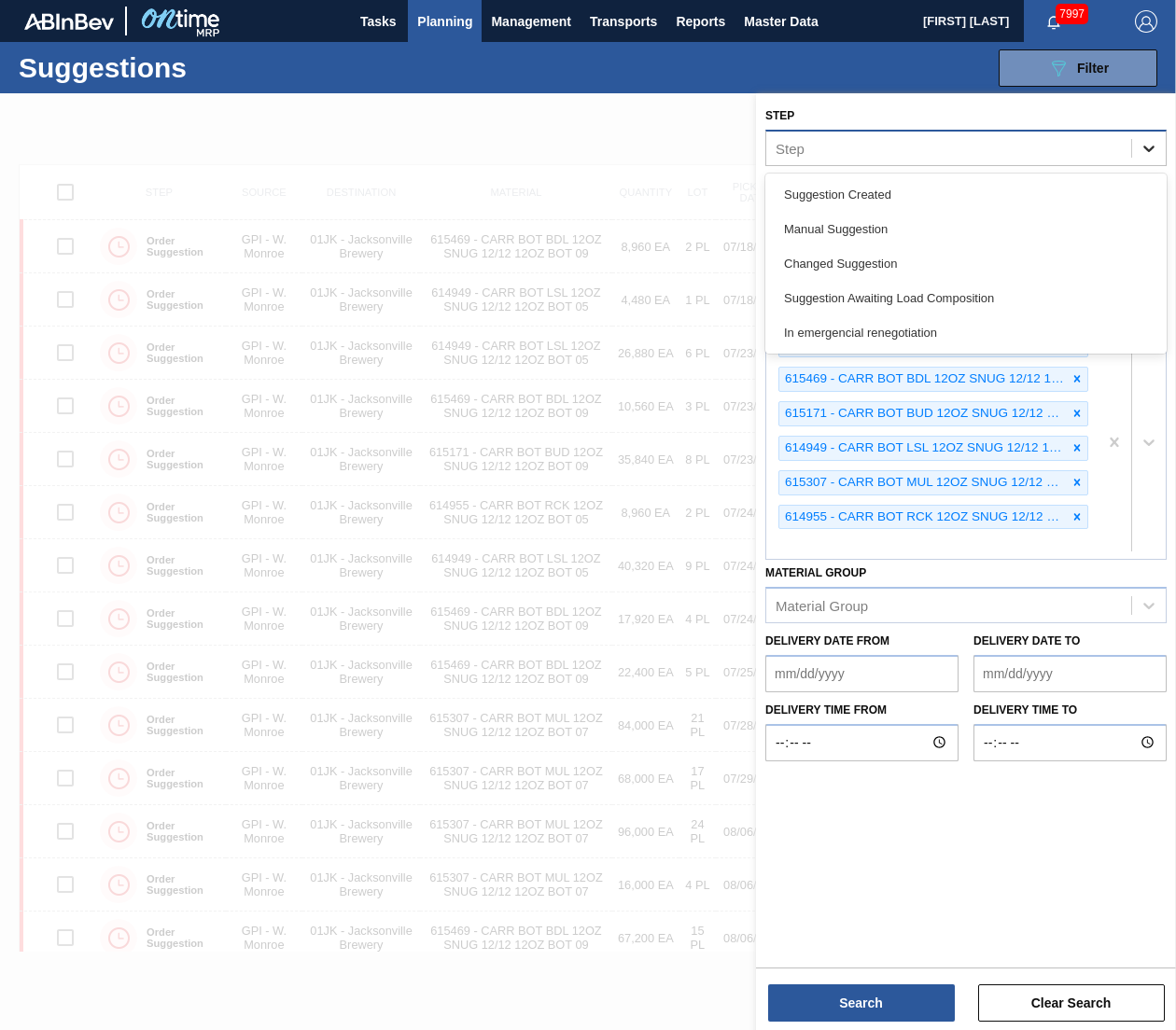 click 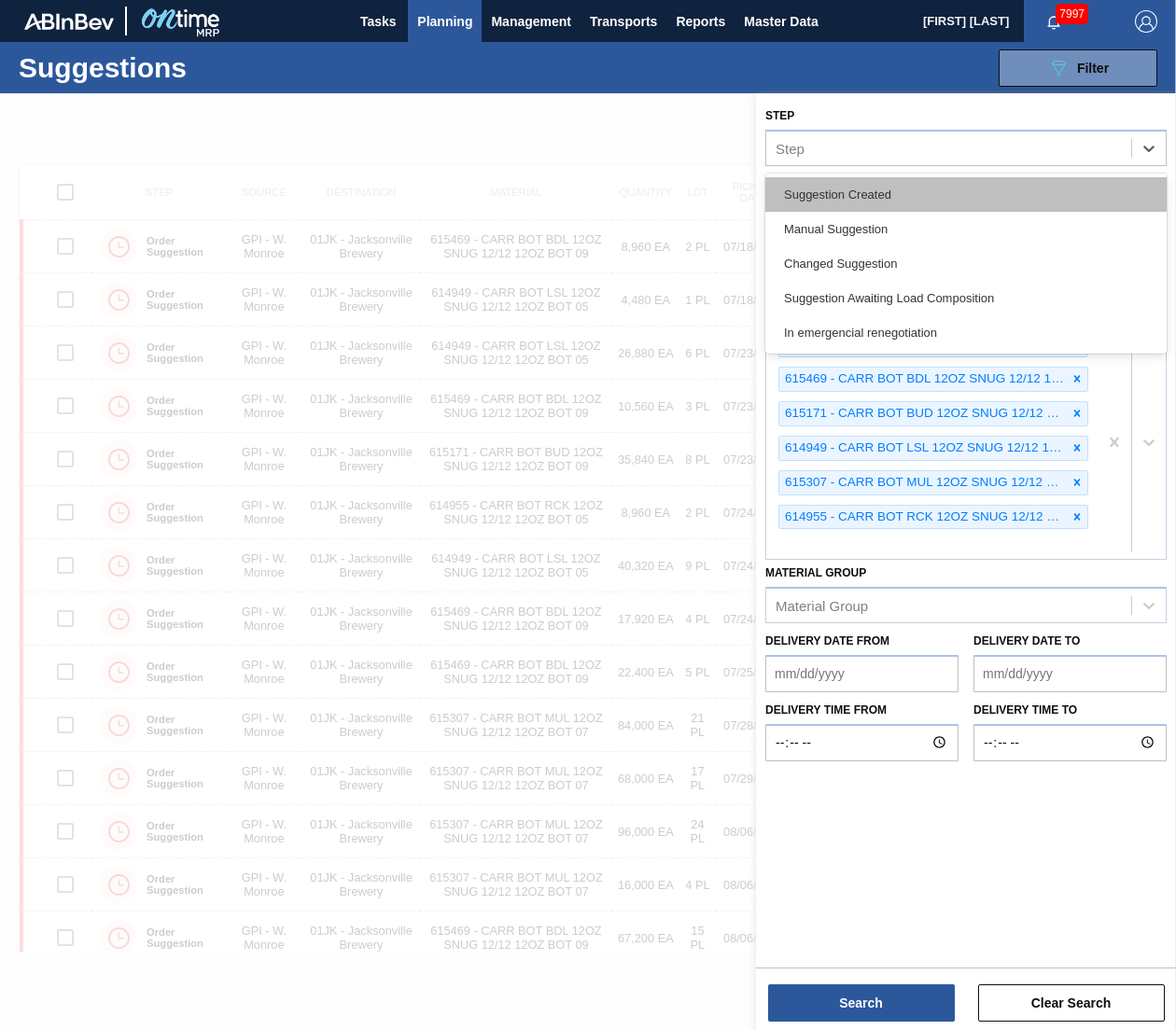 click on "Suggestion Created" at bounding box center [966, 194] 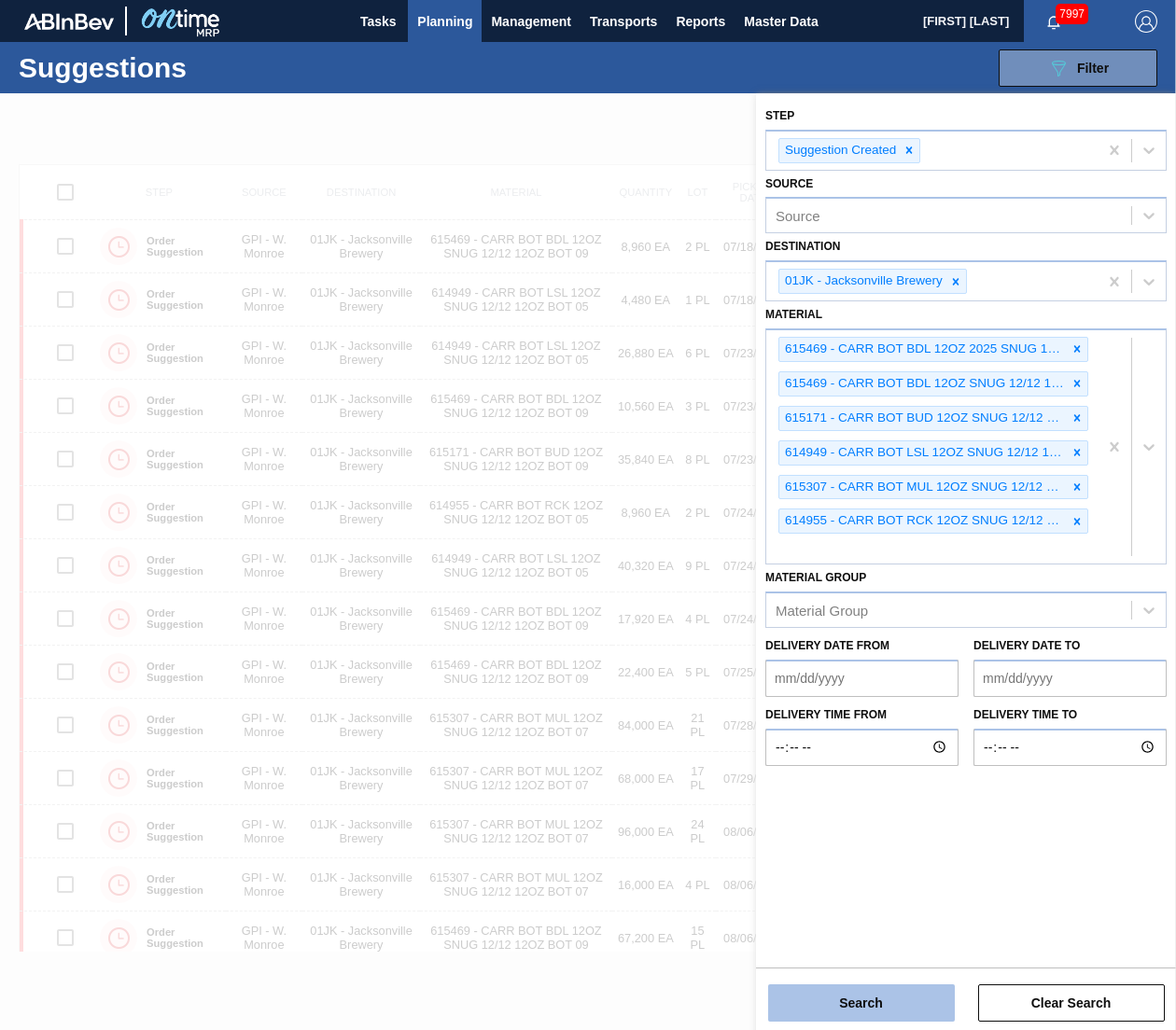 click on "Search" at bounding box center [861, 1003] 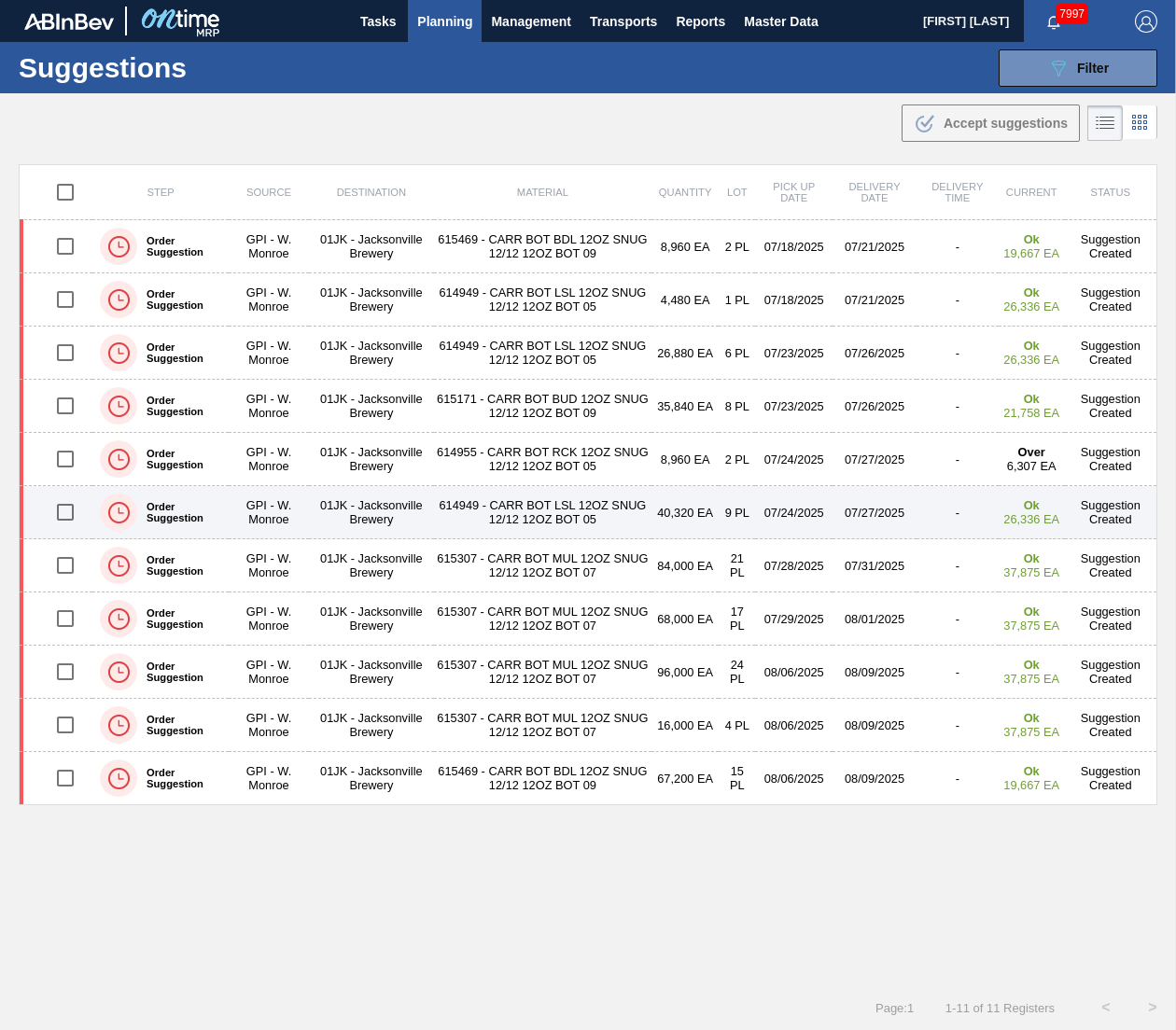 click at bounding box center (65, 512) 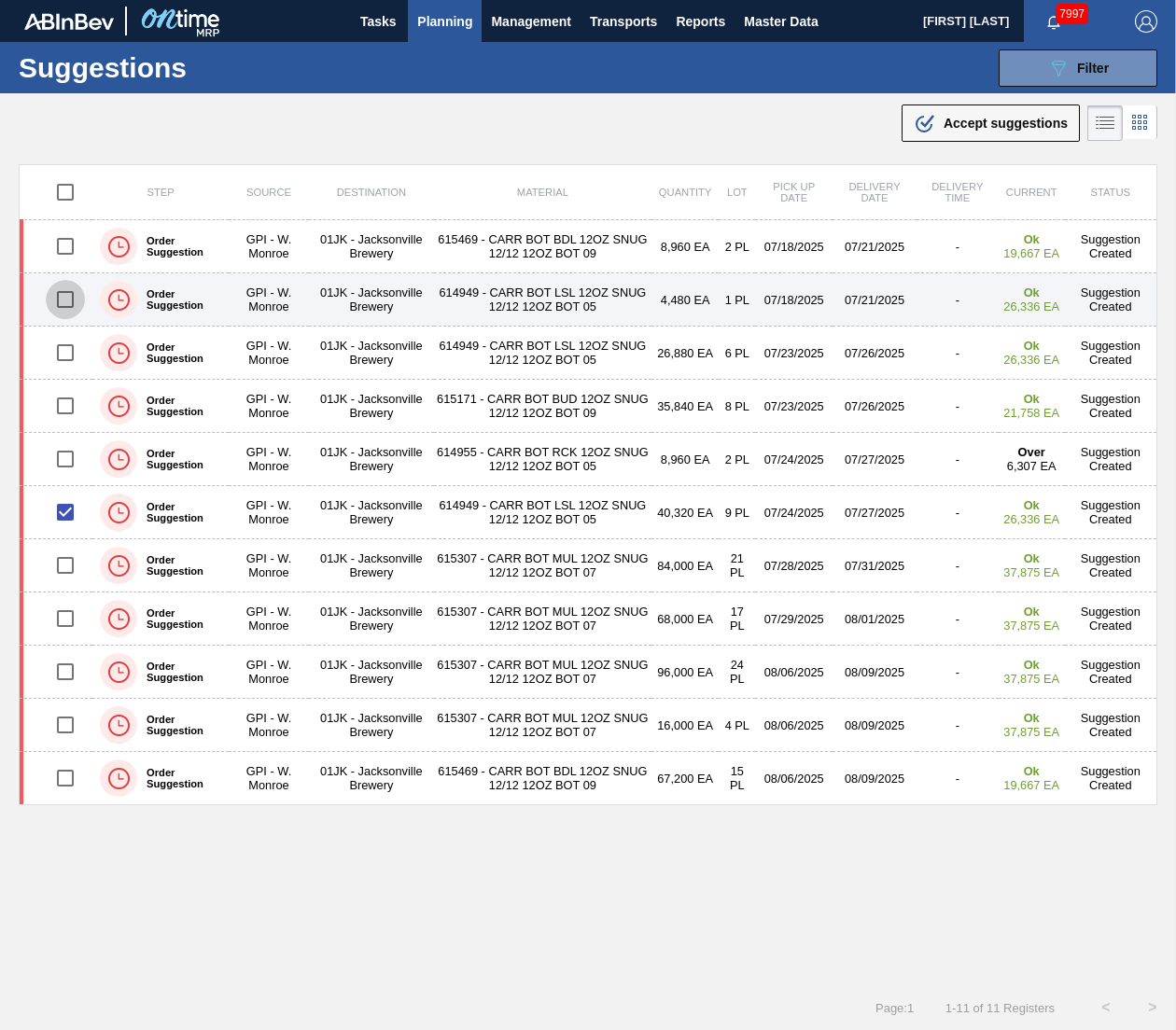 click at bounding box center (65, 299) 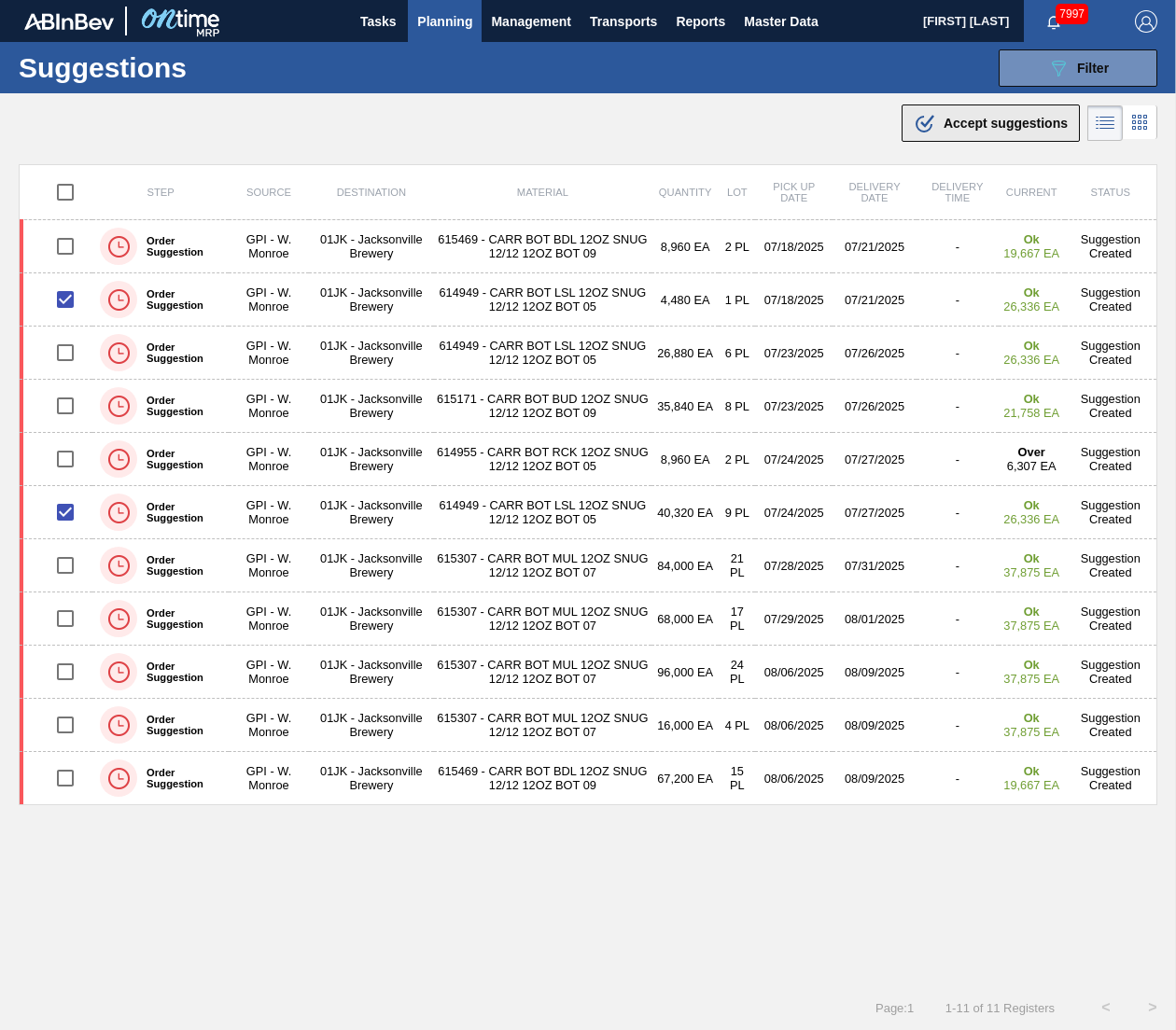 click on "Accept suggestions" at bounding box center (1005, 123) 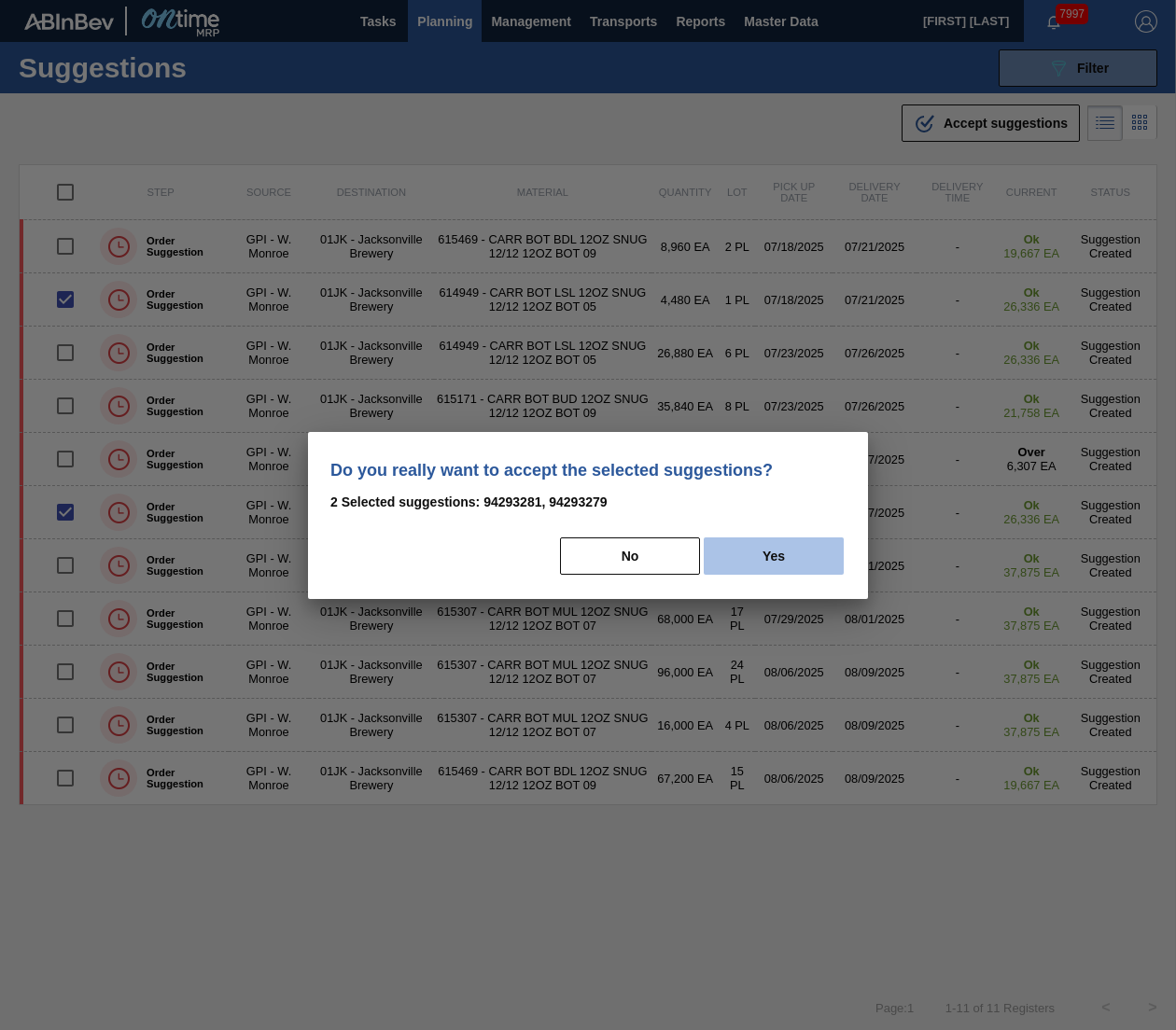 click on "Yes" at bounding box center [774, 556] 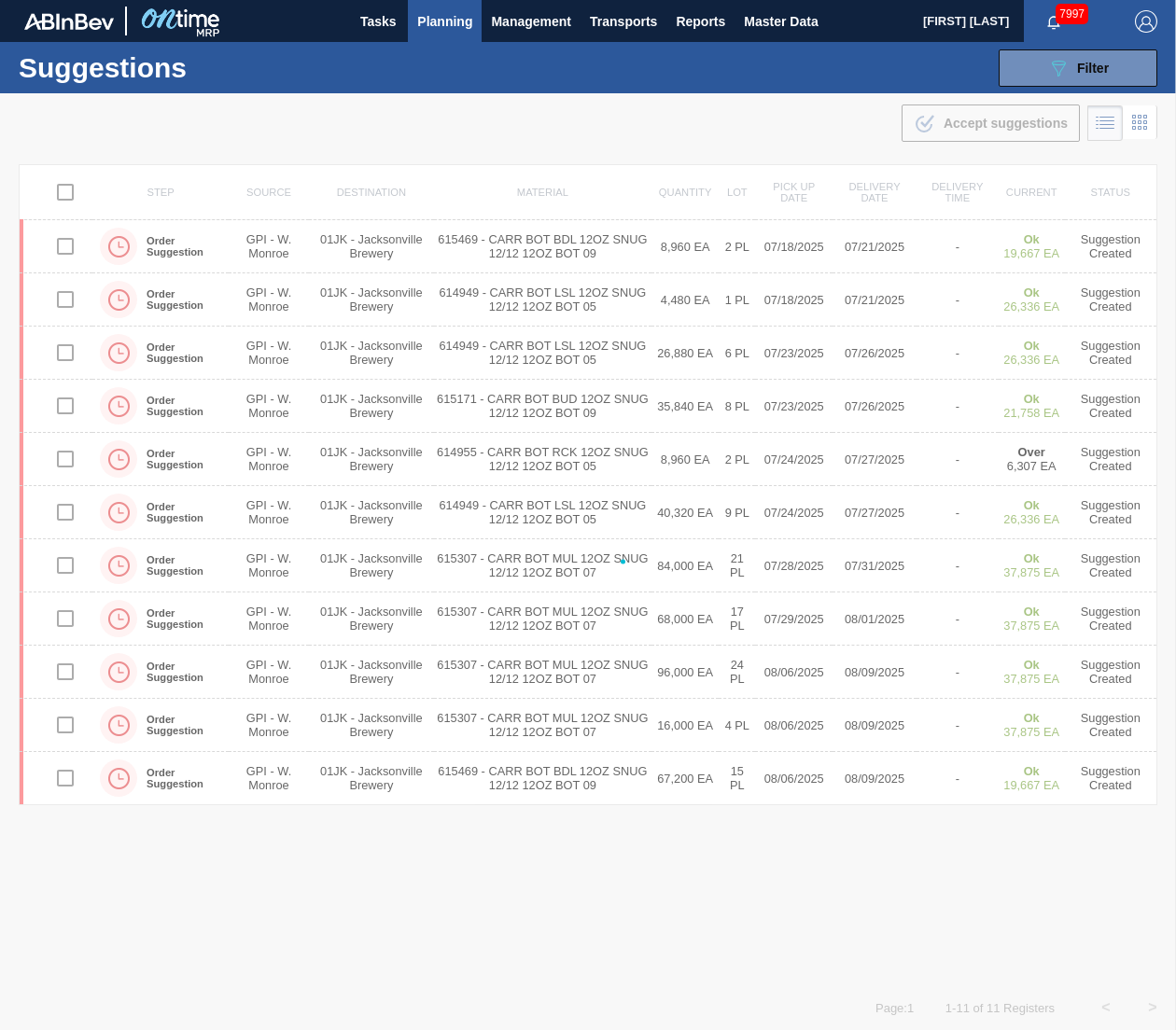 checkbox on "false" 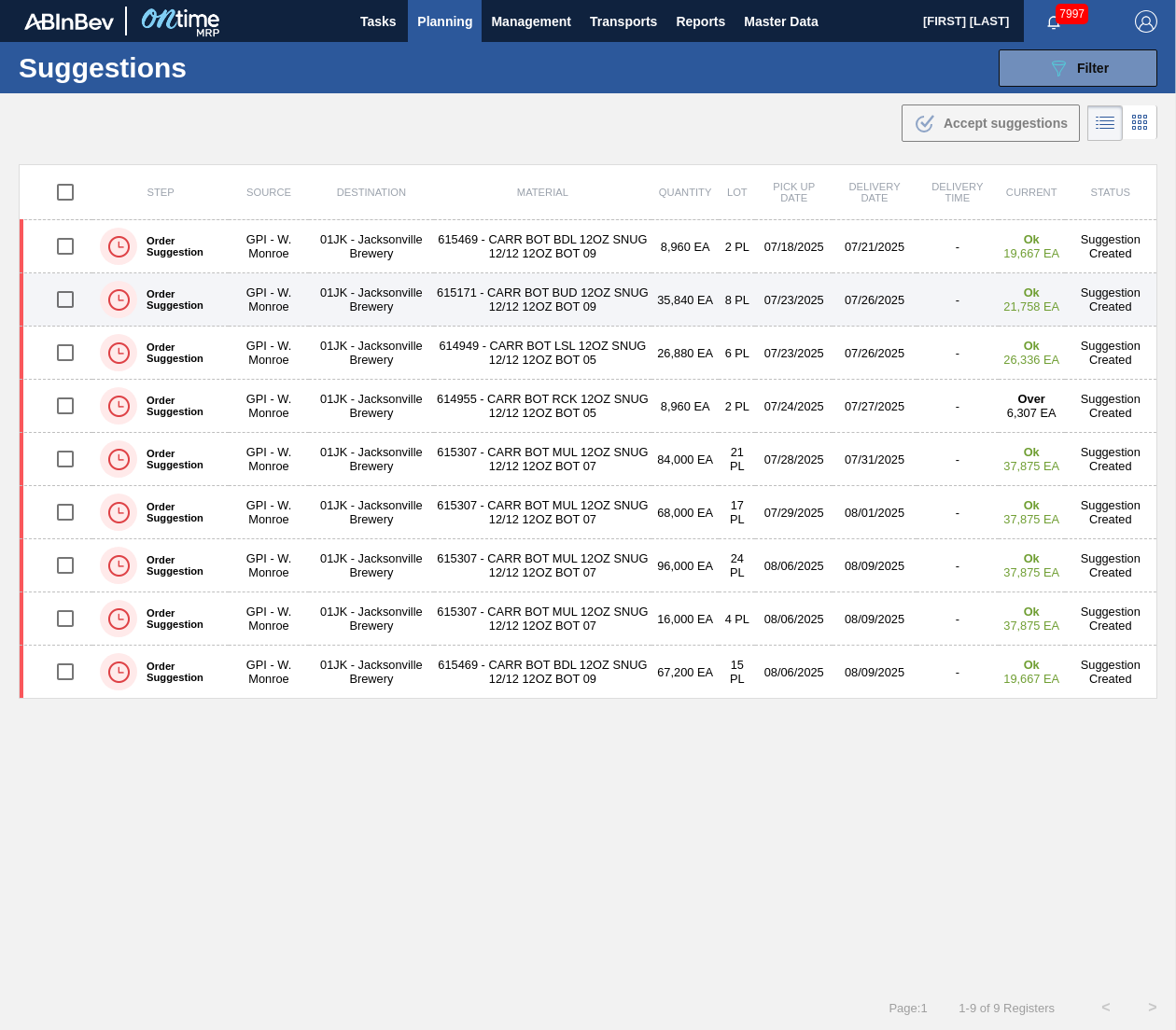 click at bounding box center [65, 299] 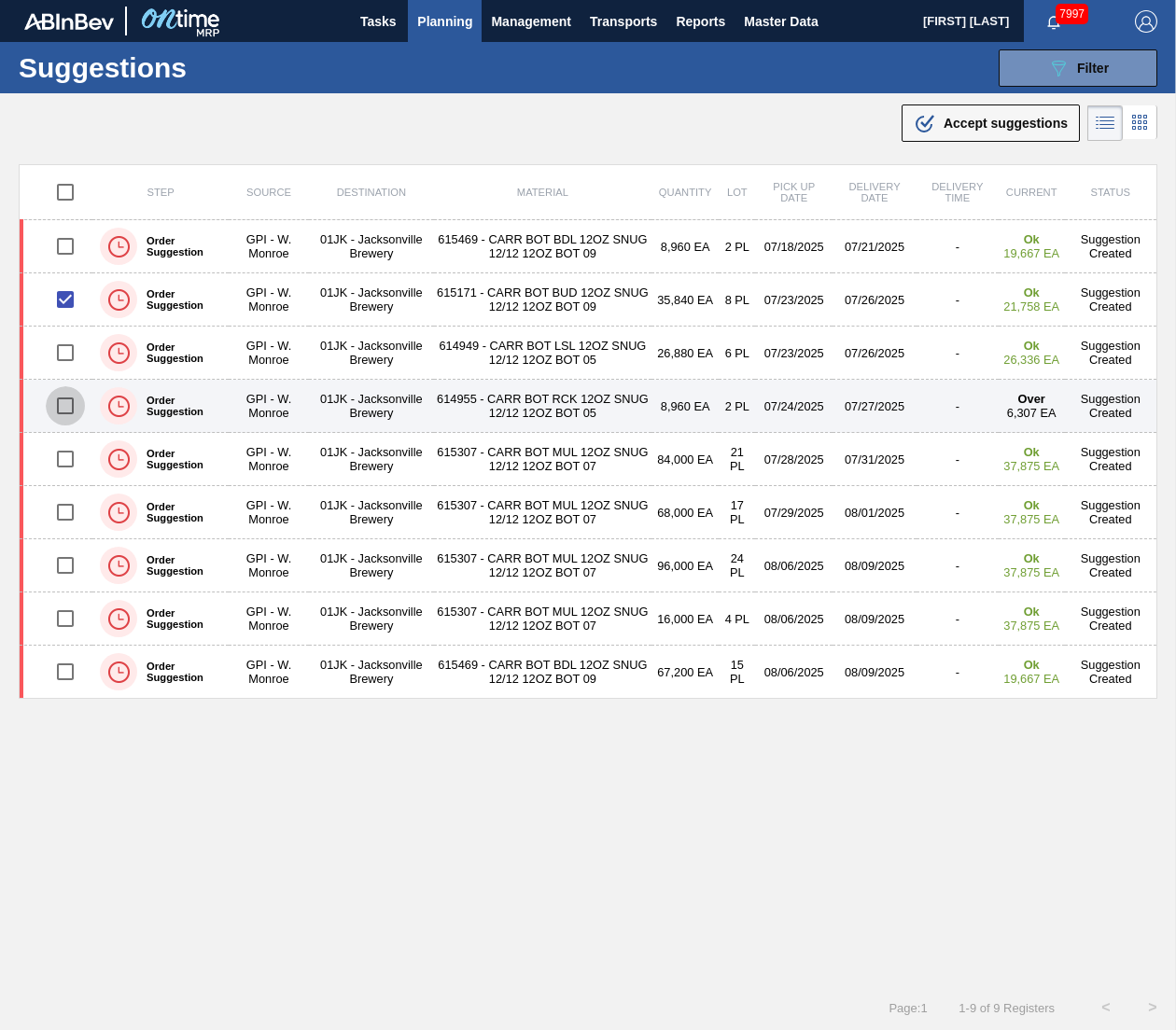 click at bounding box center [65, 406] 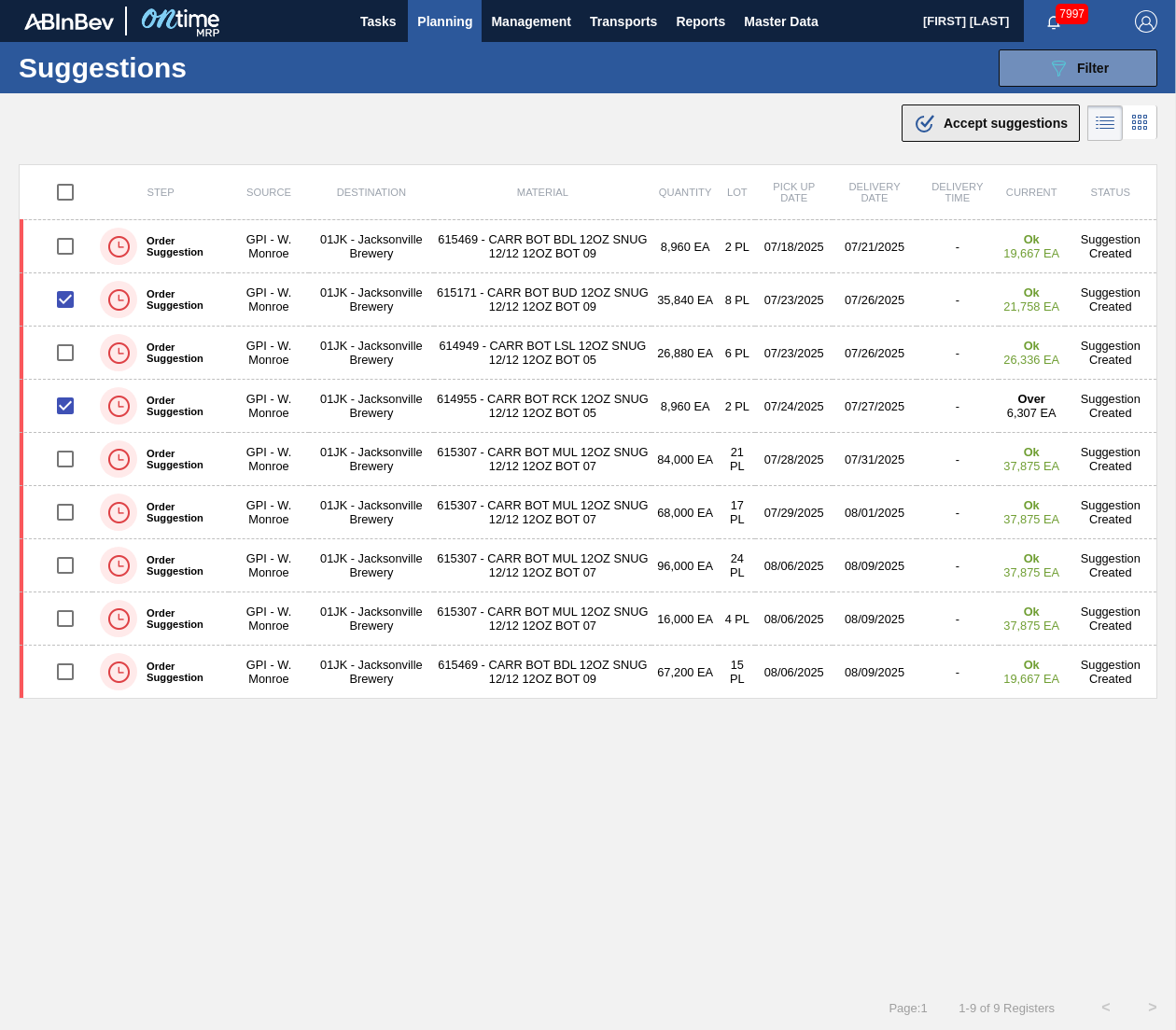 click on ".b{fill:var(--color-action-default)} Accept suggestions" at bounding box center [990, 123] 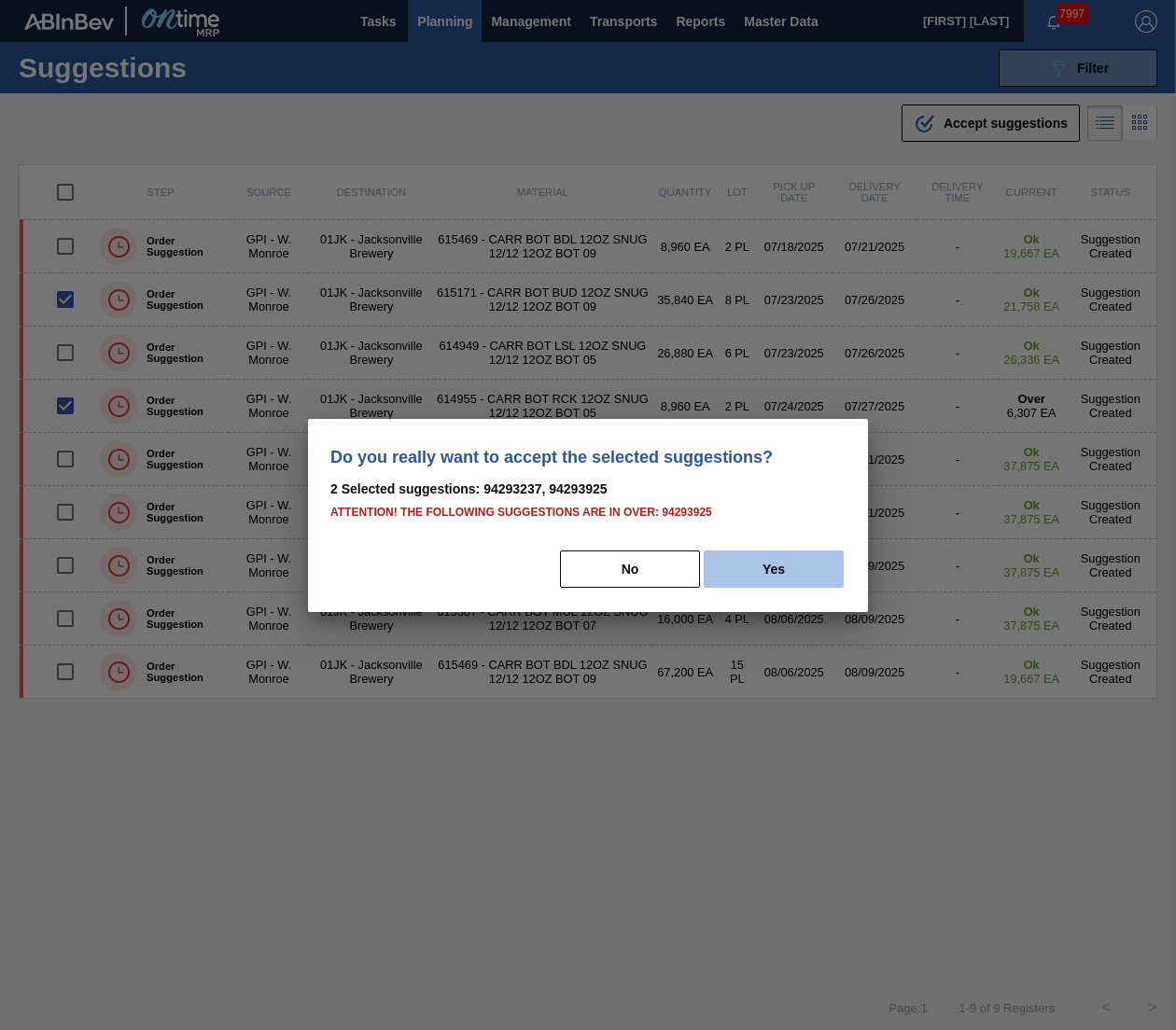 click on "Yes" at bounding box center [774, 569] 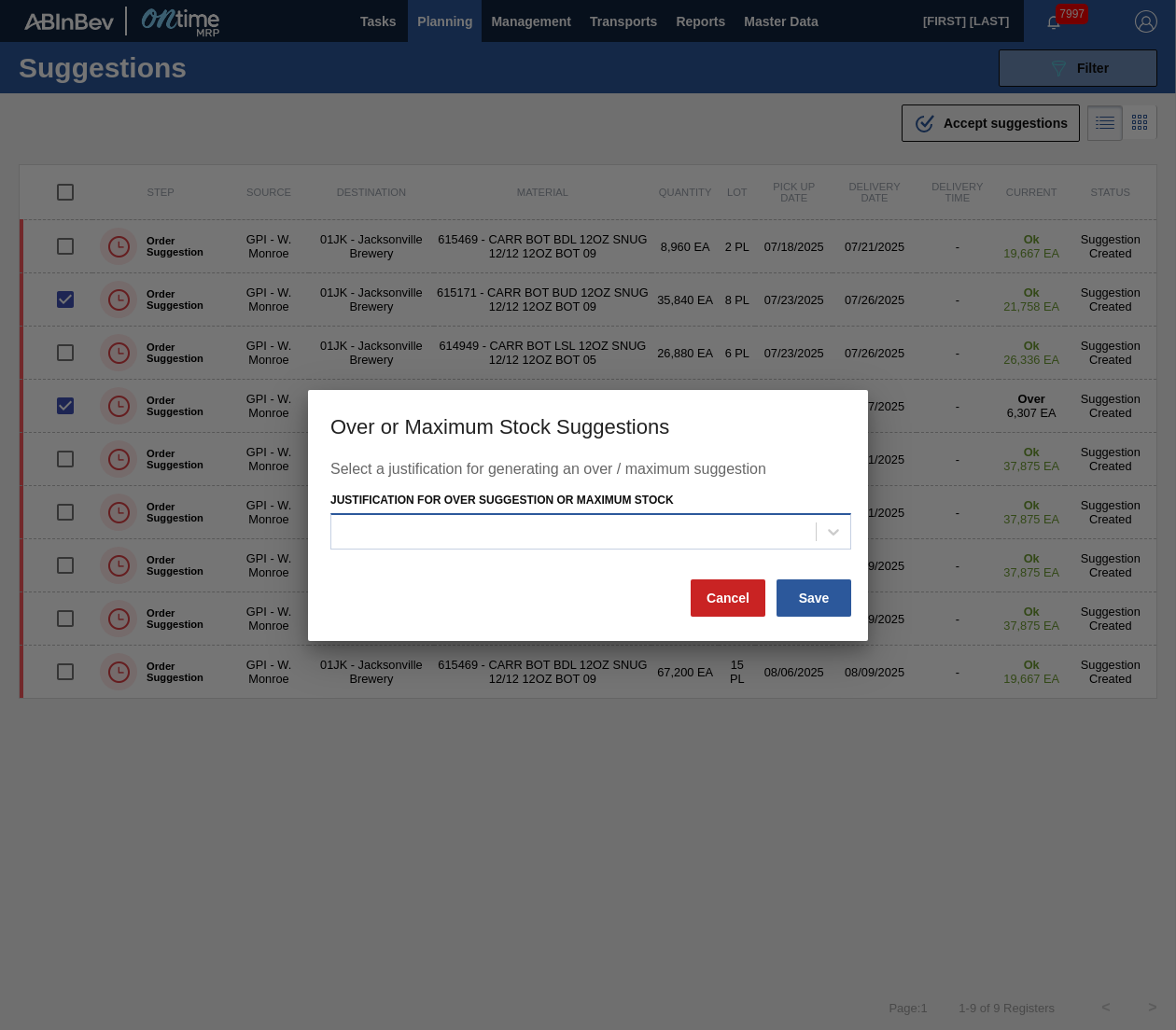 click at bounding box center (573, 532) 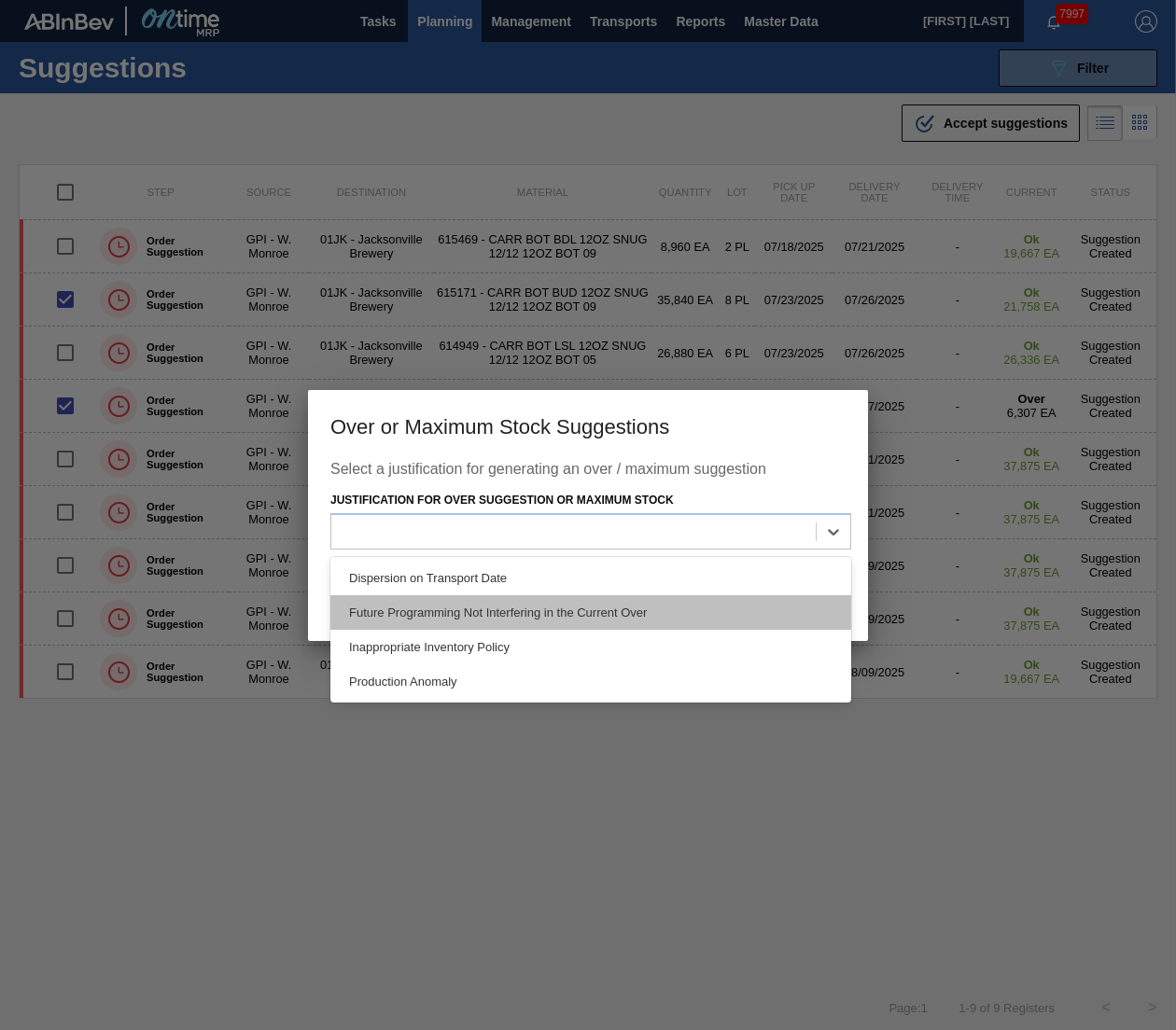click on "Future Programming Not Interfering in the Current Over" at bounding box center (591, 612) 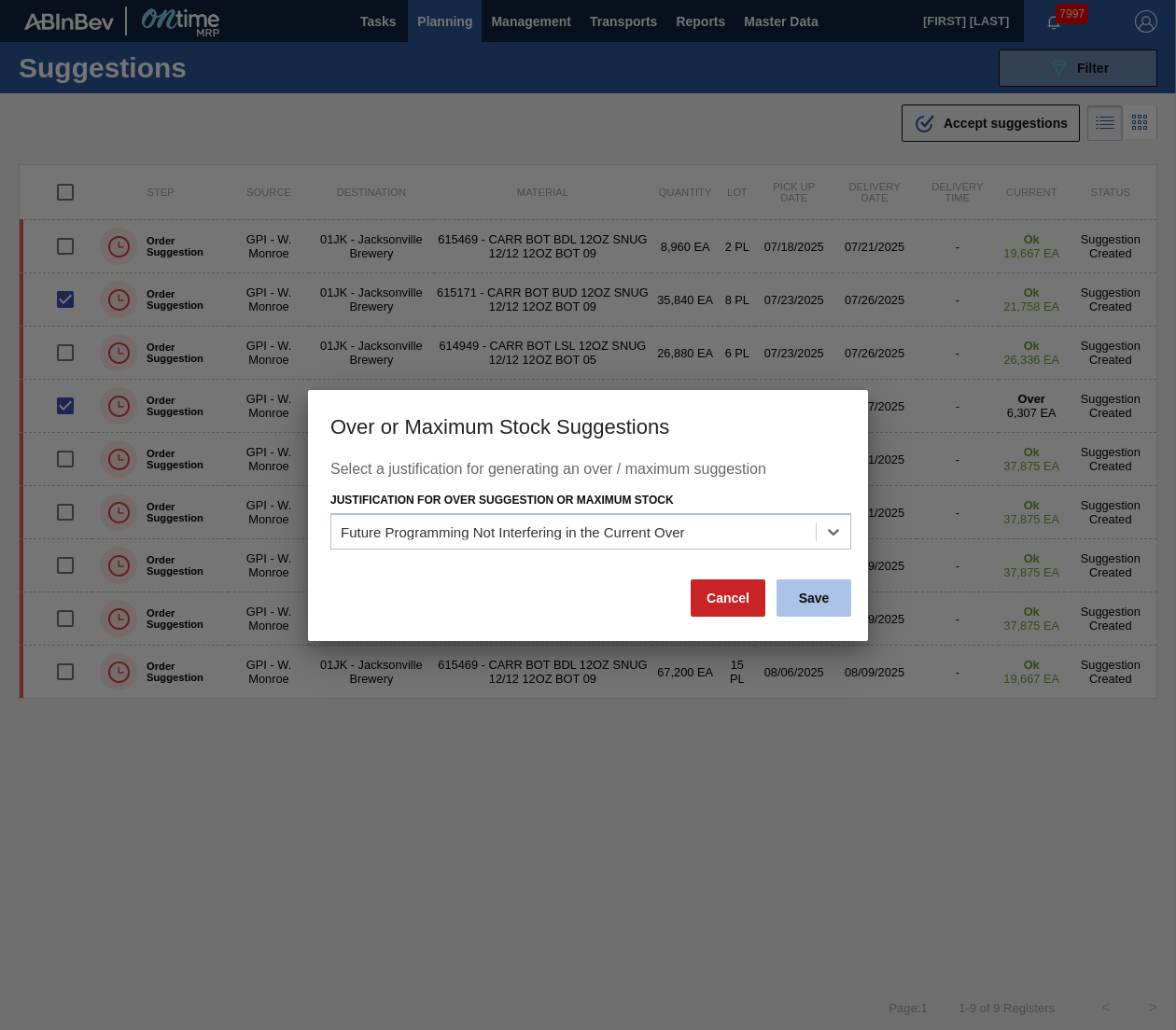 click on "Save" at bounding box center [814, 598] 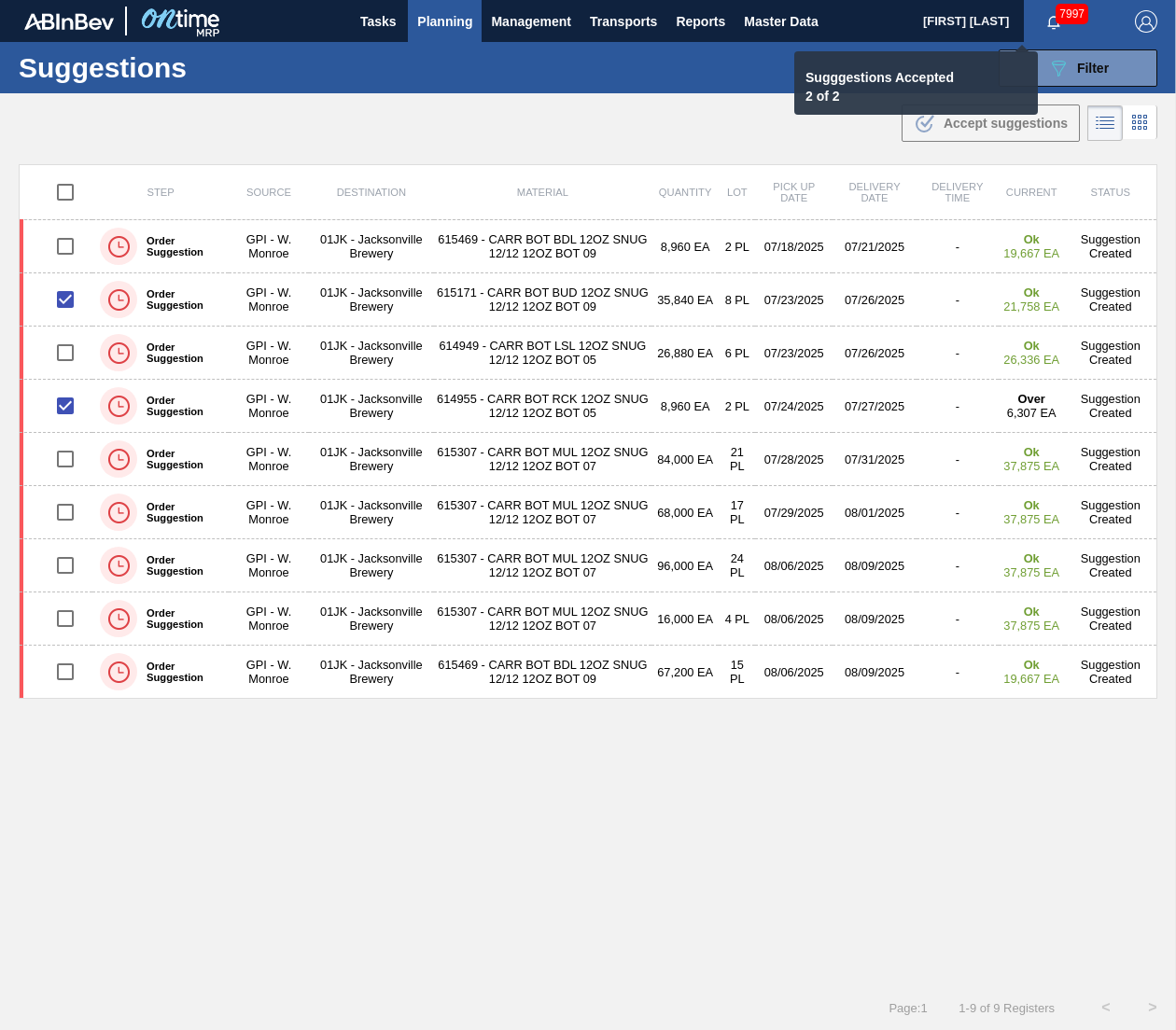 checkbox on "false" 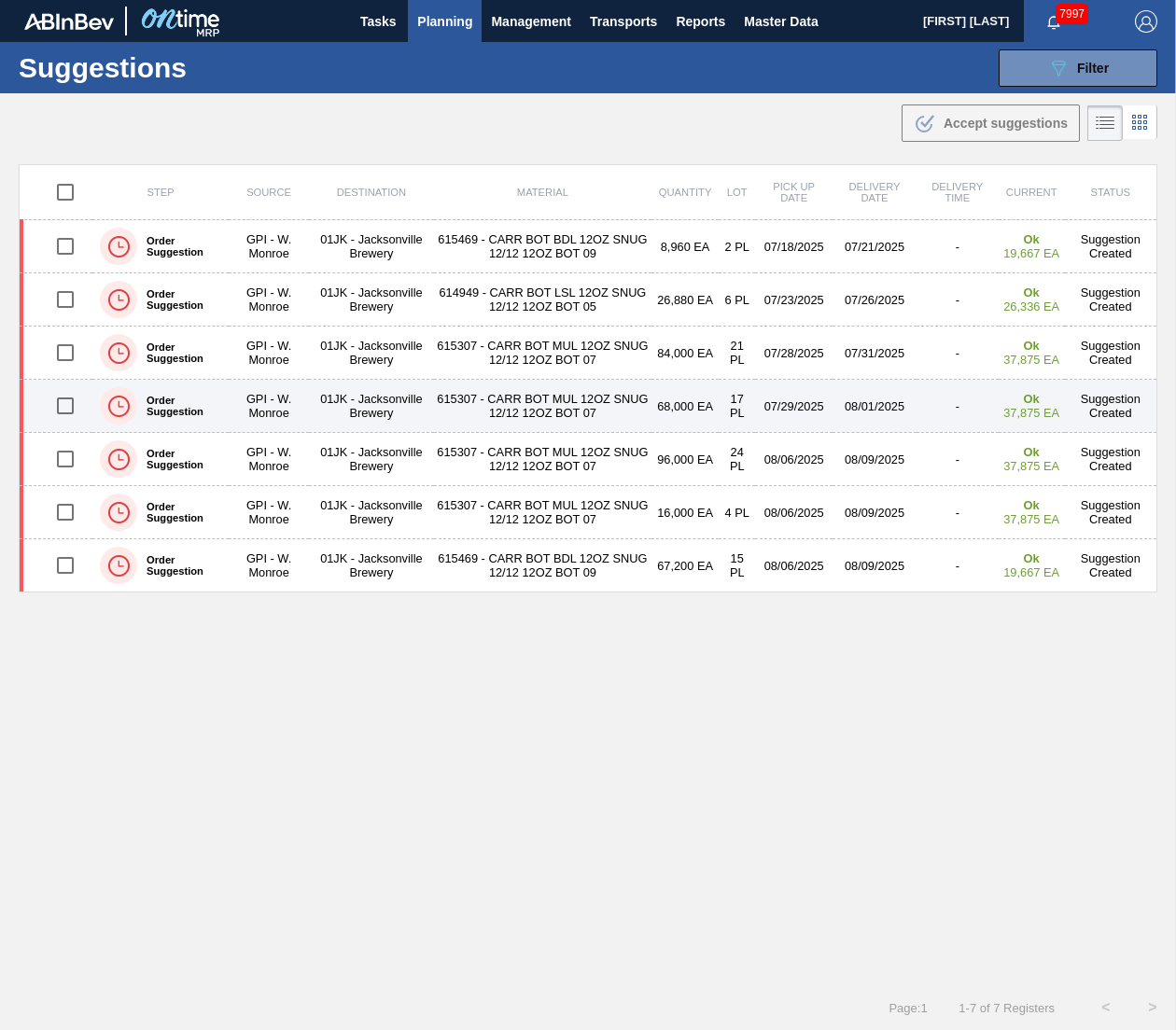 click at bounding box center [65, 406] 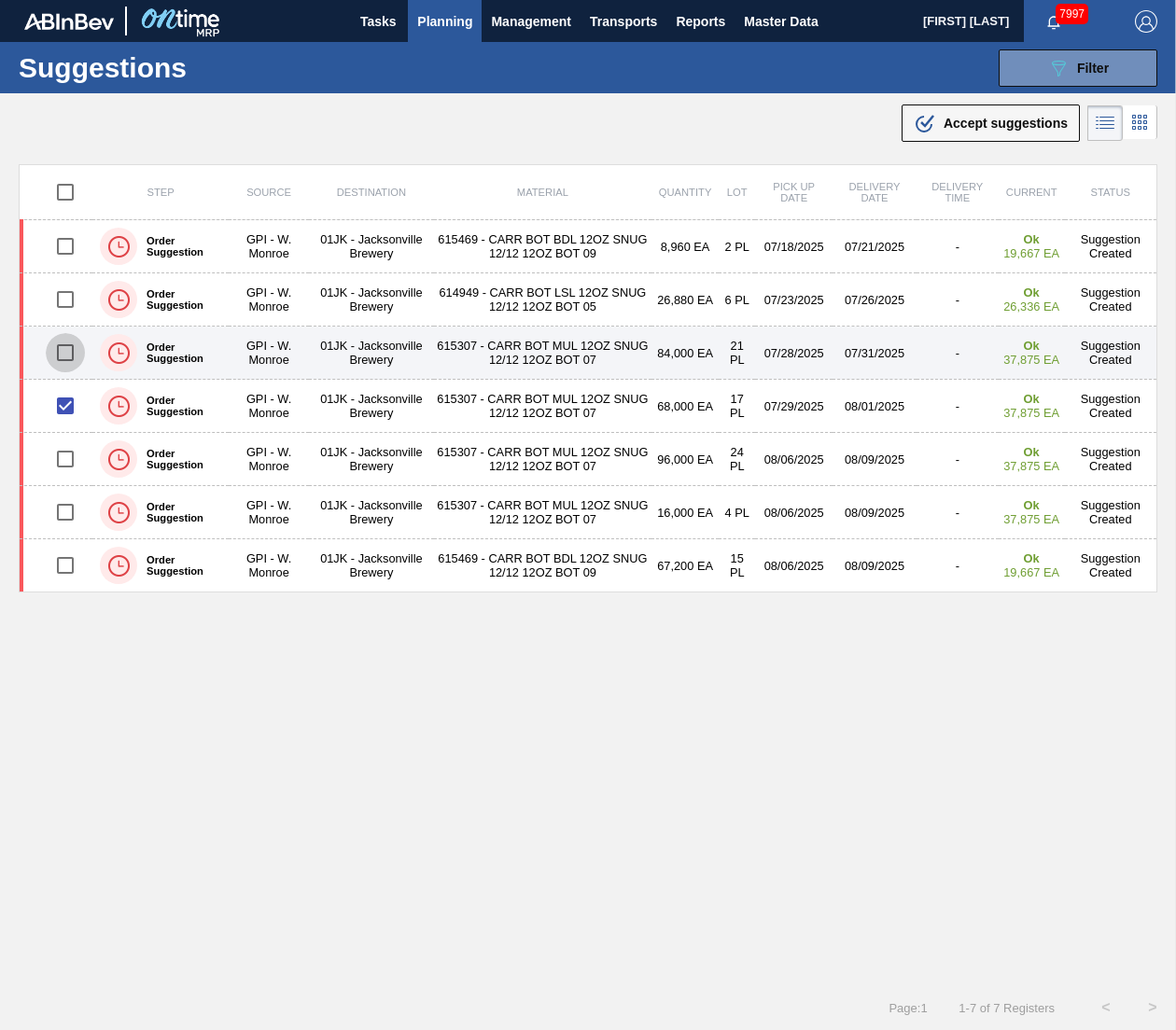 click at bounding box center [65, 353] 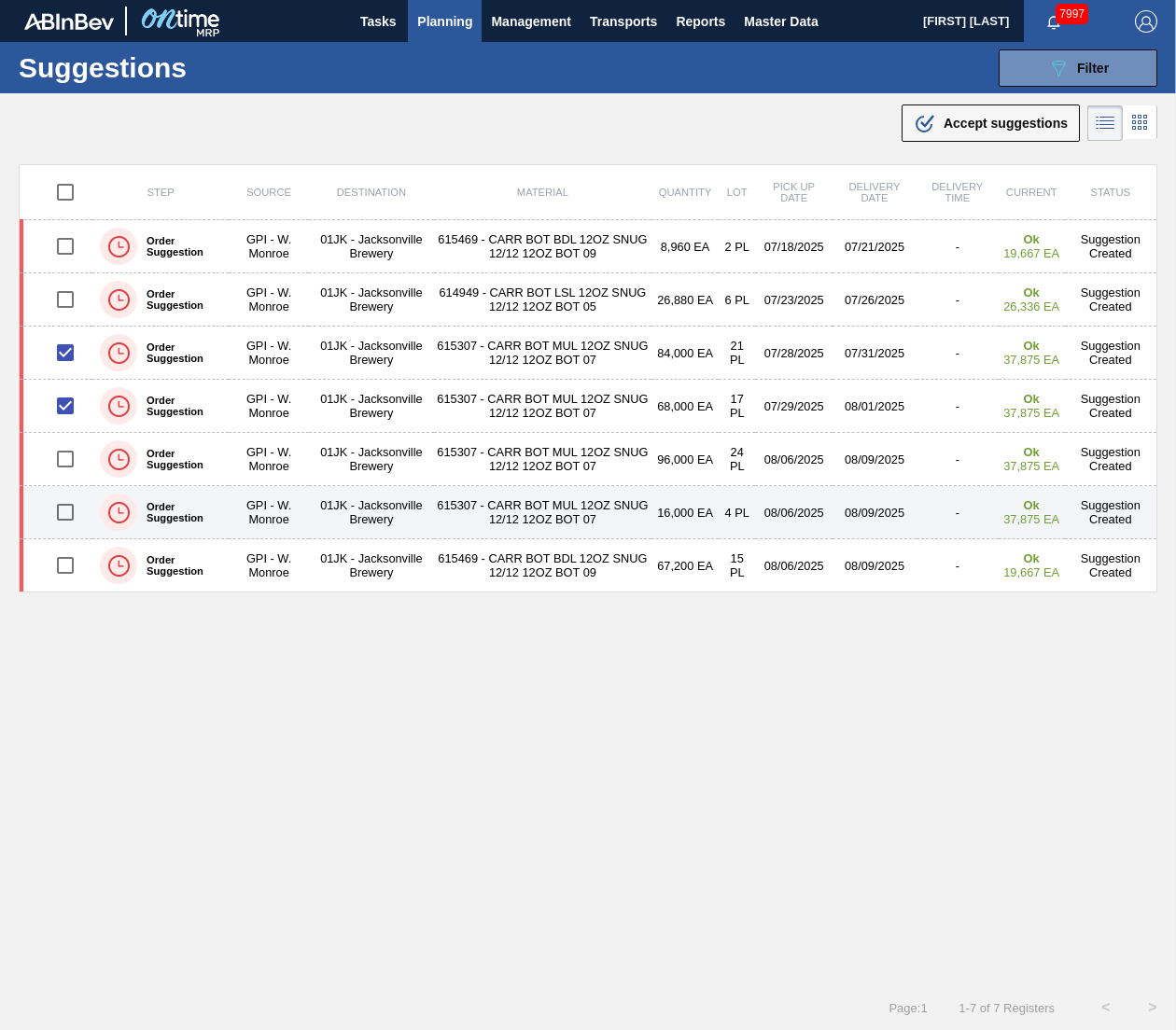 click at bounding box center (65, 512) 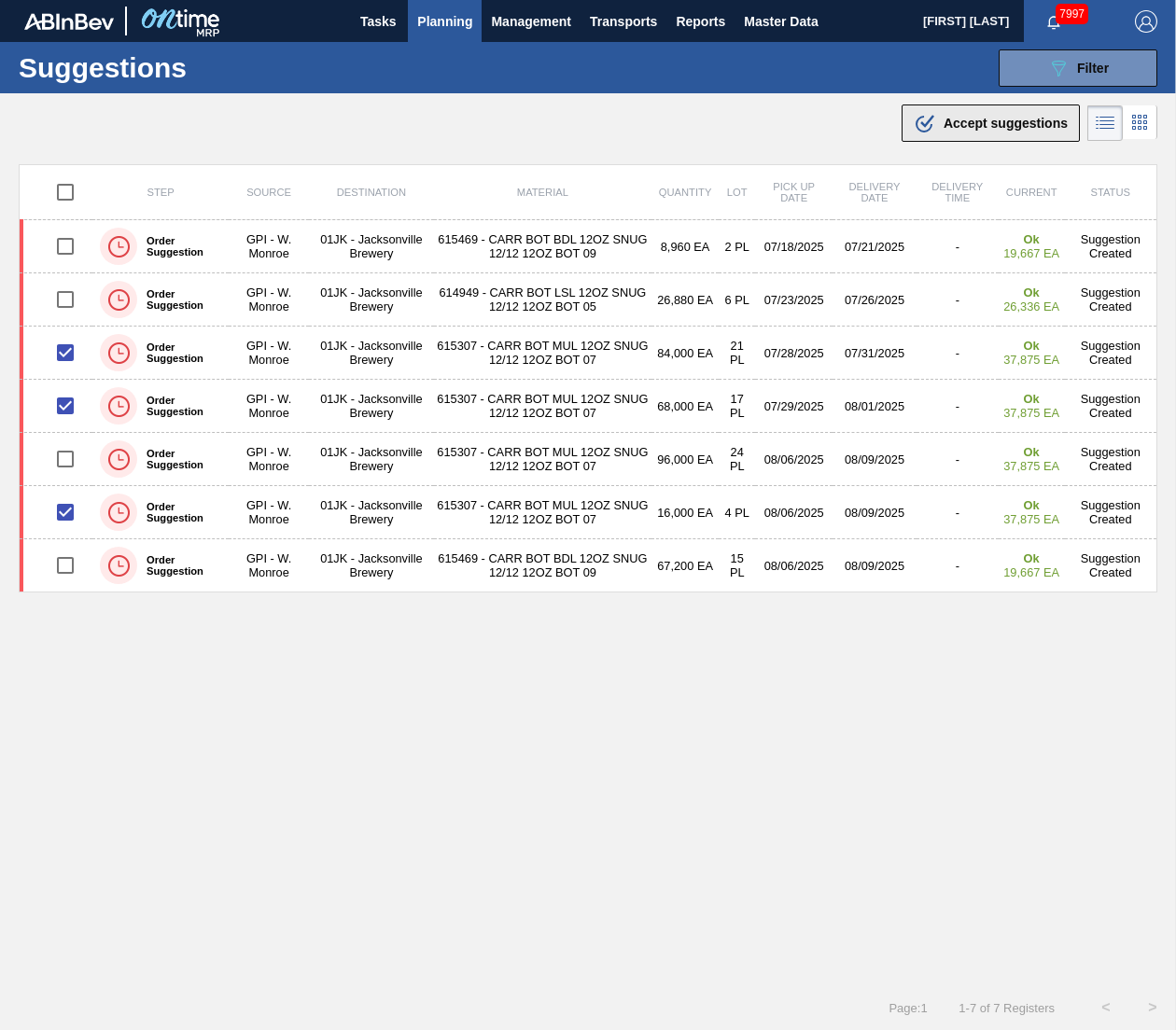 click on ".b{fill:var(--color-action-default)} Accept suggestions" at bounding box center [990, 123] 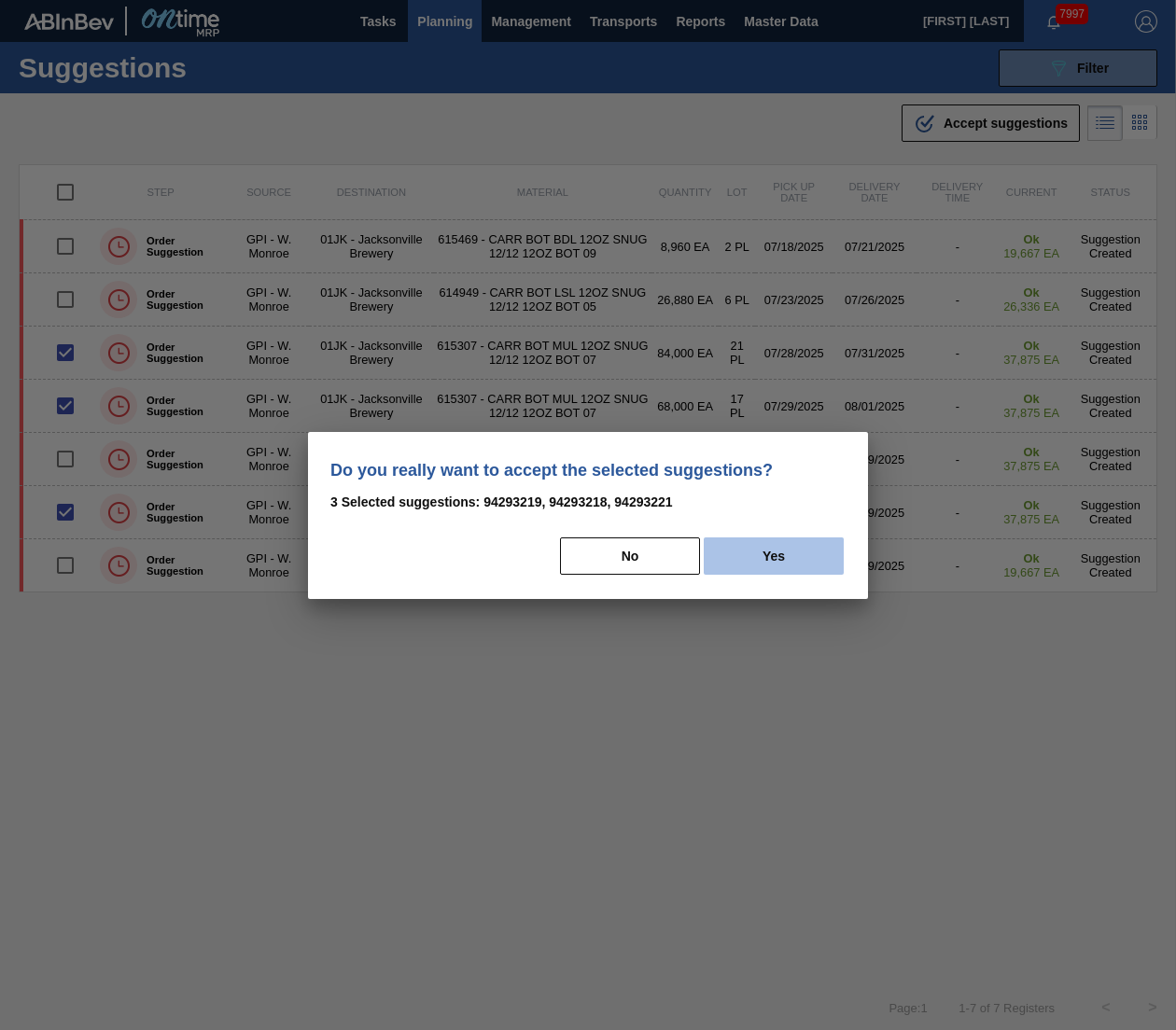 click on "Yes" at bounding box center [774, 556] 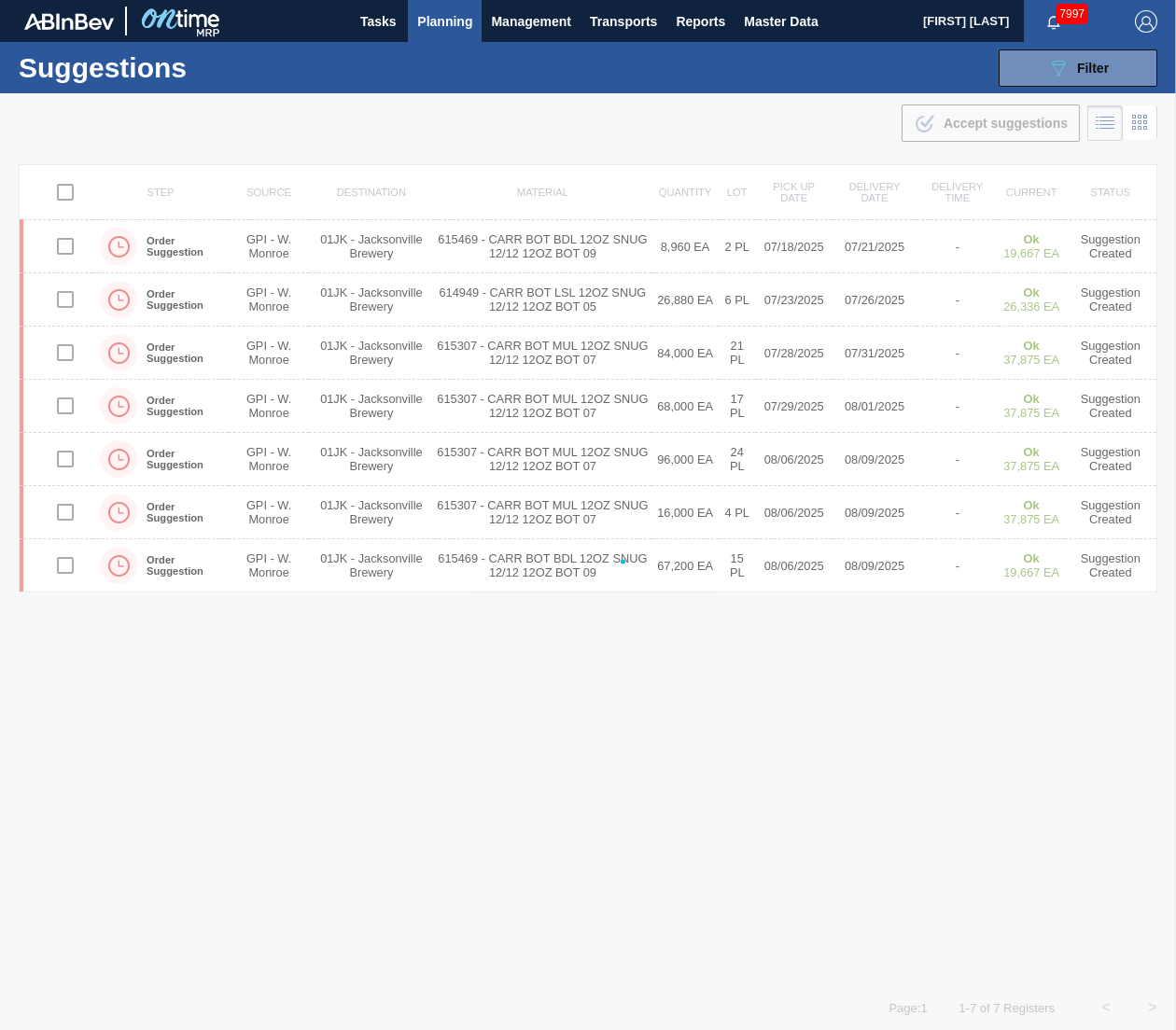 checkbox on "false" 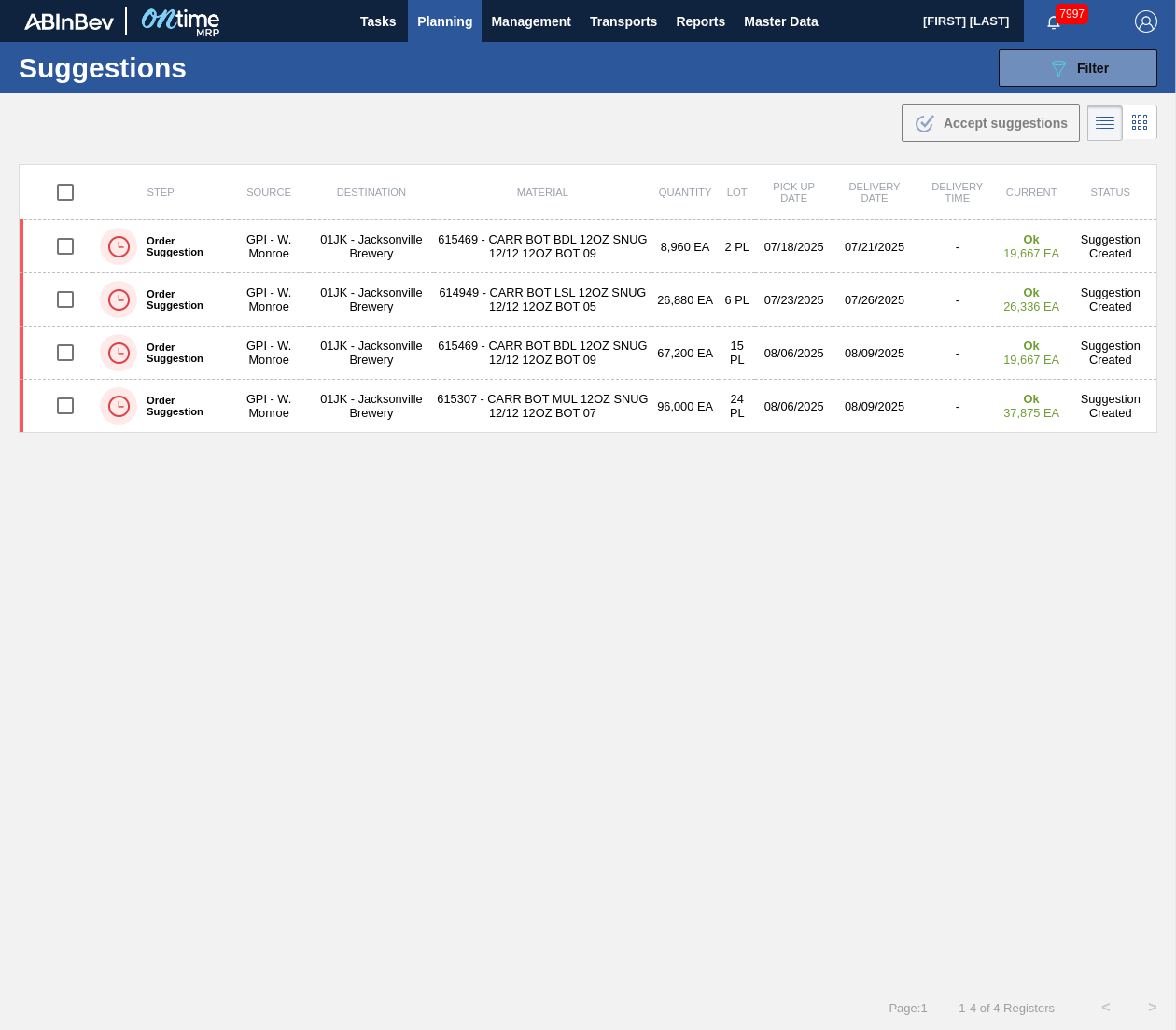 click on ".b{fill:var(--color-action-default)} Accept suggestions" at bounding box center [588, 119] 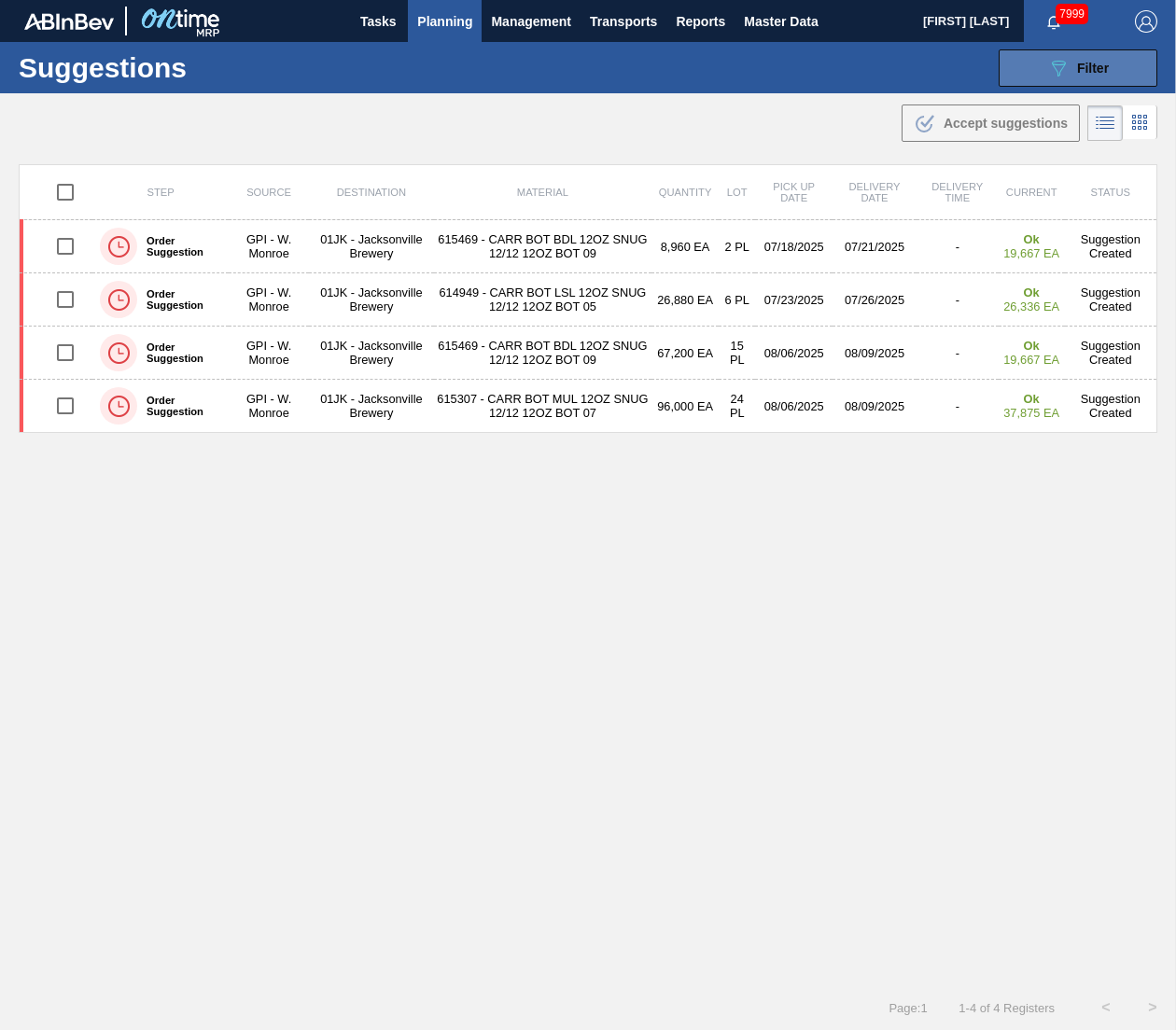 click on "089F7B8B-B2A5-4AFE-B5C0-19BA573D28AC Filter" at bounding box center (1078, 68) 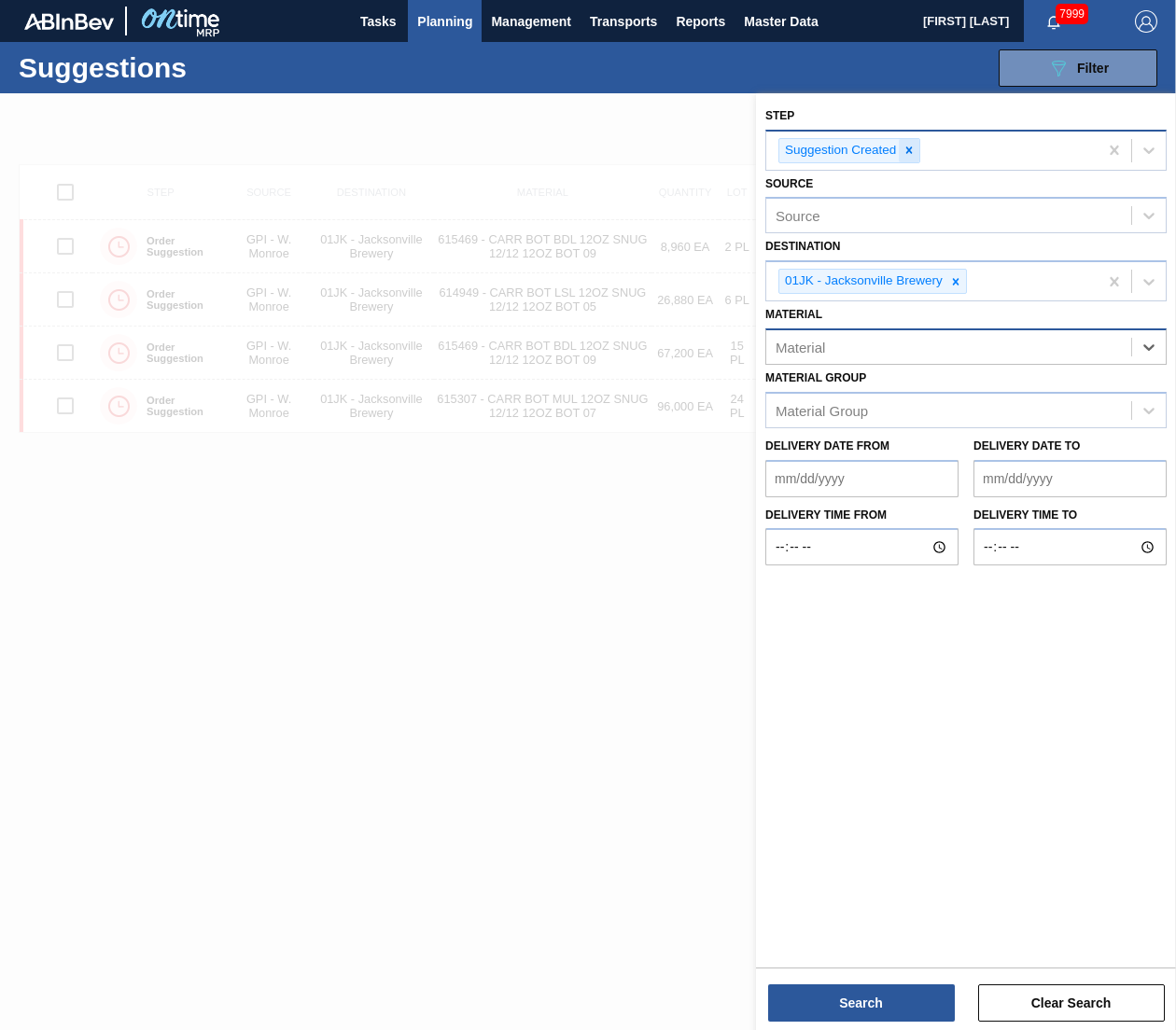 click at bounding box center [909, 150] 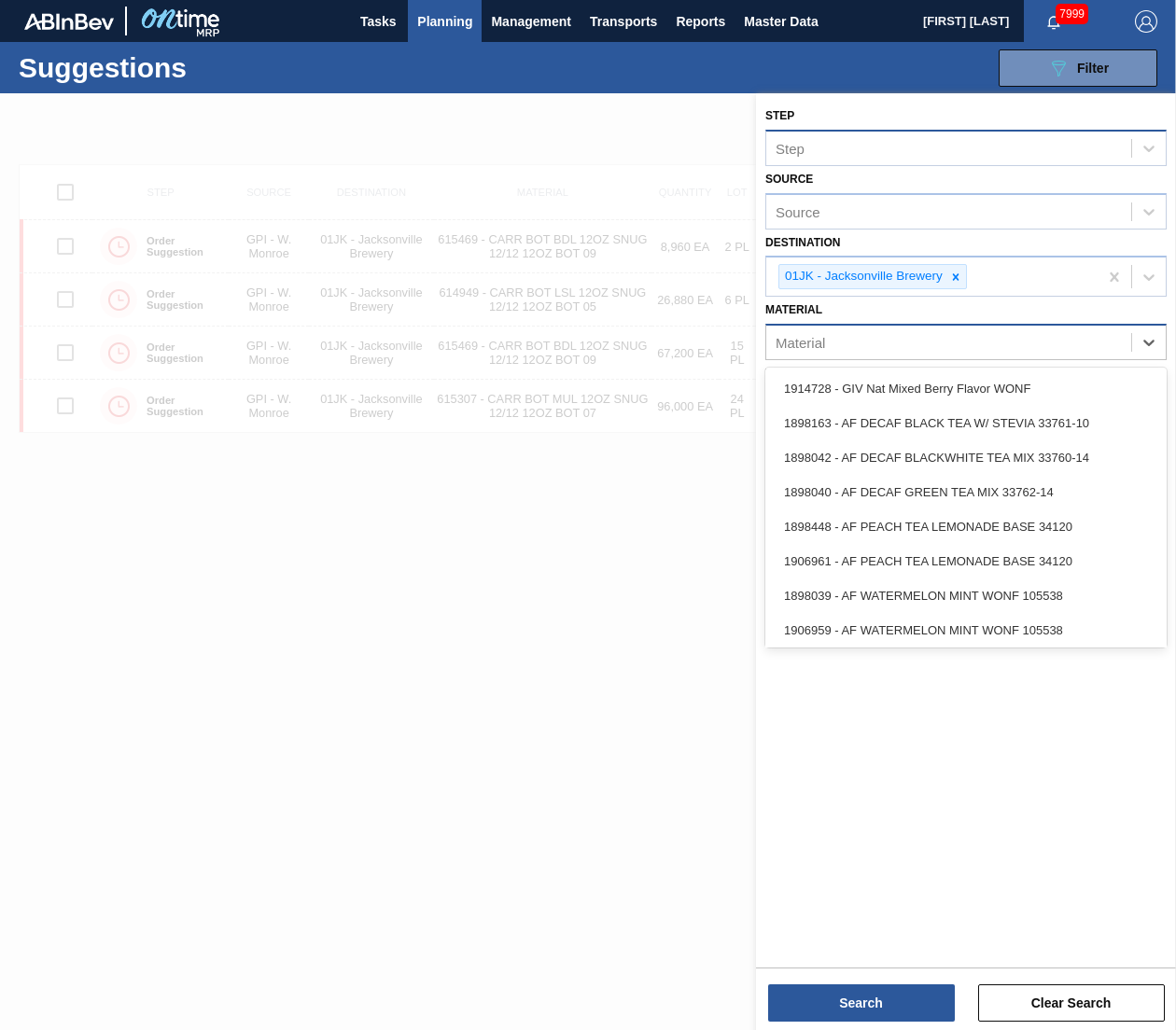 click on "Material" at bounding box center (948, 342) 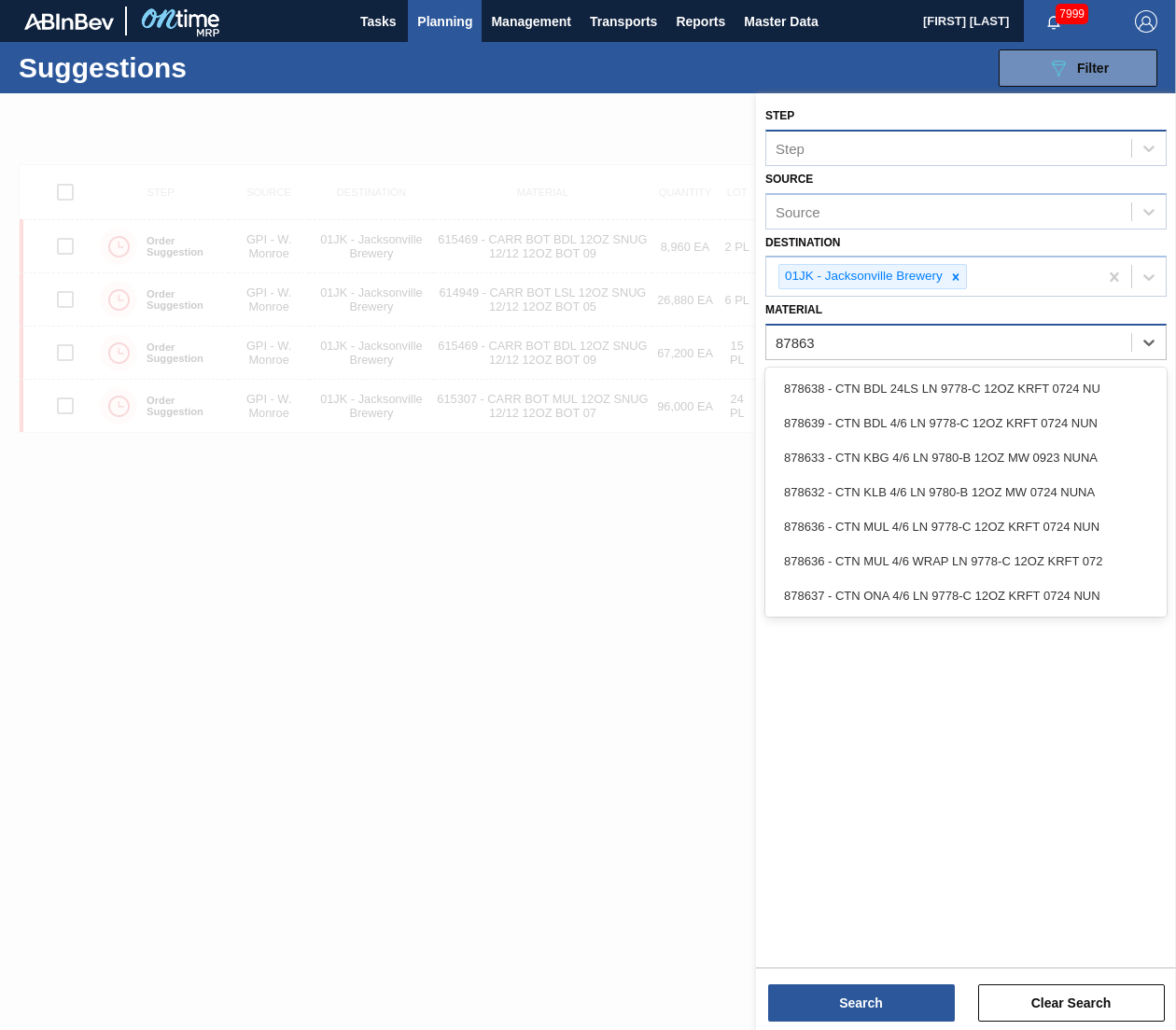type on "878636" 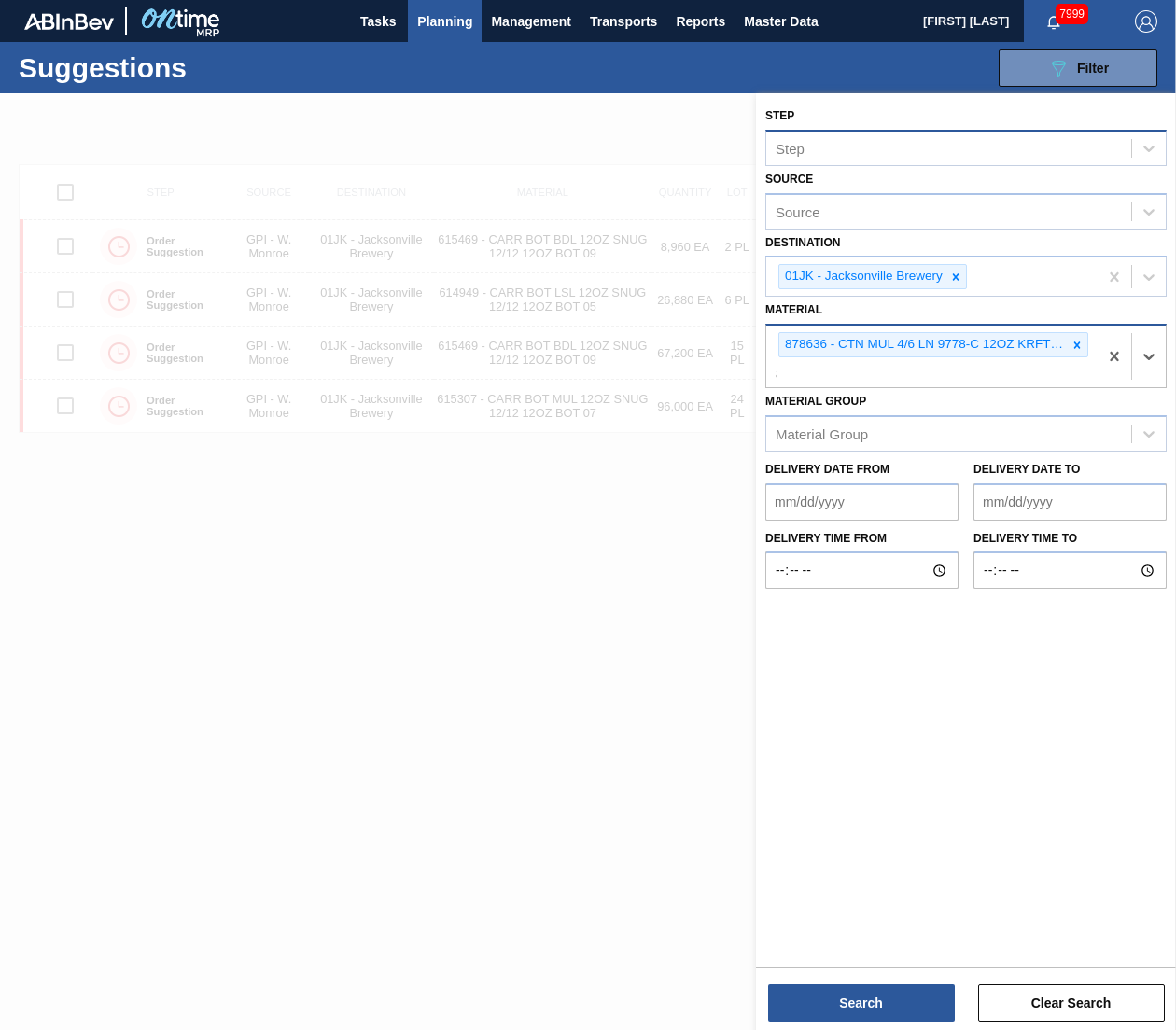 type 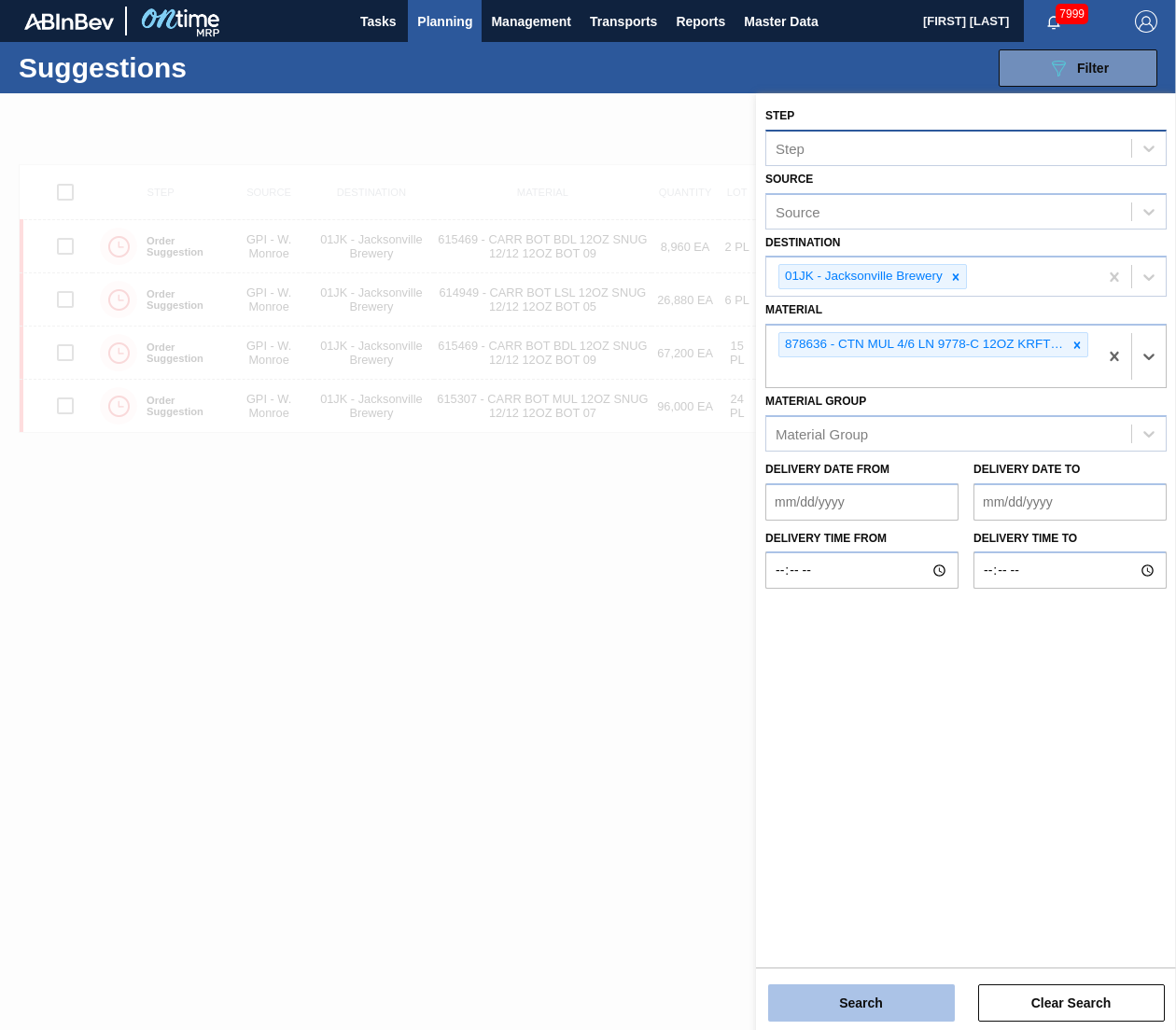 click on "Search" at bounding box center [861, 1003] 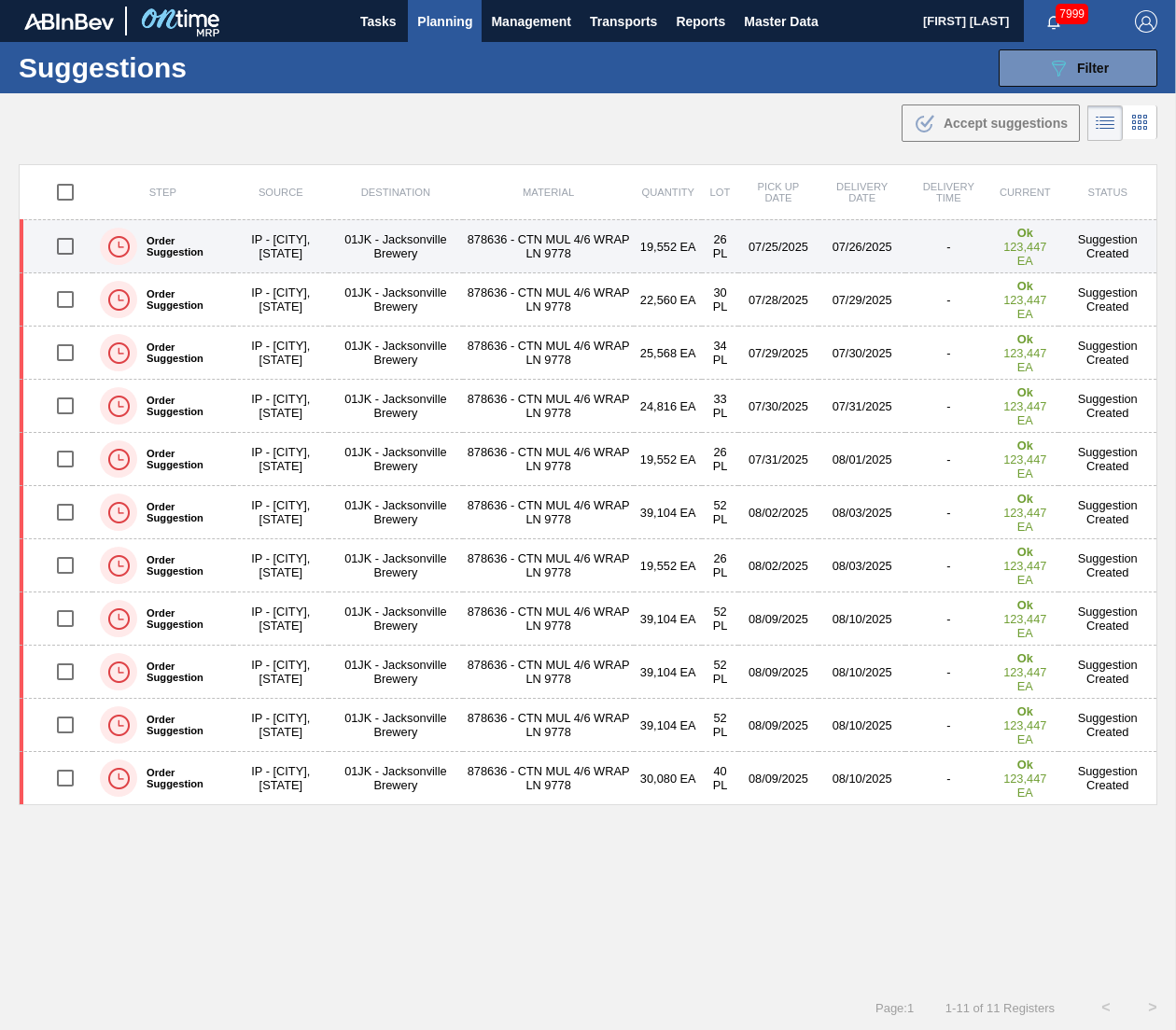 click at bounding box center (65, 246) 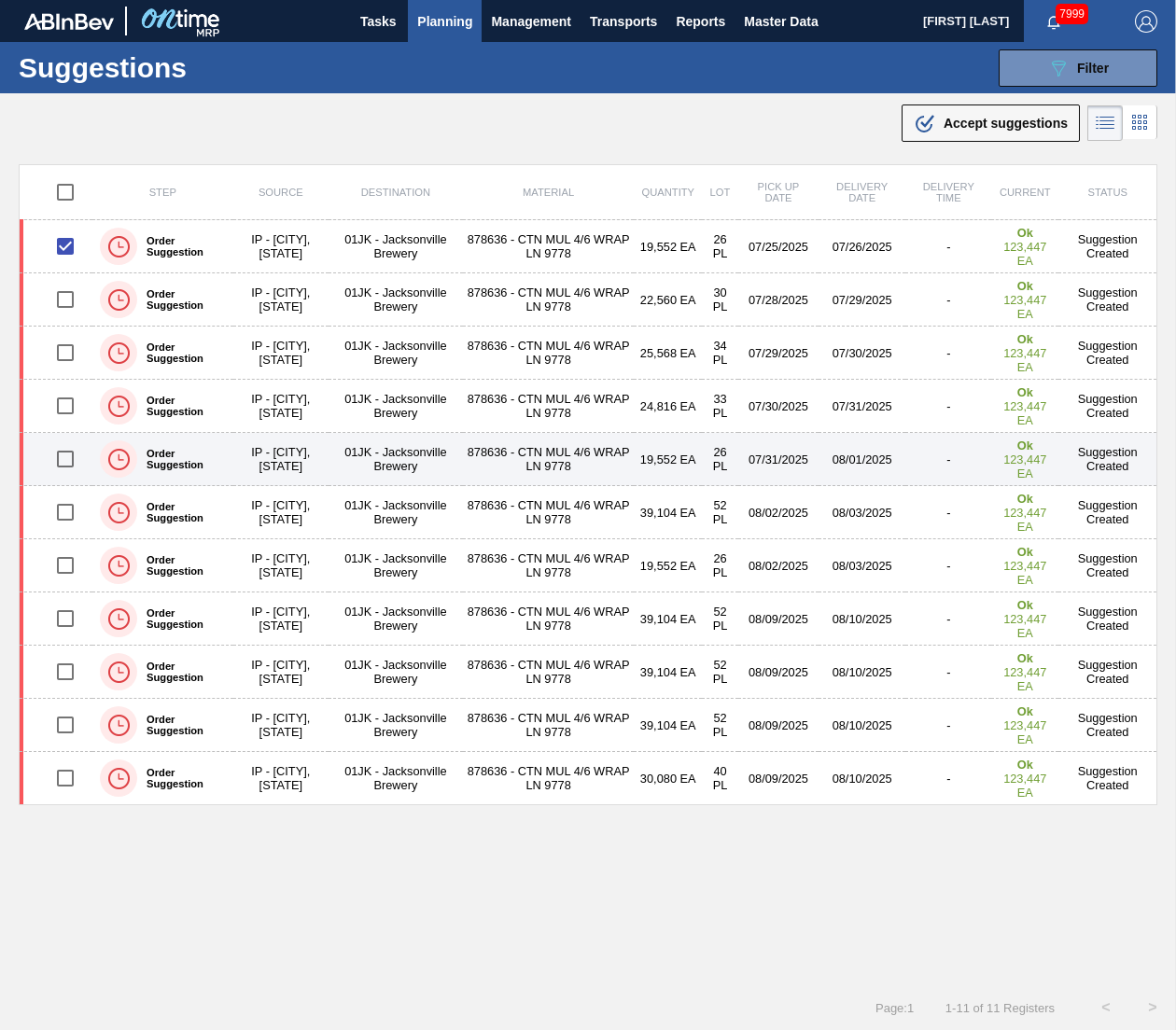 click at bounding box center (65, 459) 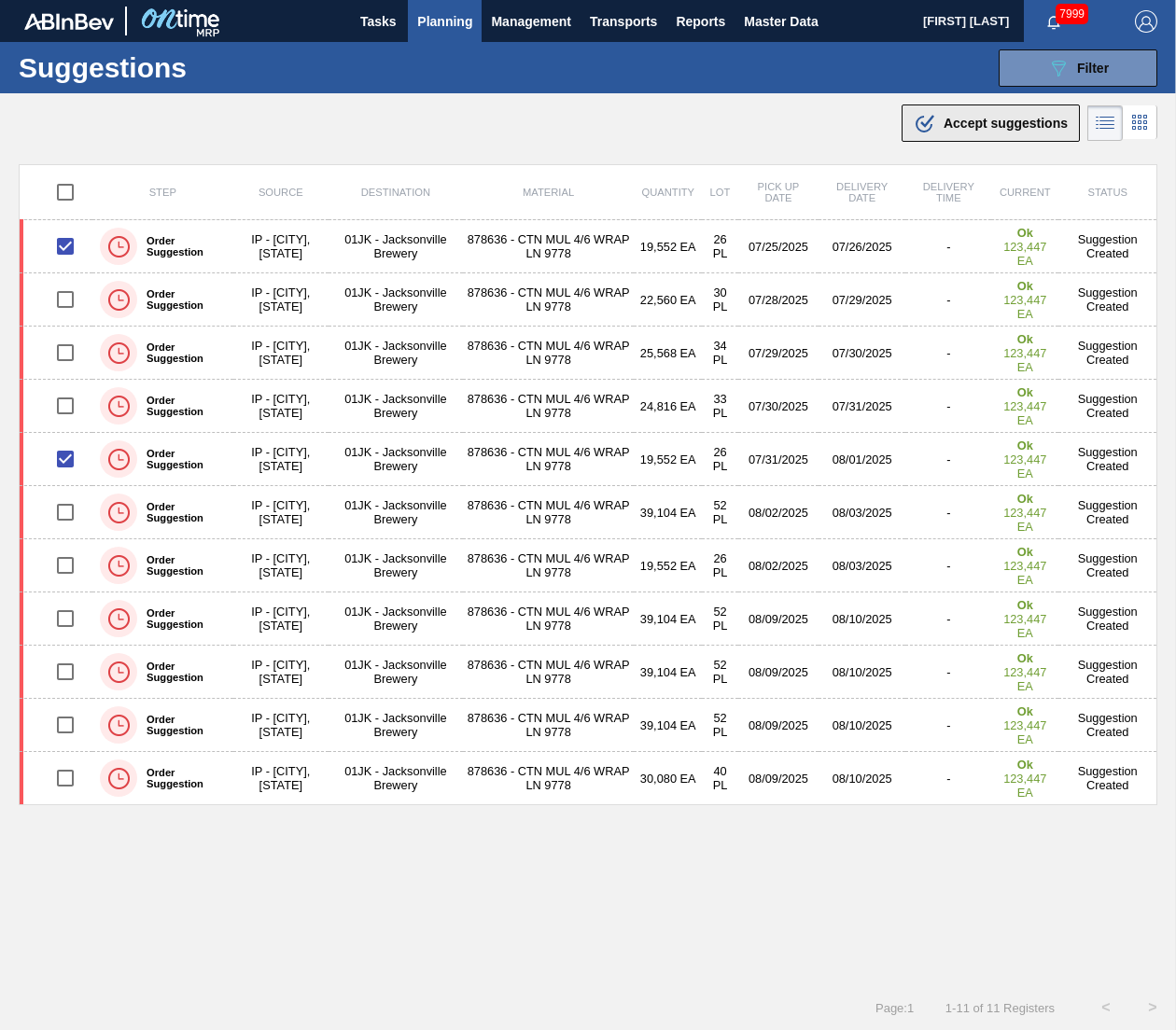 click on ".b{fill:var(--color-action-default)}" 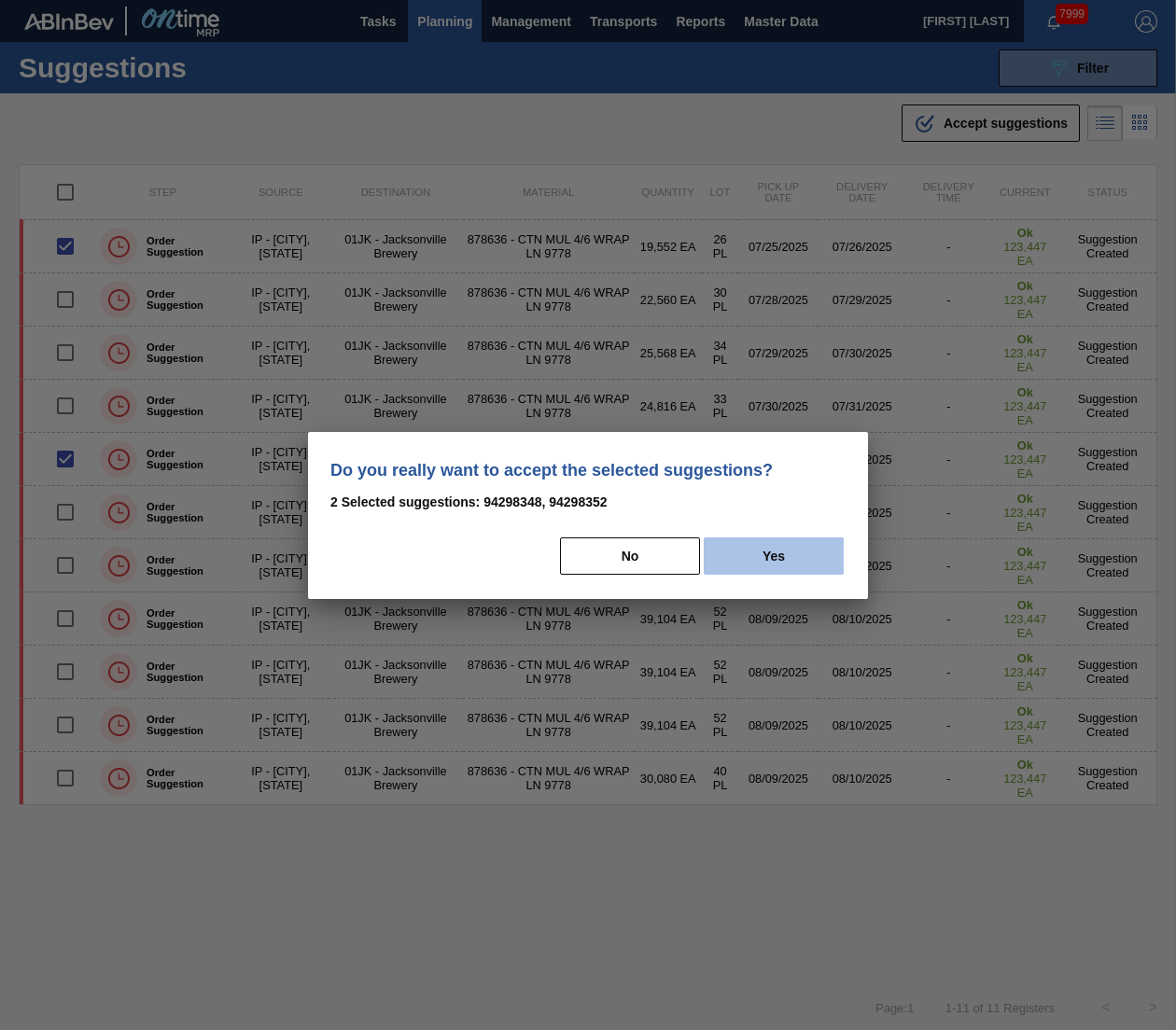 click on "Yes" at bounding box center [774, 556] 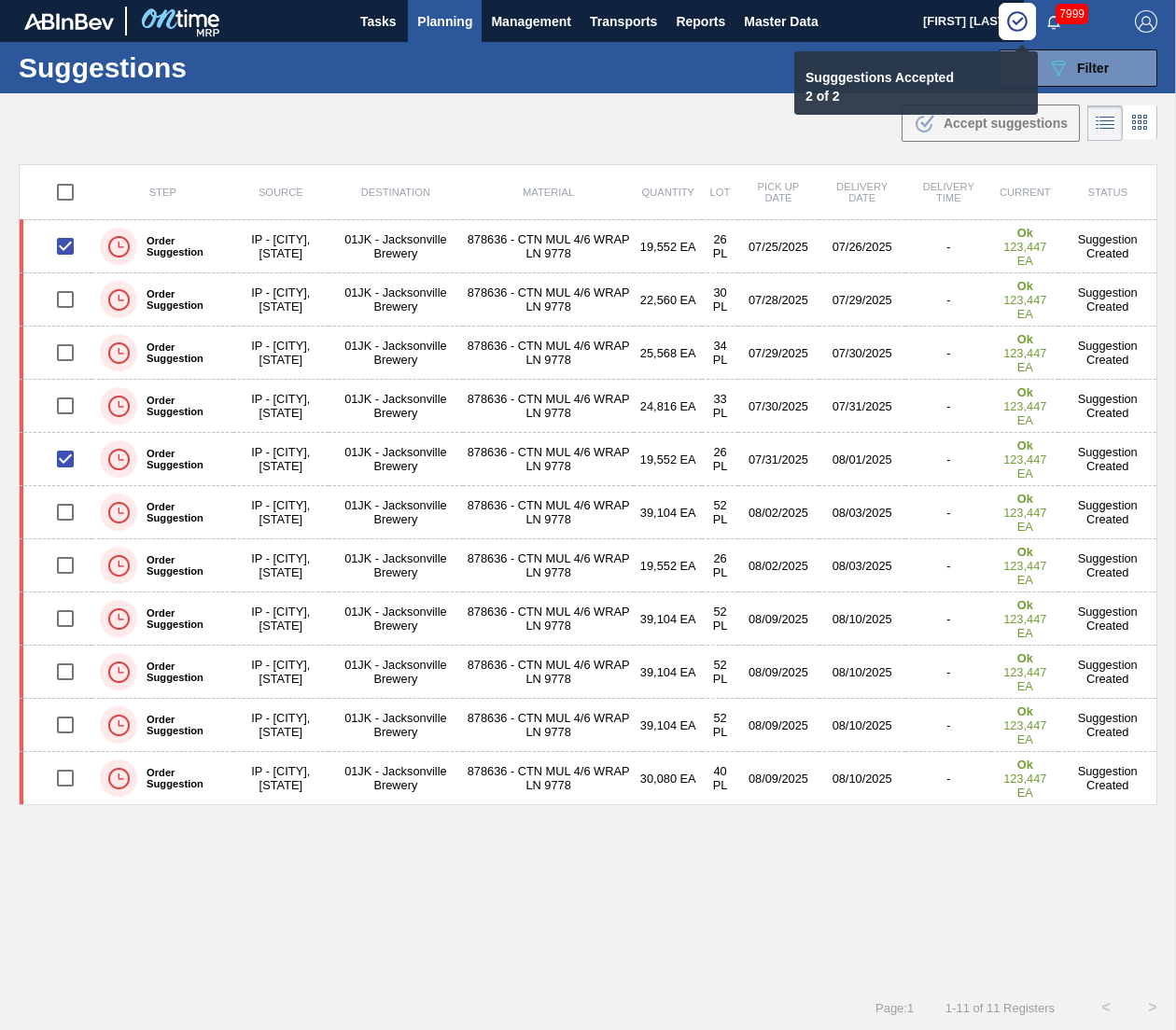 click on "08/03/2025" at bounding box center [861, 512] 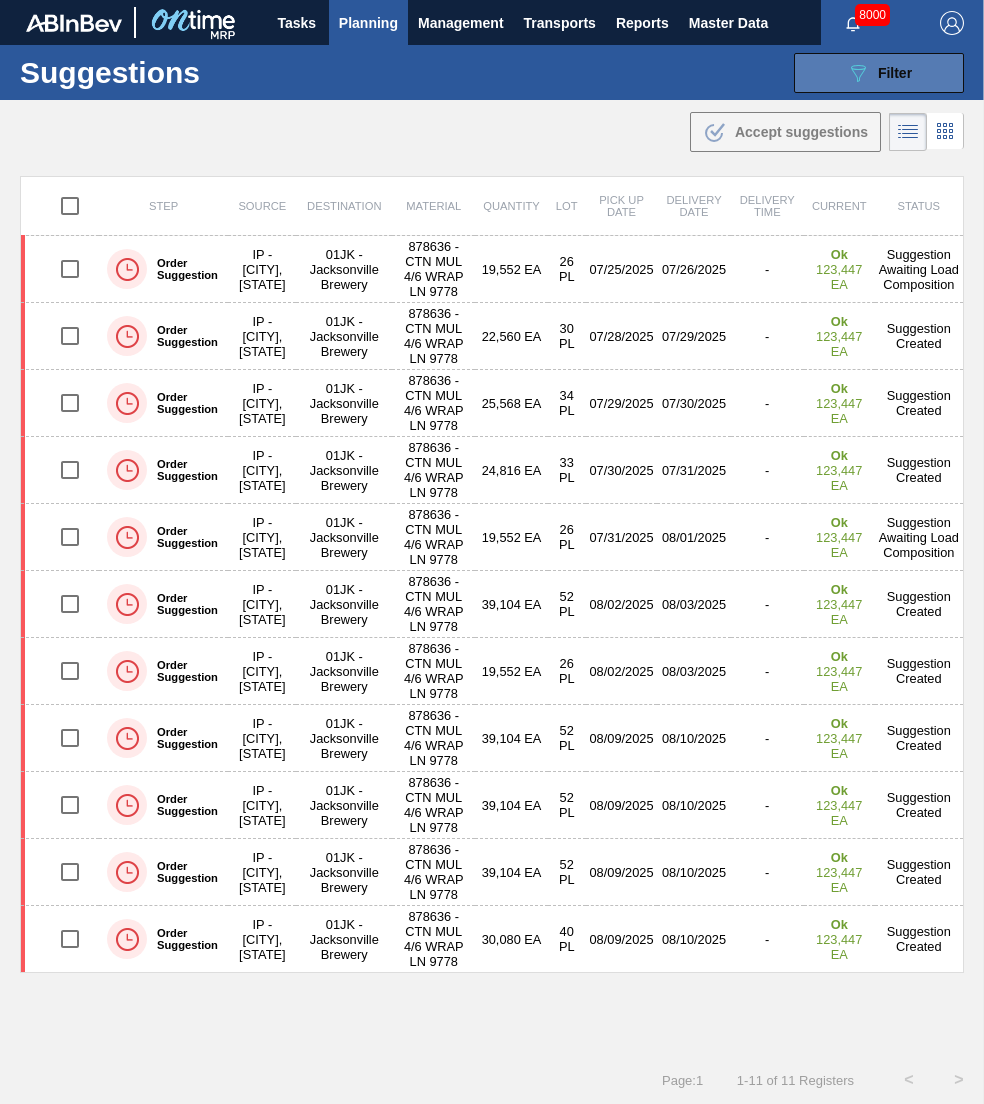 click on "Filter" at bounding box center [895, 73] 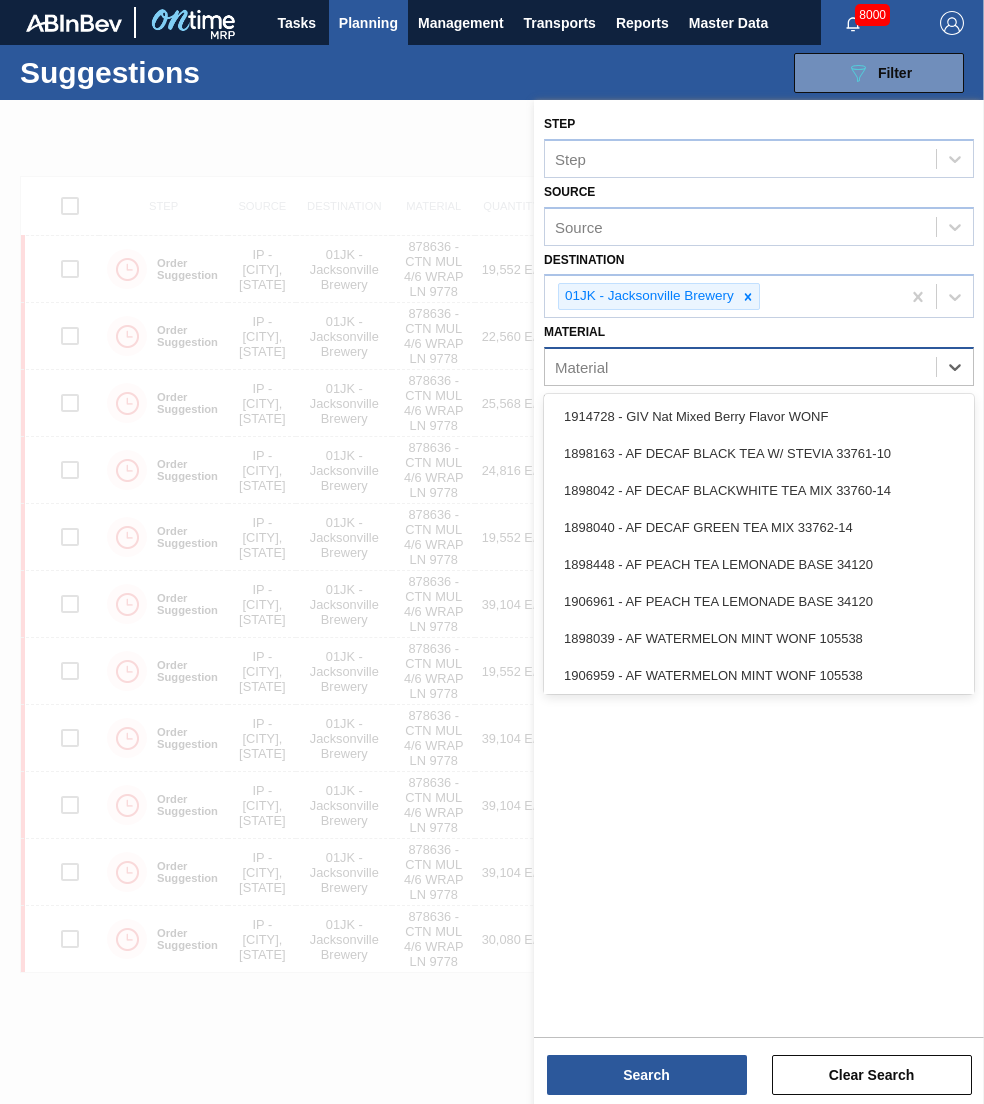 click on "Material" at bounding box center (740, 367) 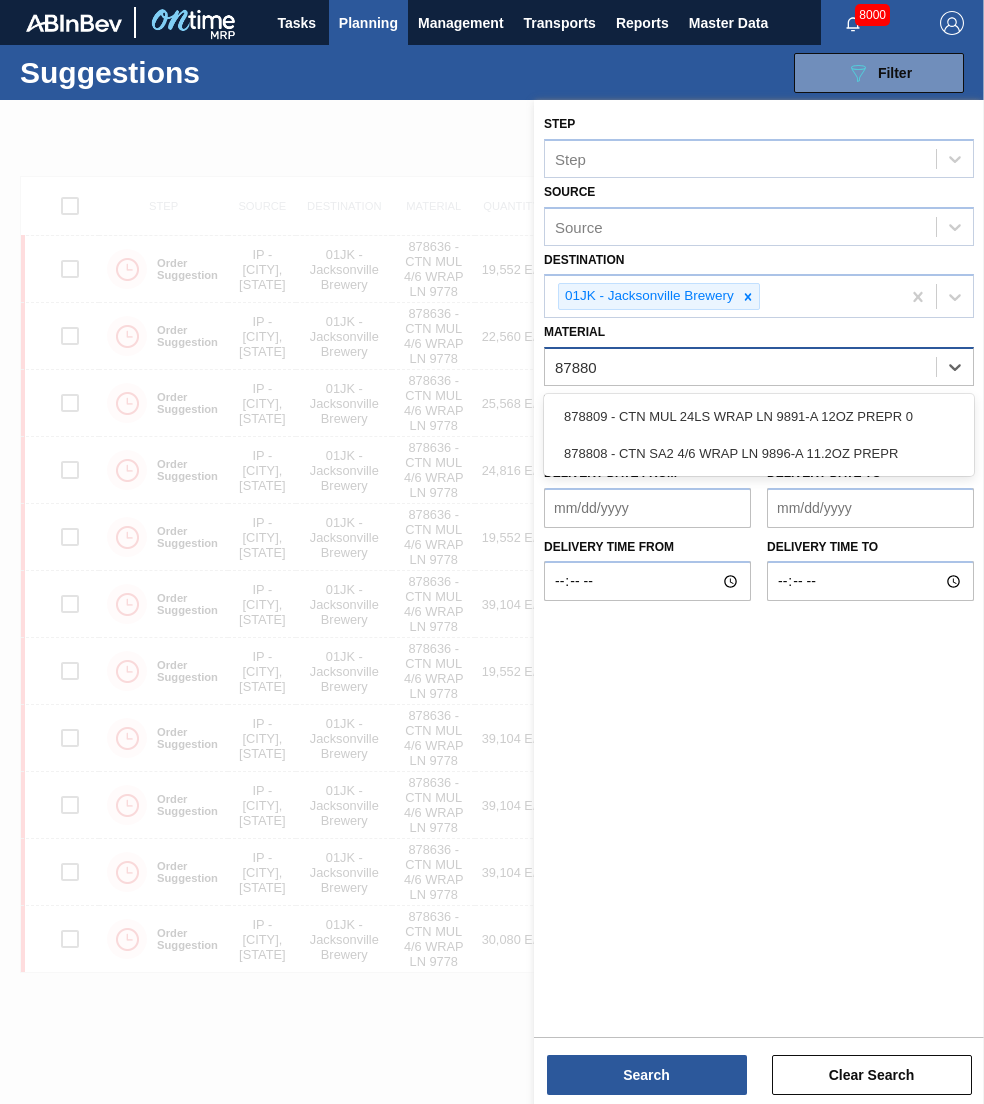type on "878808" 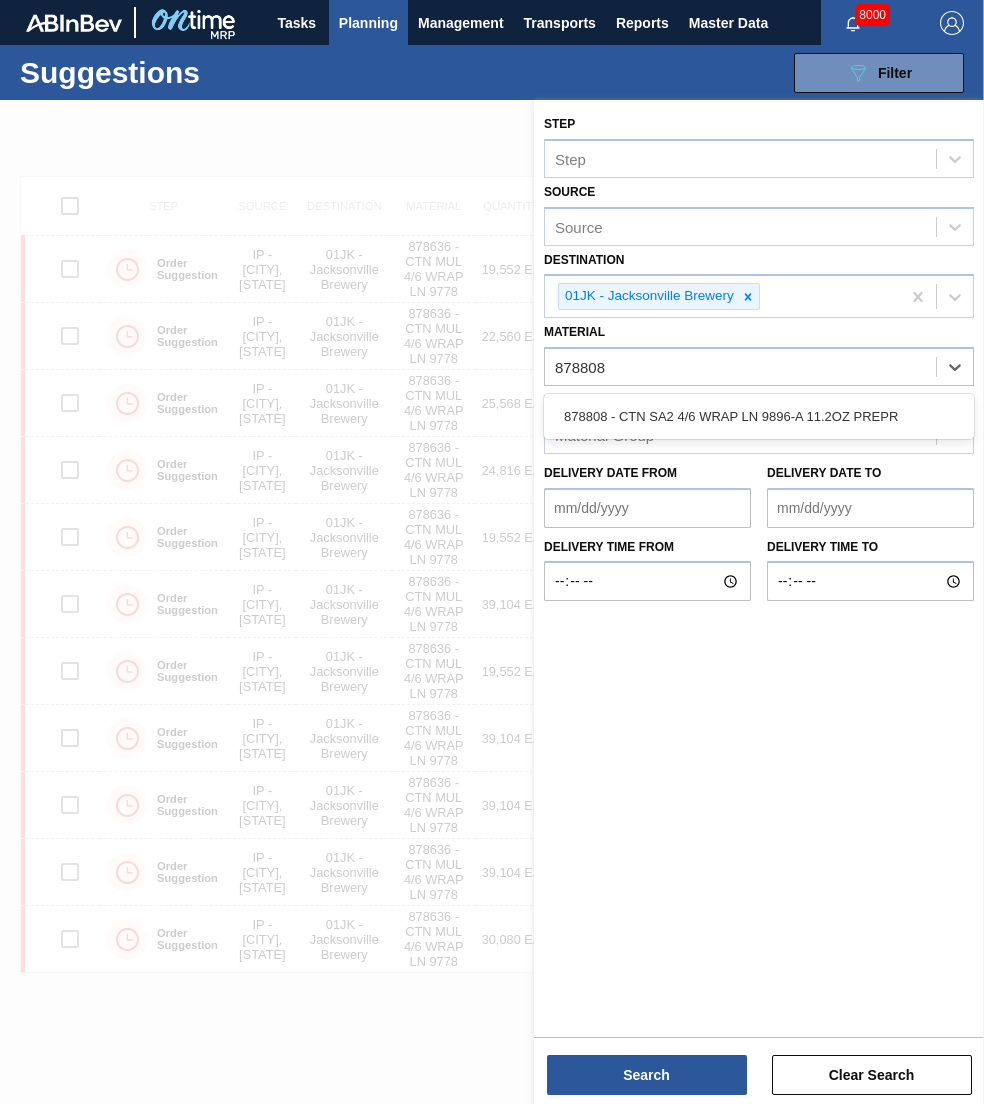 click on "878808 - CTN SA2 4/6 WRAP LN 9896-A 11.2OZ PREPR" at bounding box center (759, 416) 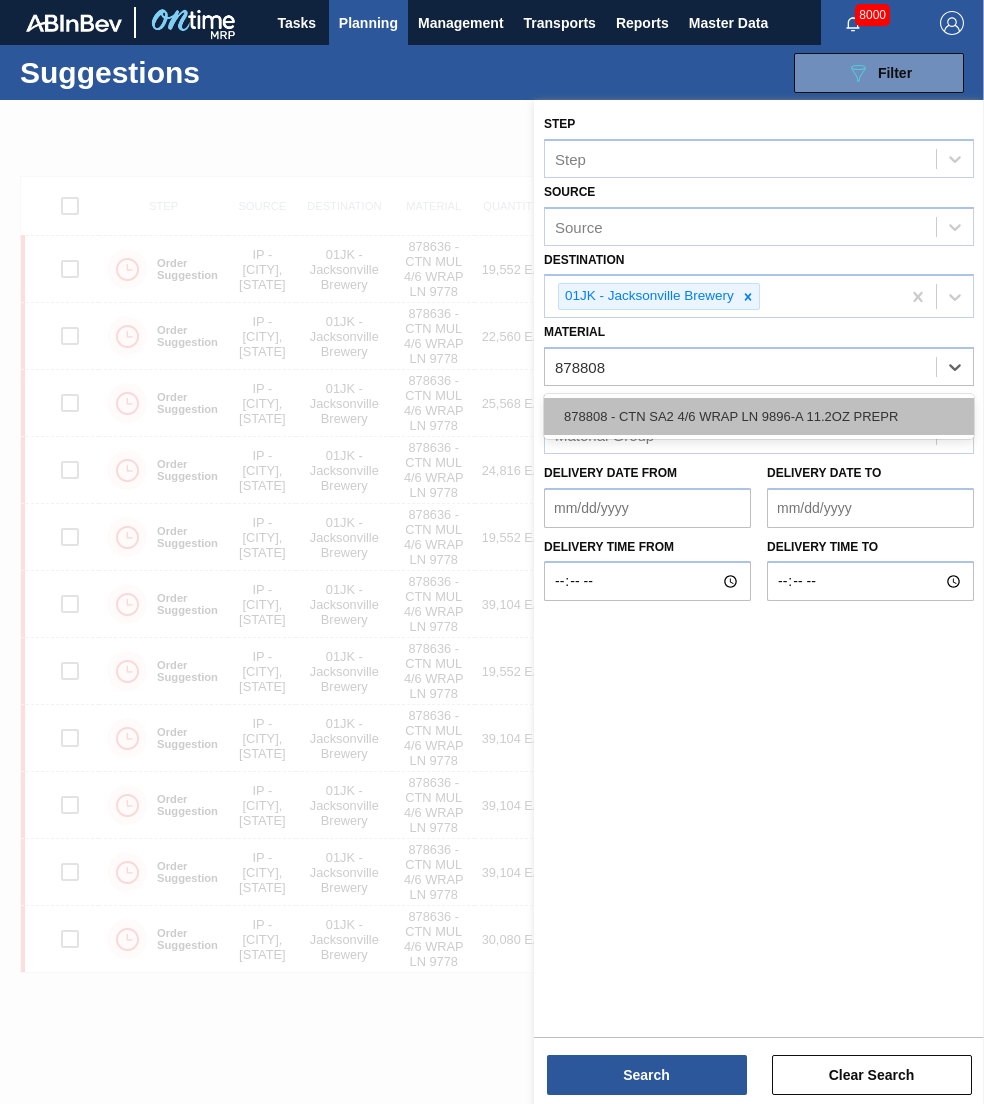 click on "878808 - CTN SA2 4/6 WRAP LN 9896-A 11.2OZ PREPR" at bounding box center (759, 416) 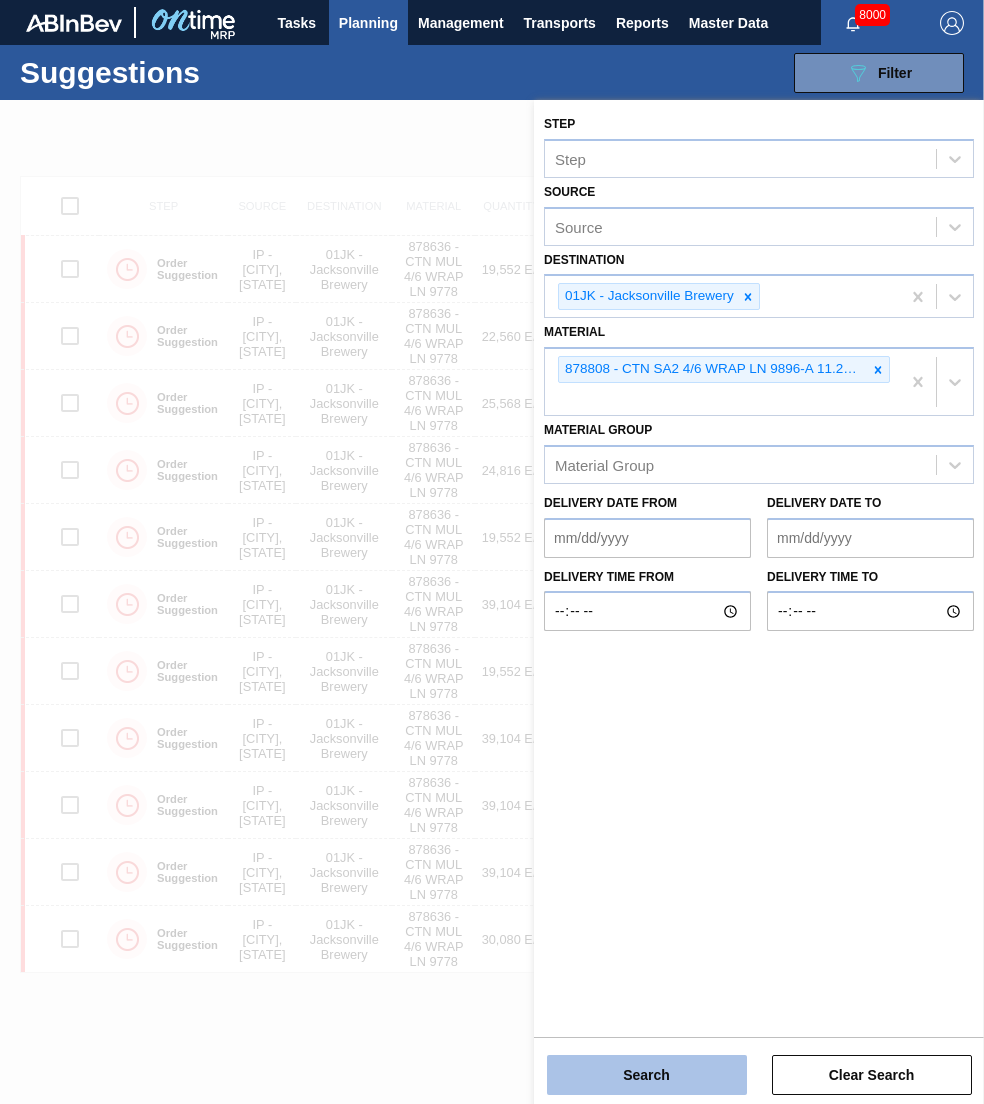 click on "Search" at bounding box center (647, 1075) 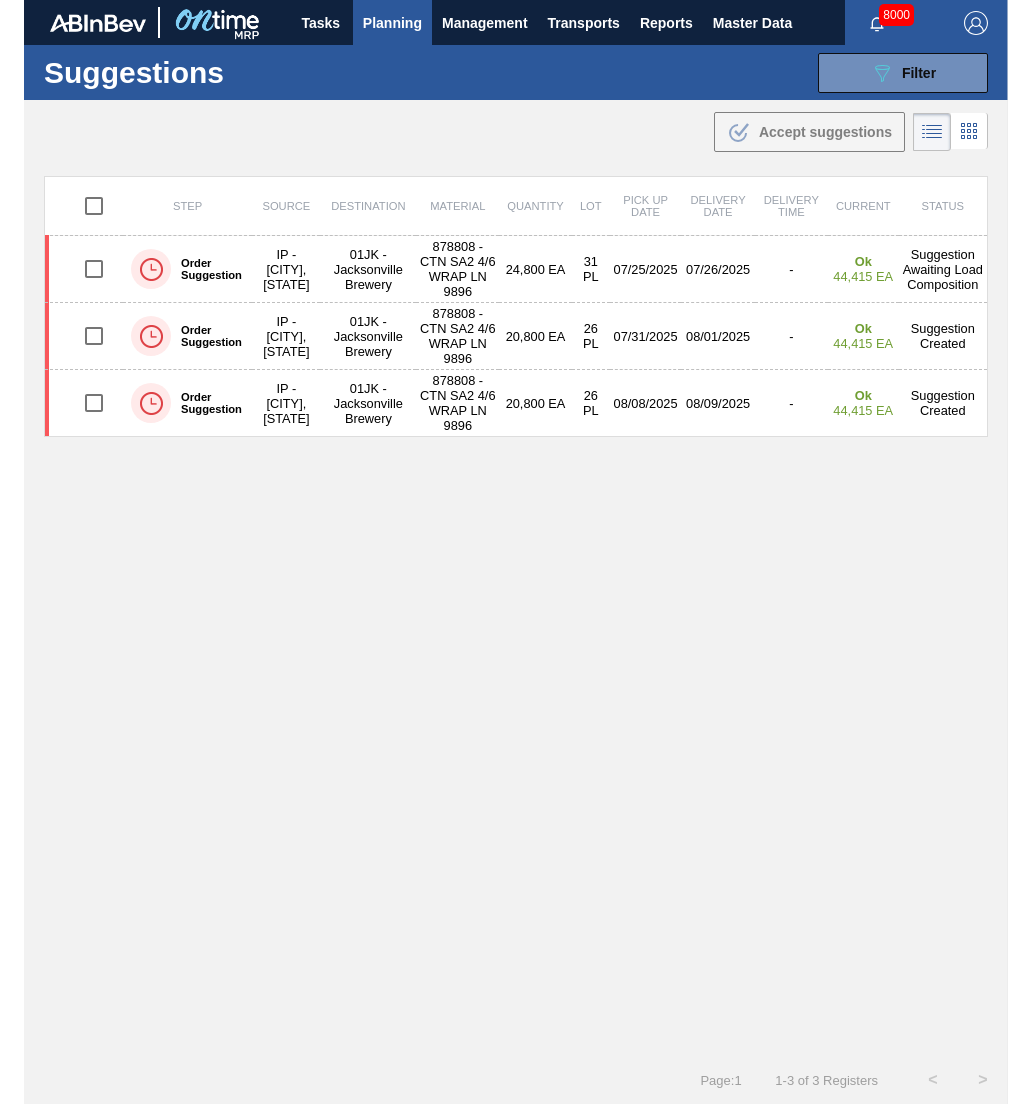scroll, scrollTop: 1, scrollLeft: 0, axis: vertical 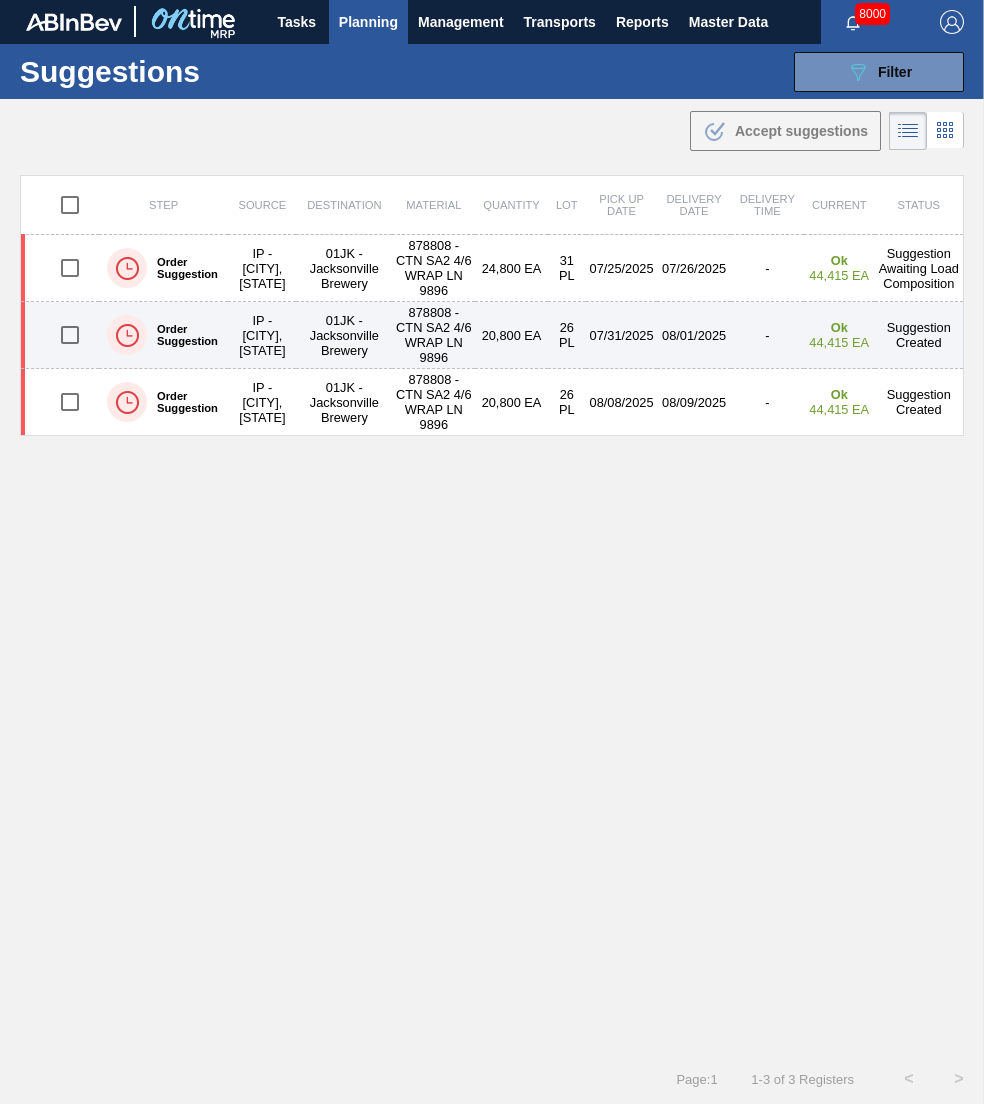 click at bounding box center [70, 335] 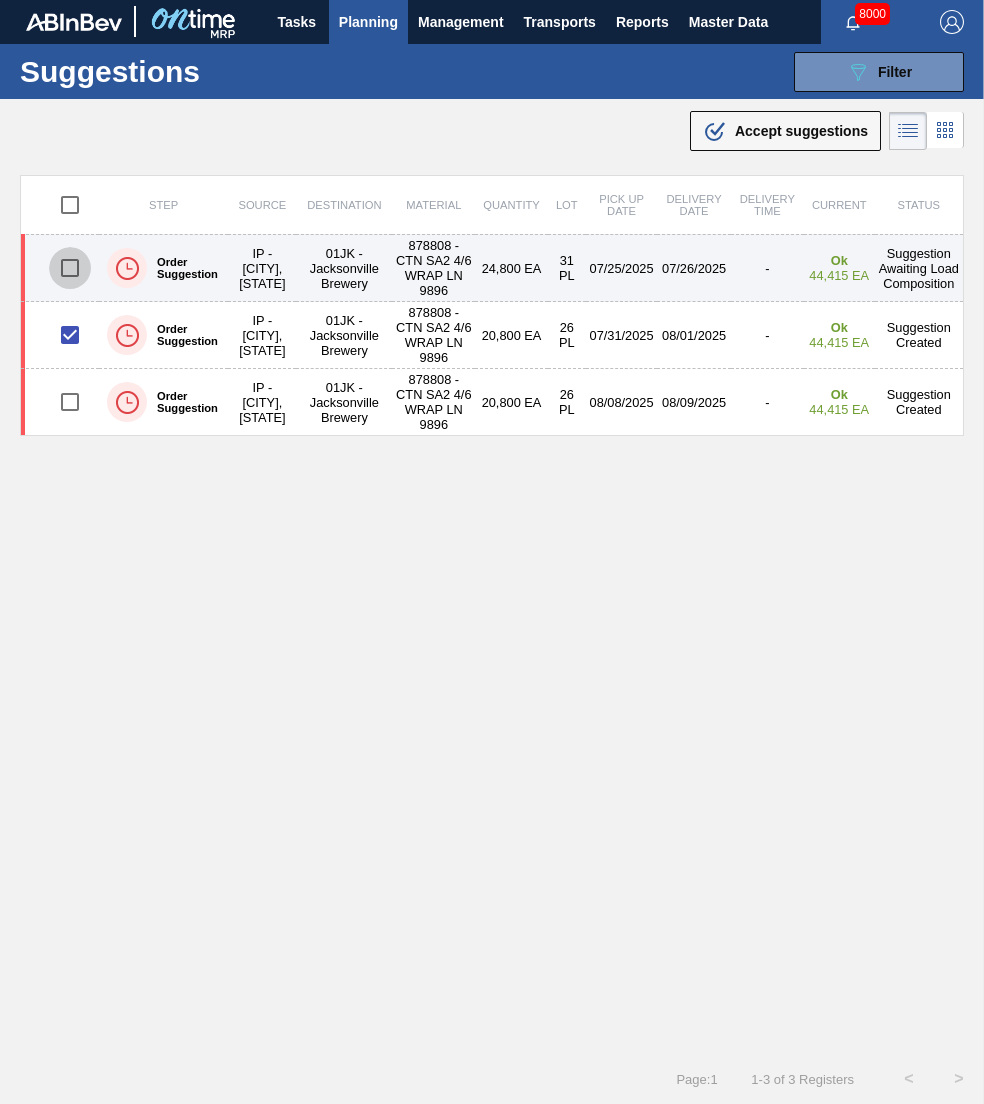 click at bounding box center [70, 268] 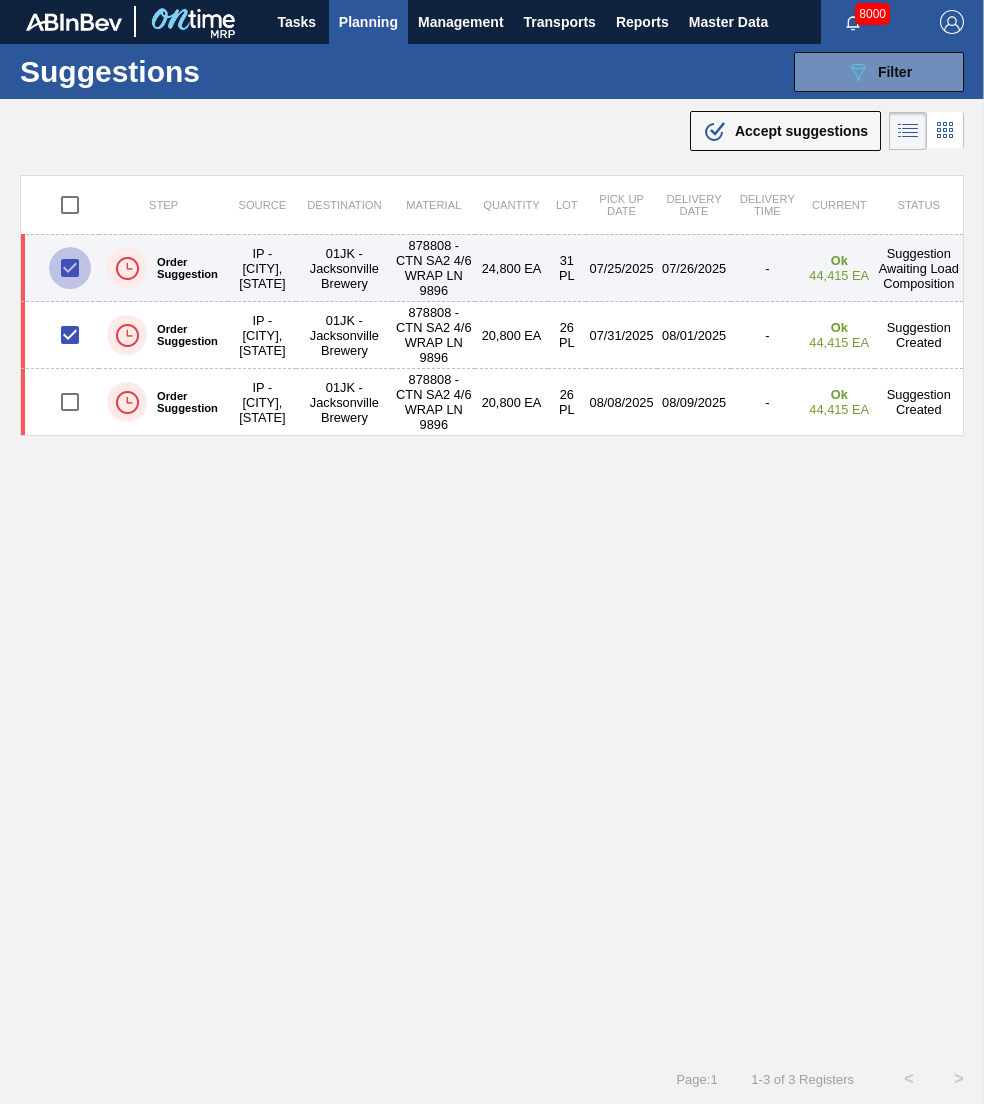 click at bounding box center [70, 268] 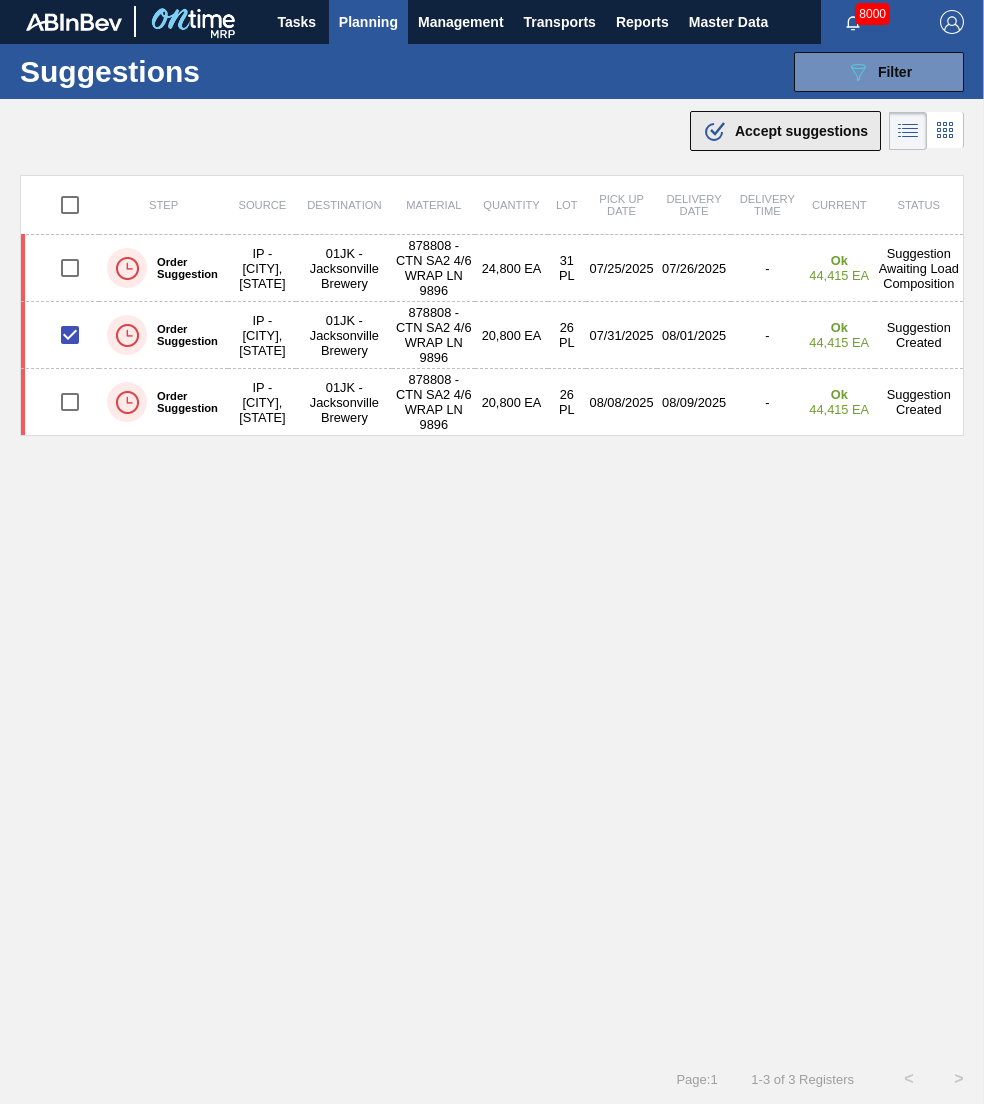 click on ".b{fill:var(--color-action-default)} Accept suggestions" at bounding box center [785, 131] 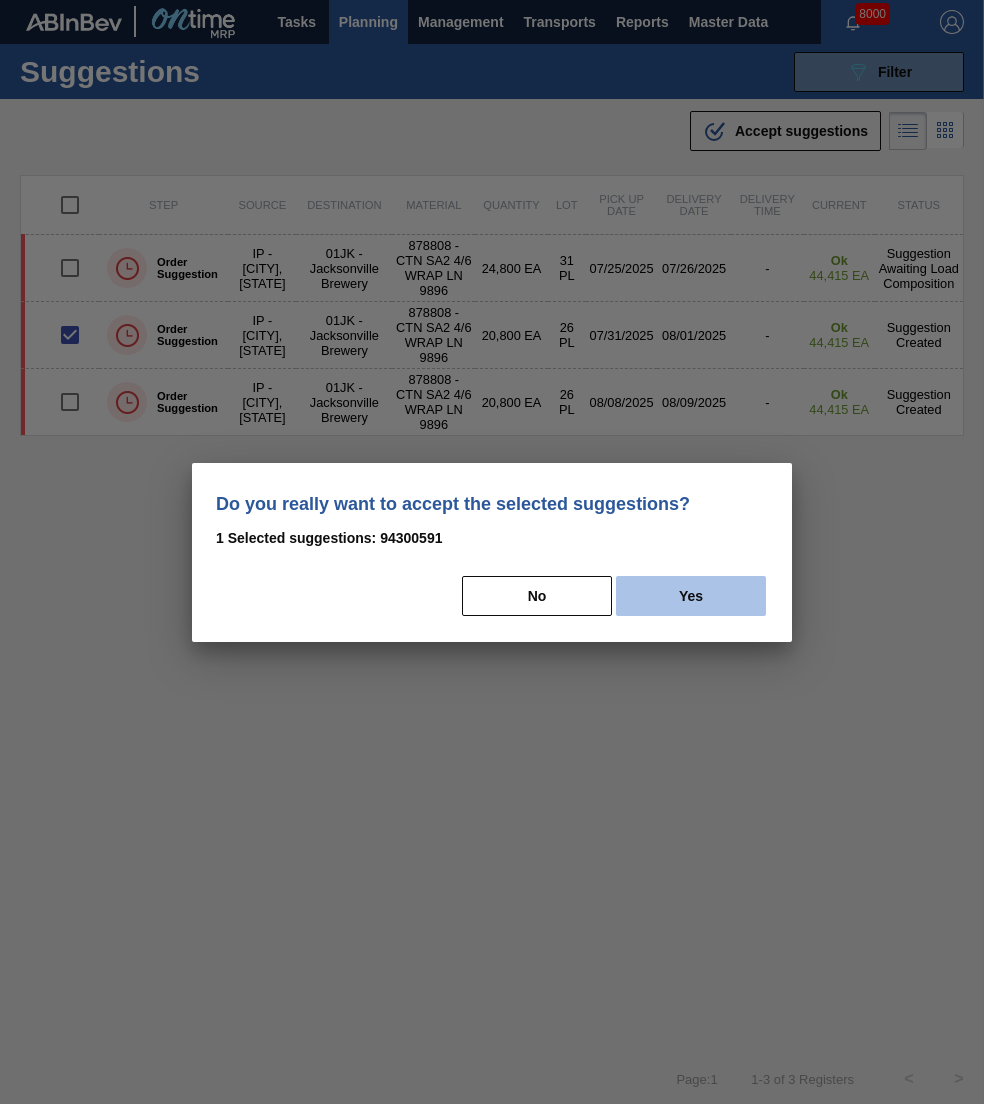click on "Yes" at bounding box center (691, 596) 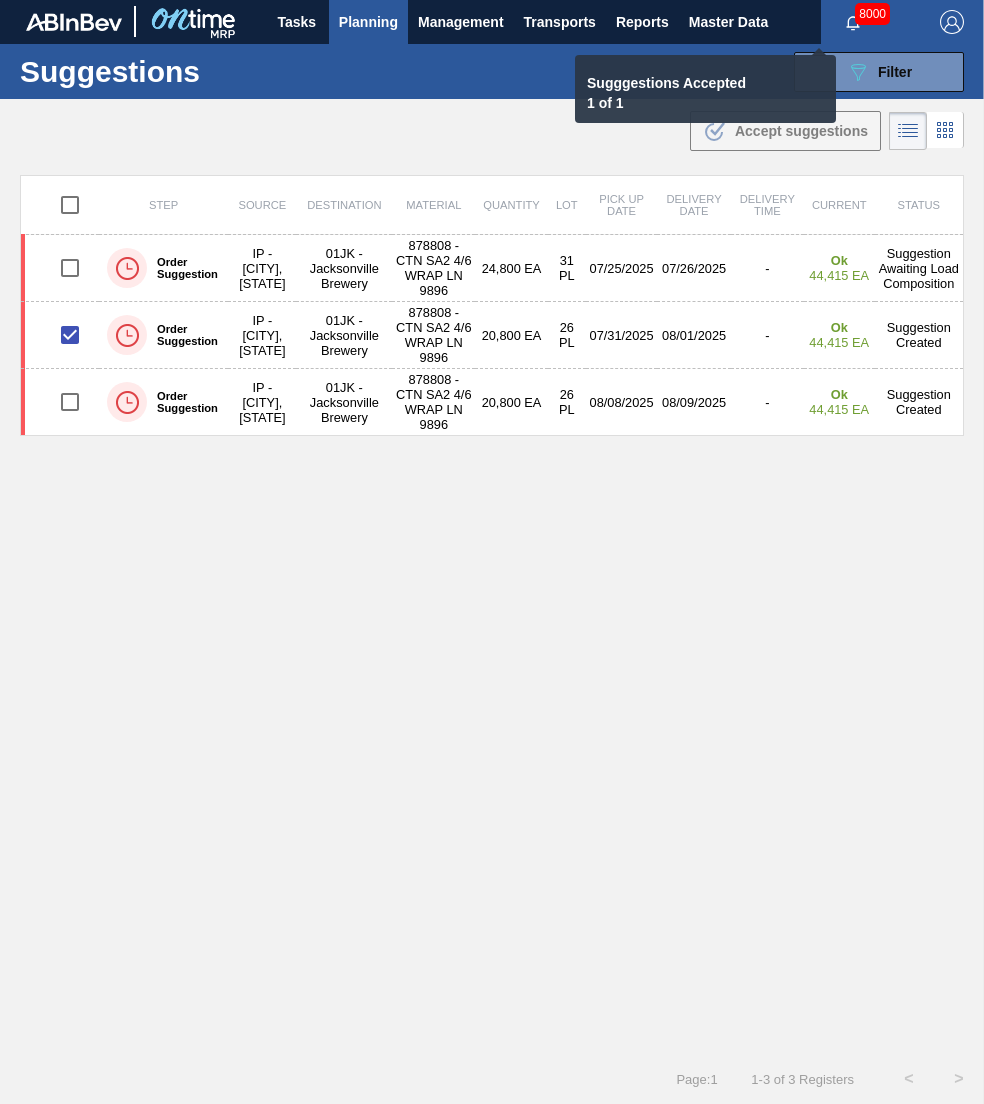 checkbox on "false" 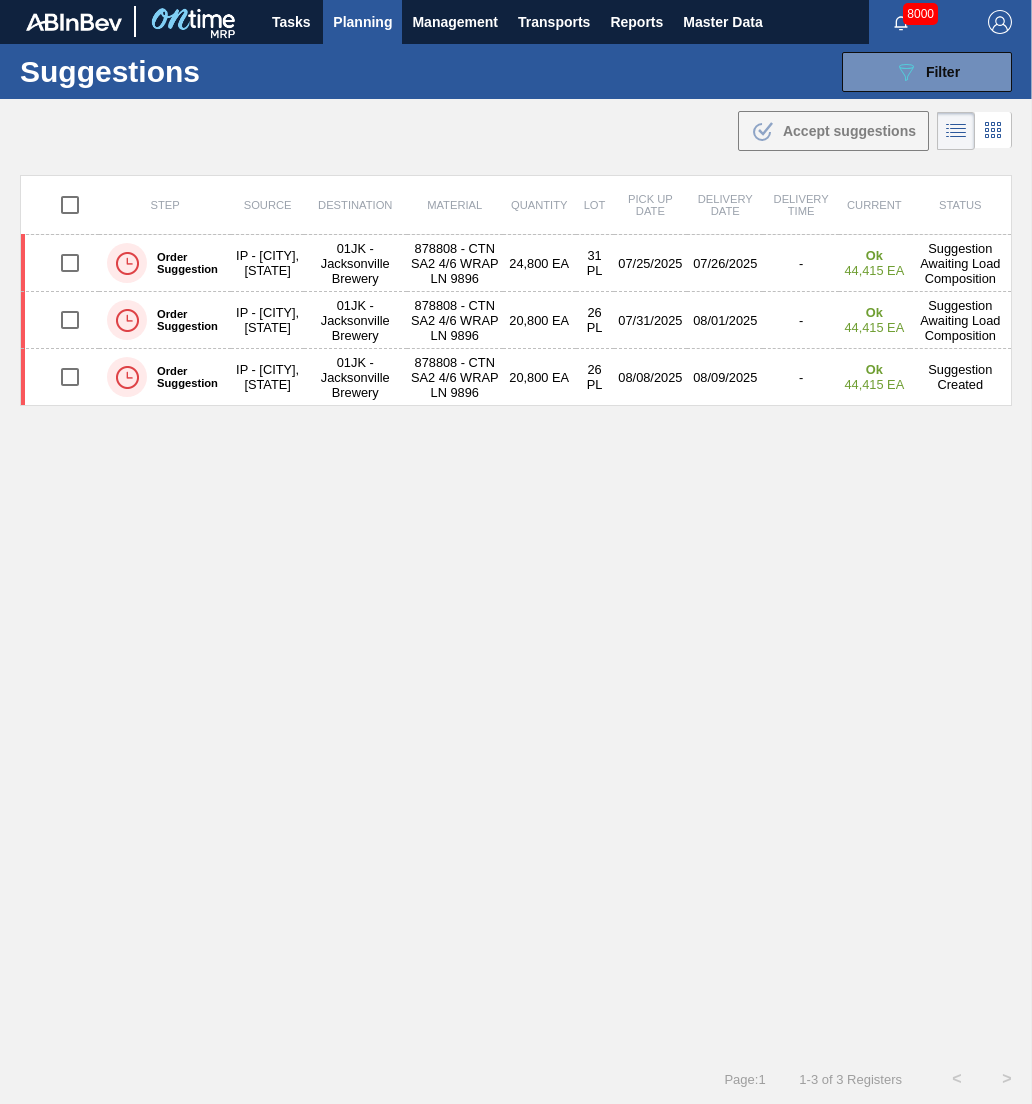 click on "Planning" at bounding box center (362, 22) 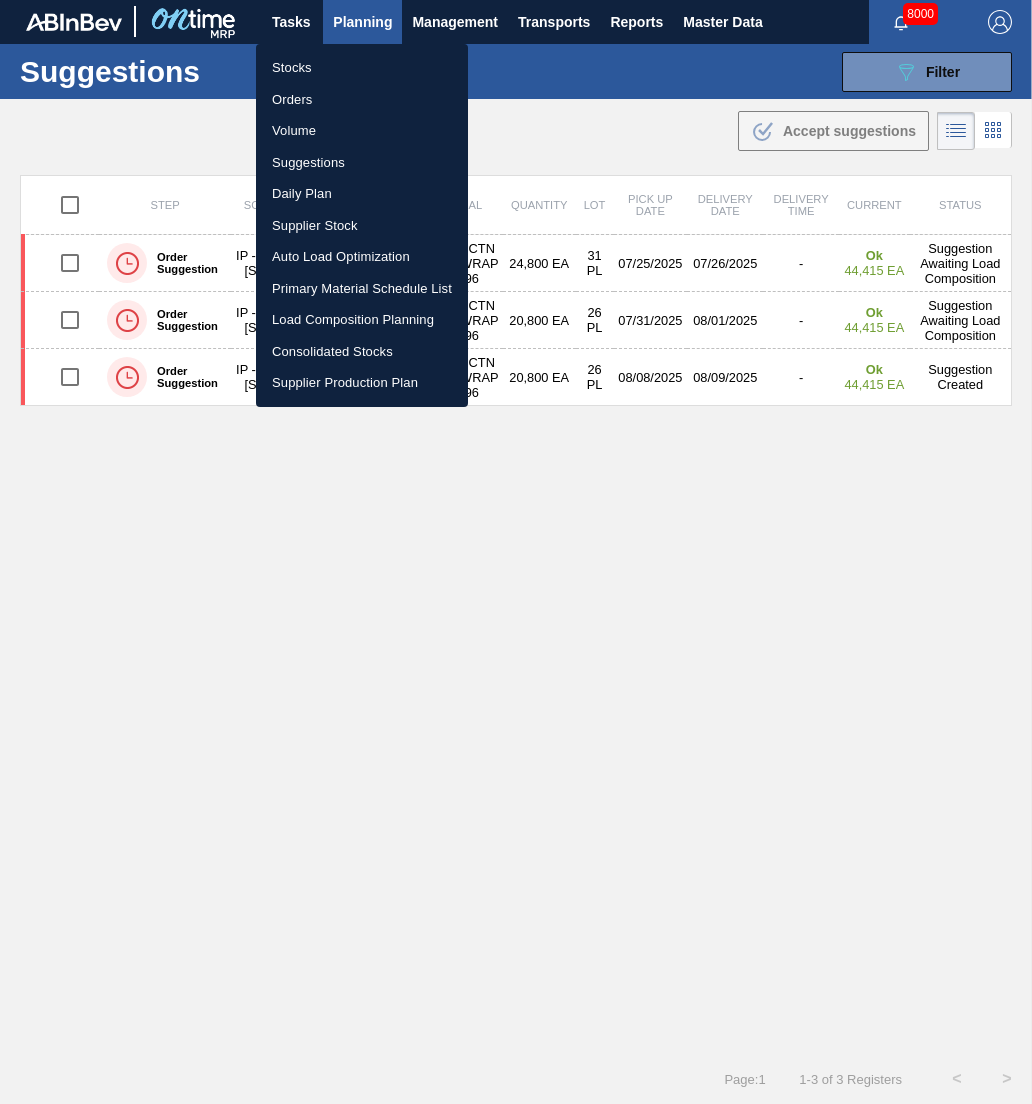 click on "Load Composition Planning" at bounding box center [362, 320] 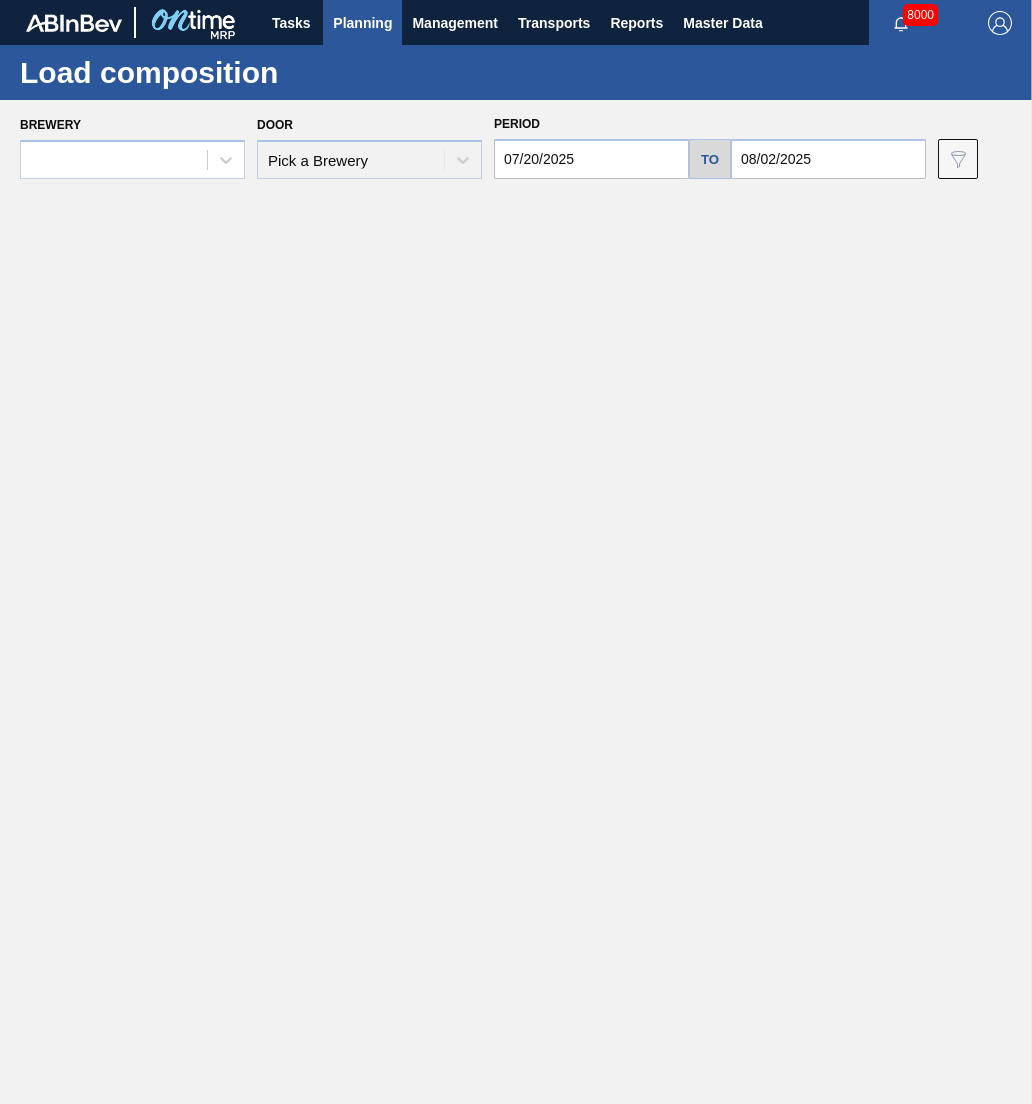 scroll, scrollTop: 0, scrollLeft: 0, axis: both 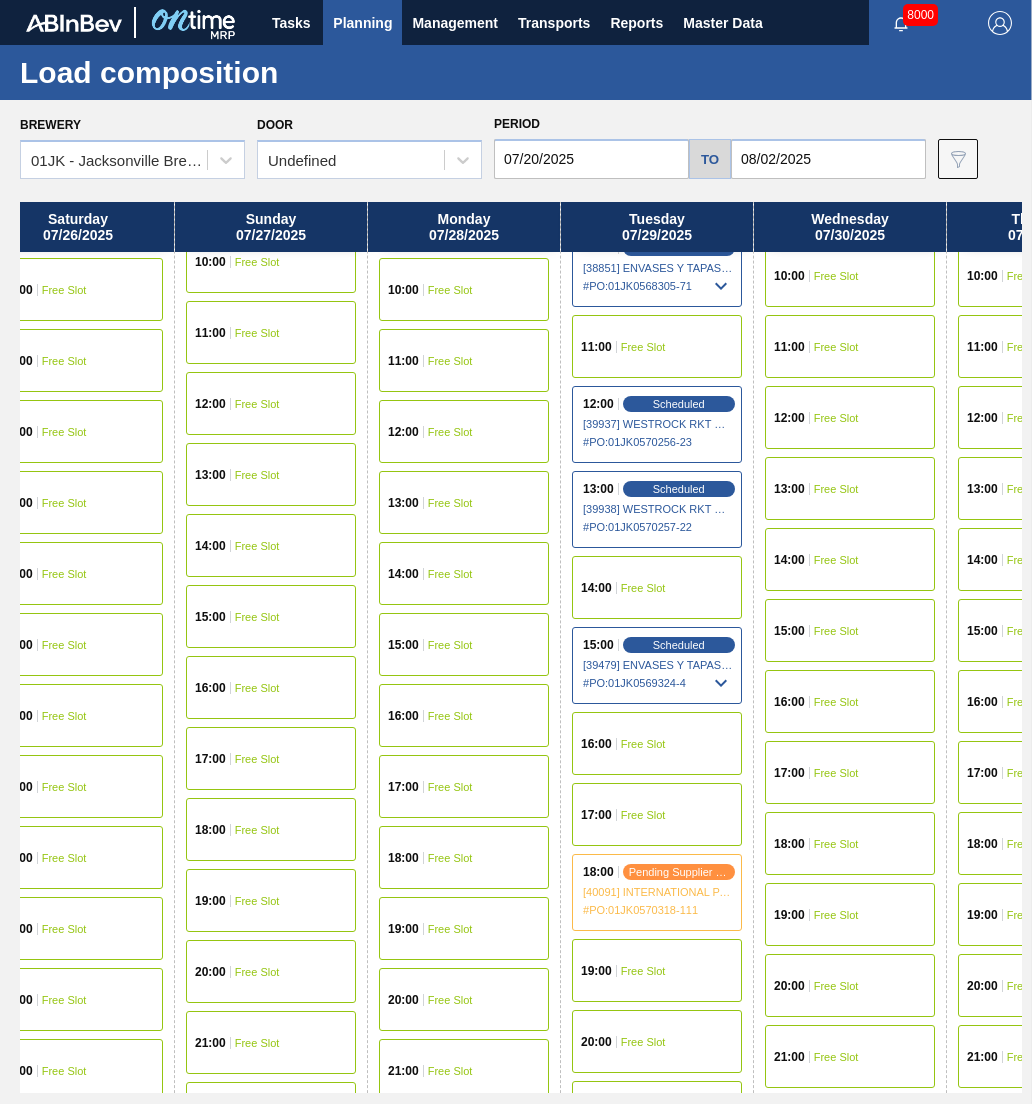 click on "18:00 pending supplier review [40091] INTERNATIONAL PAPER COMPANY - 0008221645 # PO :  01JK0570318-111" at bounding box center [657, 892] 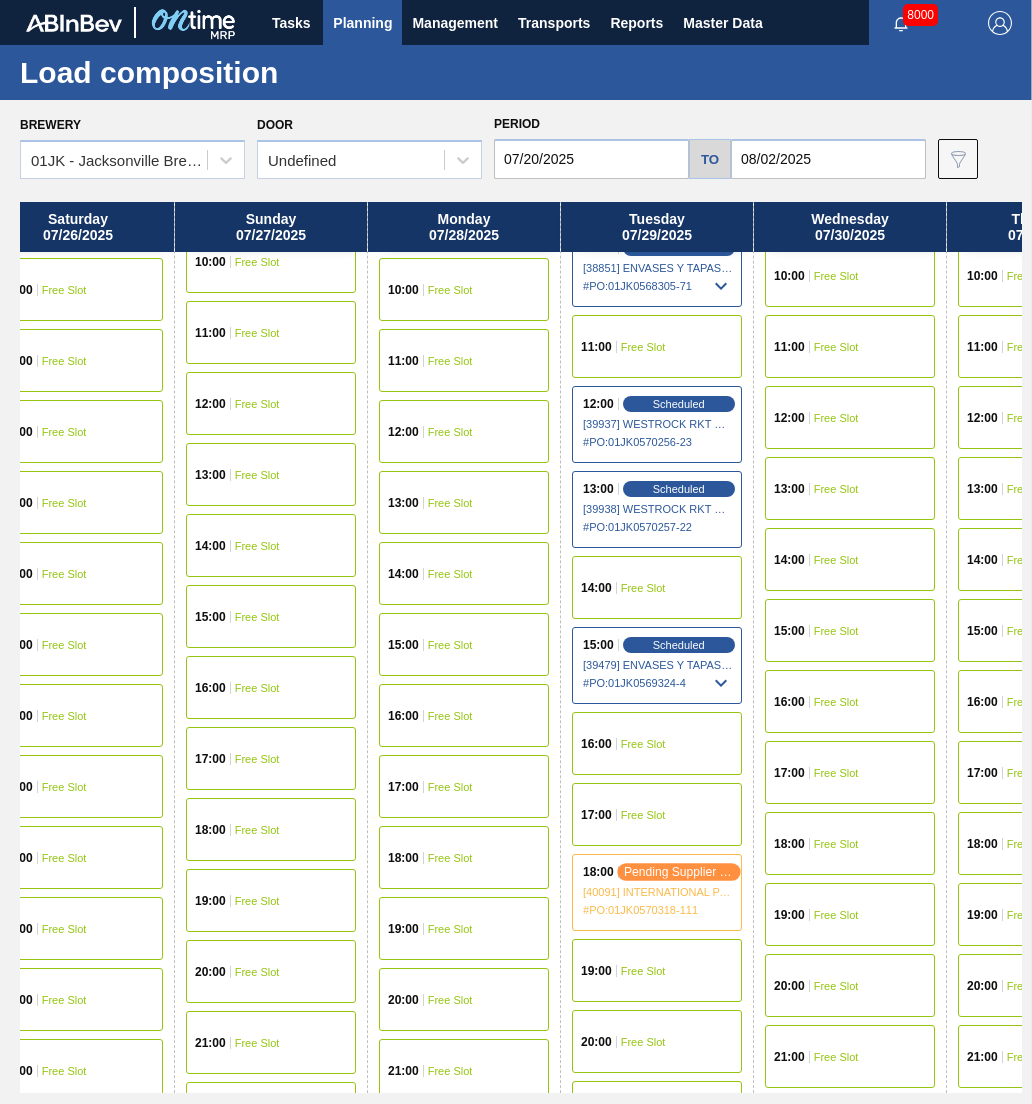 click on "pending supplier review" at bounding box center [679, 871] 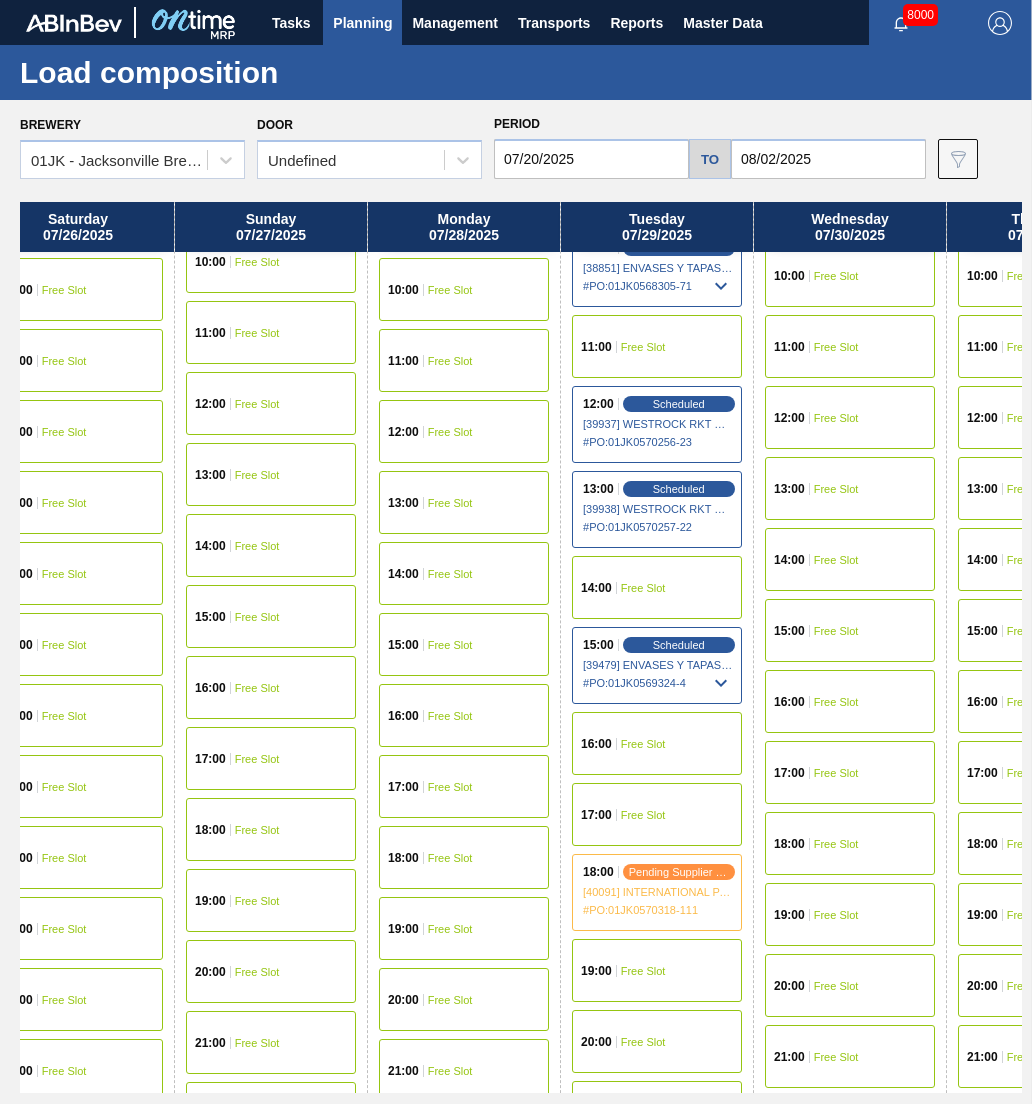 click on "Tasks Planning Management Transports Reports Master Data Jasmine Brown 8000 Mark all as read Load composition Brewery 01JK - Jacksonville Brewery Door Undefined Period 07/20/2025 to 08/02/2025 Data view filter Unavailable Emergency Negotiation Free Slot Scheduled Delivery In Negotiation Pending Supplier Review Okay Sunday 07/20/2025   00:00 Free Slot   01:00 Free Slot   02:00 Free Slot   03:00 Free Slot   04:00 Free Slot   05:00 Free Slot   06:00 Free Slot   07:00 Free Slot   08:00 Free Slot   09:00 Scheduled [39852] GRAPHIC PACKAGING INTERNATIONA - 0008221069 # PO :  01JK0569825-11   10:00 Free Slot   11:00 Free Slot   12:00 Free Slot   13:00 Free Slot   14:00 Free Slot   15:00 Free Slot   16:00 Free Slot   17:00 Free Slot   18:00 Free Slot   19:00 Free Slot   20:00 Free Slot   21:00 Free Slot   22:00 Free Slot   23:00 Free Slot Monday 07/21/2025   00:00 Free Slot   01:00 Free Slot   02:00 Free Slot   03:00 Scheduled [39531] BALL METAL CONTAINER GROUP - 0008221649 # PO :  01JK0569735-291   04:00 Free Slot" at bounding box center [516, 0] 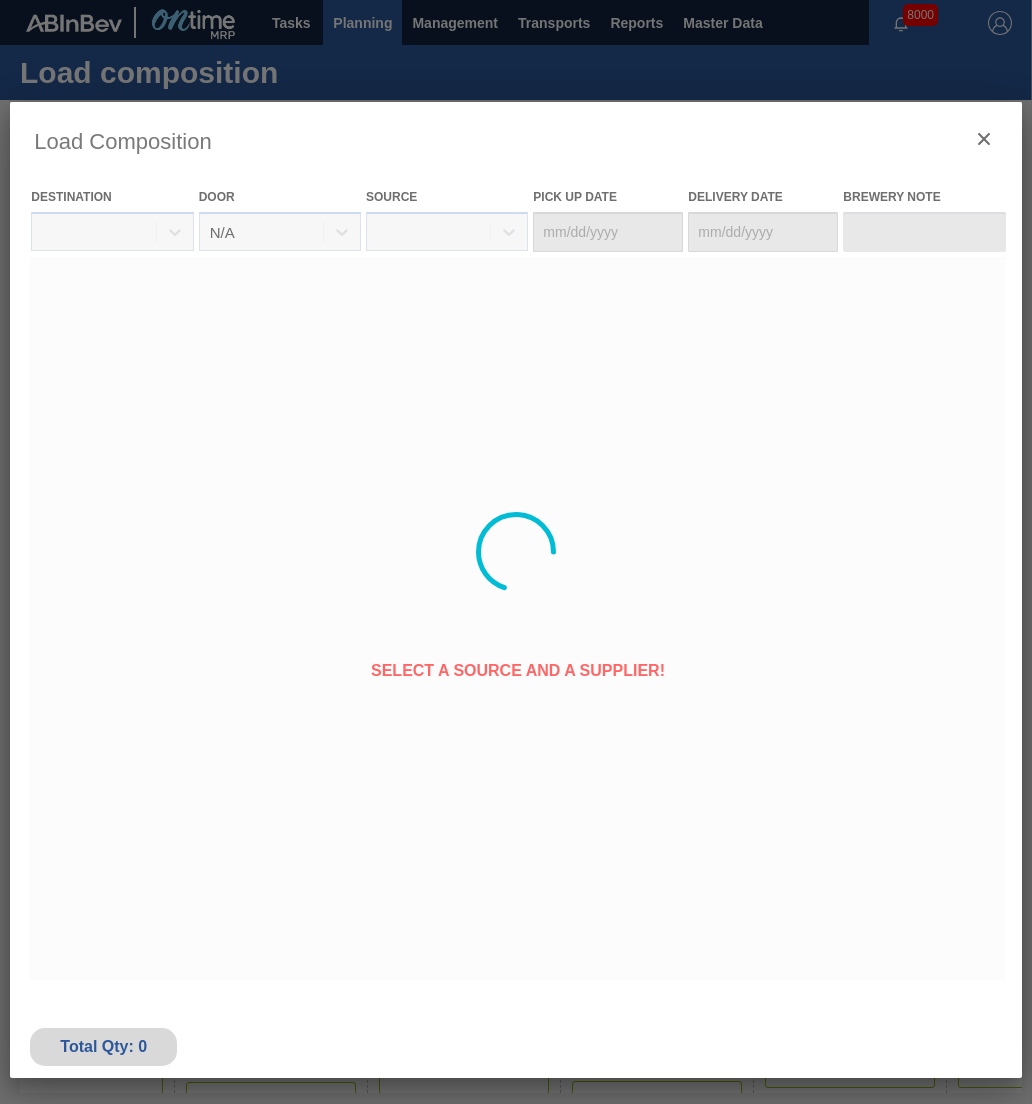 type on "07/28/2025" 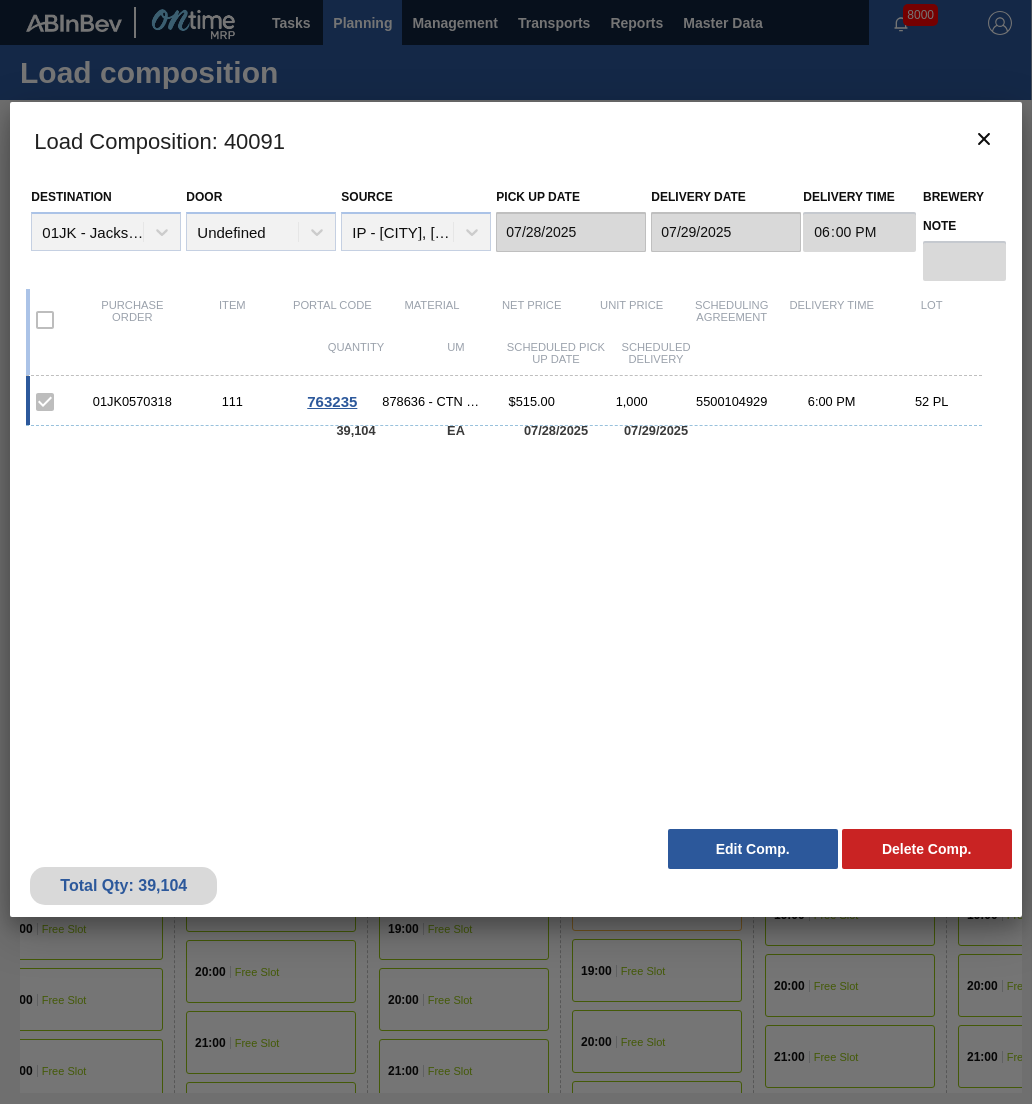 click on "Edit Comp." at bounding box center (753, 849) 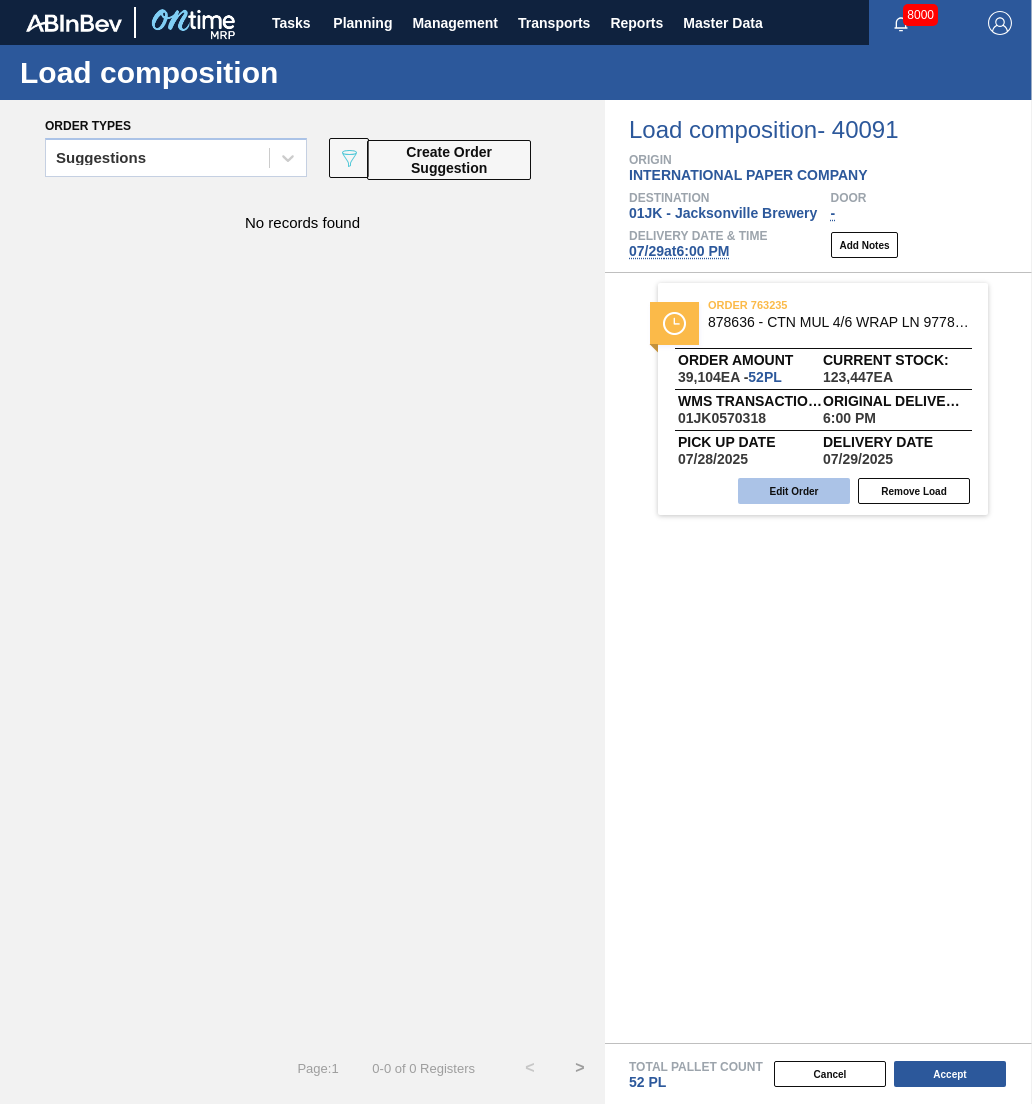 click on "Edit Order" at bounding box center (794, 491) 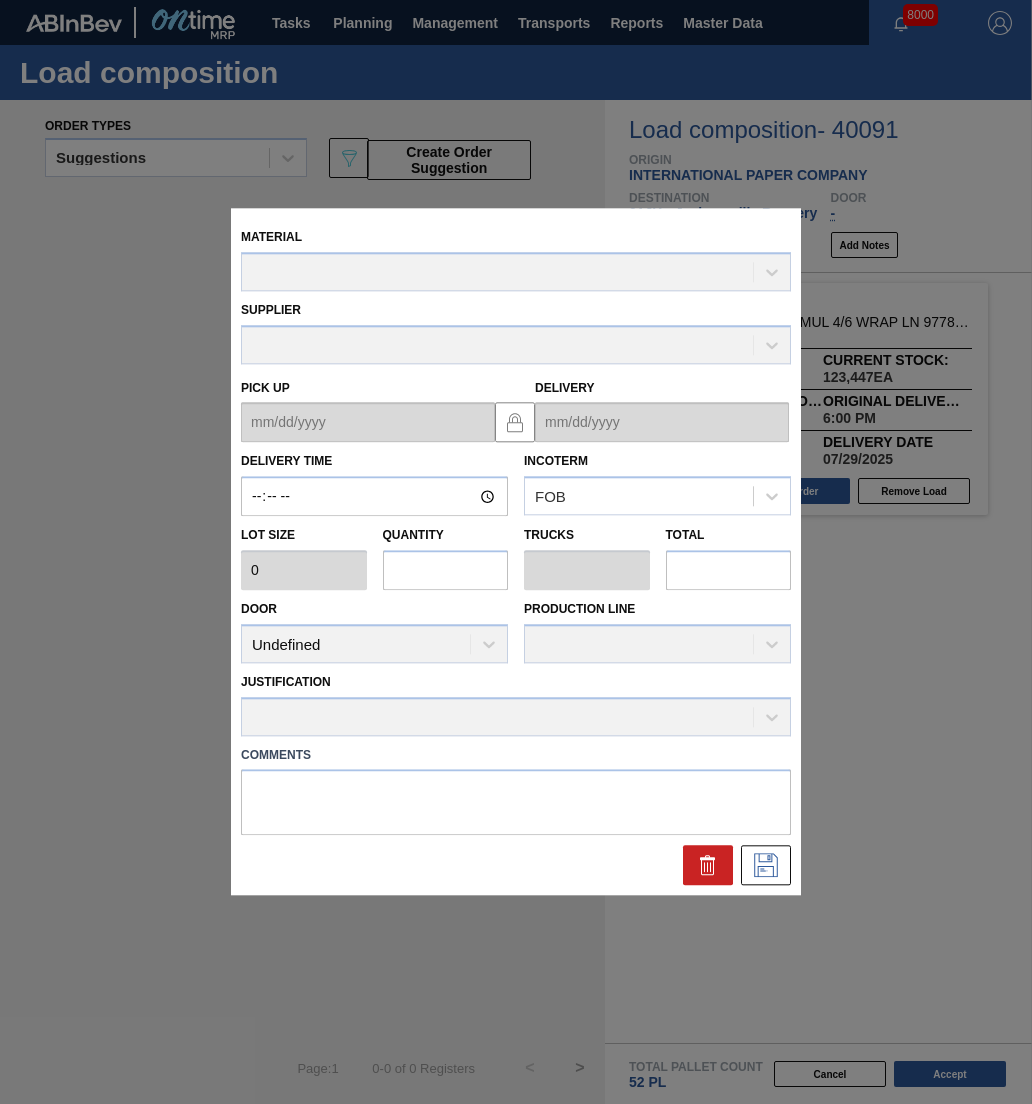 type on "18:00:00" 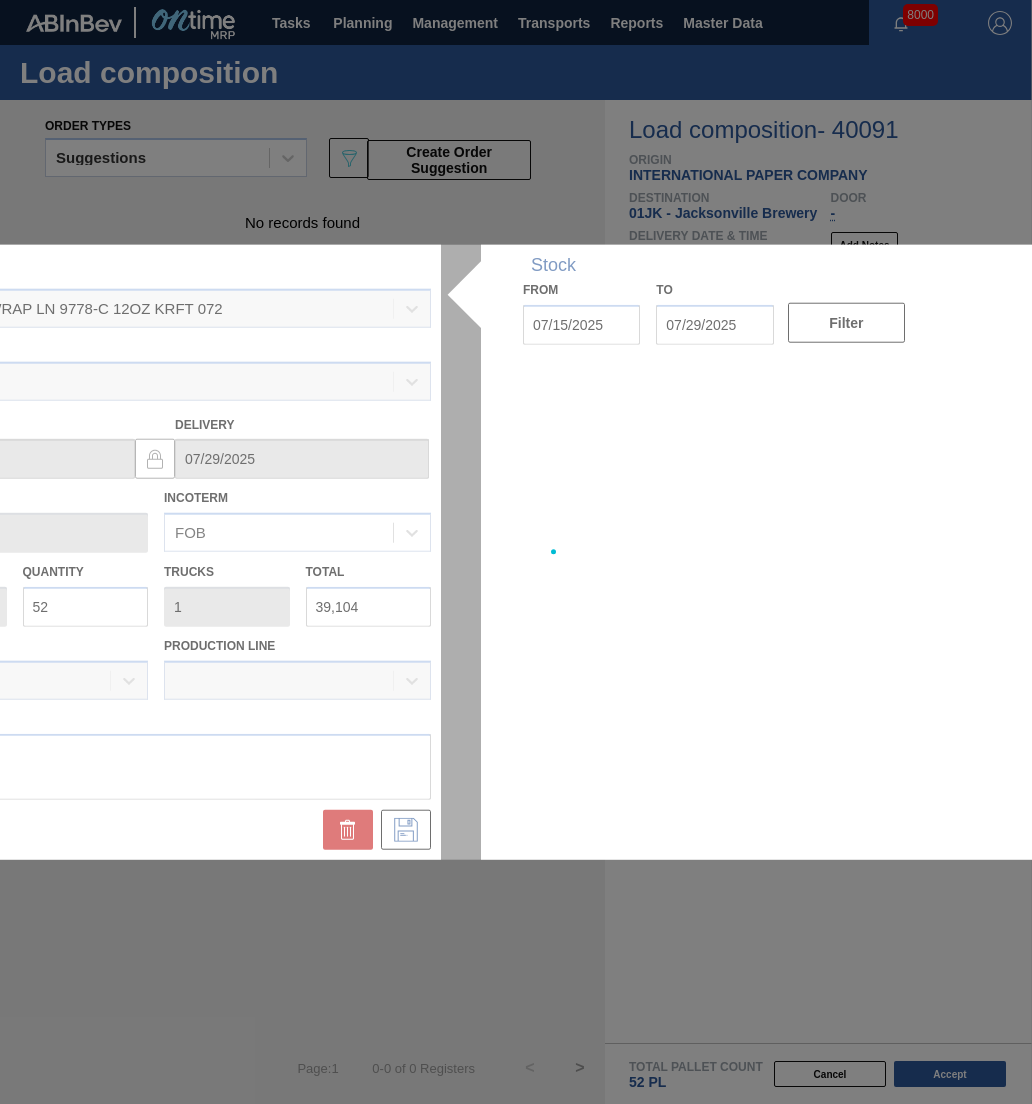 type on "07/28/2025" 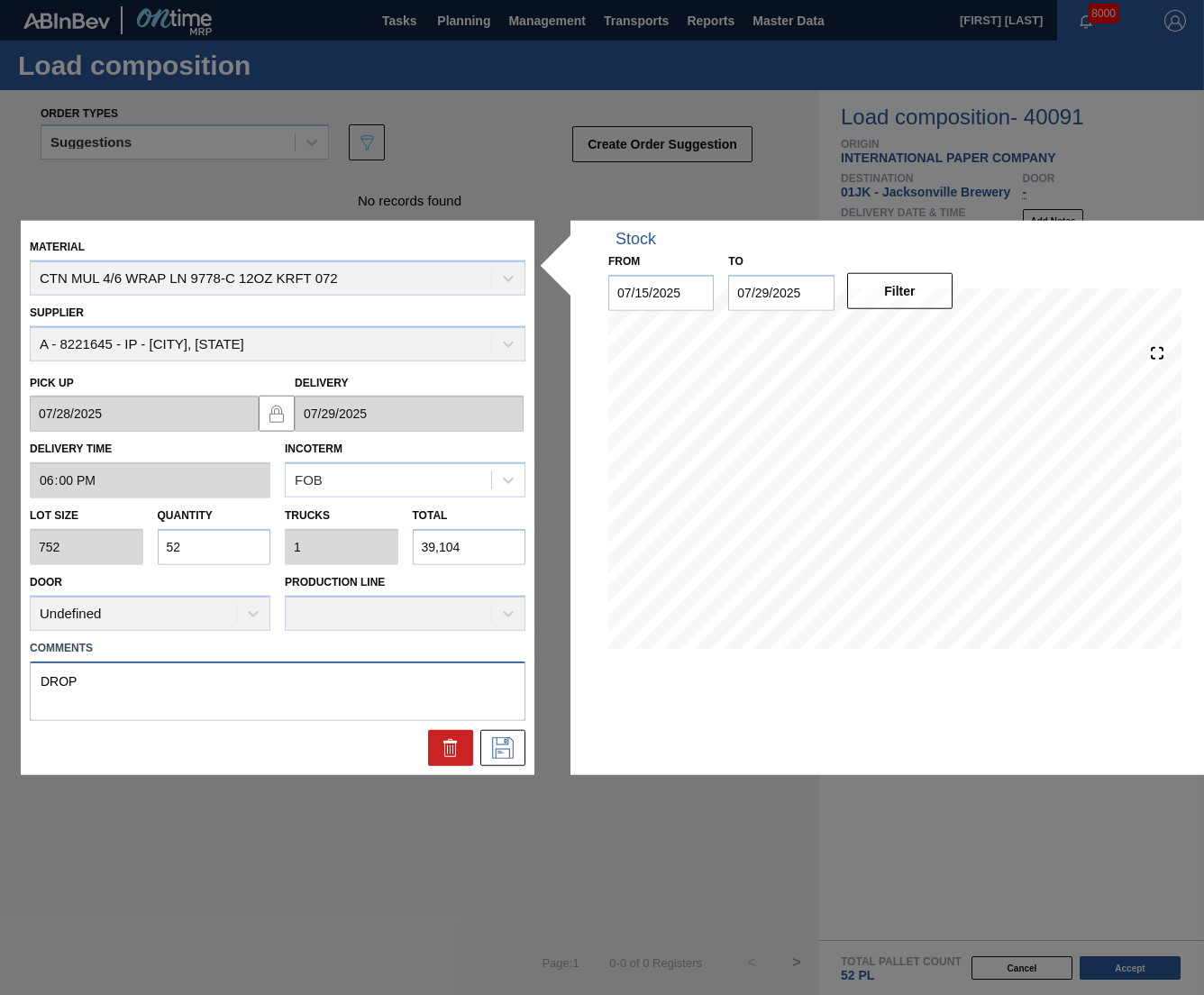 drag, startPoint x: 164, startPoint y: 680, endPoint x: -183, endPoint y: 701, distance: 347.6349 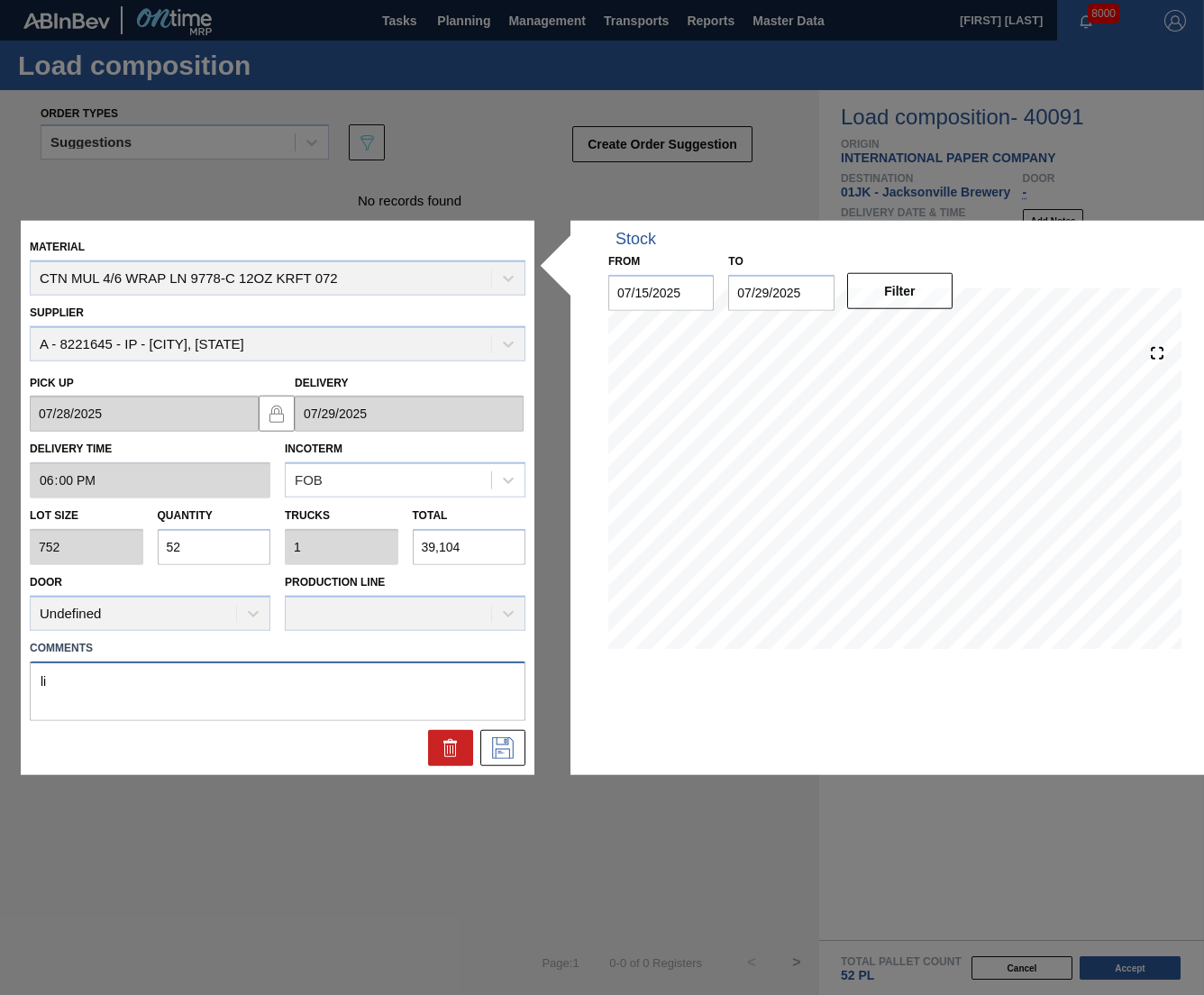 type on "l" 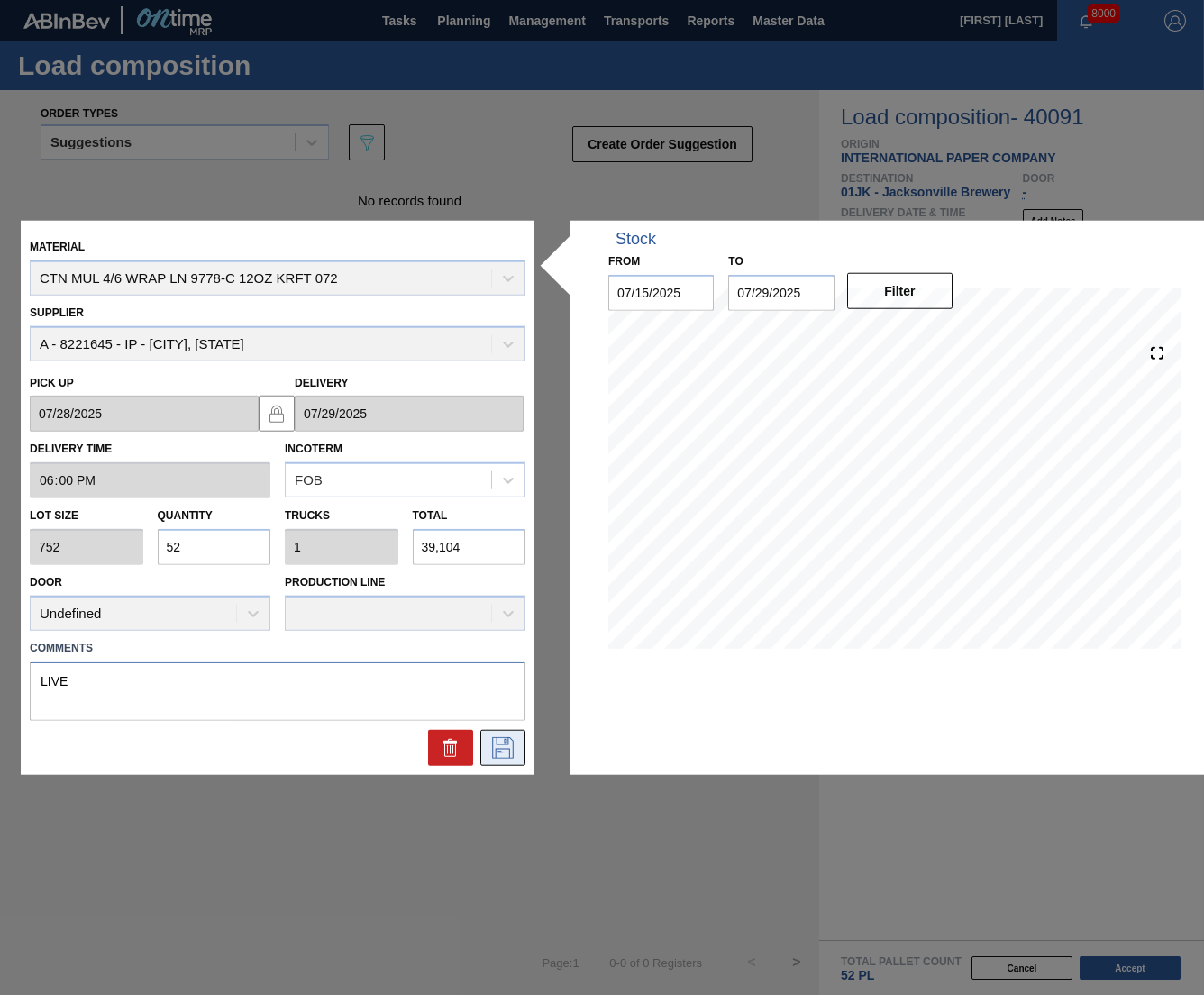 type on "LIVE" 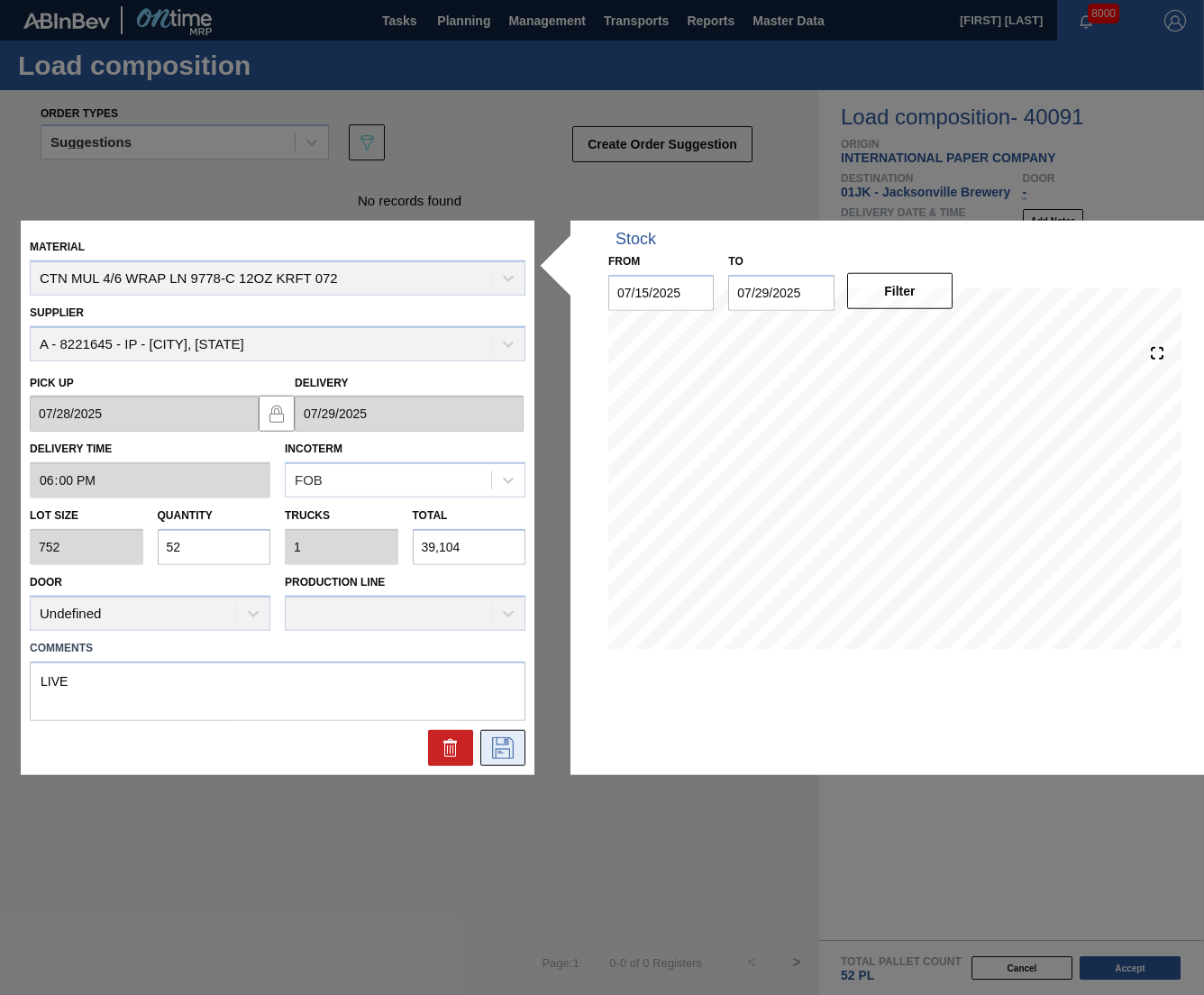 click at bounding box center (503, 747) 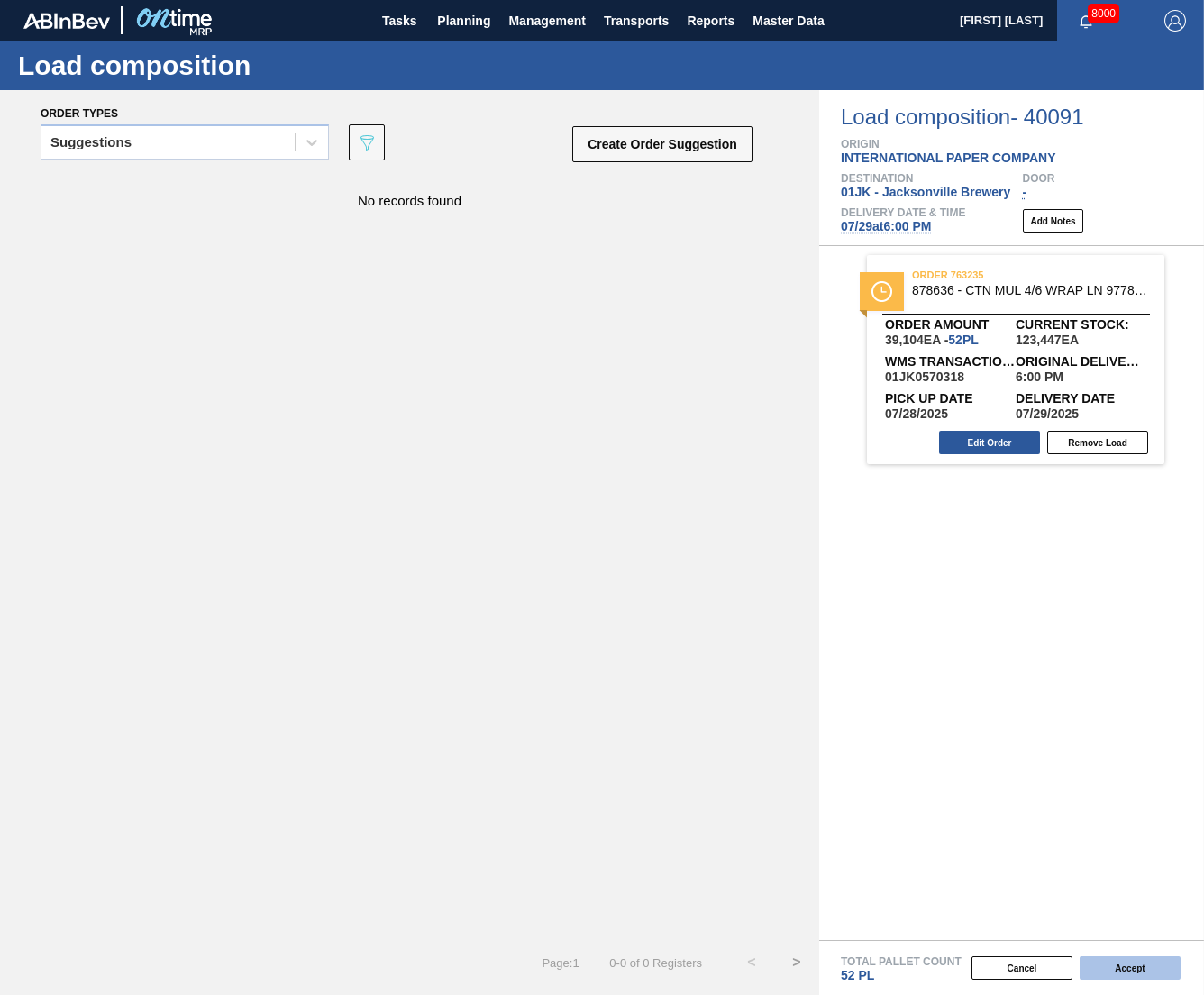 click on "Accept" at bounding box center [1130, 968] 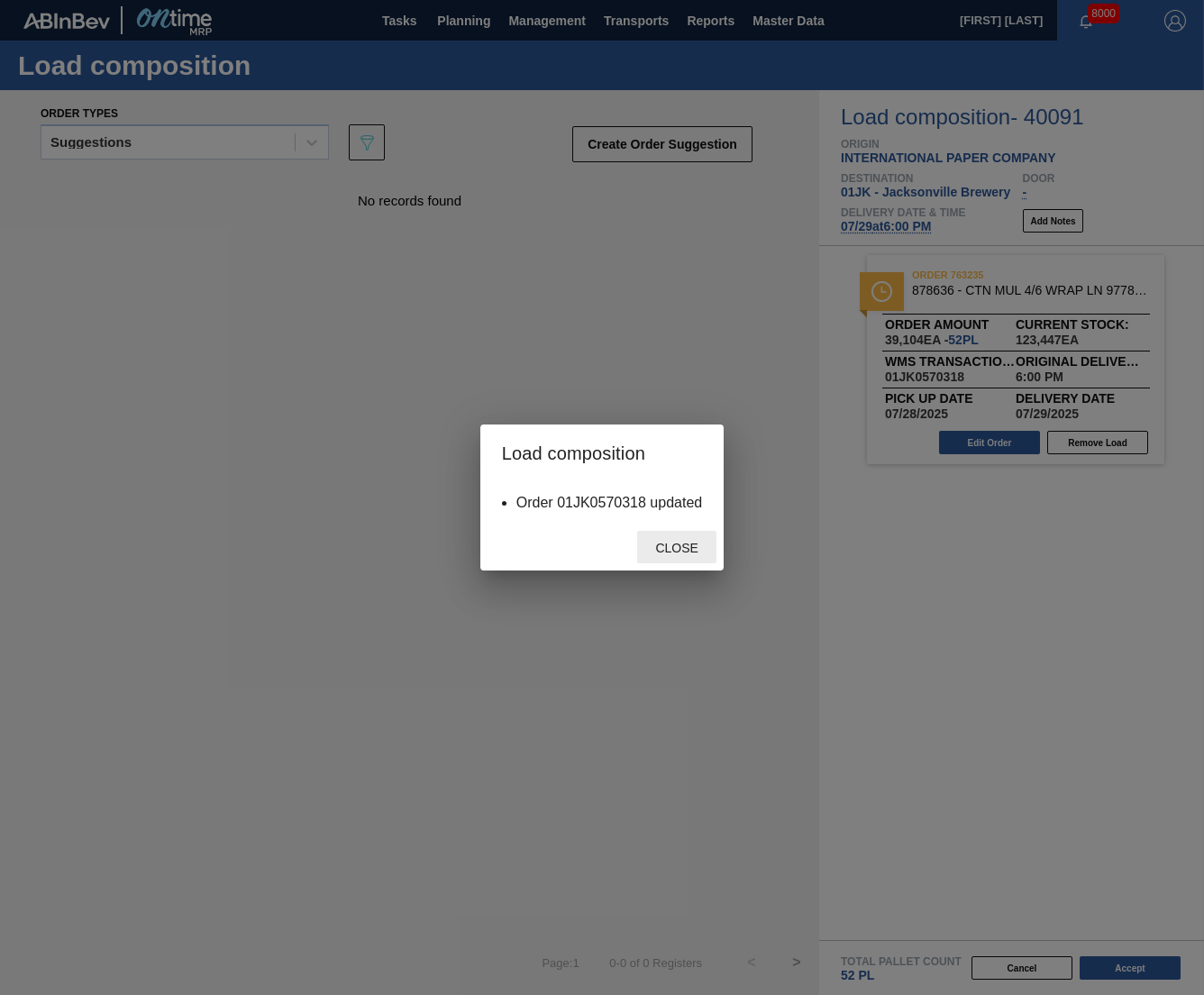 click on "Close" at bounding box center [677, 547] 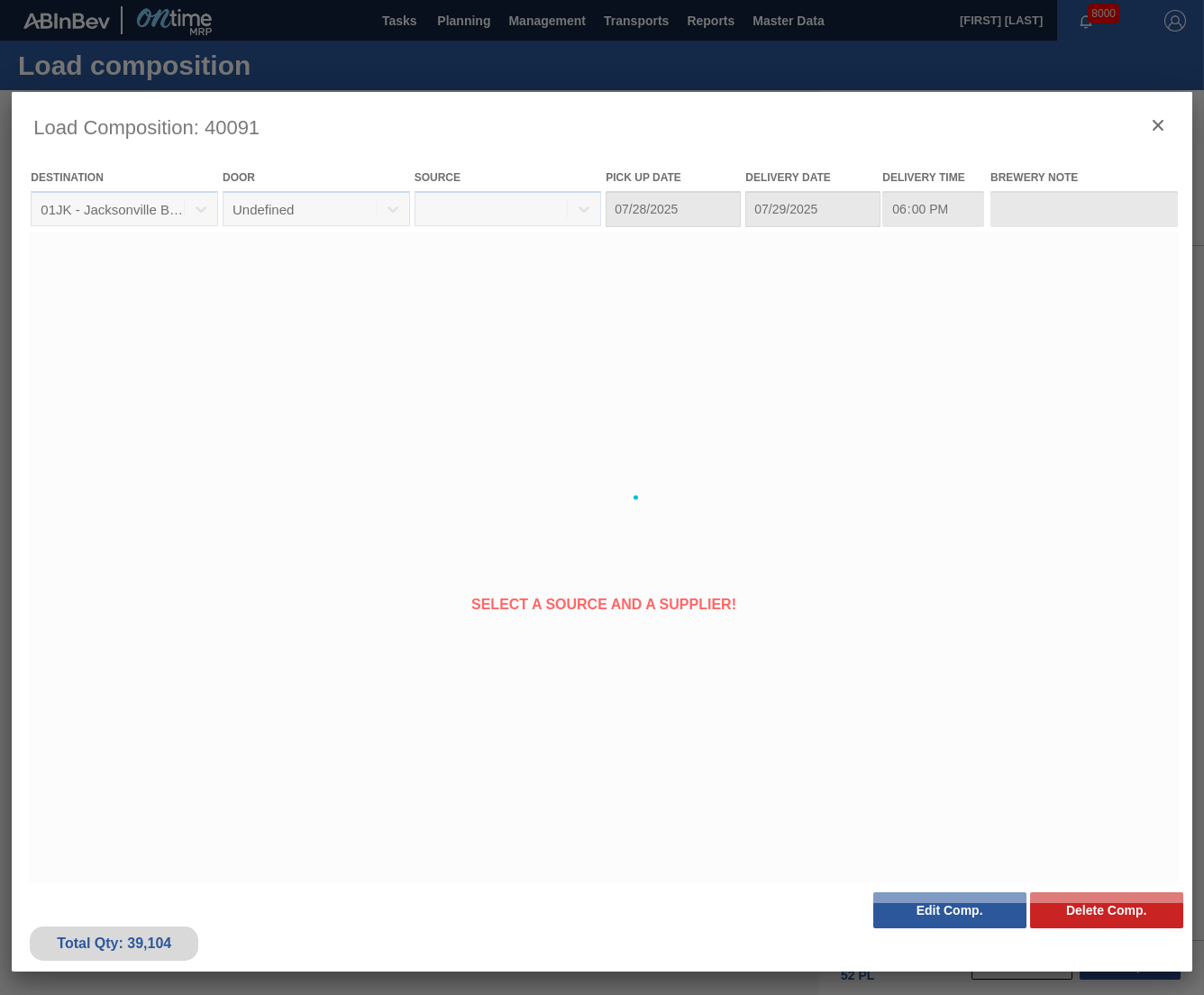 type on "07/28/2025" 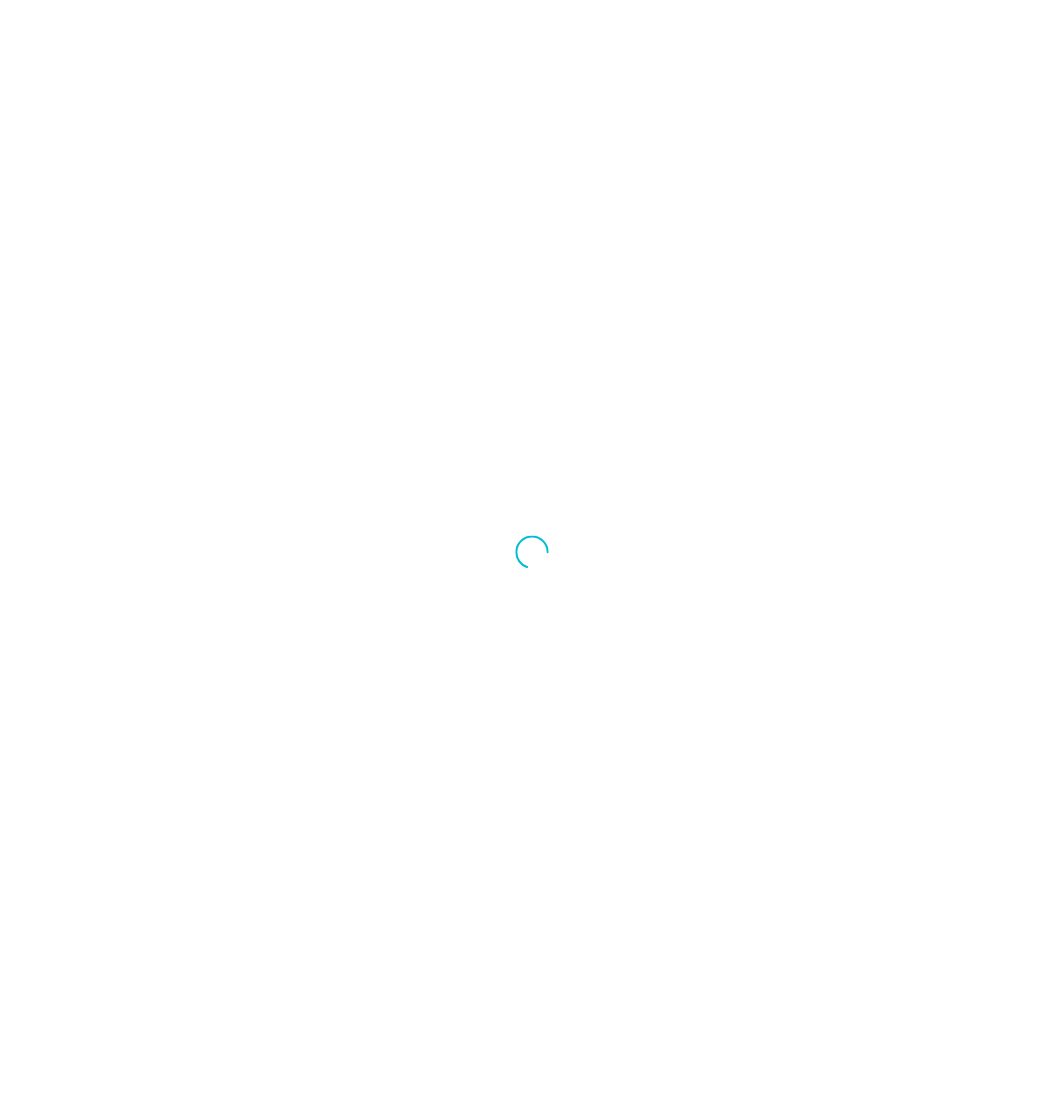 scroll, scrollTop: 0, scrollLeft: 0, axis: both 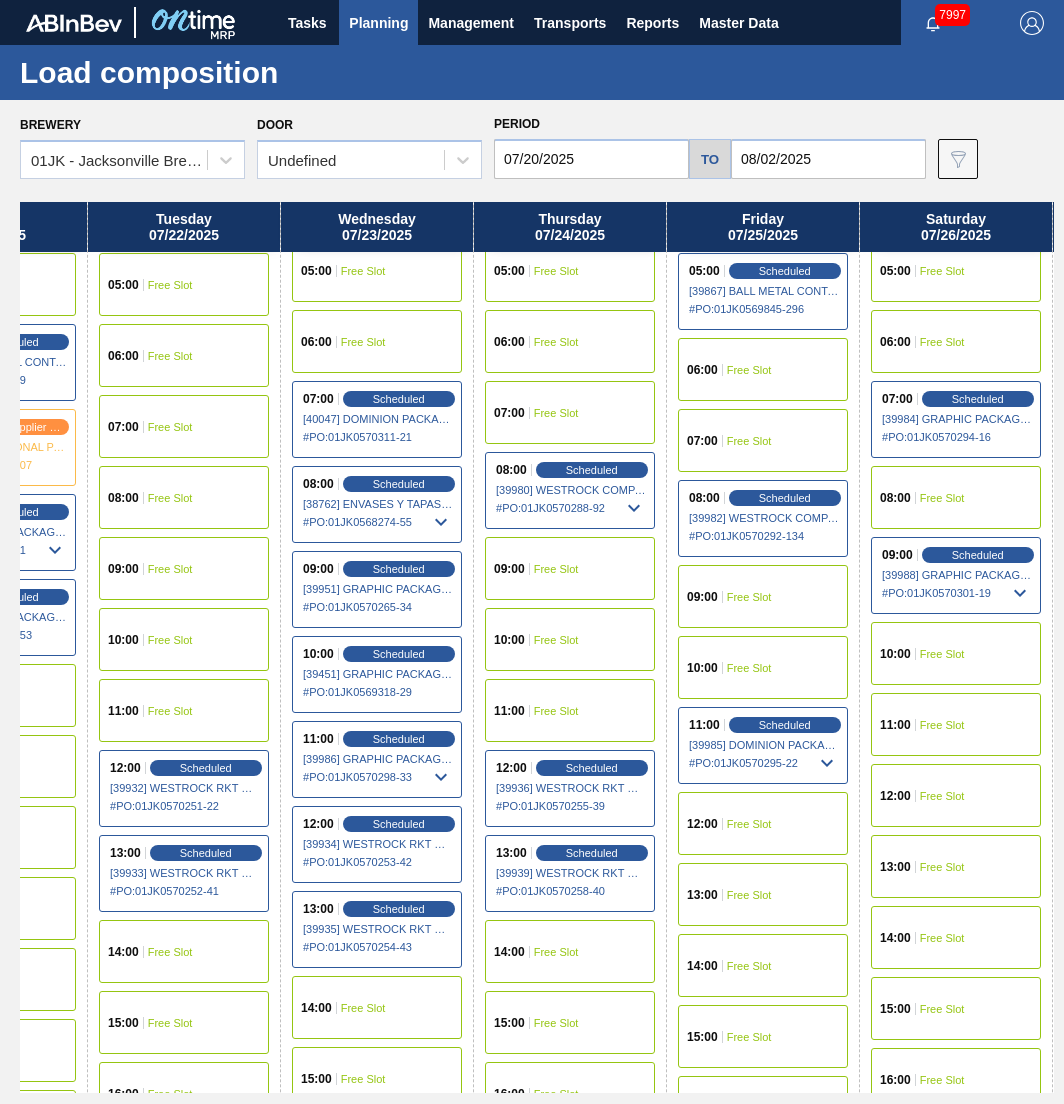 click on "07:00" at bounding box center (705, 441) 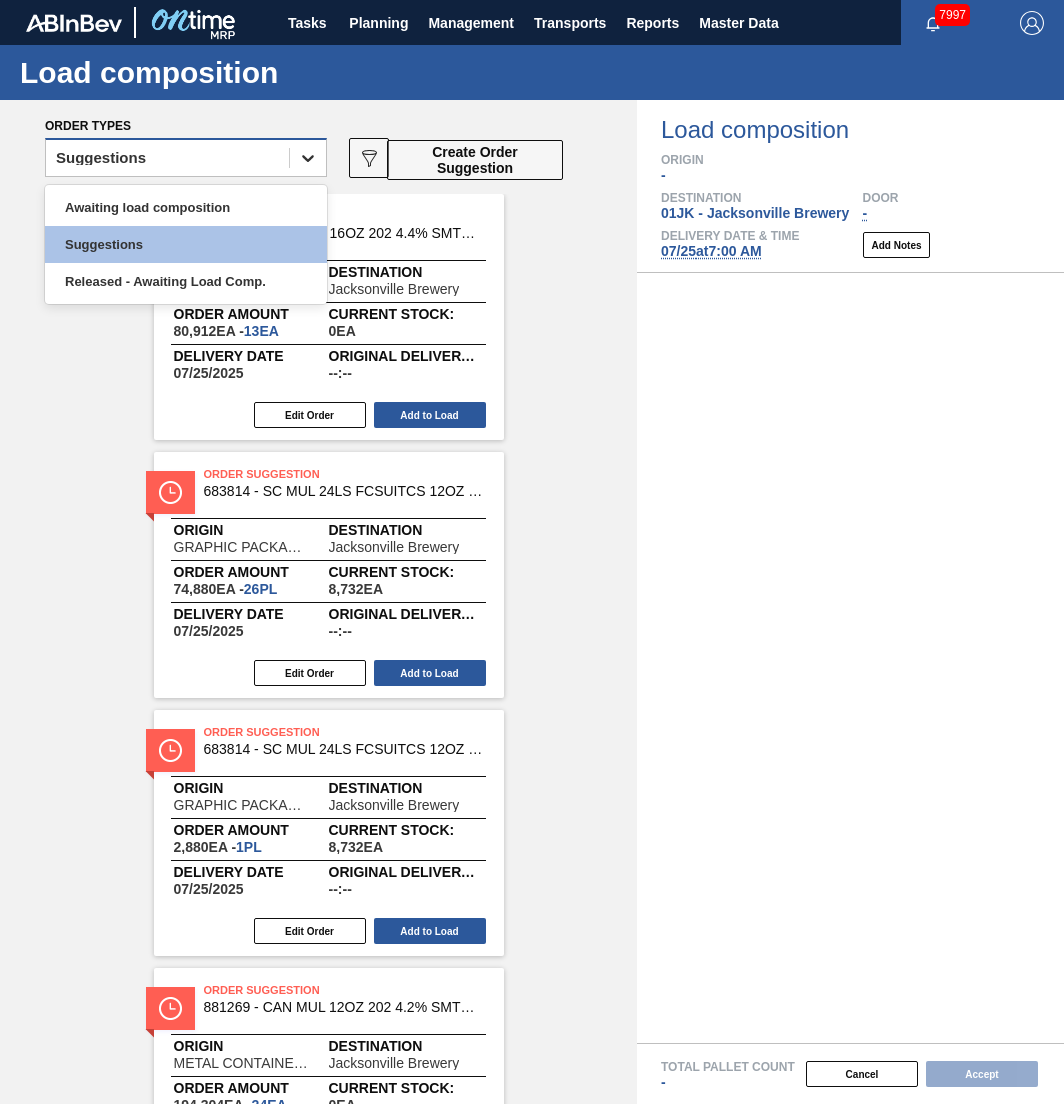 click 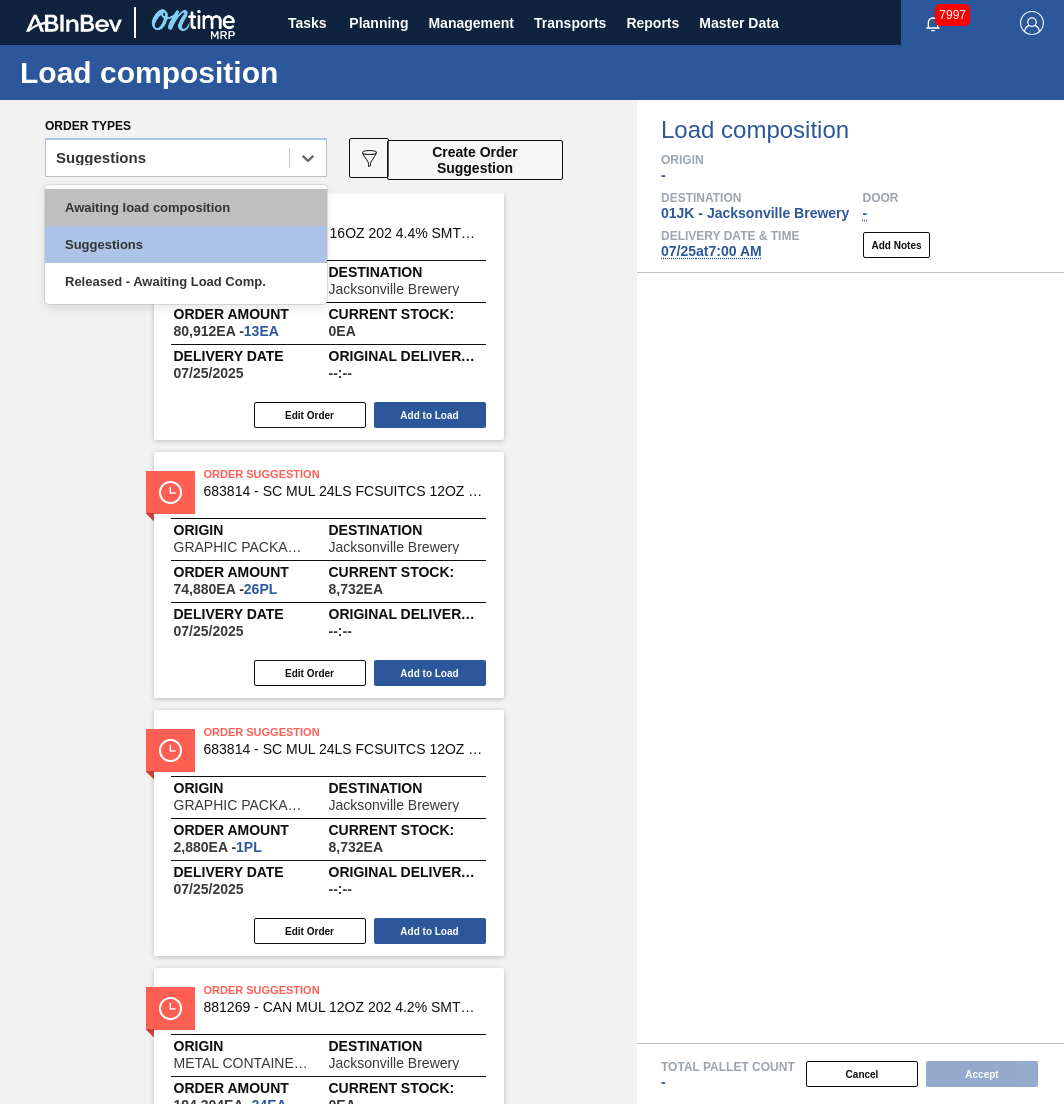 click on "Awaiting load composition" at bounding box center (186, 207) 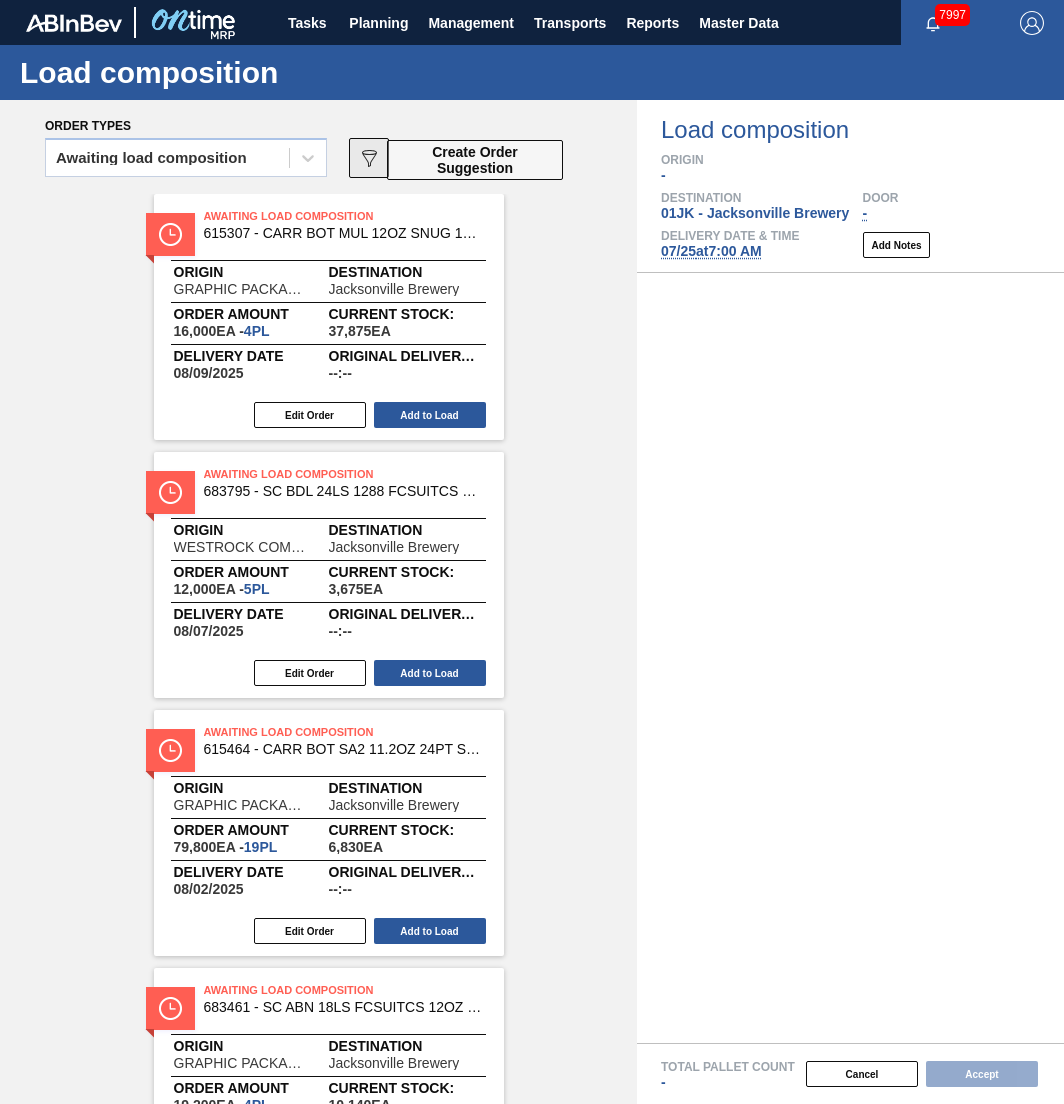 click on "089F7B8B-B2A5-4AFE-B5C0-19BA573D28AC" at bounding box center (369, 158) 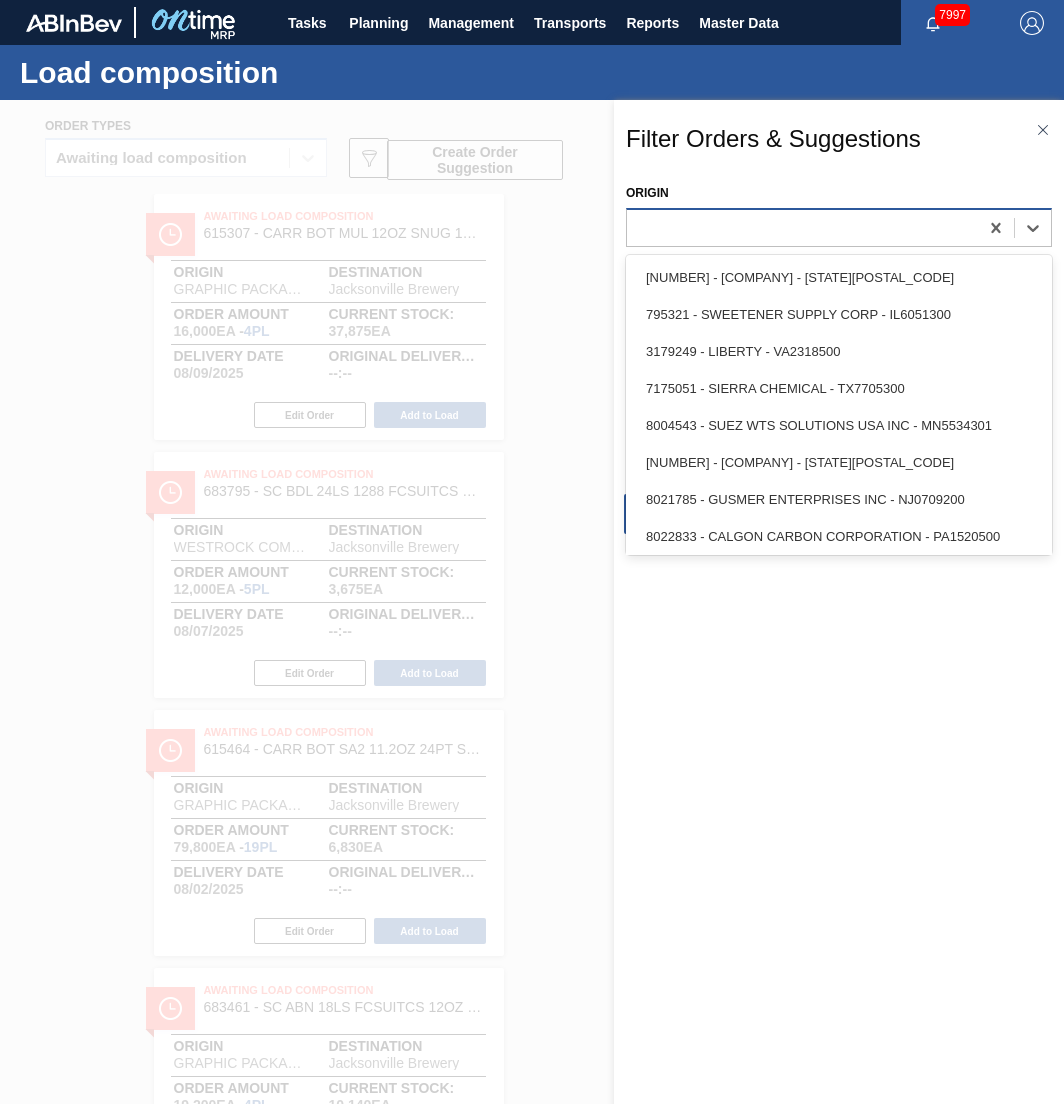 click at bounding box center (802, 227) 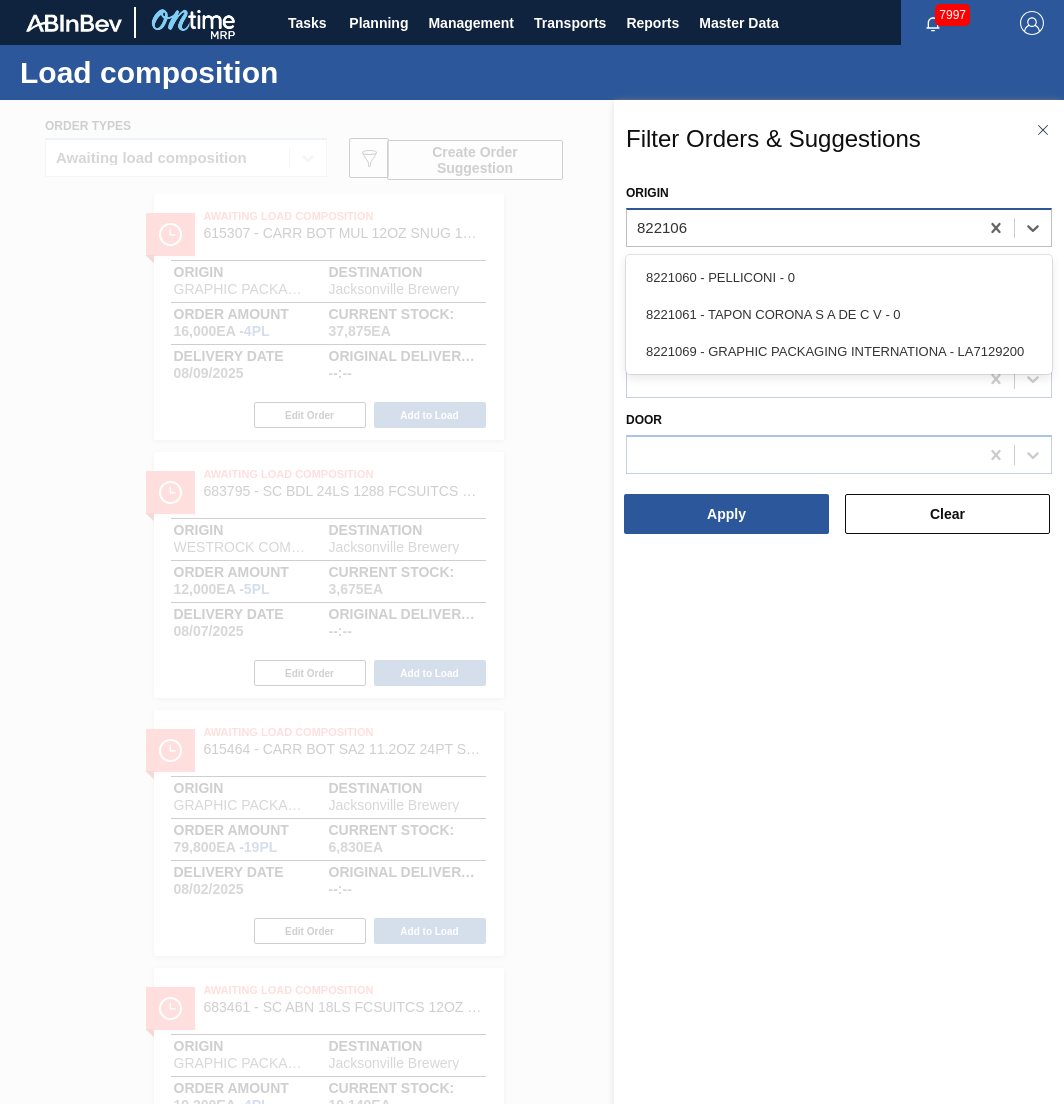 type on "8221069" 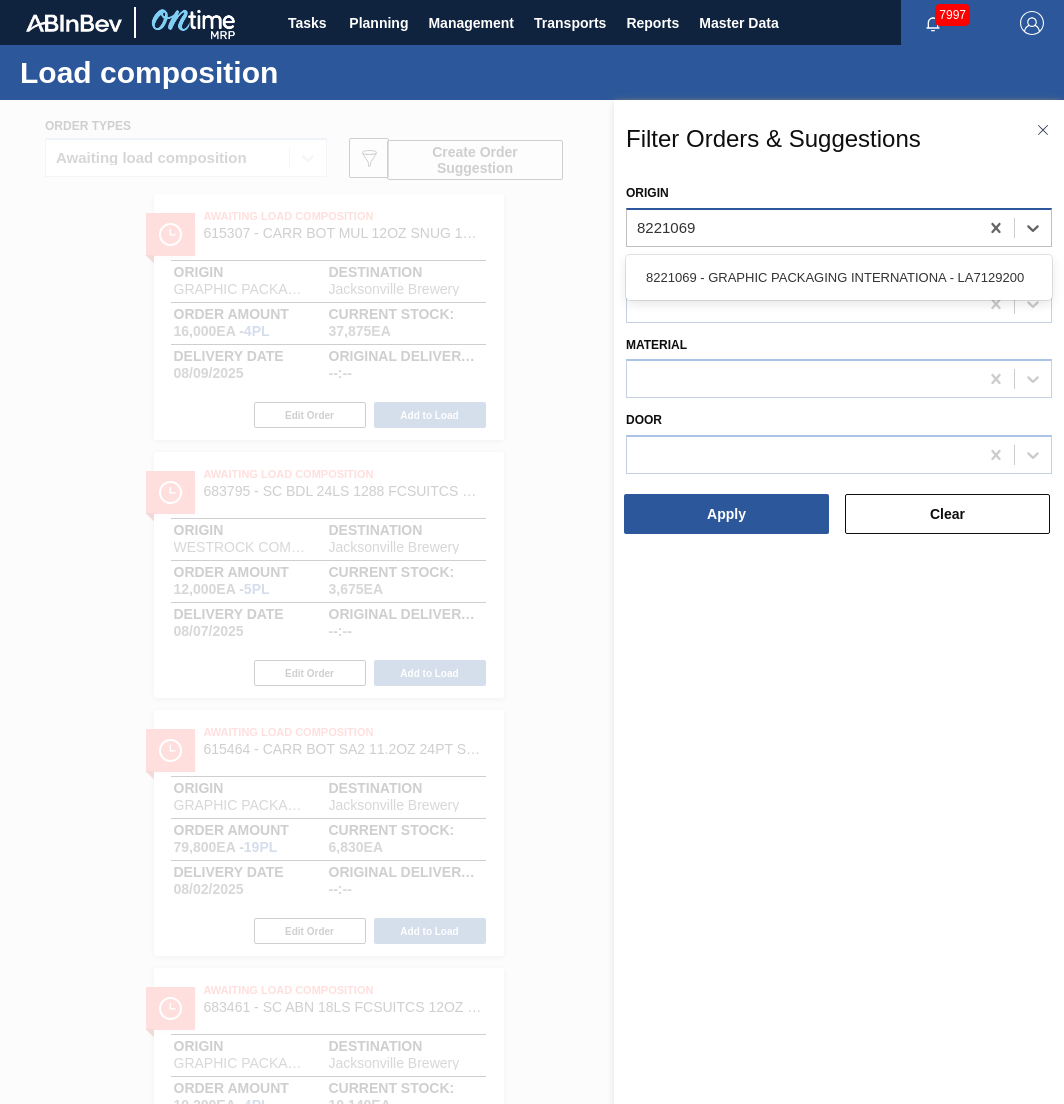 type 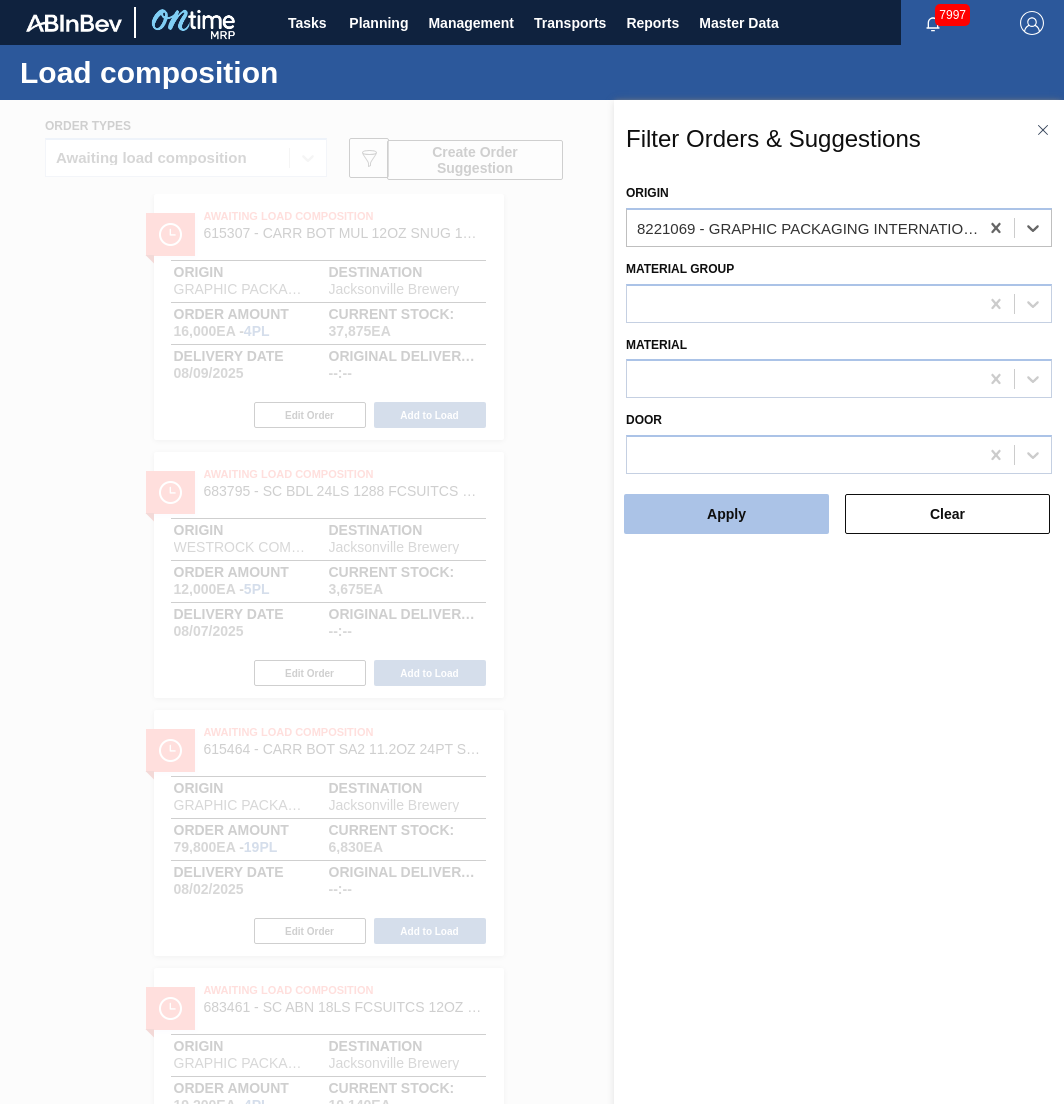 click on "Apply" at bounding box center (726, 514) 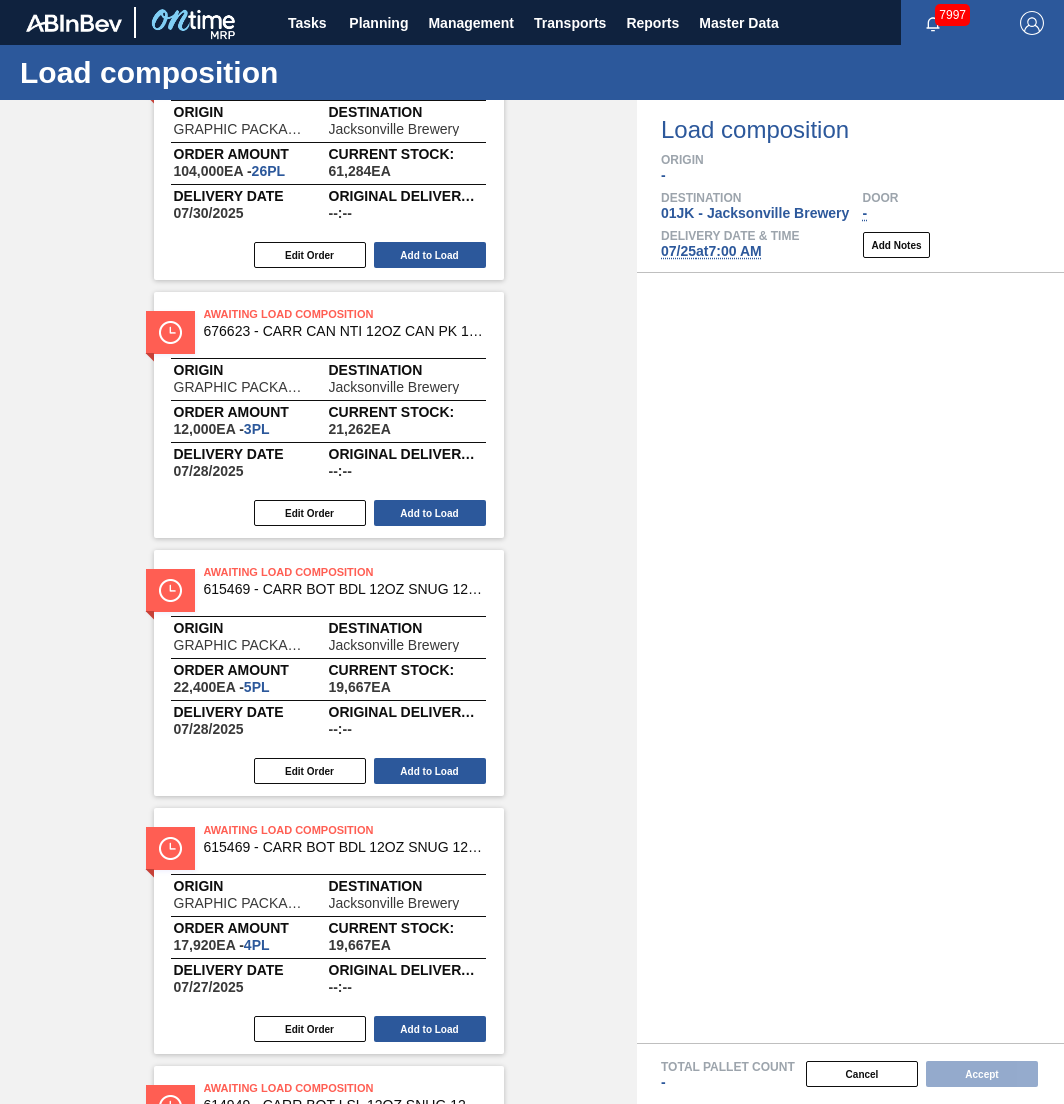 scroll, scrollTop: 2486, scrollLeft: 0, axis: vertical 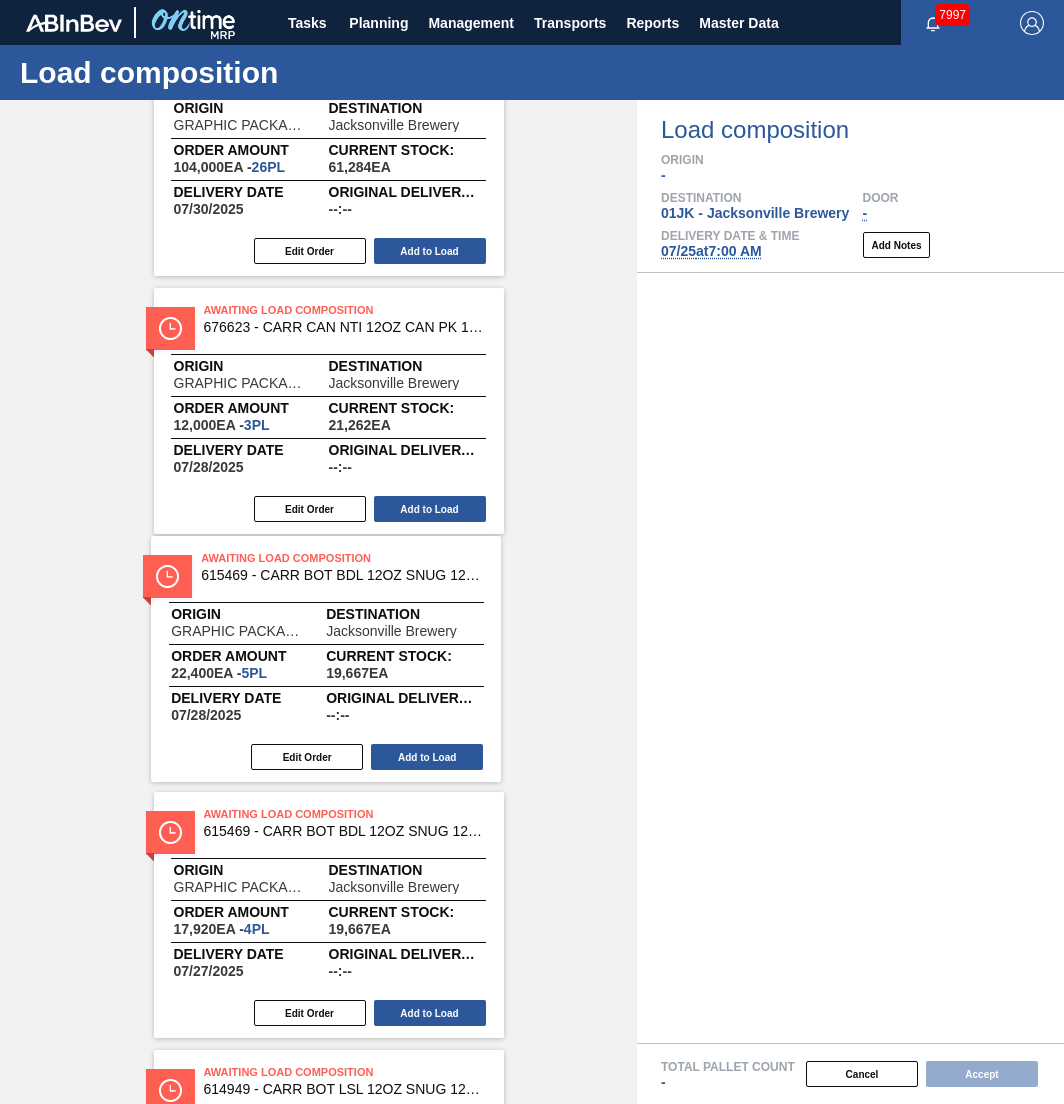 drag, startPoint x: 284, startPoint y: 627, endPoint x: 289, endPoint y: 614, distance: 13.928389 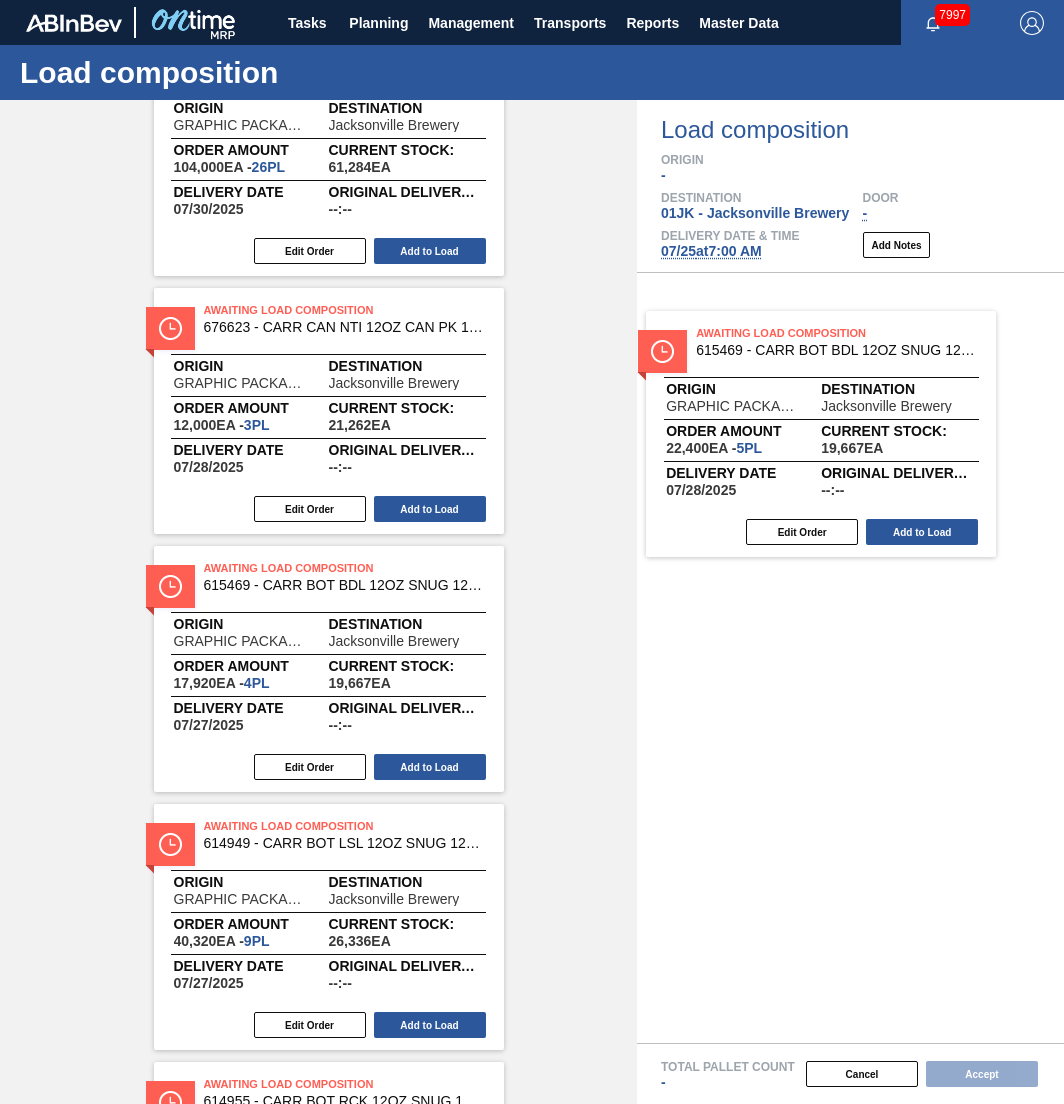 drag, startPoint x: 317, startPoint y: 623, endPoint x: 820, endPoint y: 388, distance: 555.18823 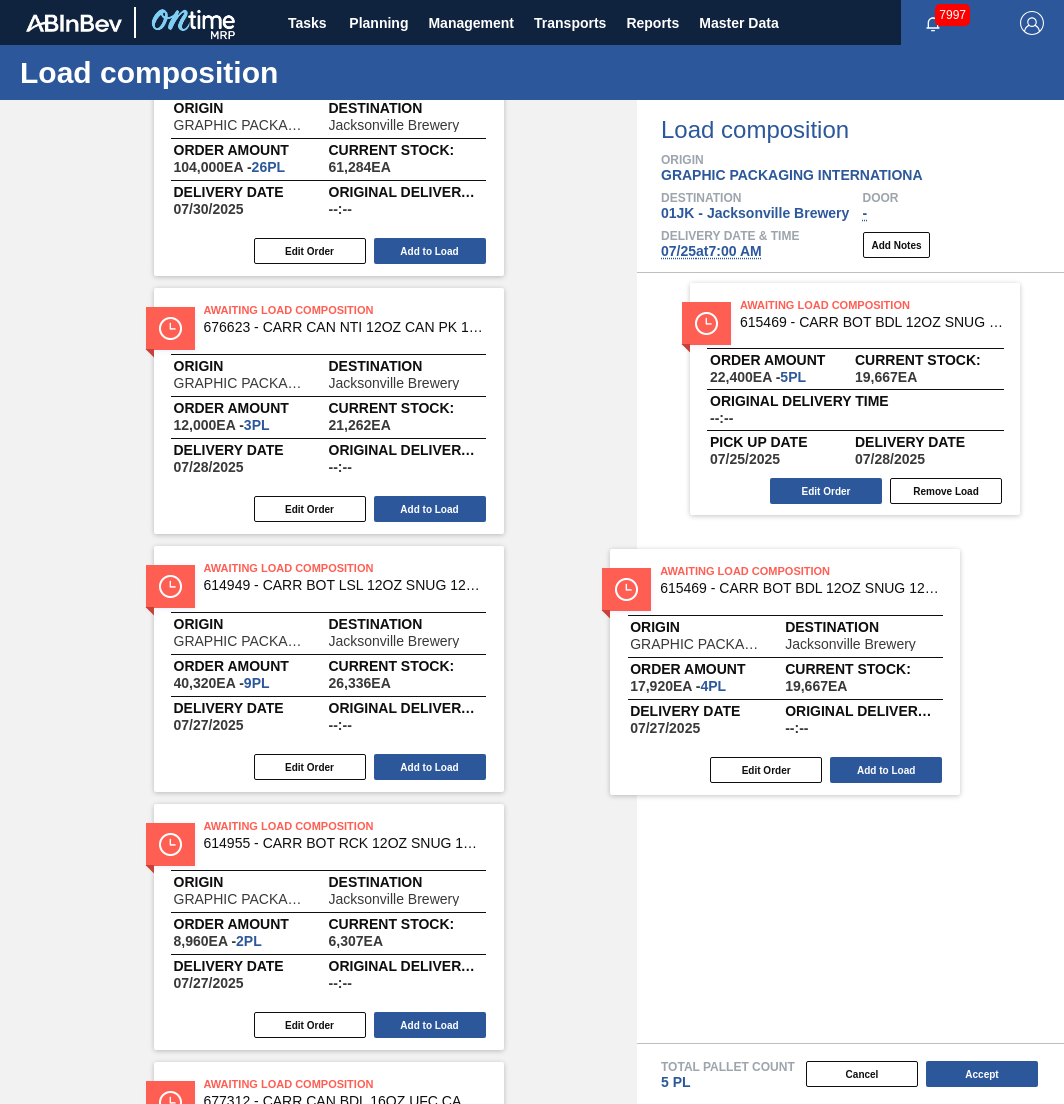 drag, startPoint x: 305, startPoint y: 634, endPoint x: 813, endPoint y: 627, distance: 508.04822 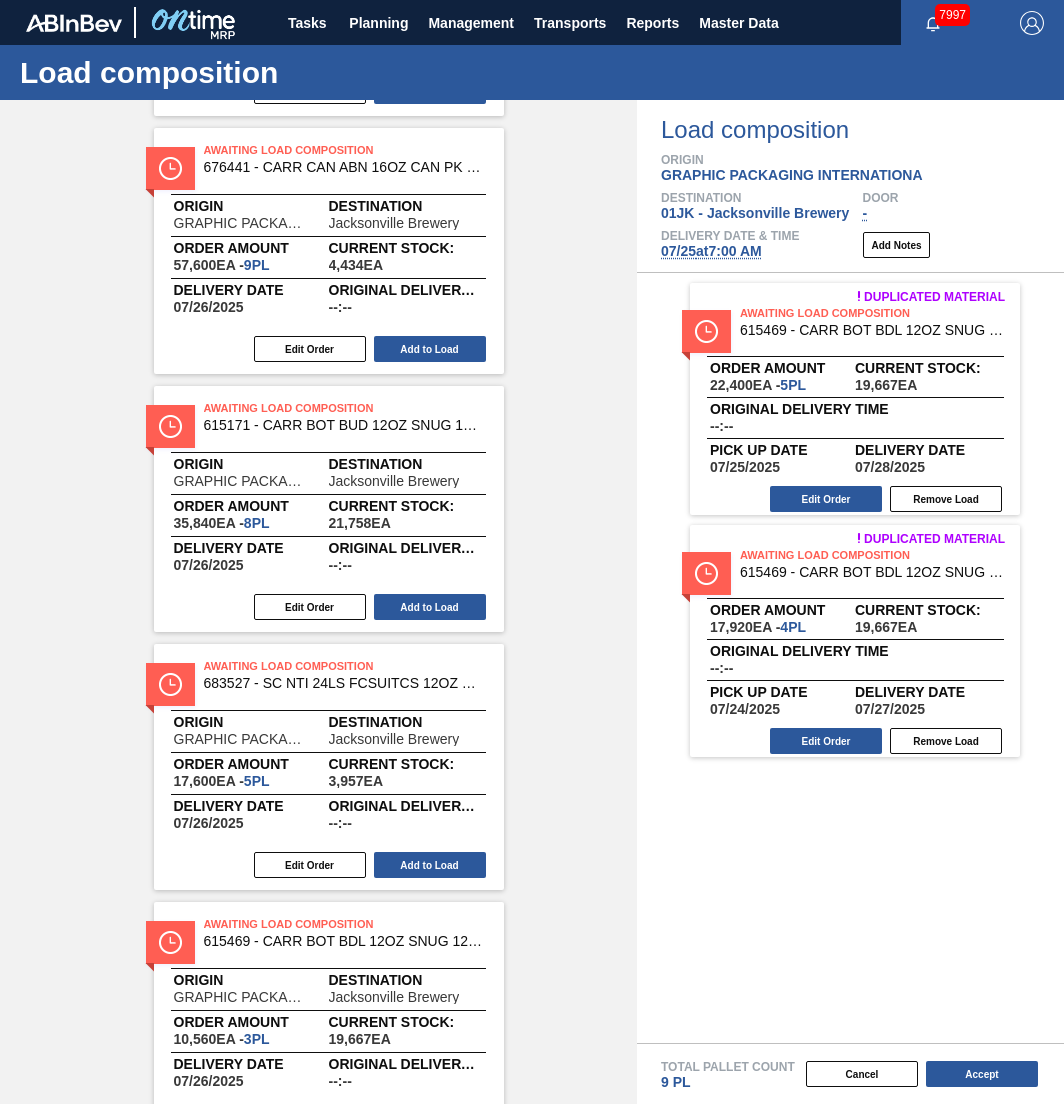 scroll, scrollTop: 3782, scrollLeft: 0, axis: vertical 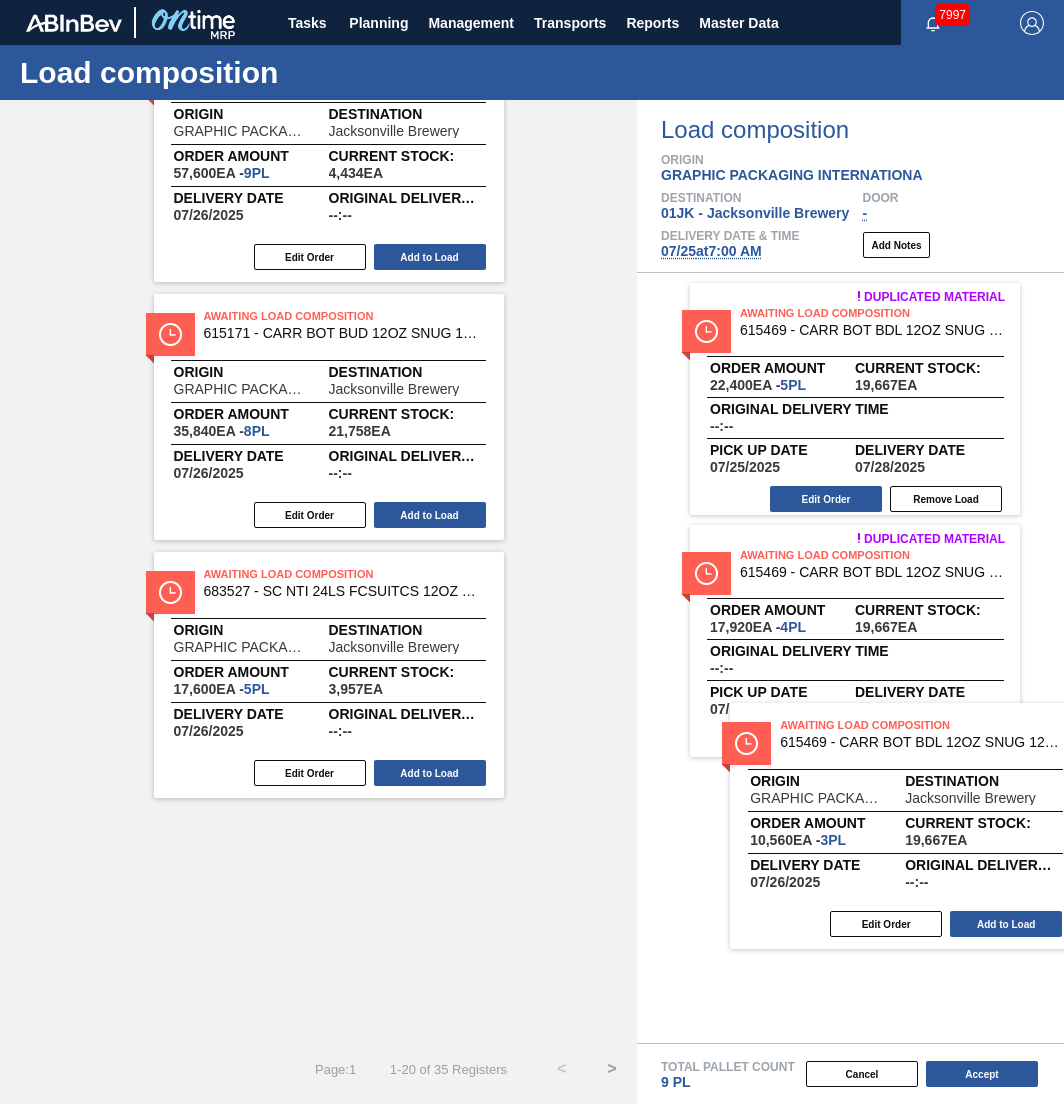 drag, startPoint x: 389, startPoint y: 871, endPoint x: 992, endPoint y: 774, distance: 610.752 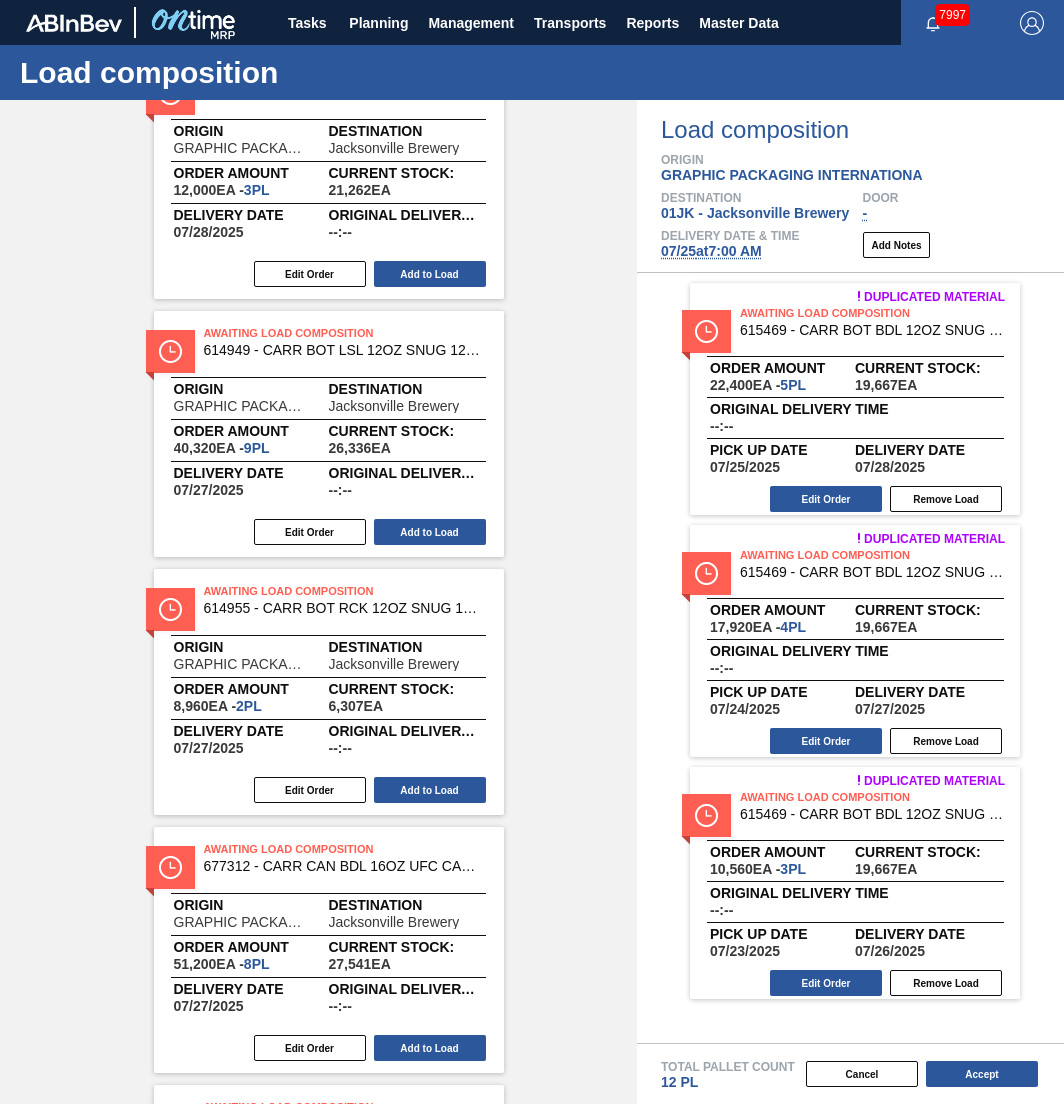 scroll, scrollTop: 2625, scrollLeft: 0, axis: vertical 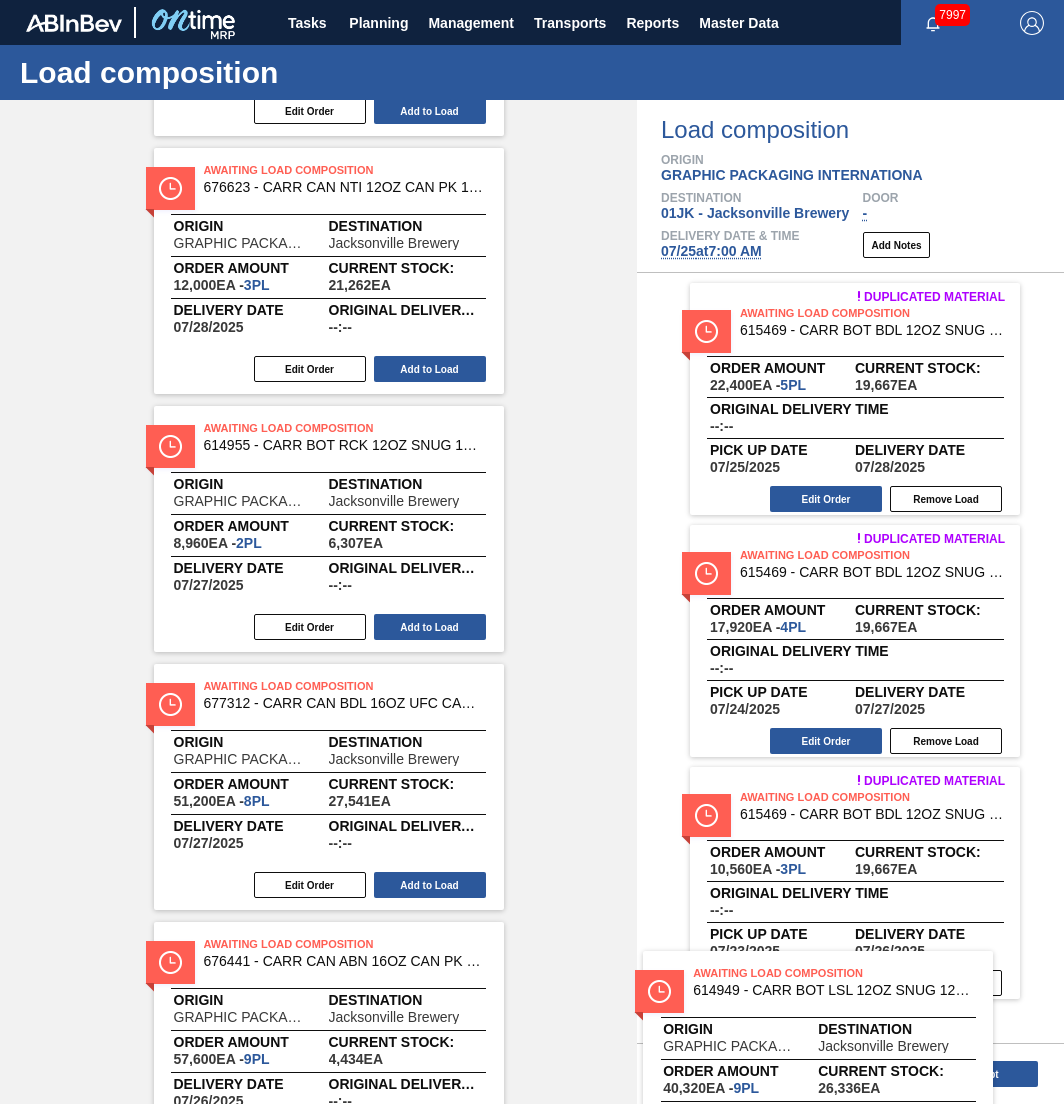 drag, startPoint x: 282, startPoint y: 446, endPoint x: 804, endPoint y: 1016, distance: 772.9062 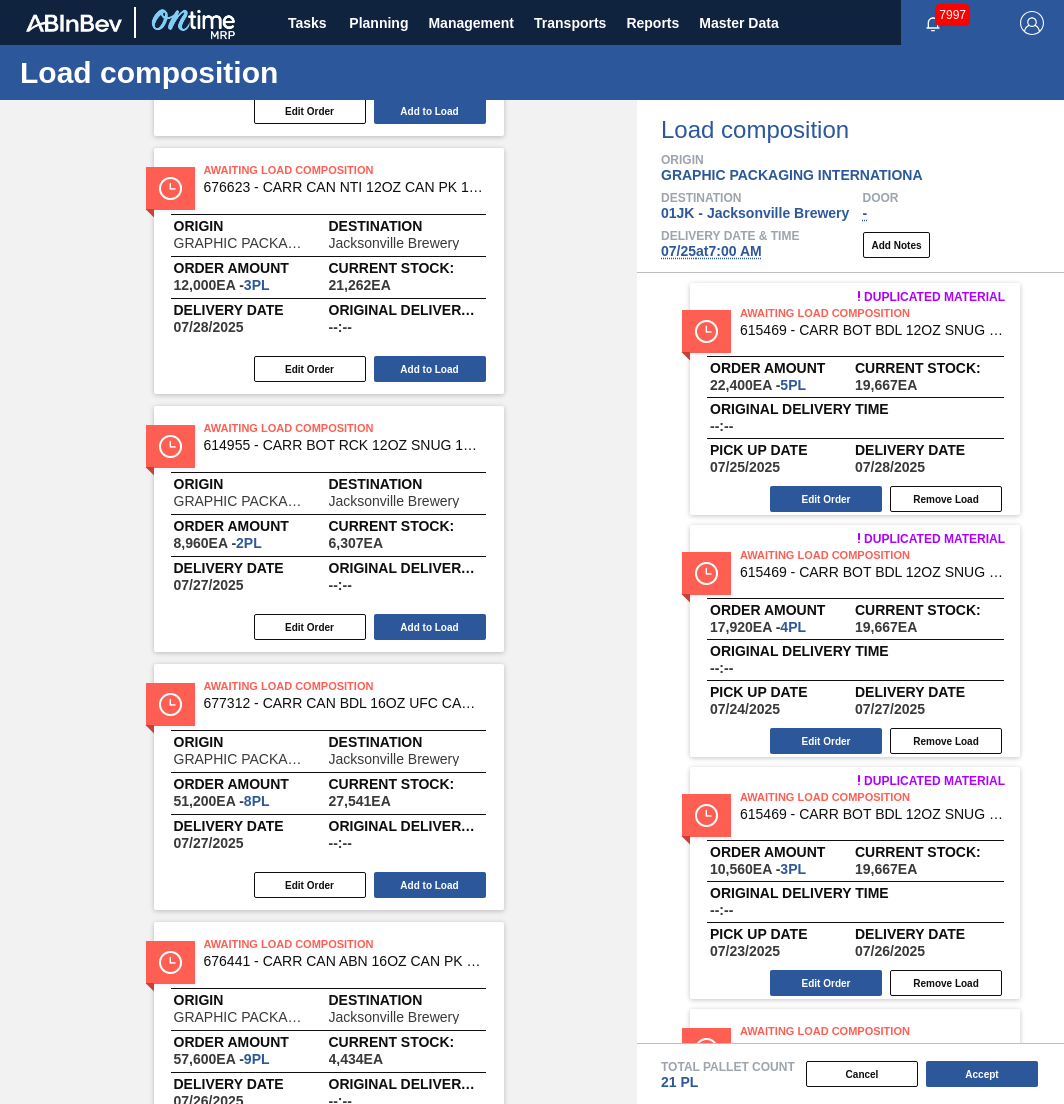 scroll, scrollTop: 210, scrollLeft: 0, axis: vertical 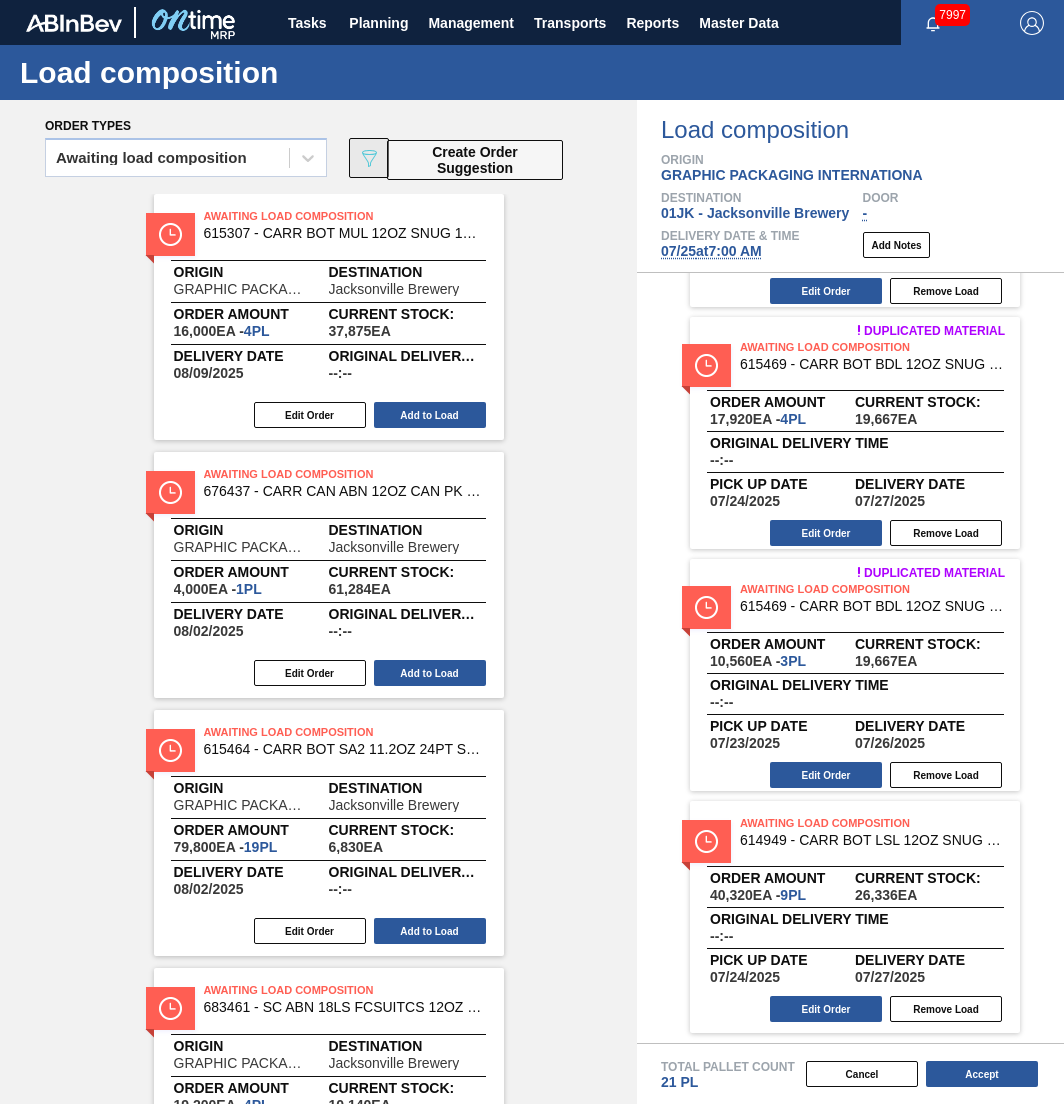 click on "089F7B8B-B2A5-4AFE-B5C0-19BA573D28AC" at bounding box center [369, 158] 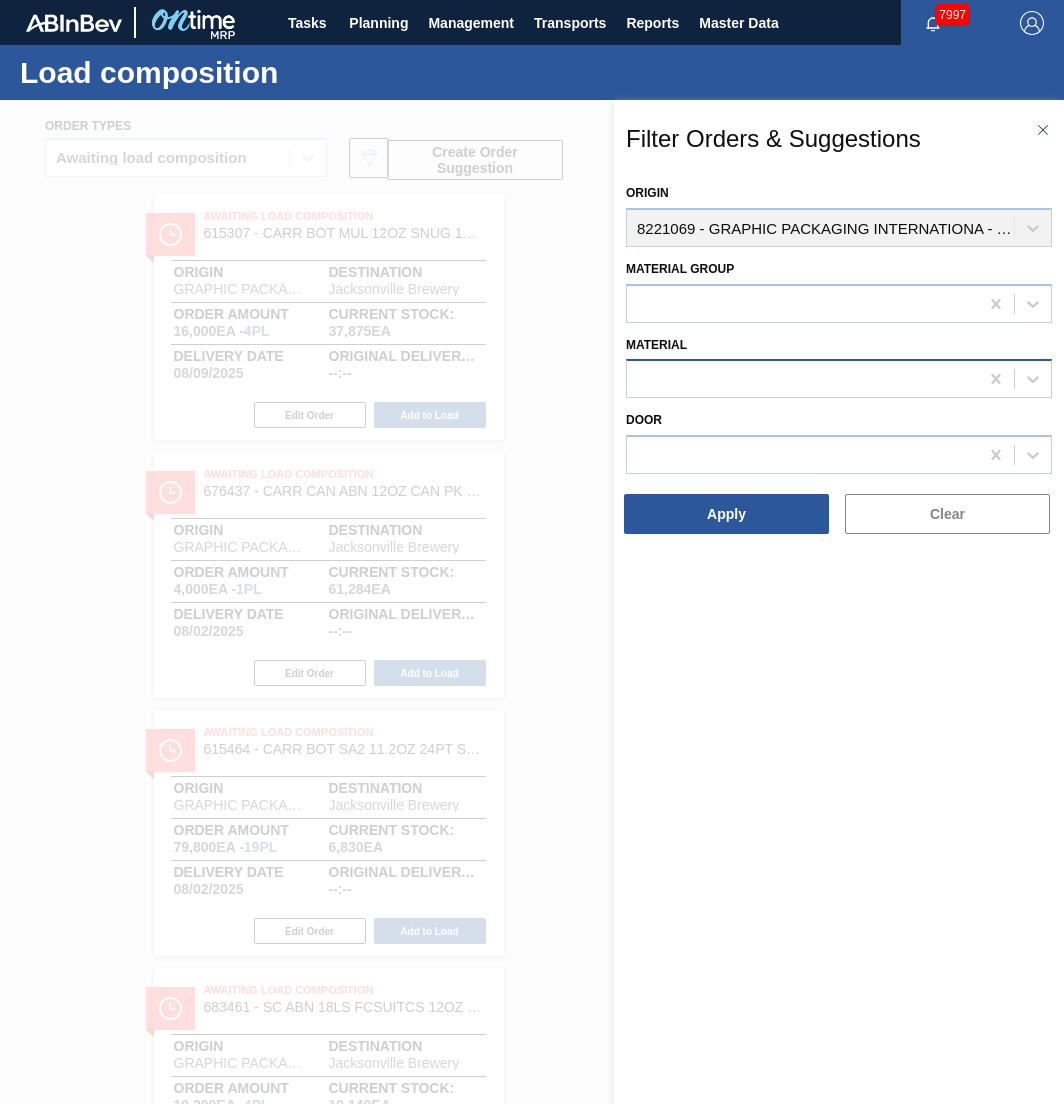 click at bounding box center (802, 379) 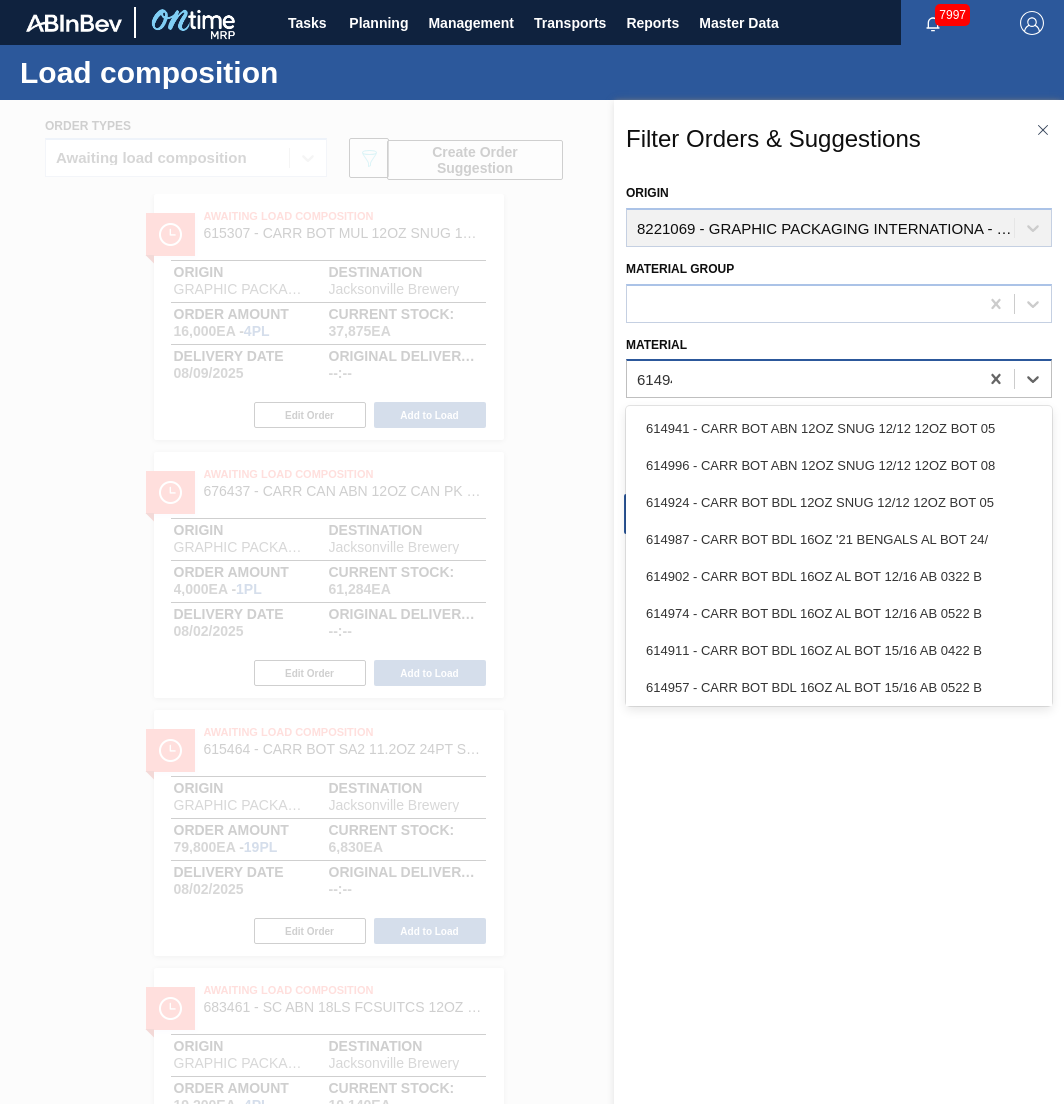 type on "[NUMBER]" 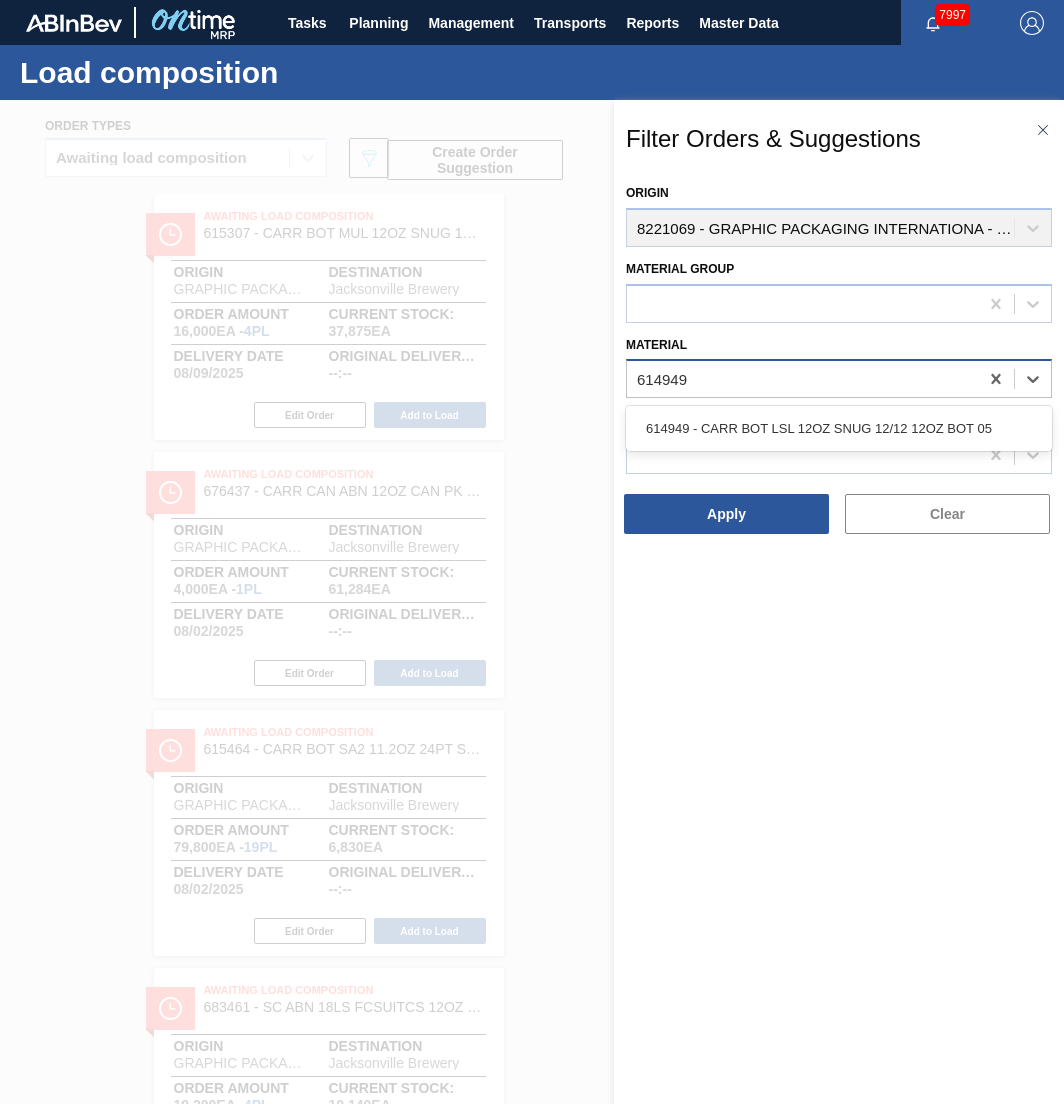 type 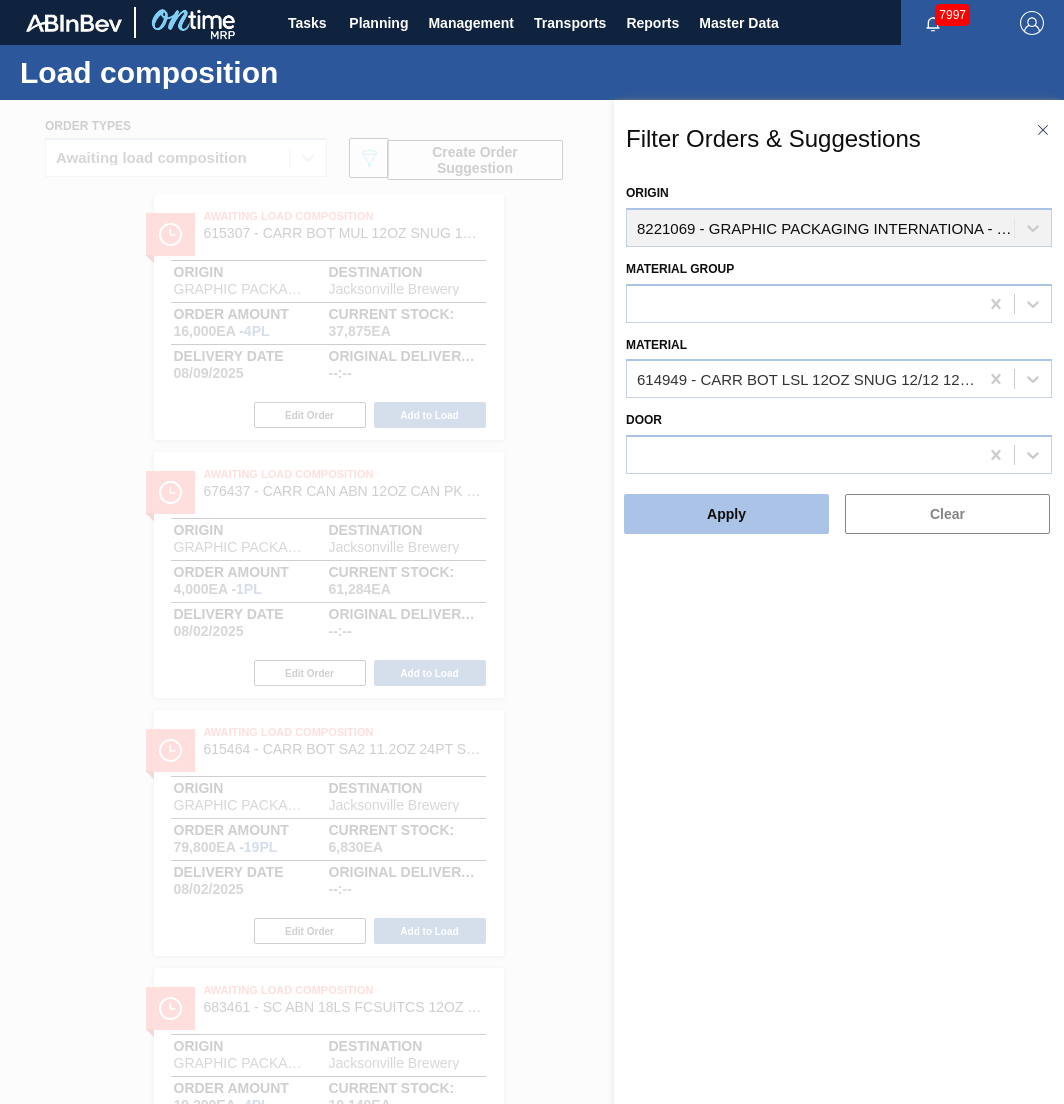 click on "Apply" at bounding box center [726, 514] 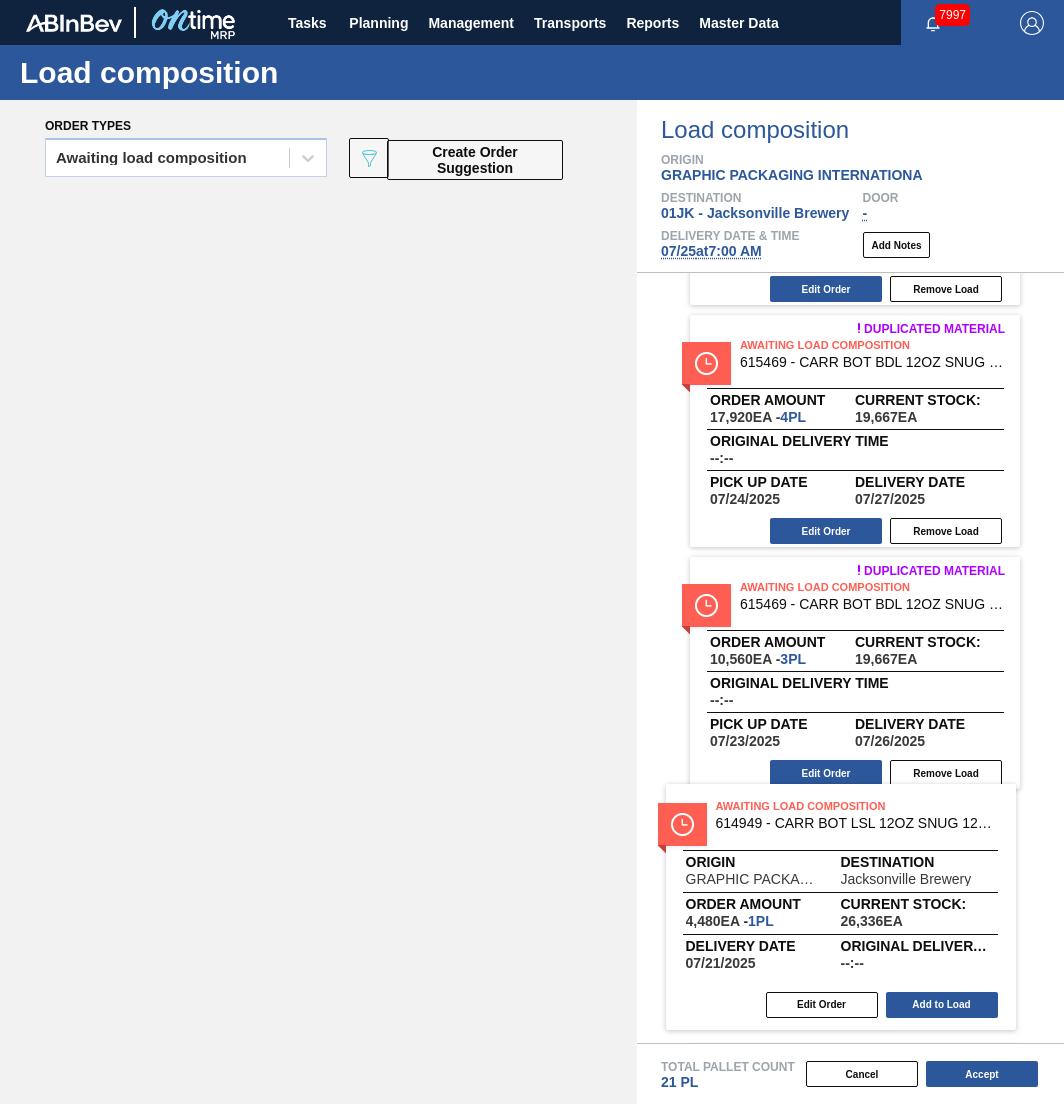drag, startPoint x: 318, startPoint y: 263, endPoint x: 849, endPoint y: 854, distance: 794.5074 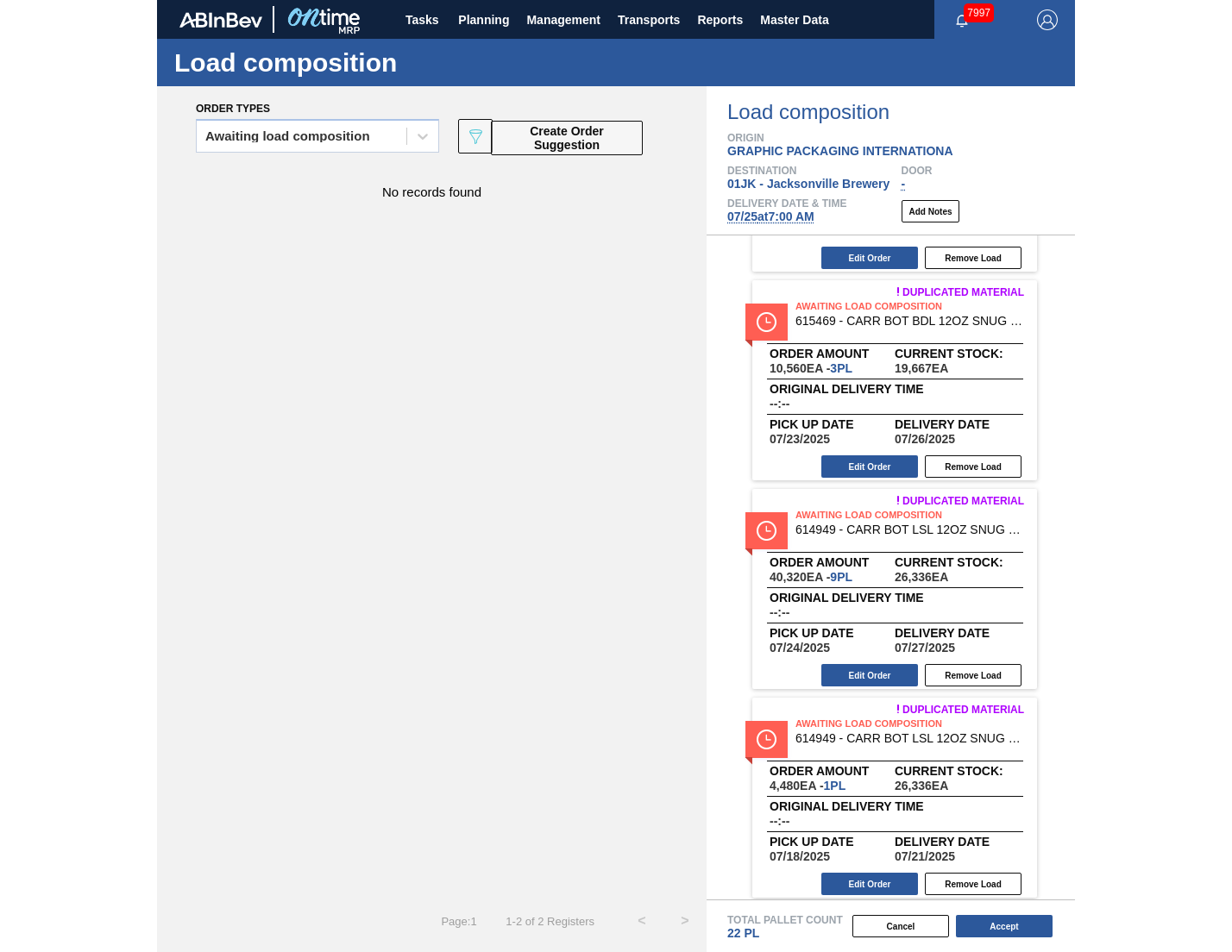 scroll, scrollTop: 390, scrollLeft: 0, axis: vertical 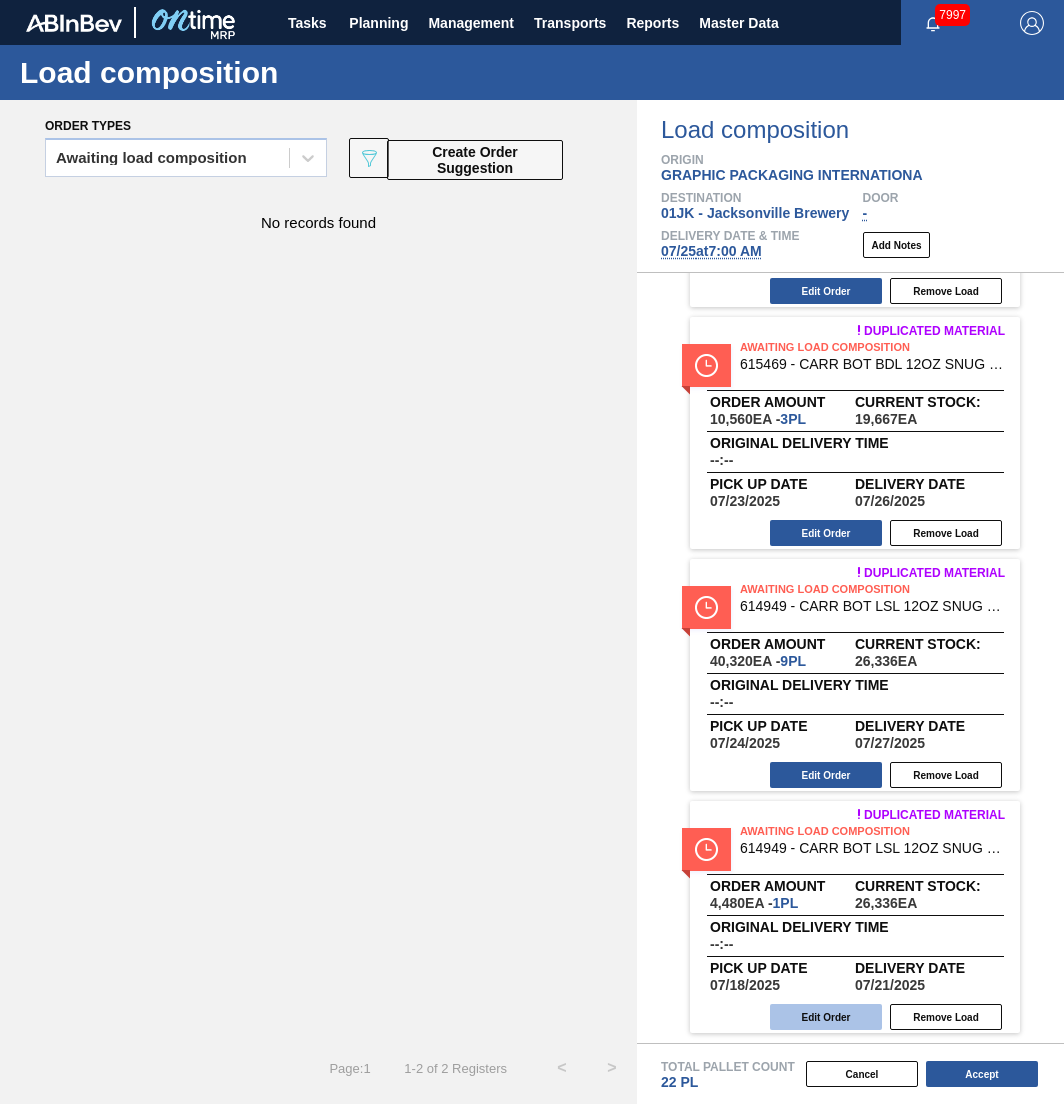 click on "Edit Order" at bounding box center (826, 1017) 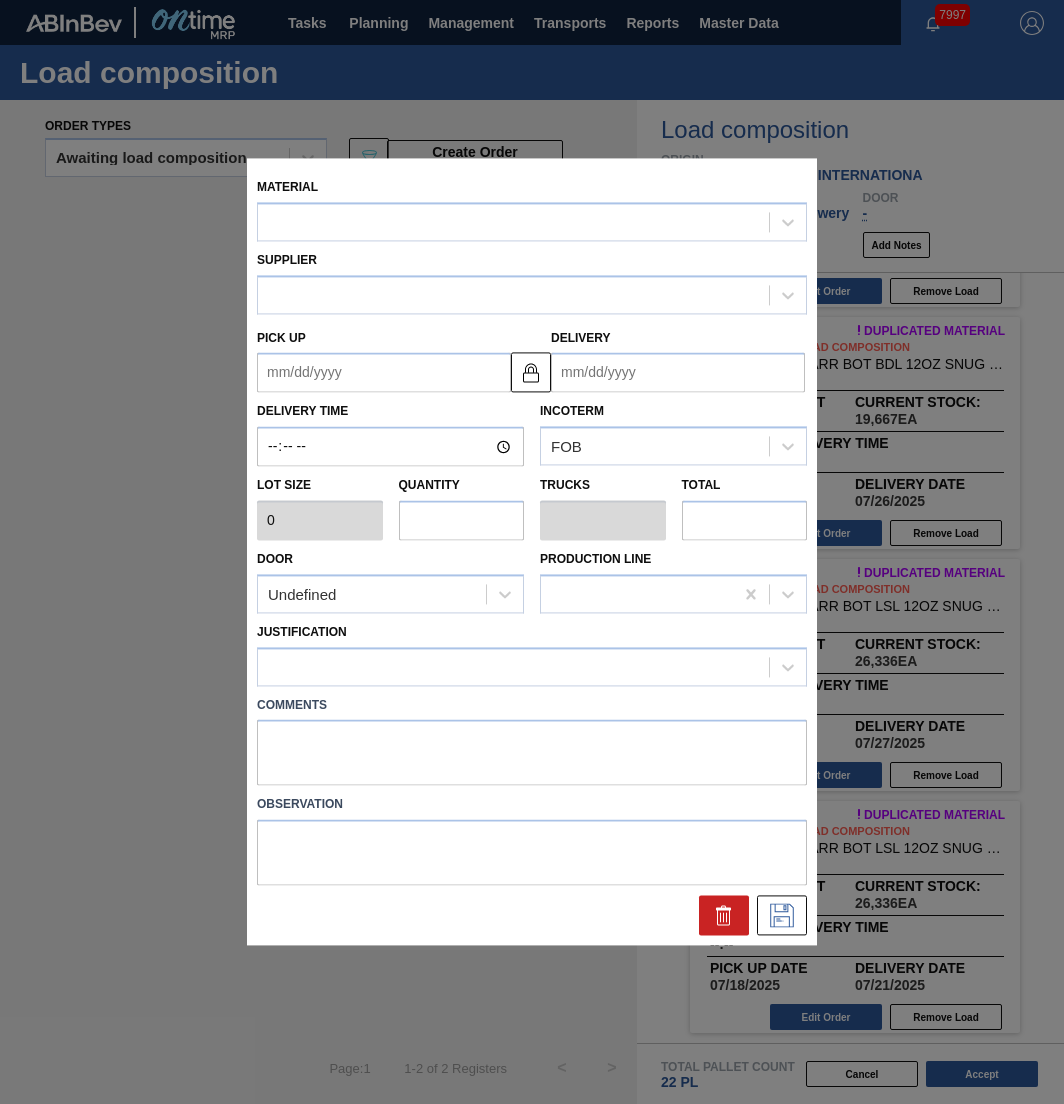 type on "4,480" 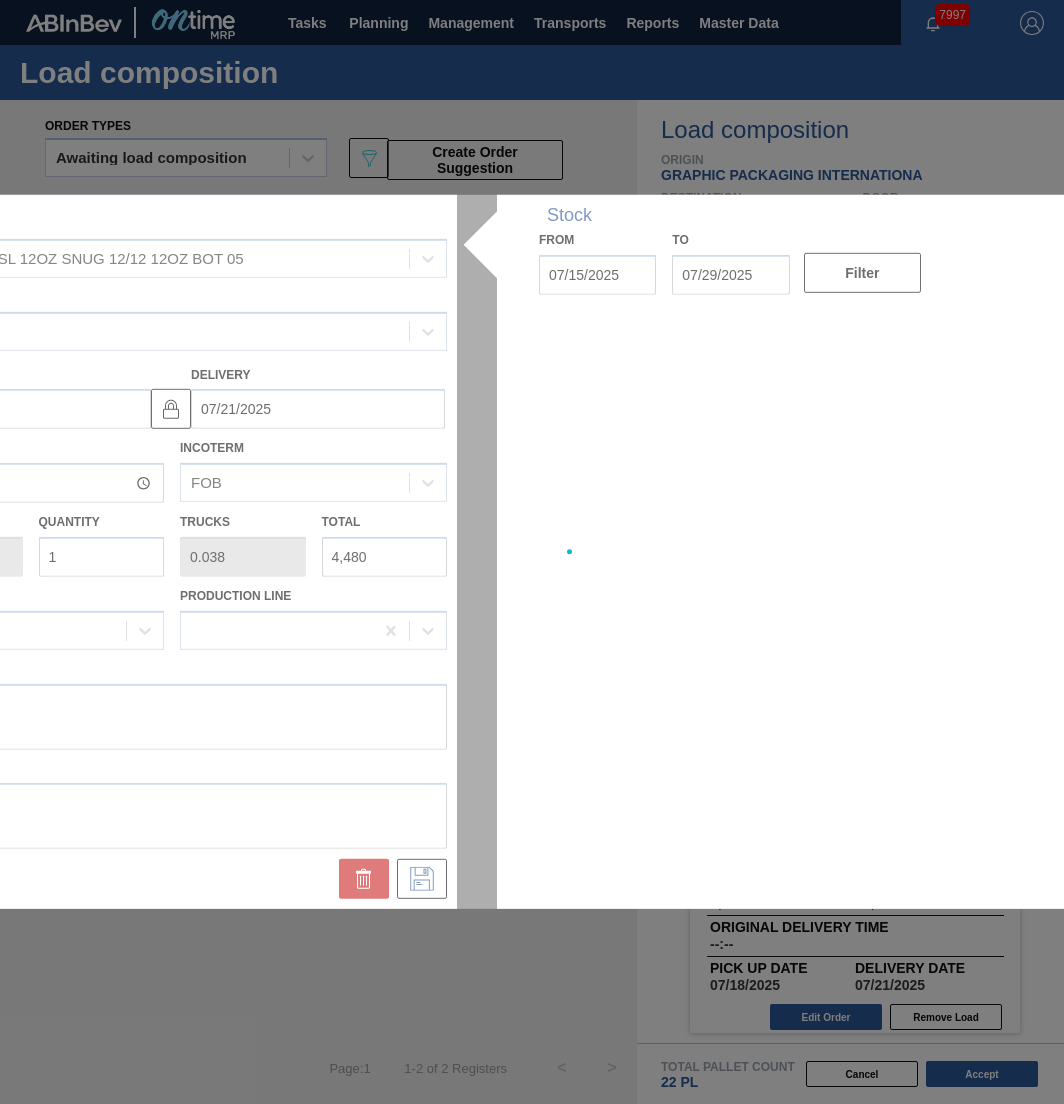 type on "07/18/2025" 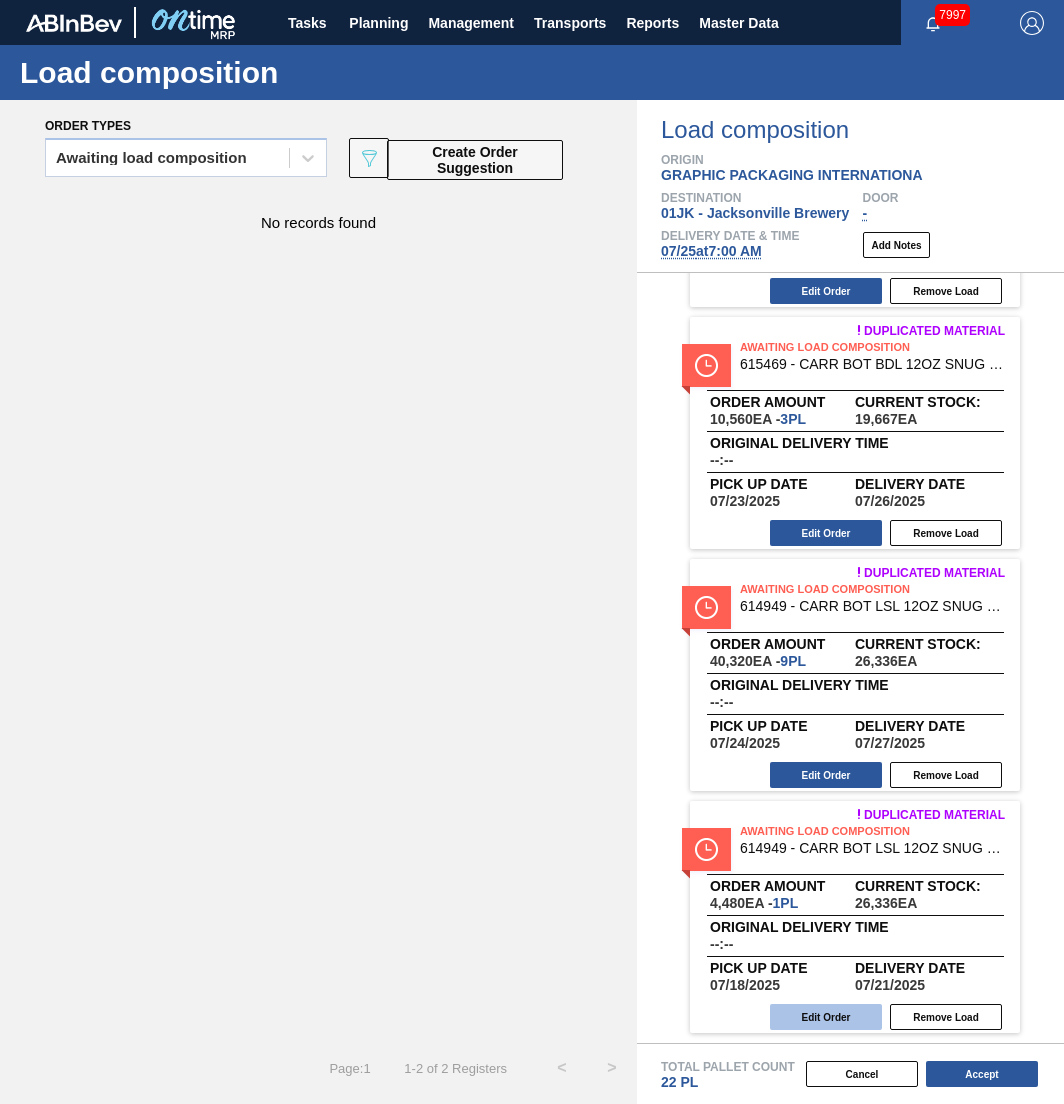 click on "Edit Order" at bounding box center (826, 1017) 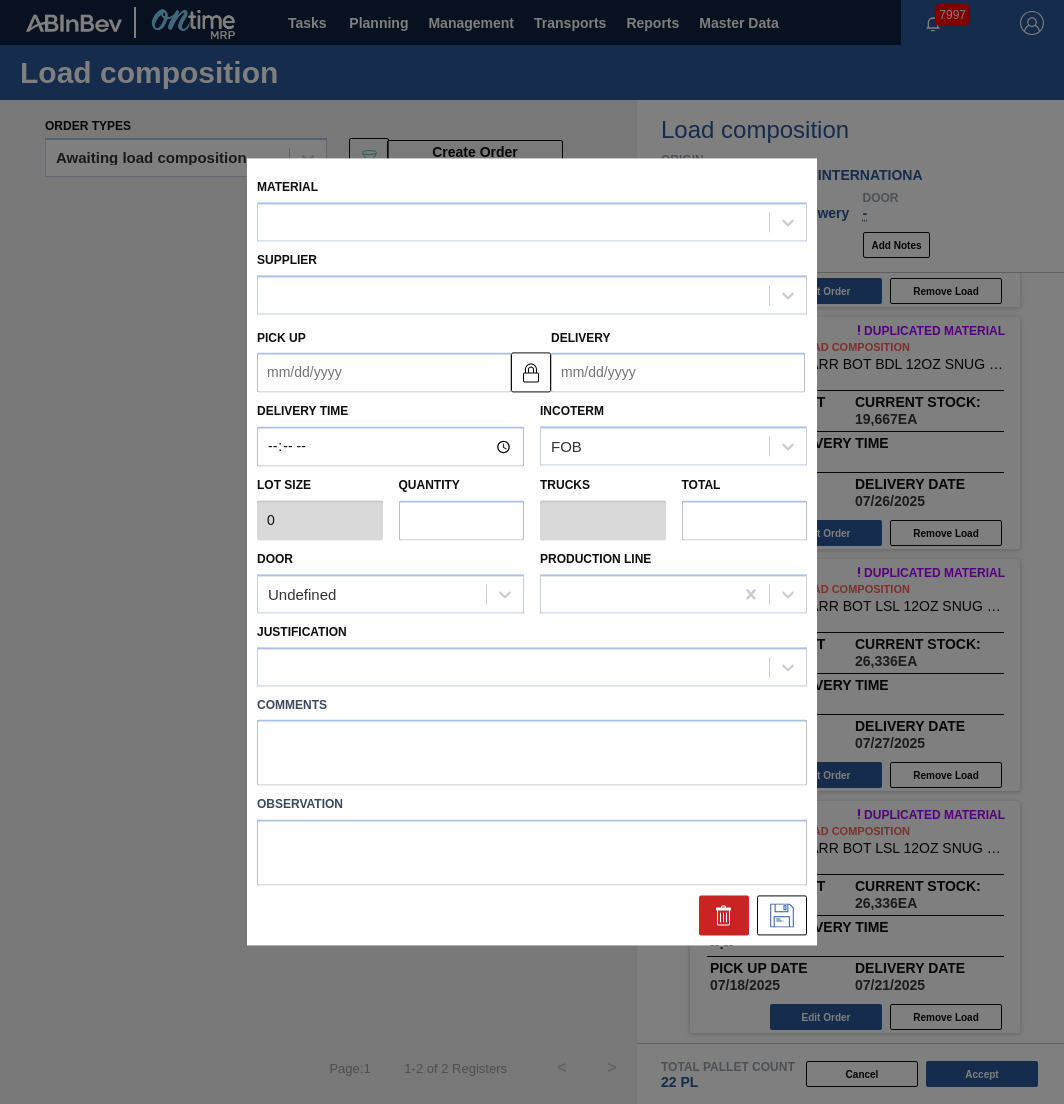 type on "4,480" 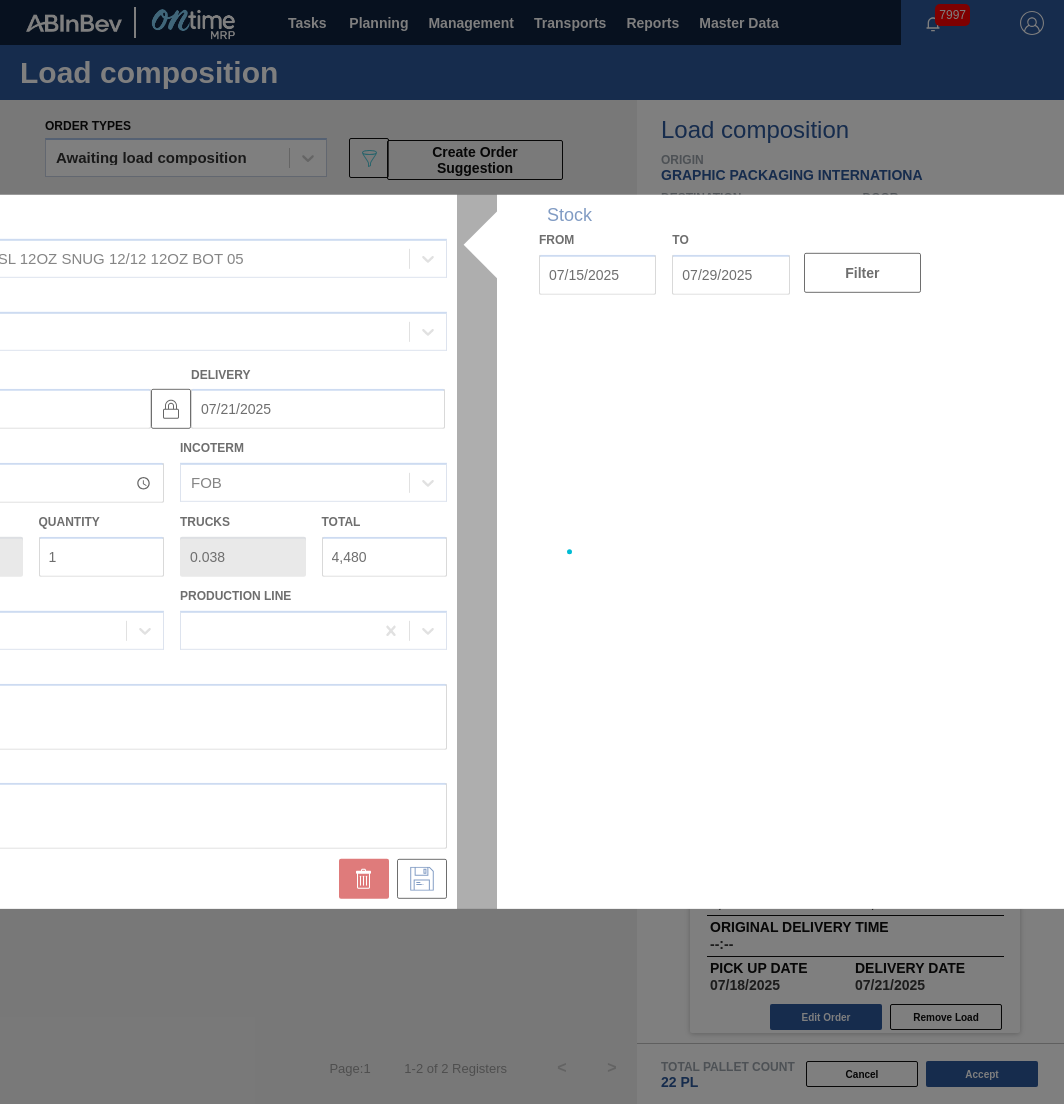 type on "07/18/2025" 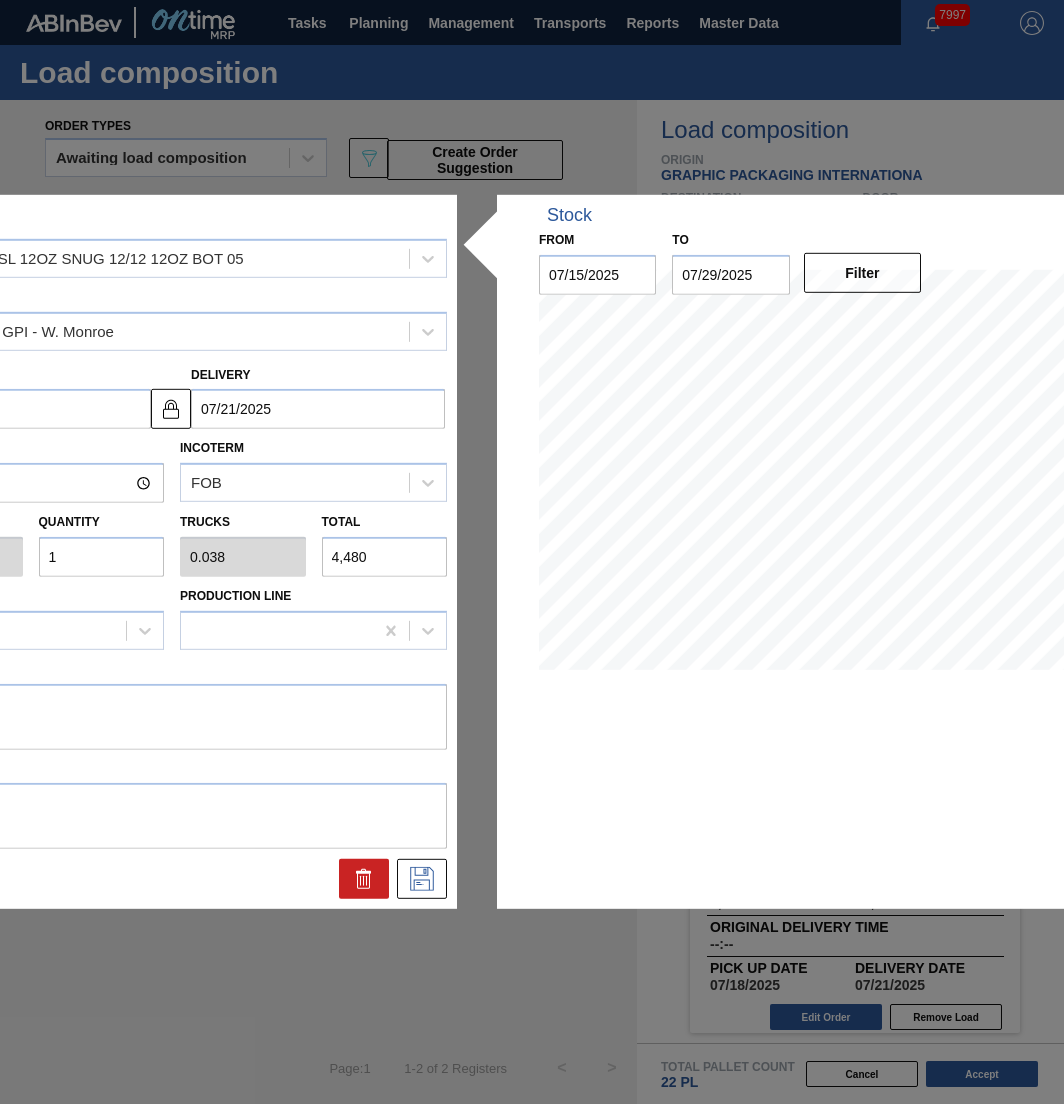 click on "Door Undefined" at bounding box center [30, 616] 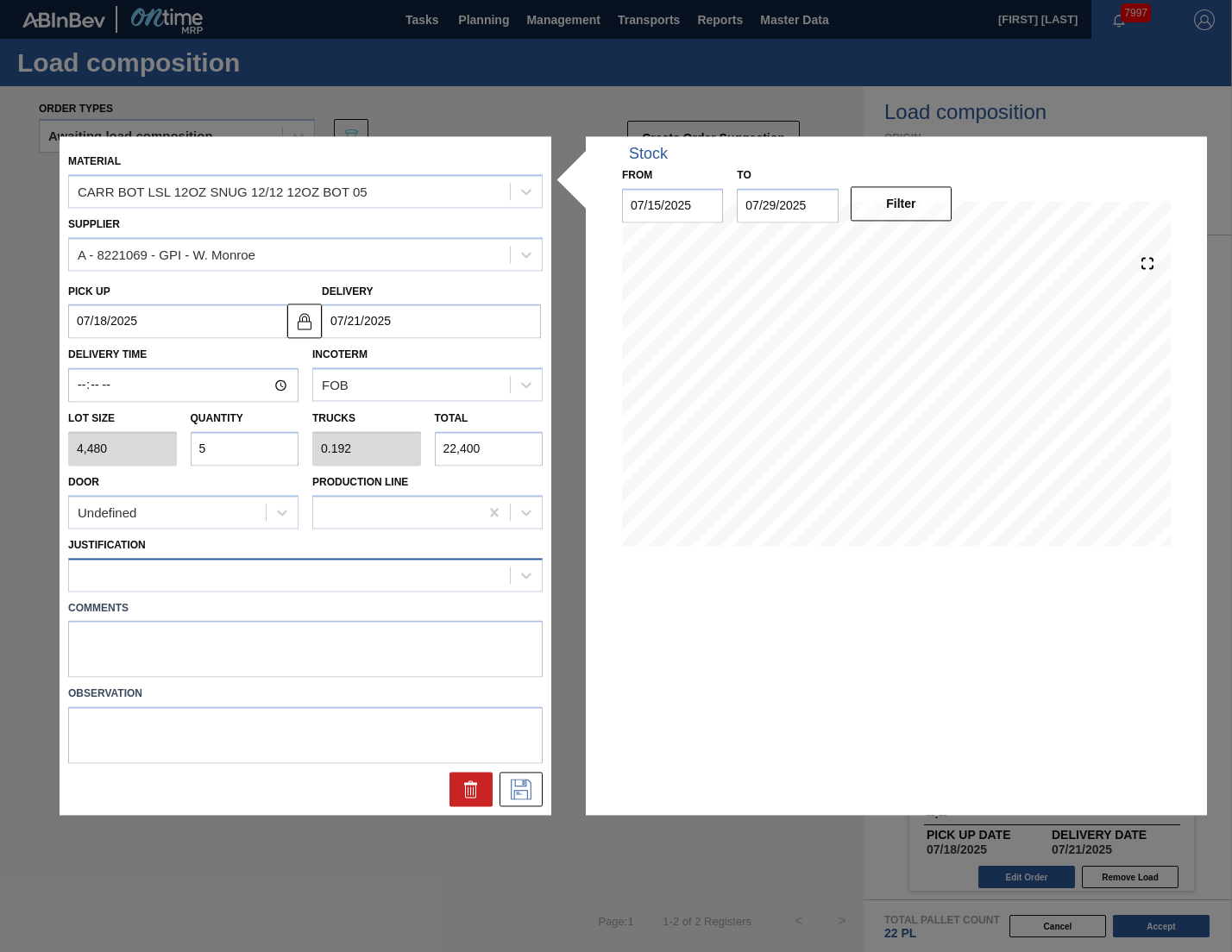 type on "5" 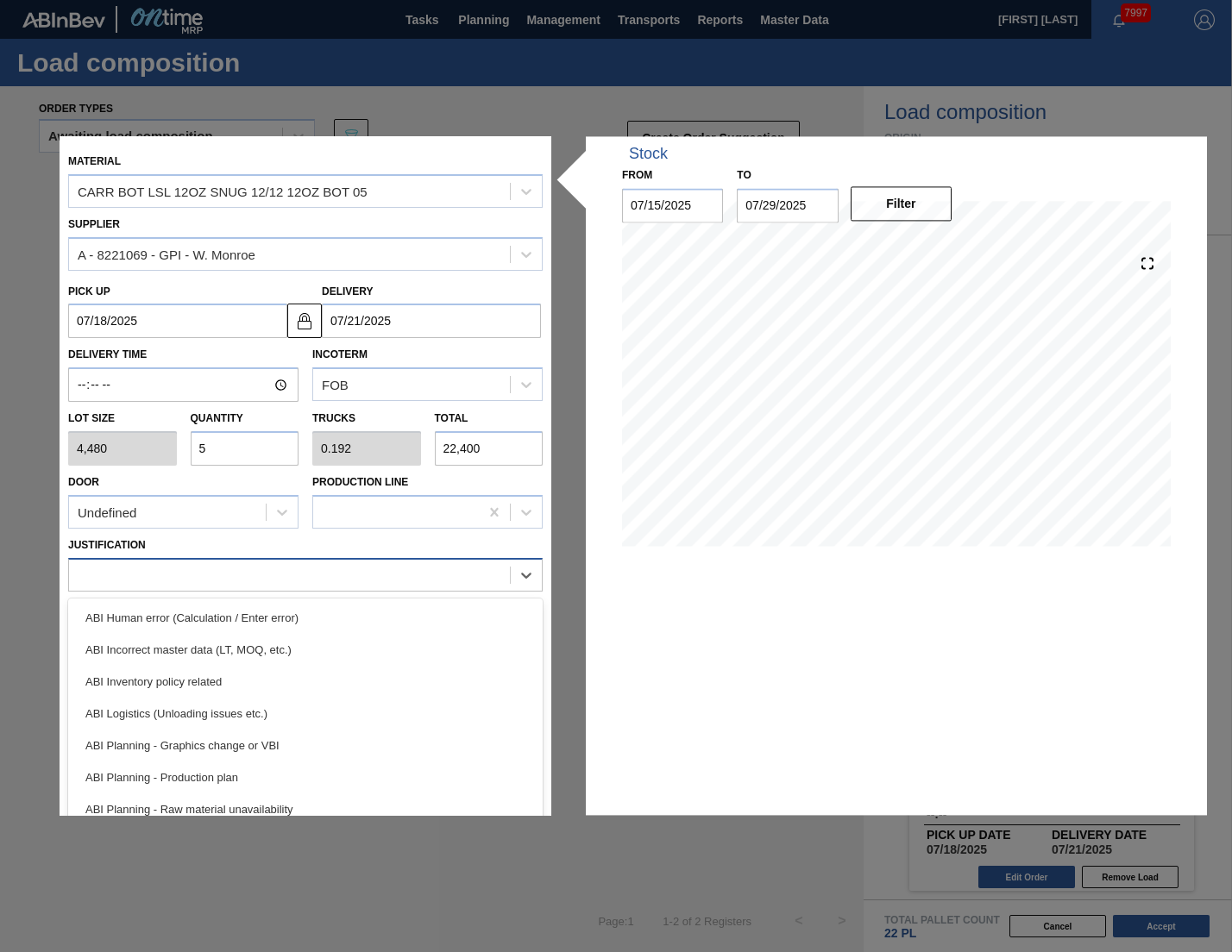 click at bounding box center [305, 574] 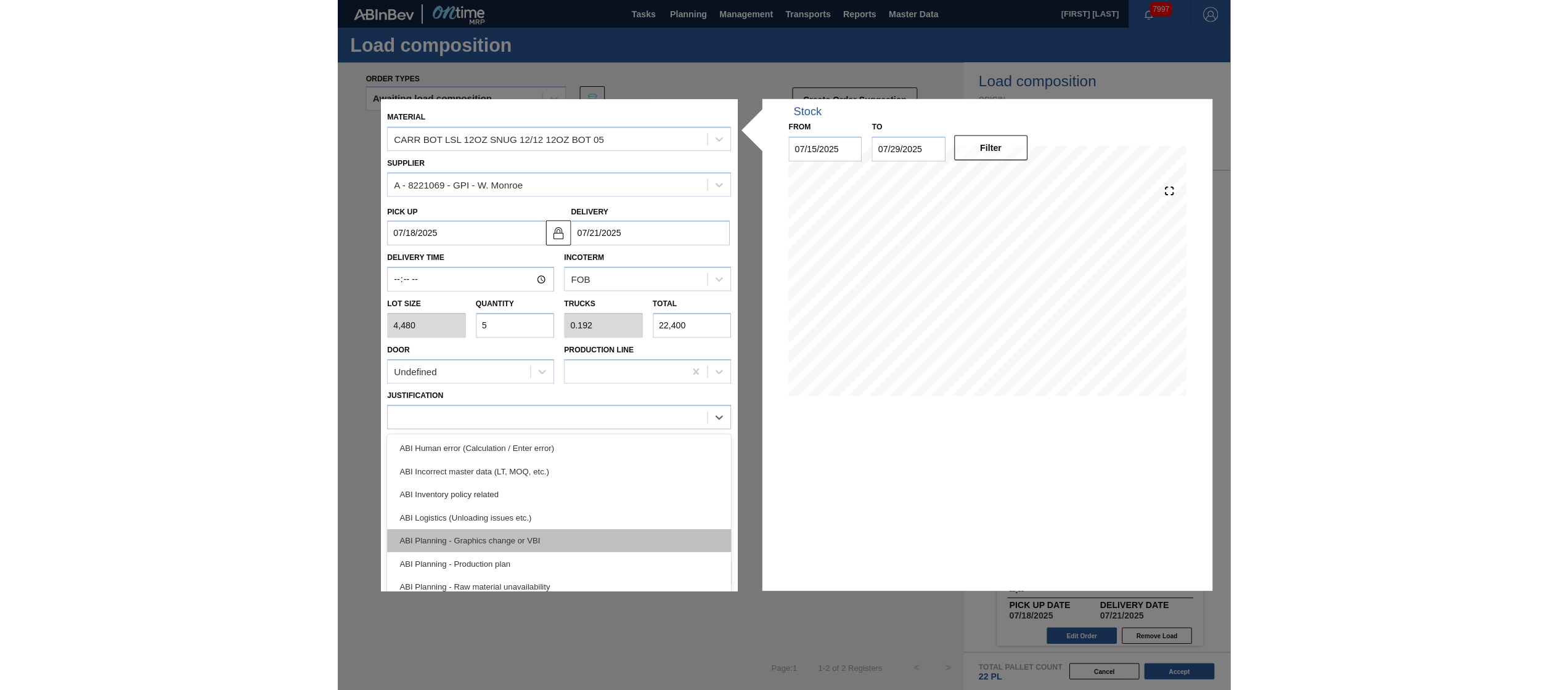 scroll, scrollTop: 0, scrollLeft: 0, axis: both 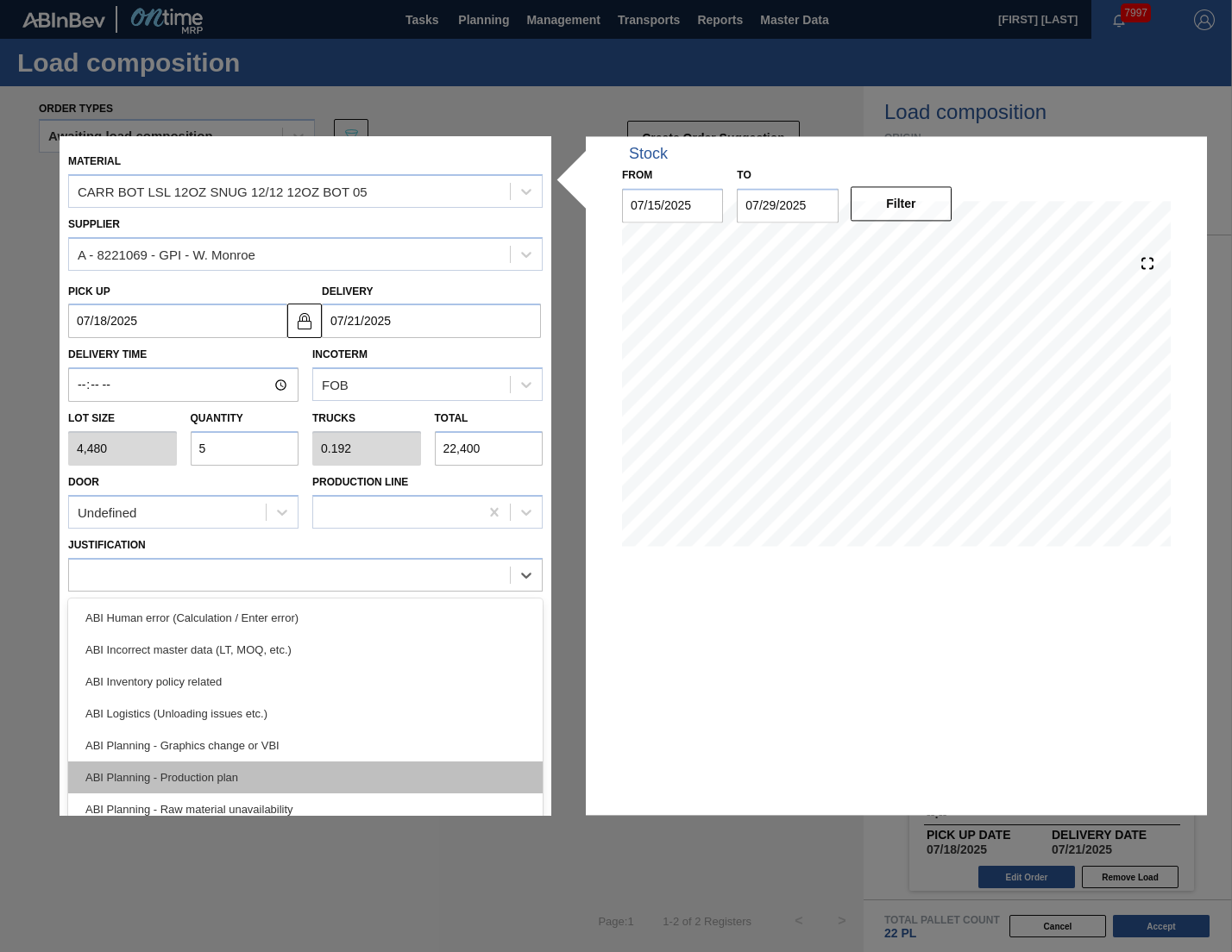 click on "ABI Planning - Production plan" at bounding box center [305, 777] 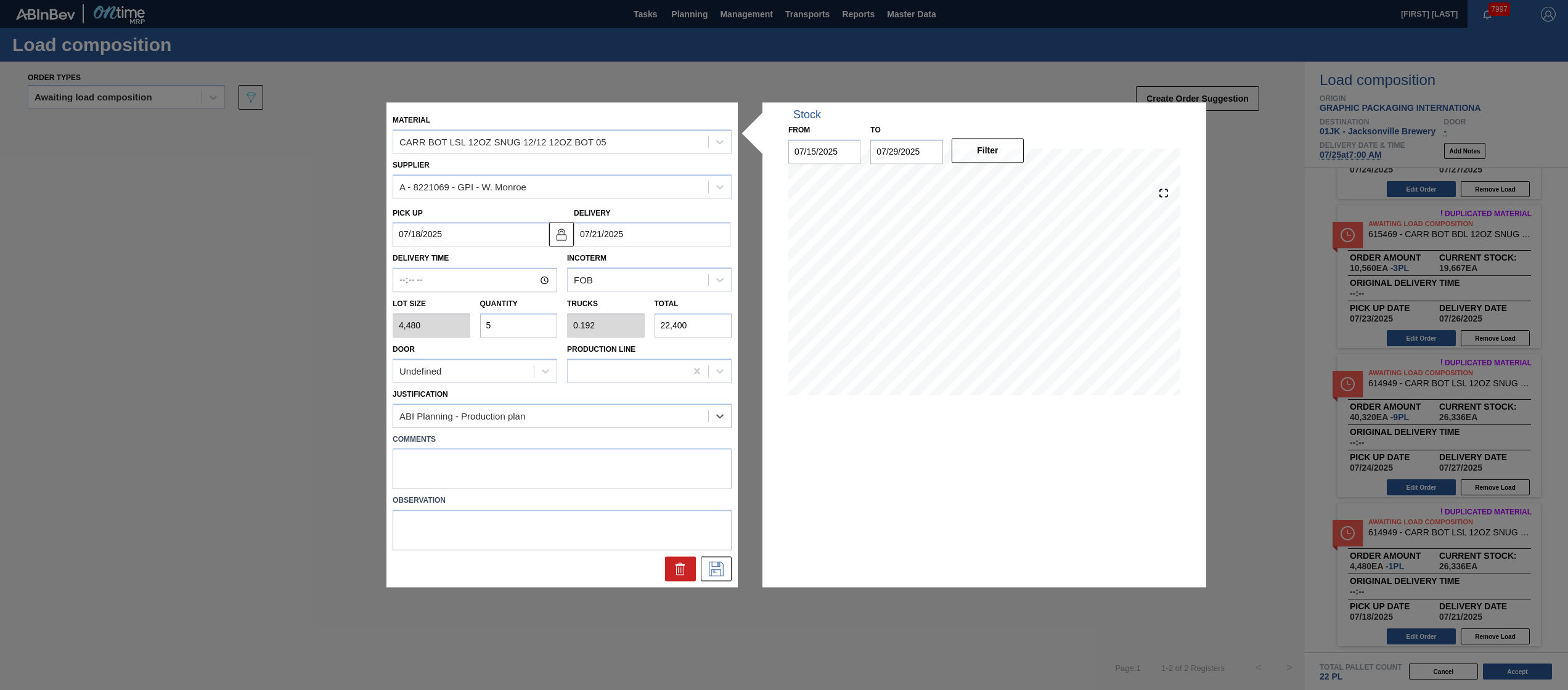 scroll, scrollTop: 269, scrollLeft: 0, axis: vertical 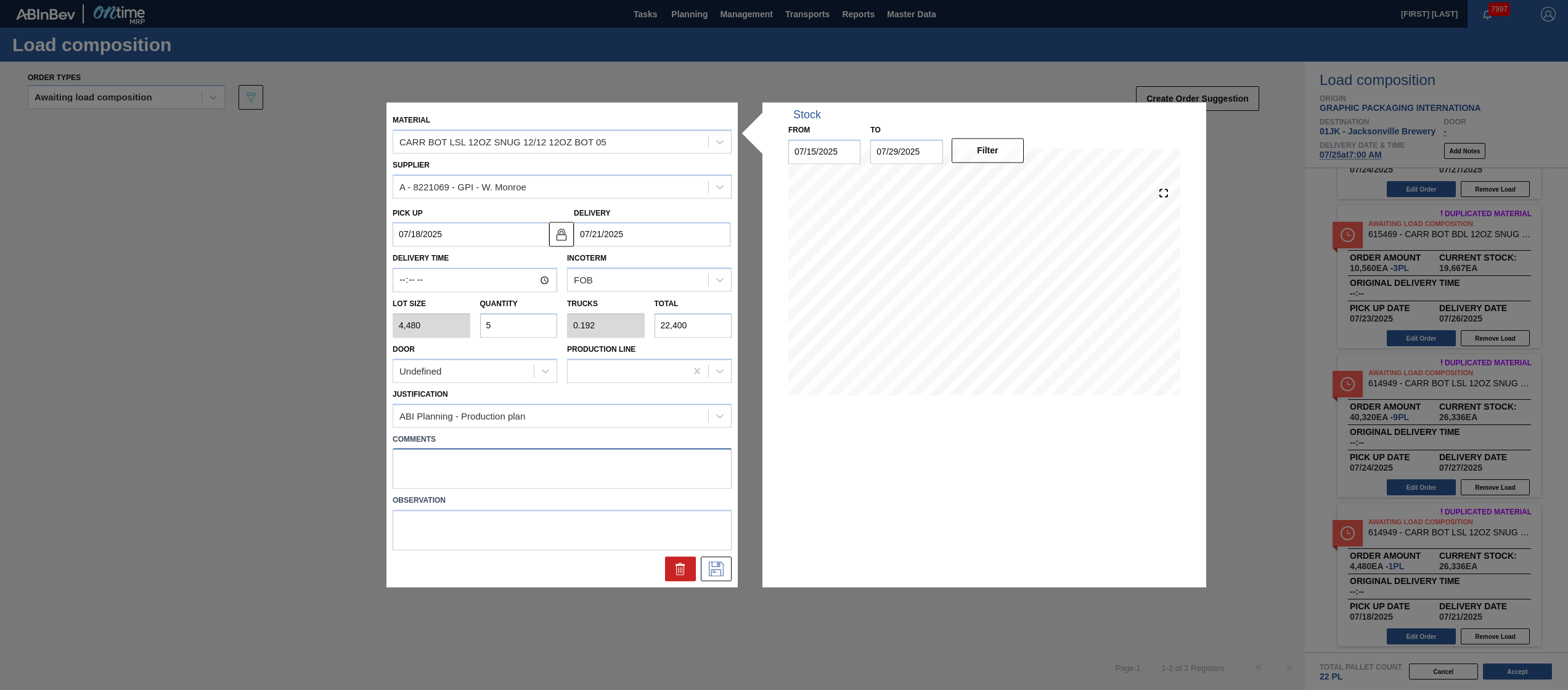 click at bounding box center (562, 469) 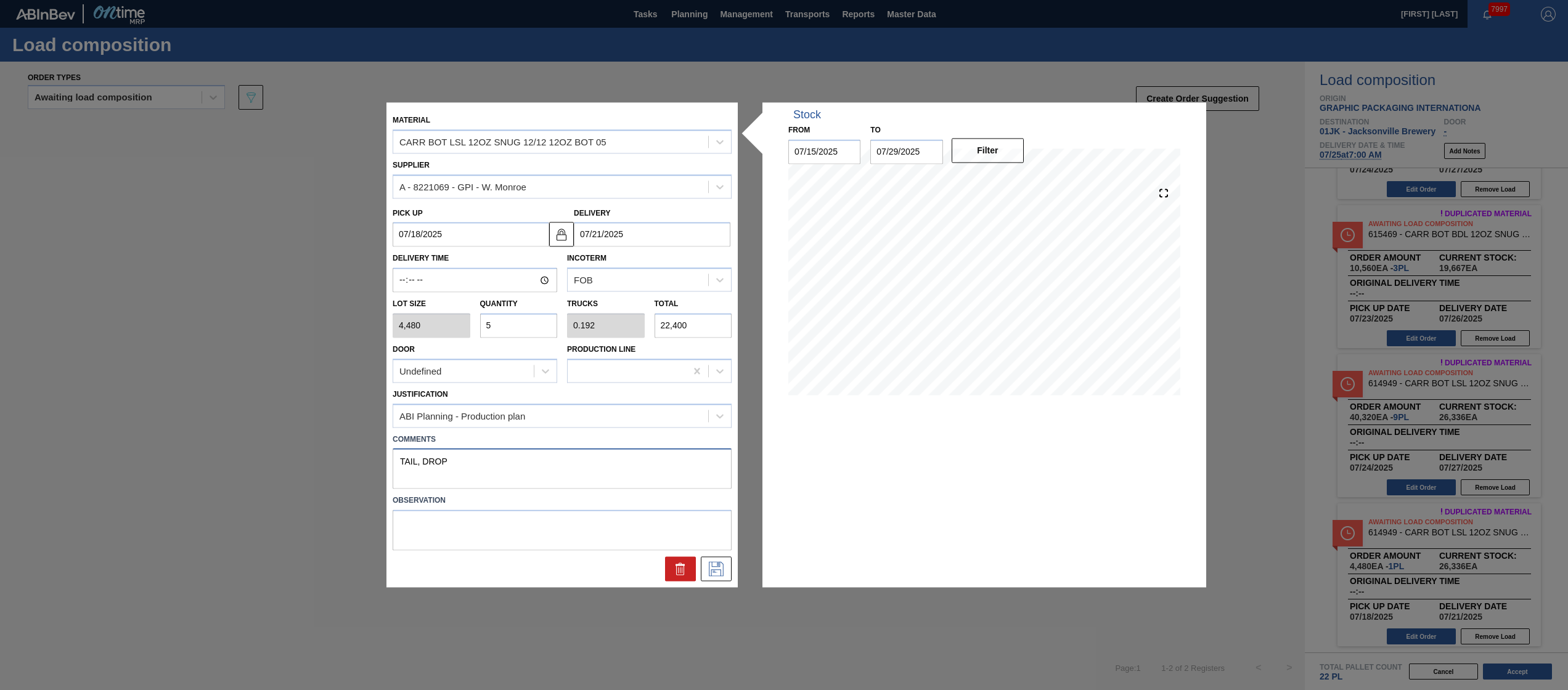 click on "TAIL, DROP" at bounding box center (562, 469) 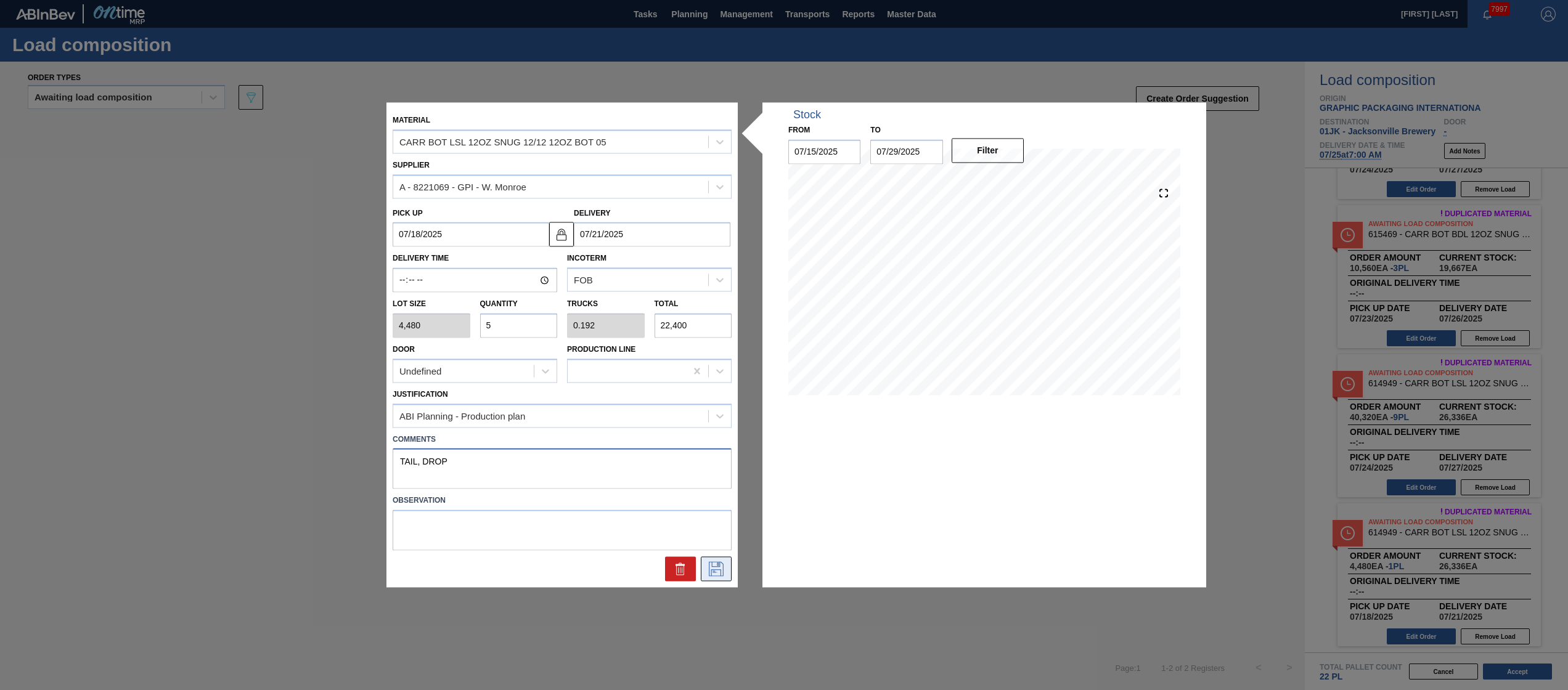 type on "TAIL, DROP" 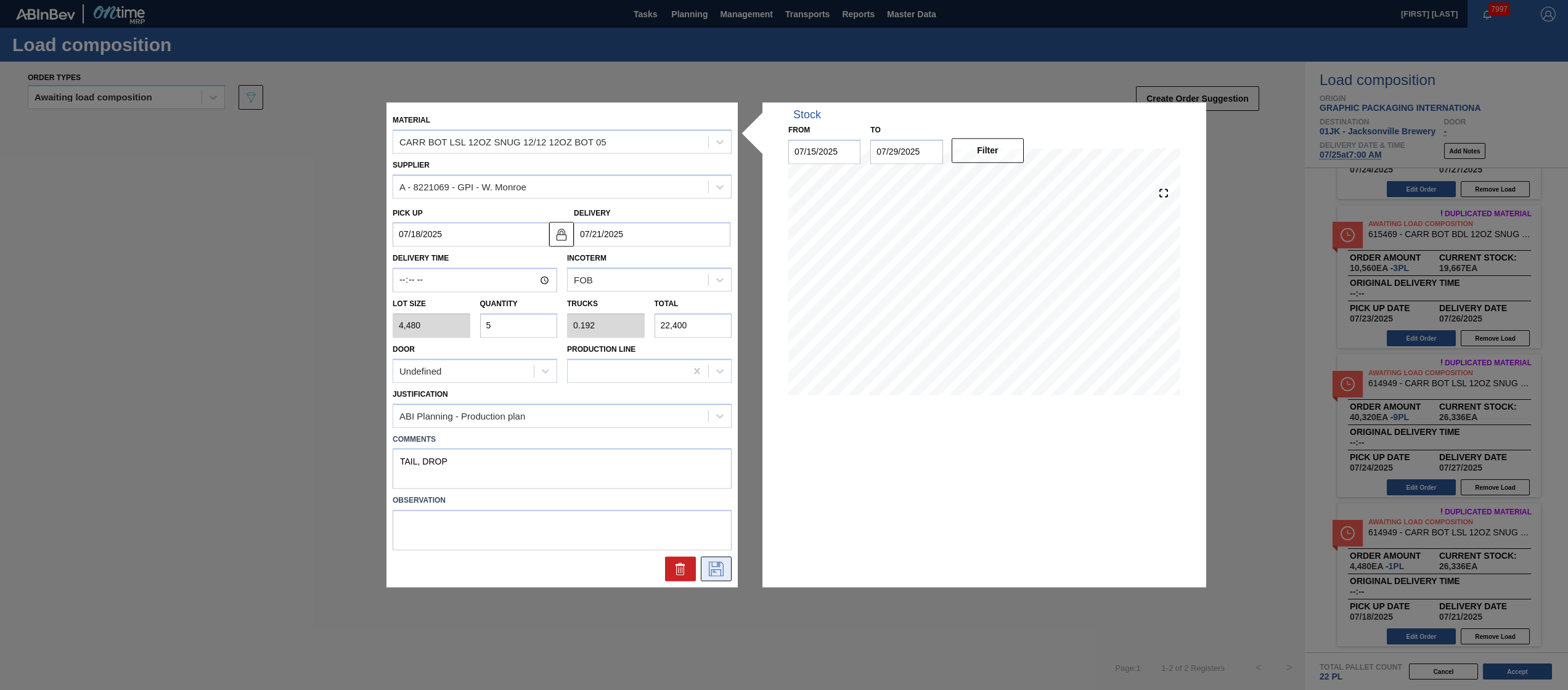 click 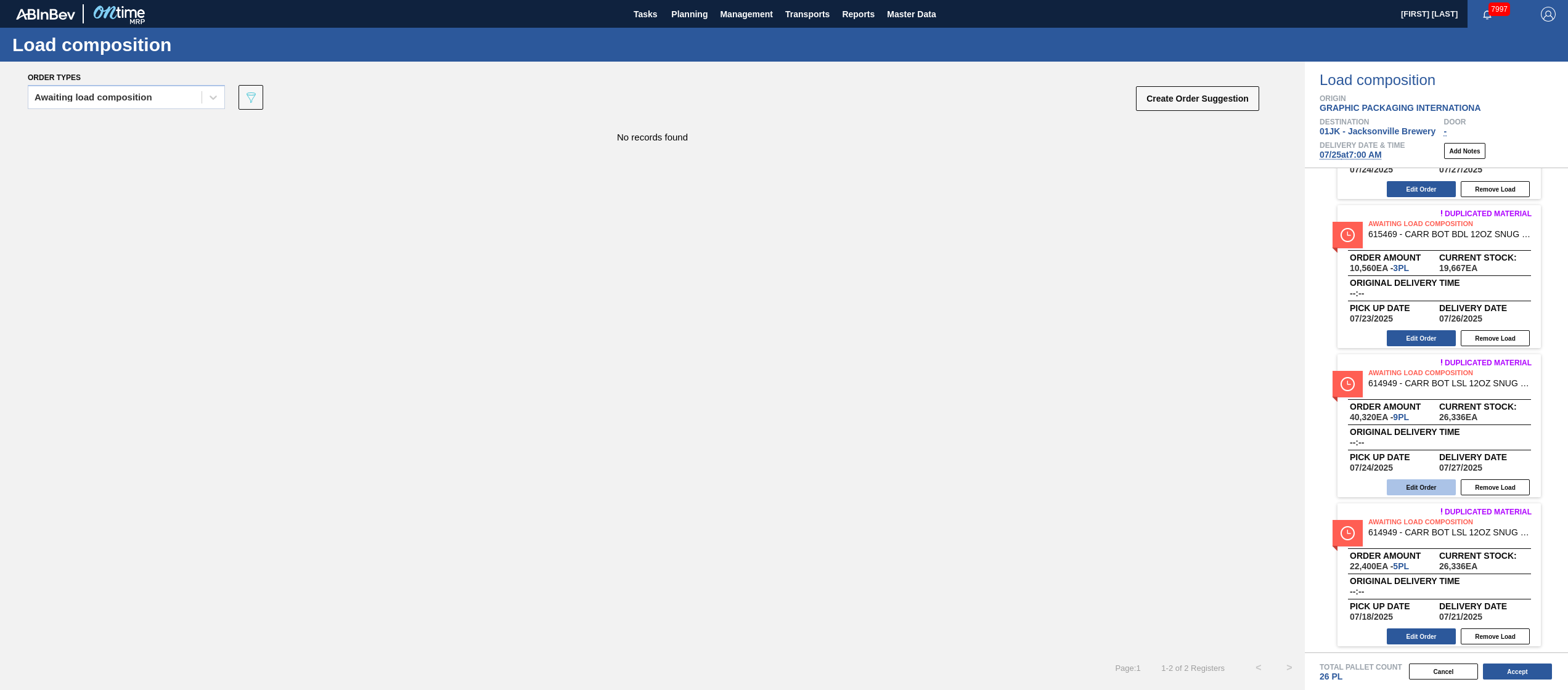 click on "Edit Order" at bounding box center [1421, 487] 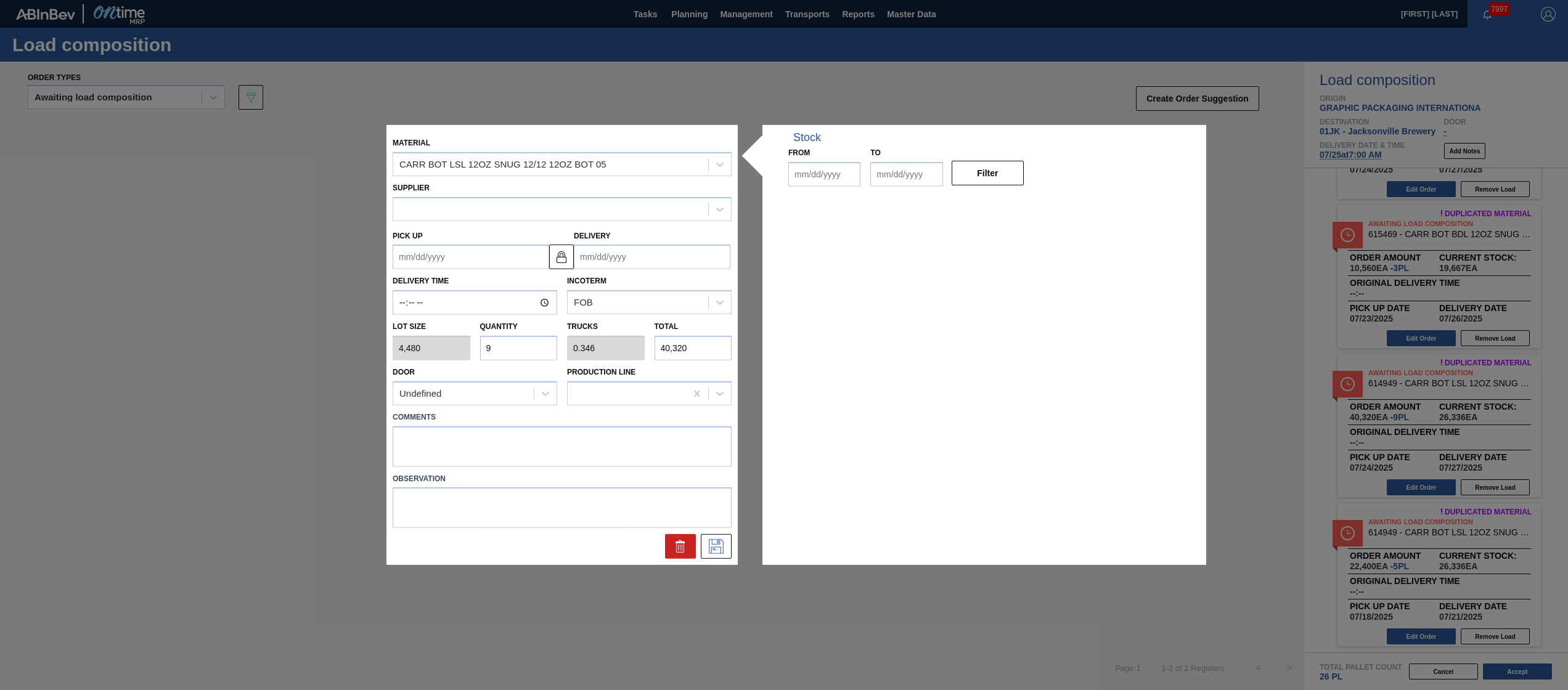 type on "4,480" 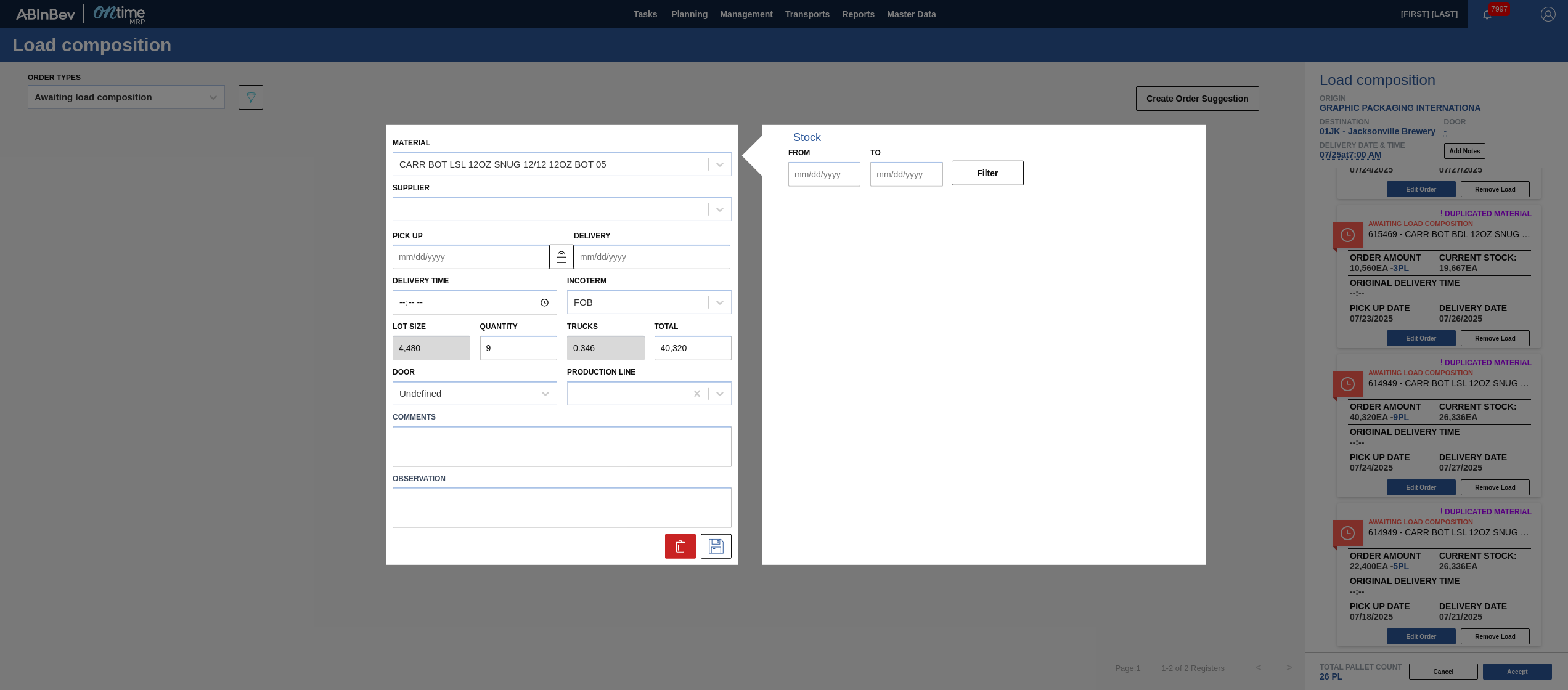 type on "9" 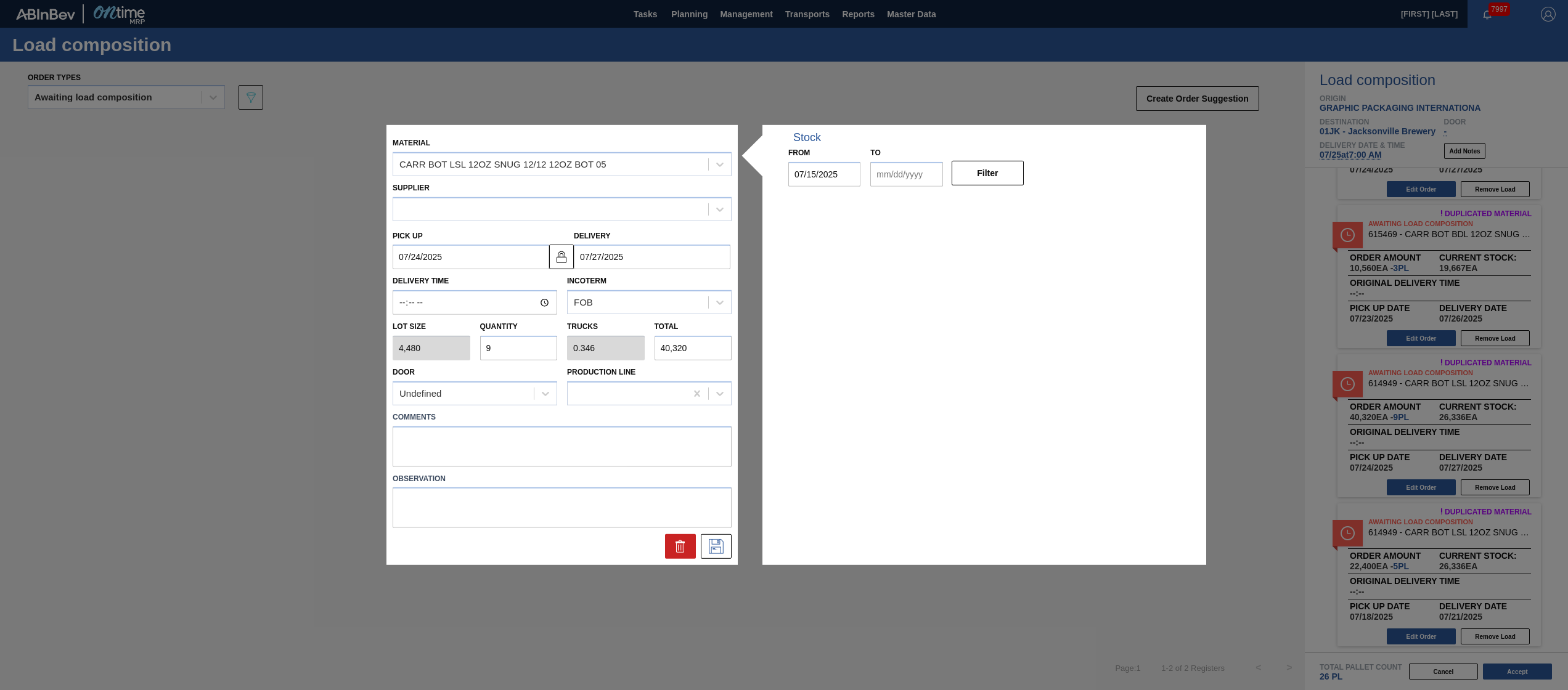 type on "07/29/2025" 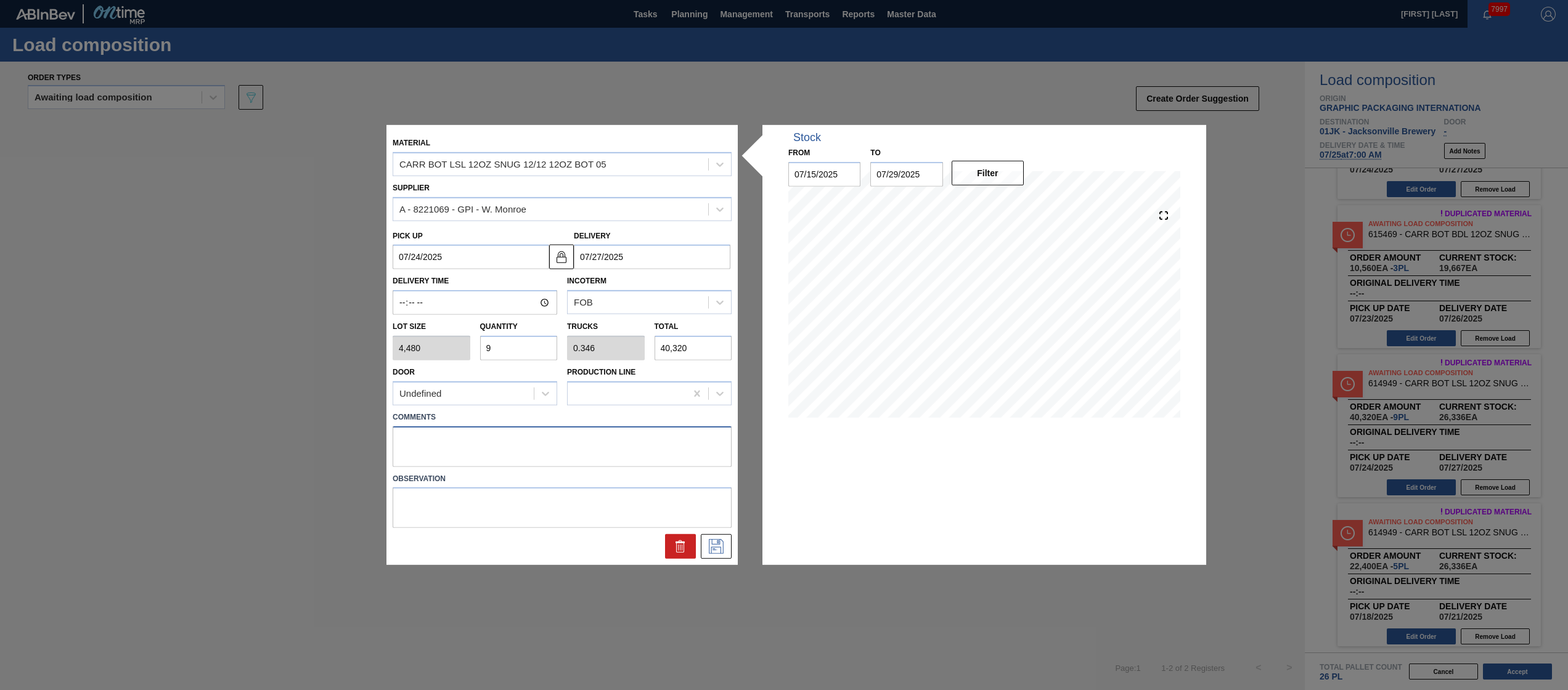 click at bounding box center (562, 446) 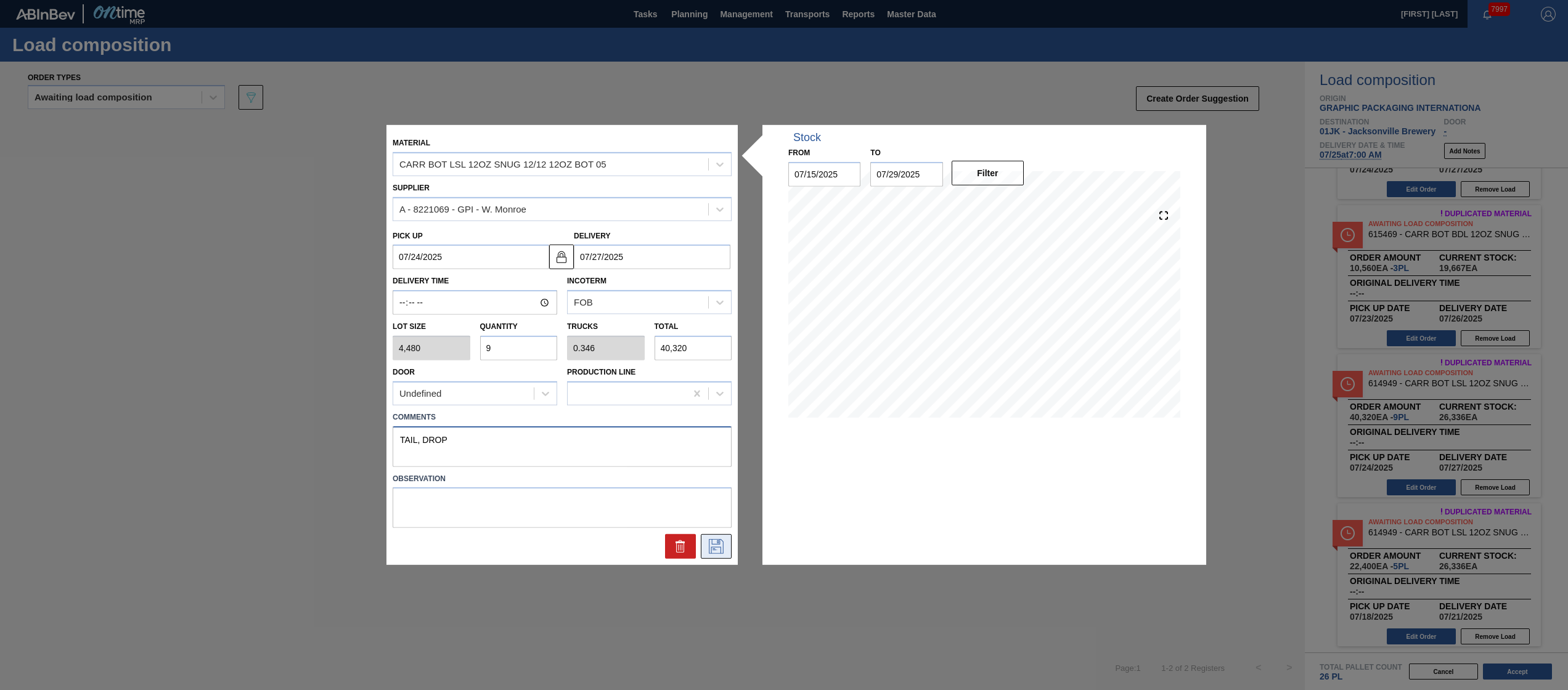 type on "TAIL, DROP" 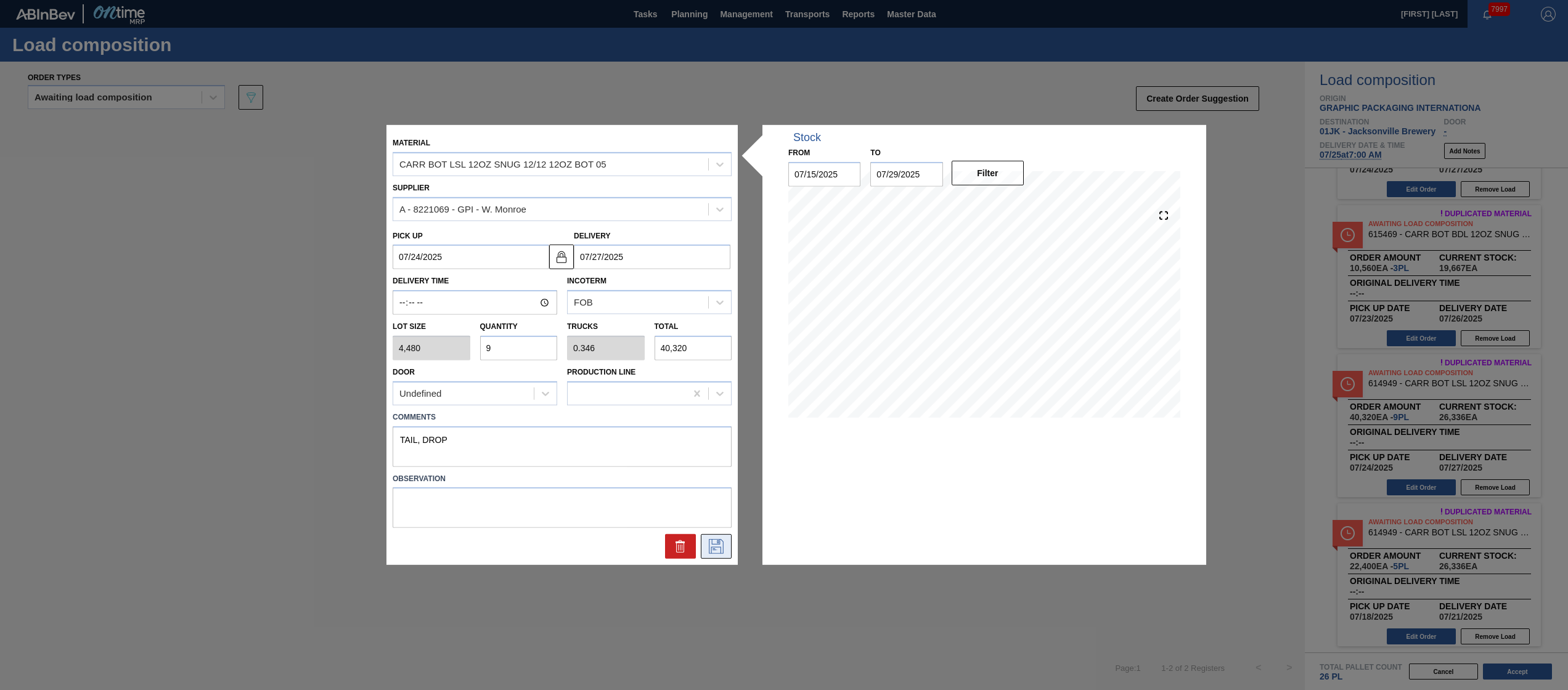click 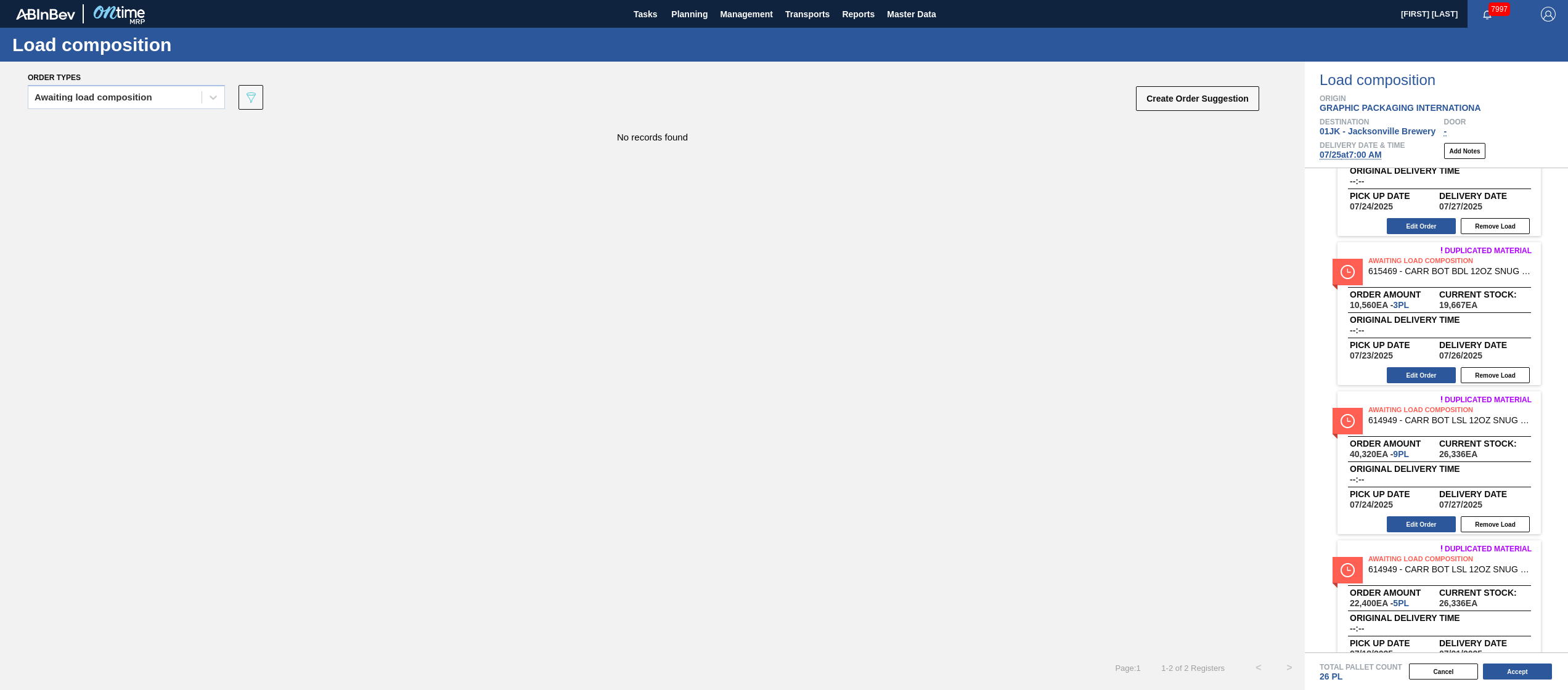 scroll, scrollTop: 227, scrollLeft: 0, axis: vertical 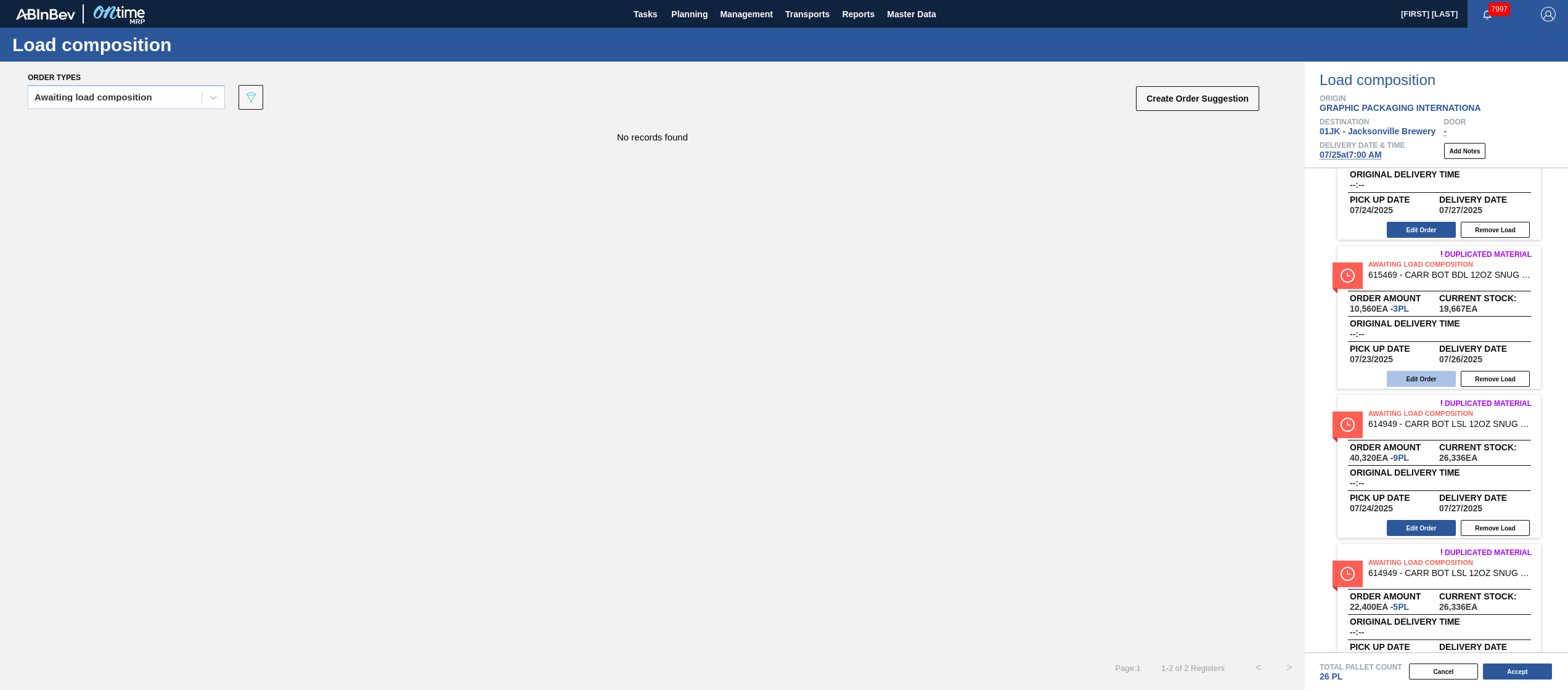 click on "Edit Order" at bounding box center (1421, 379) 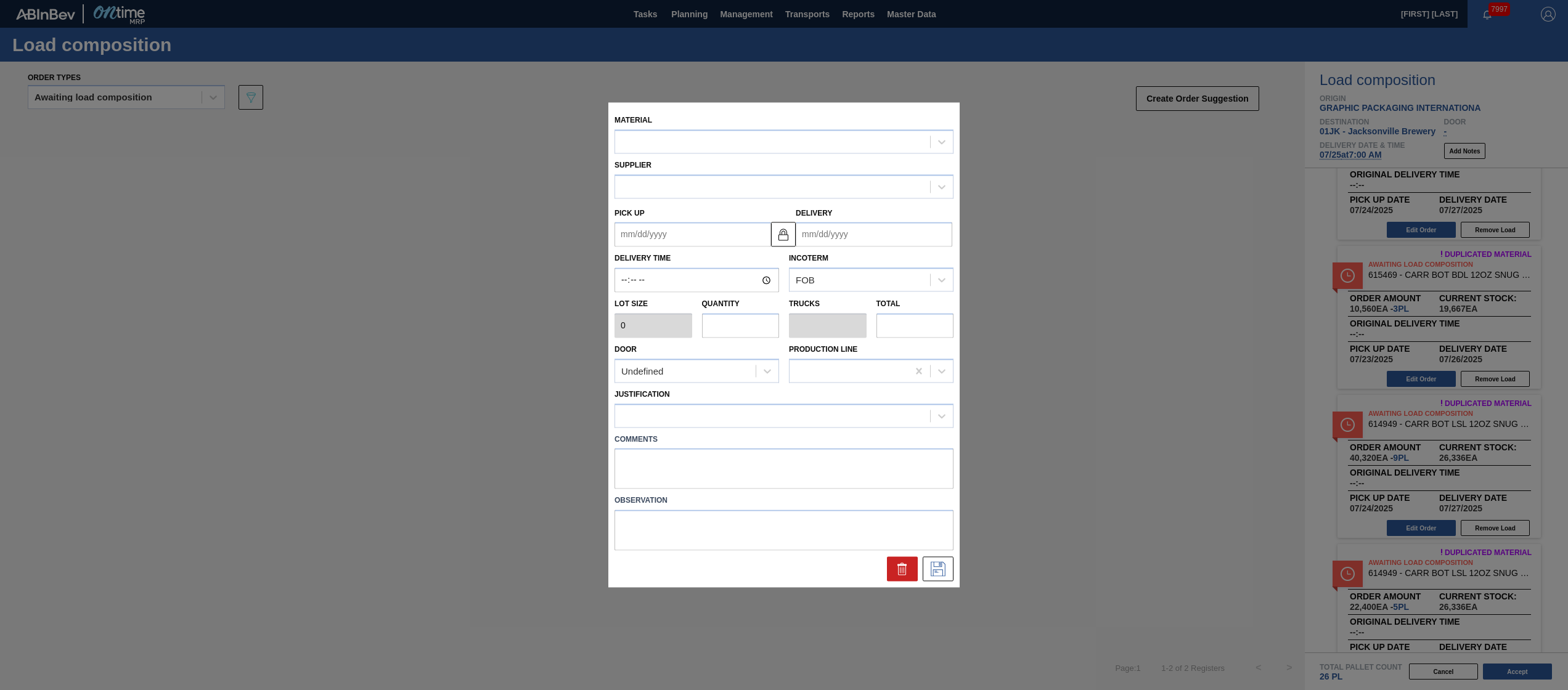 type on "4,480" 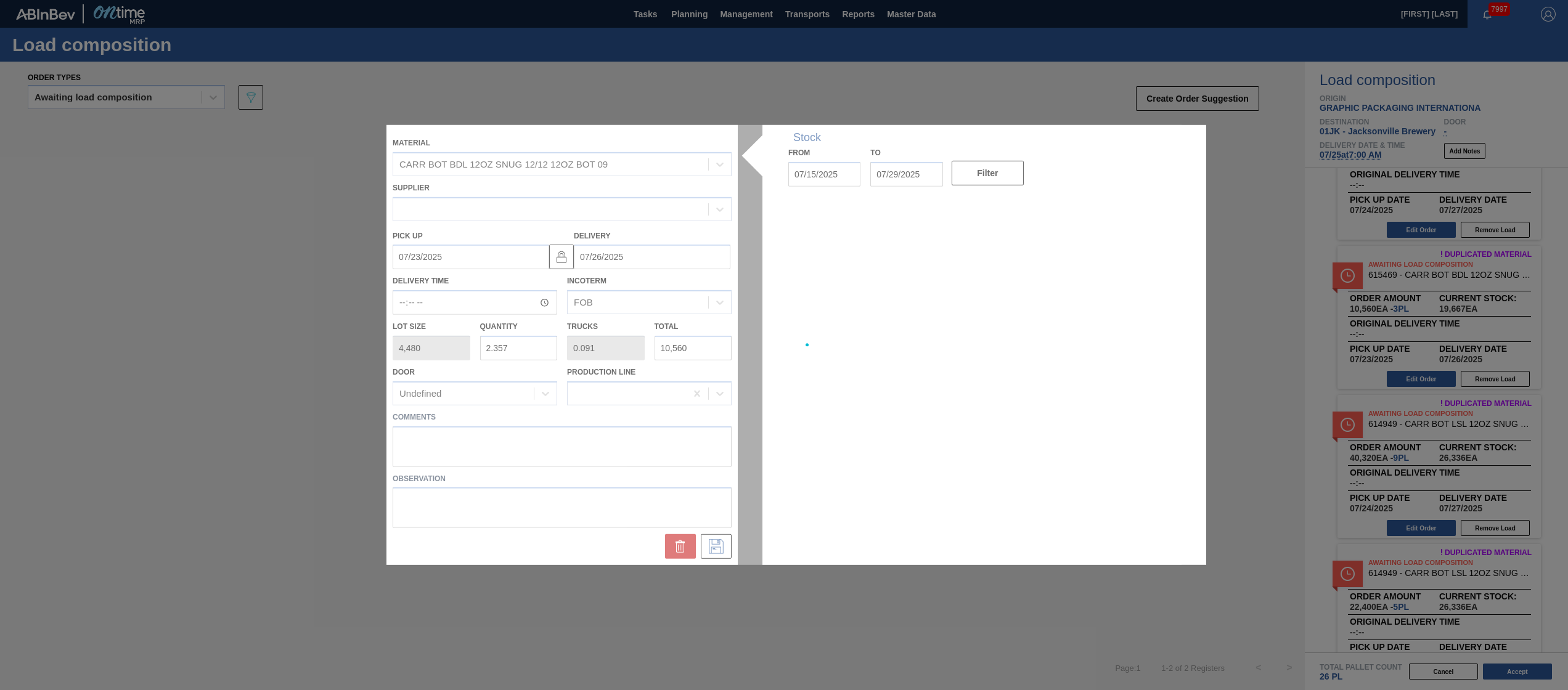 type on "07/23/2025" 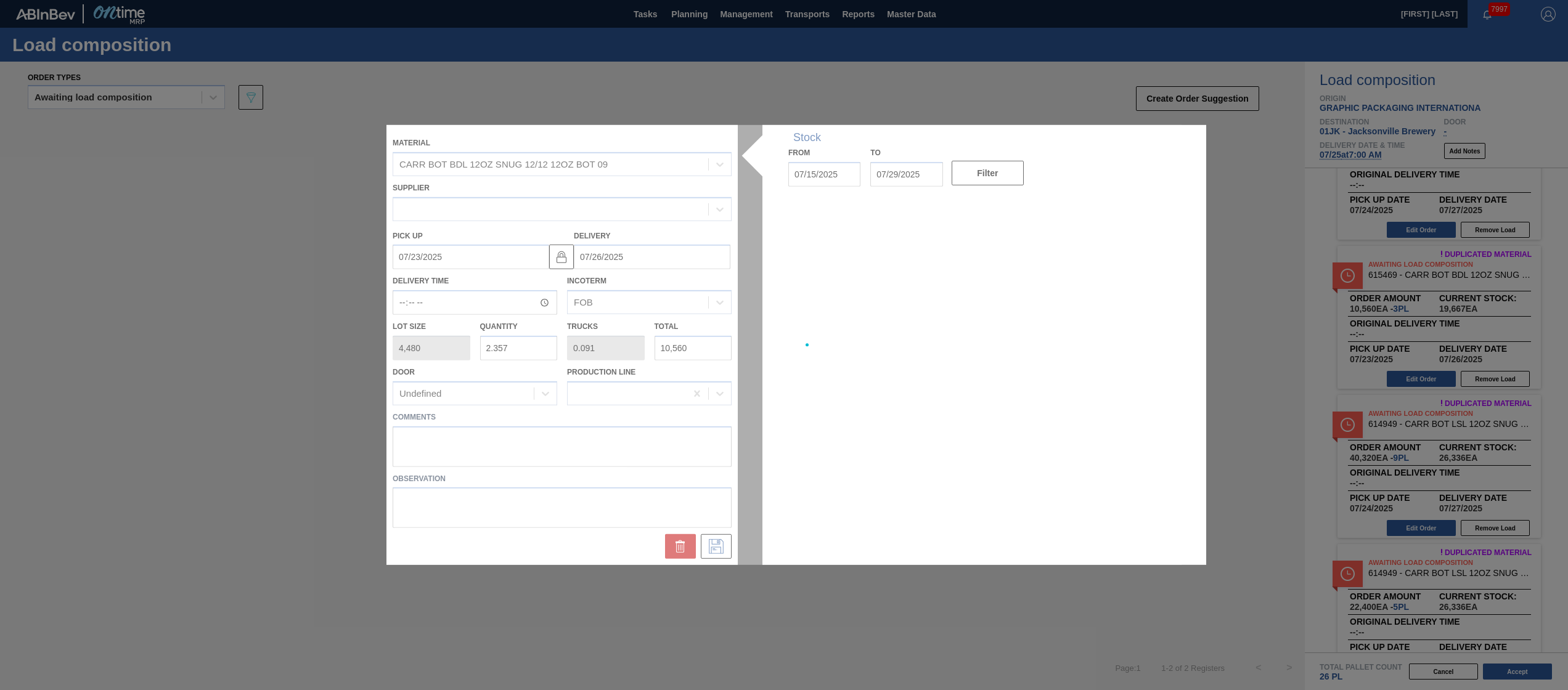type on "07/26/2025" 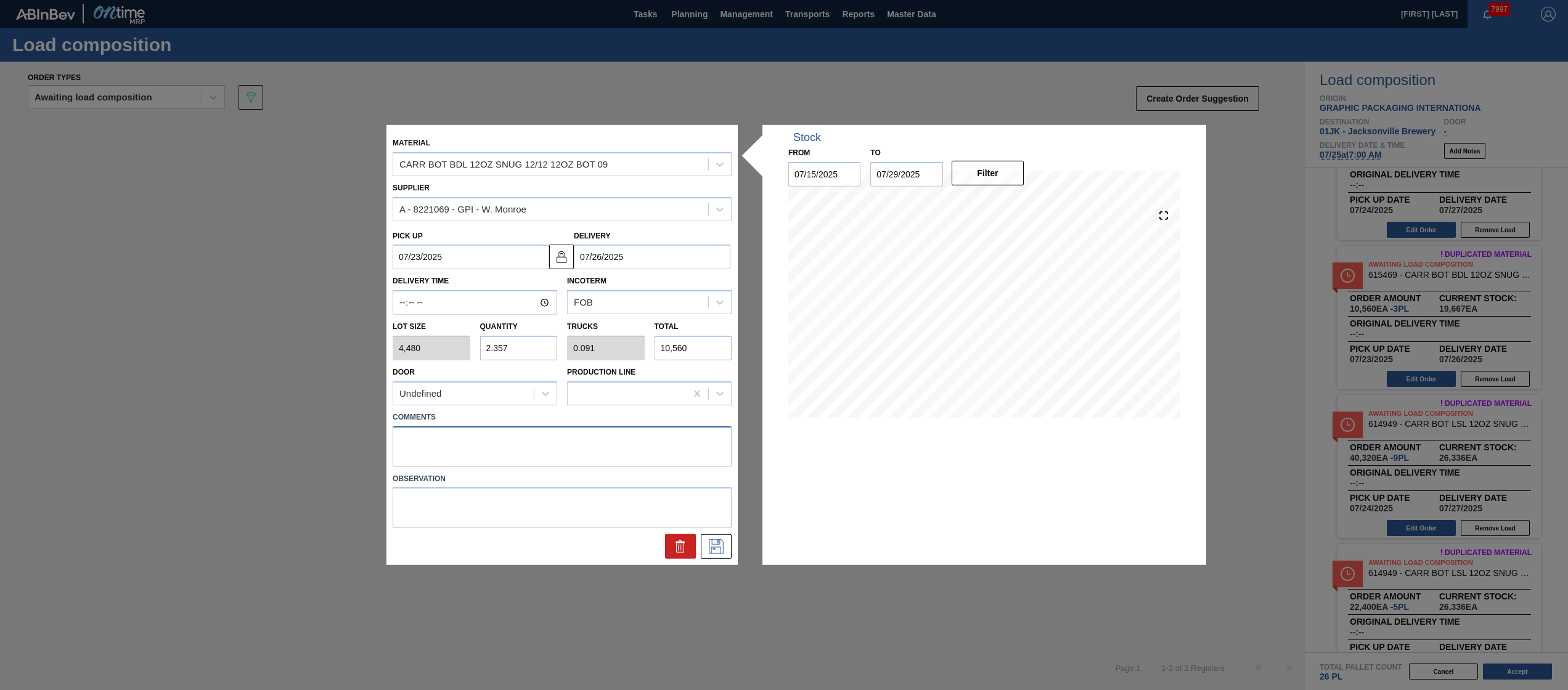 click at bounding box center [562, 446] 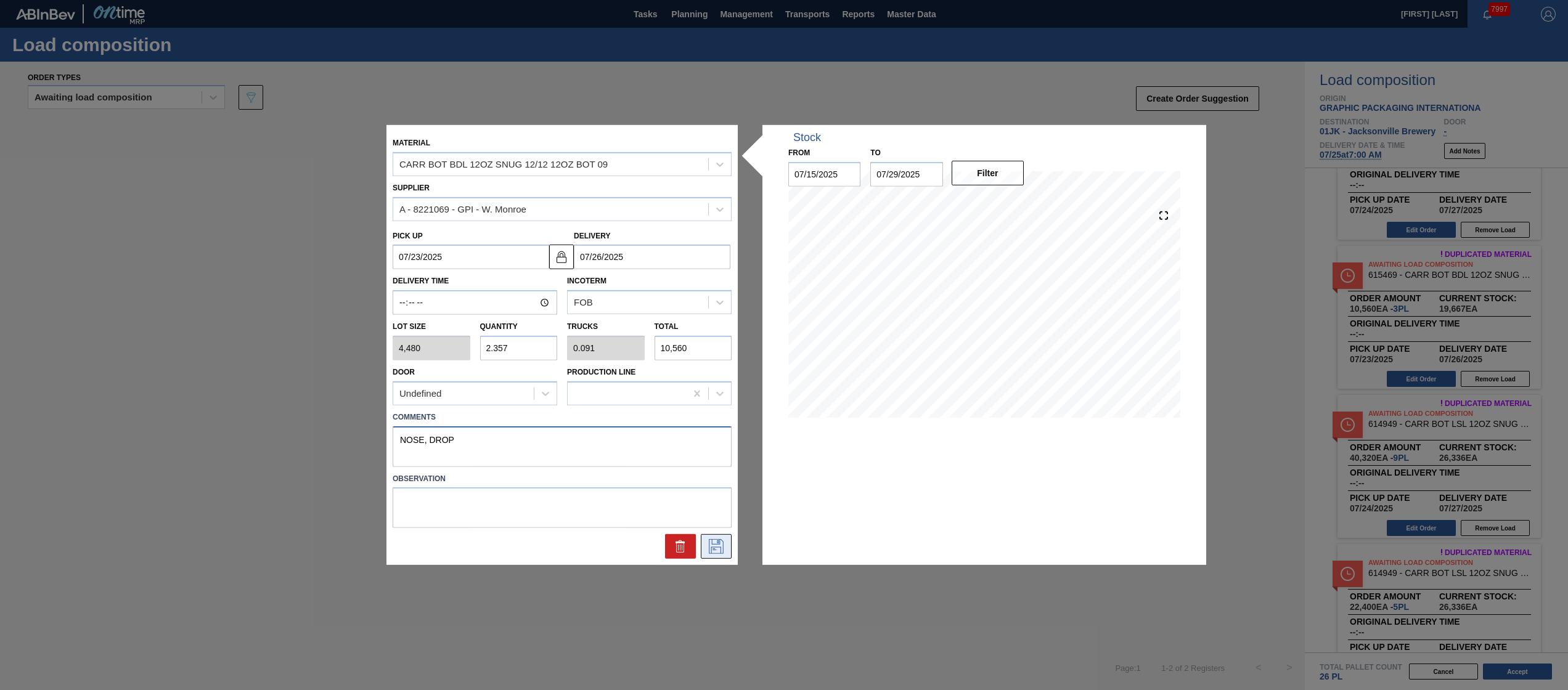 type on "NOSE, DROP" 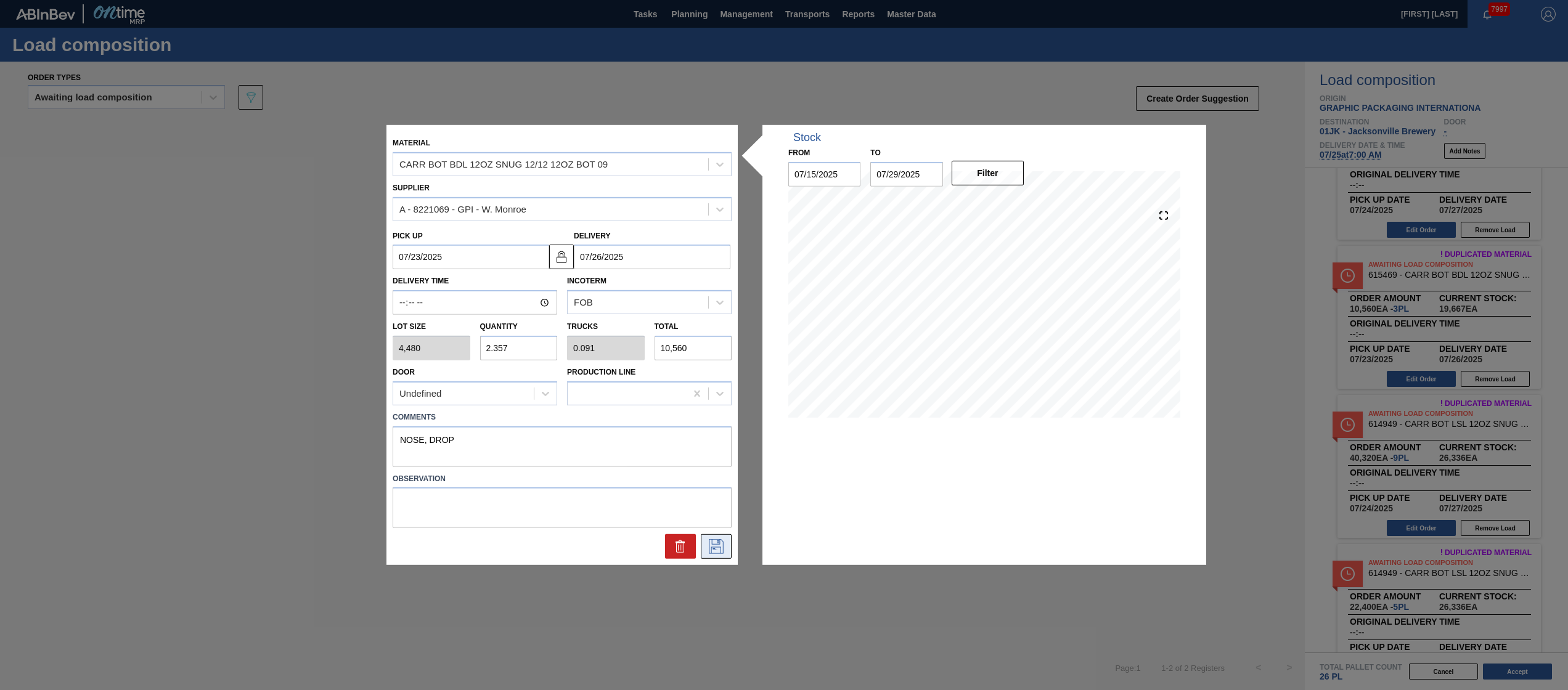 click 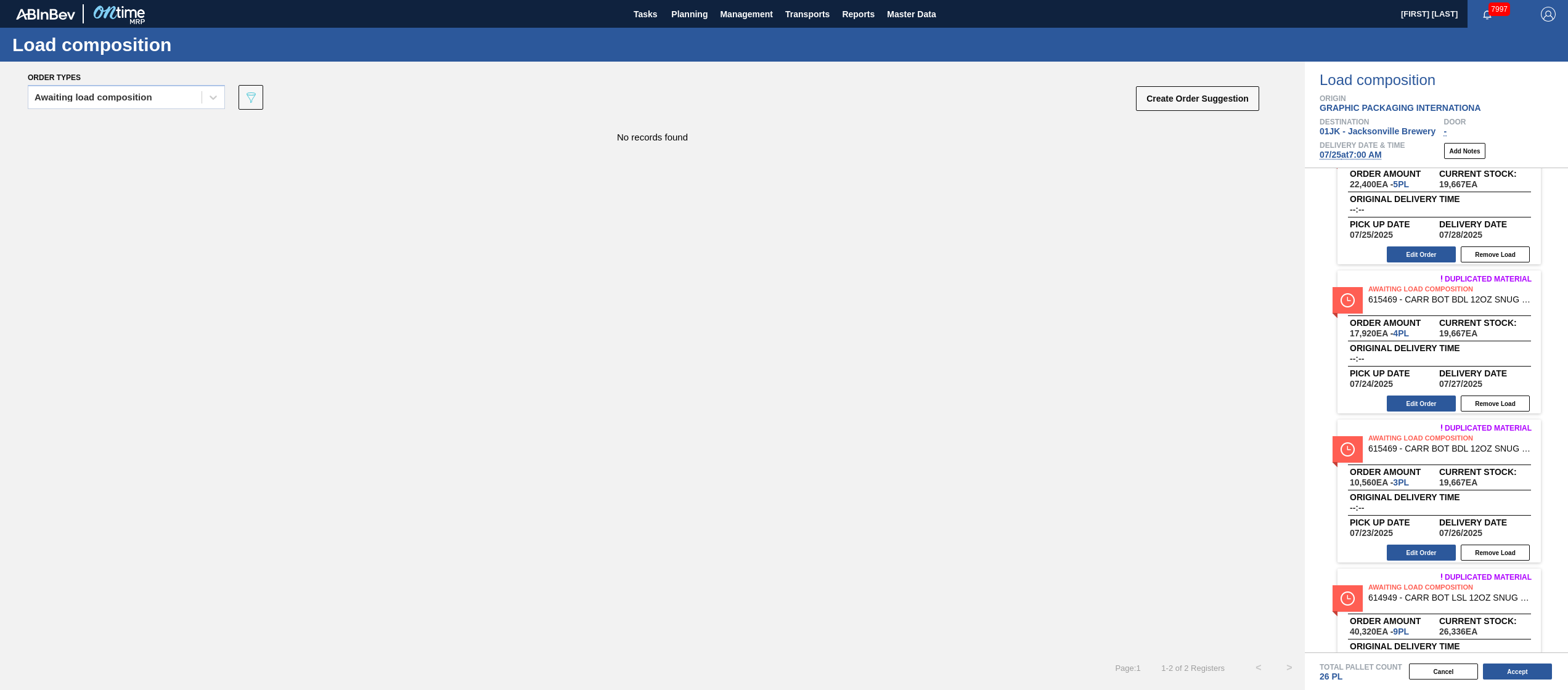 scroll, scrollTop: 52, scrollLeft: 0, axis: vertical 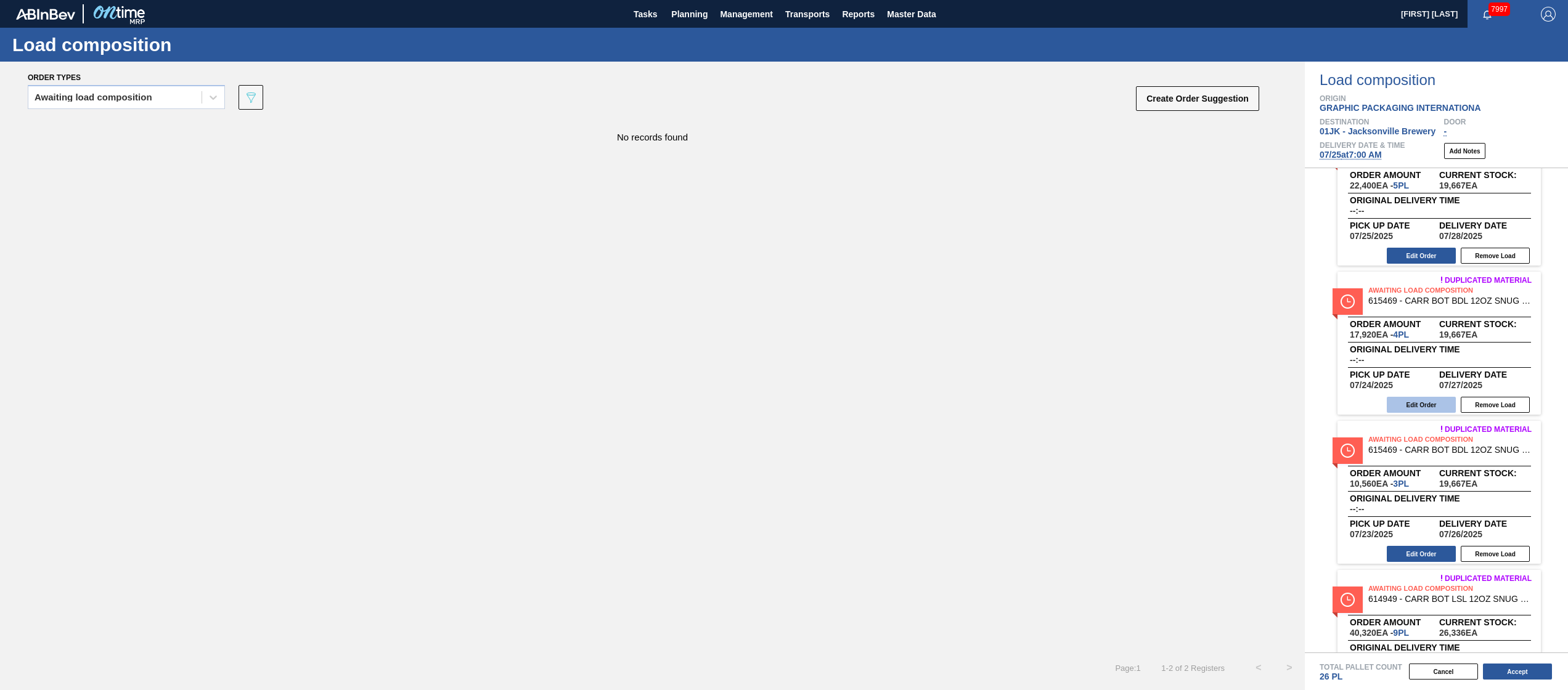 click on "Edit Order" at bounding box center [1421, 405] 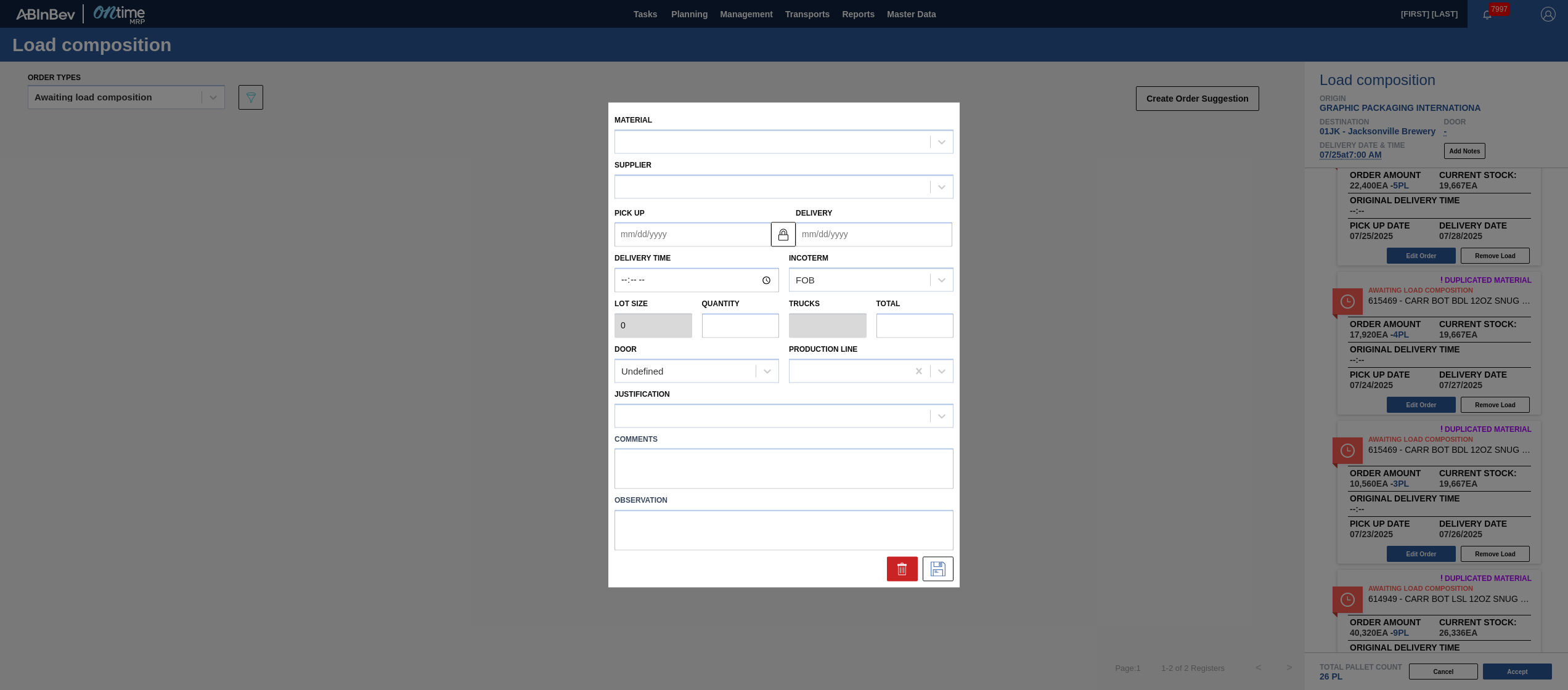 type on "4,480" 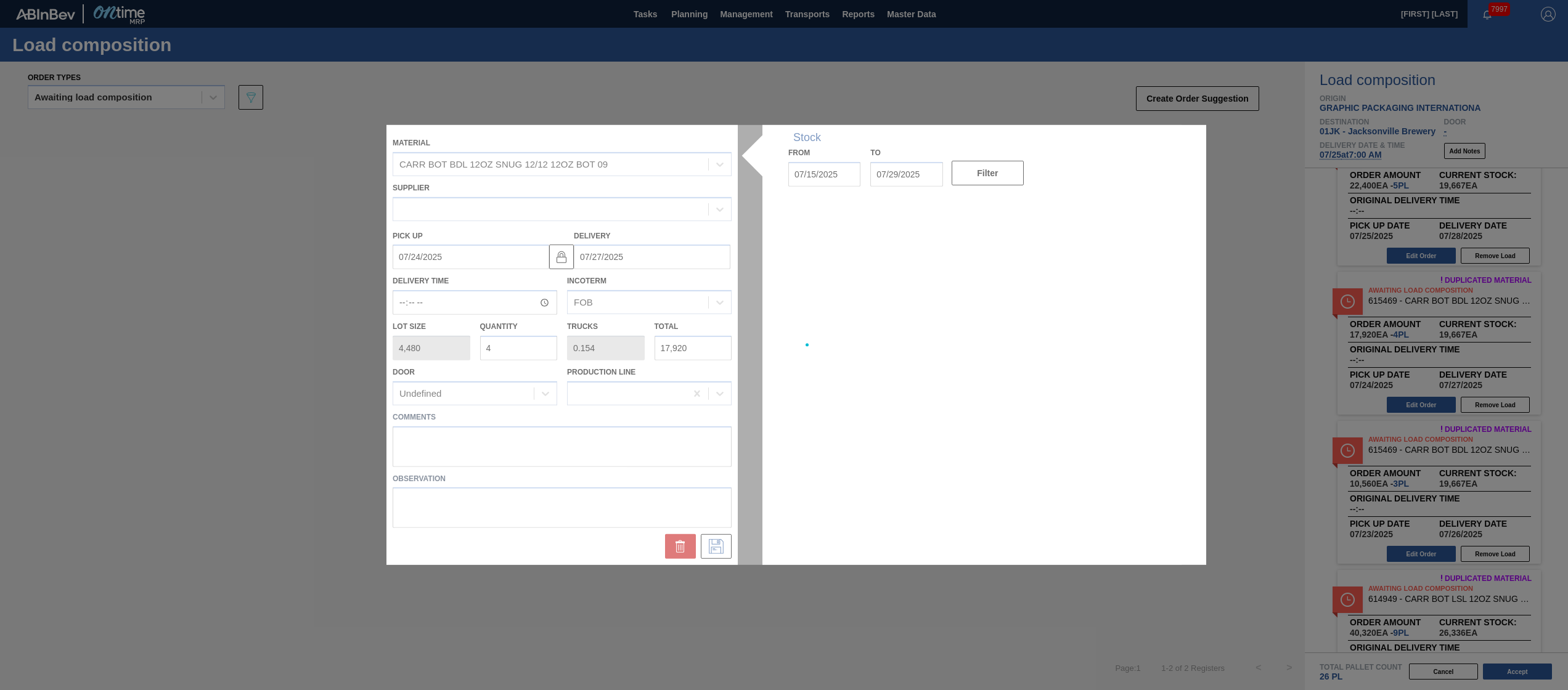 type on "07/24/2025" 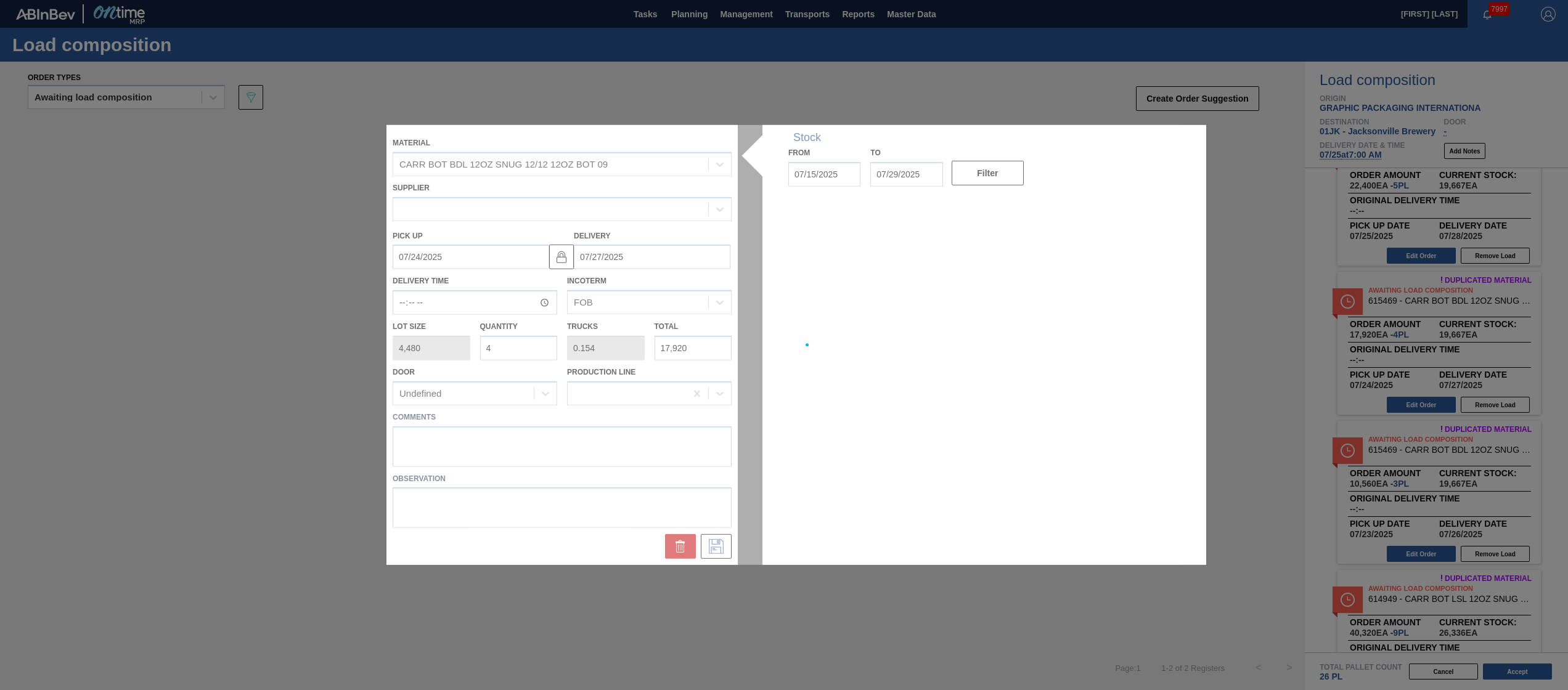 type on "07/27/2025" 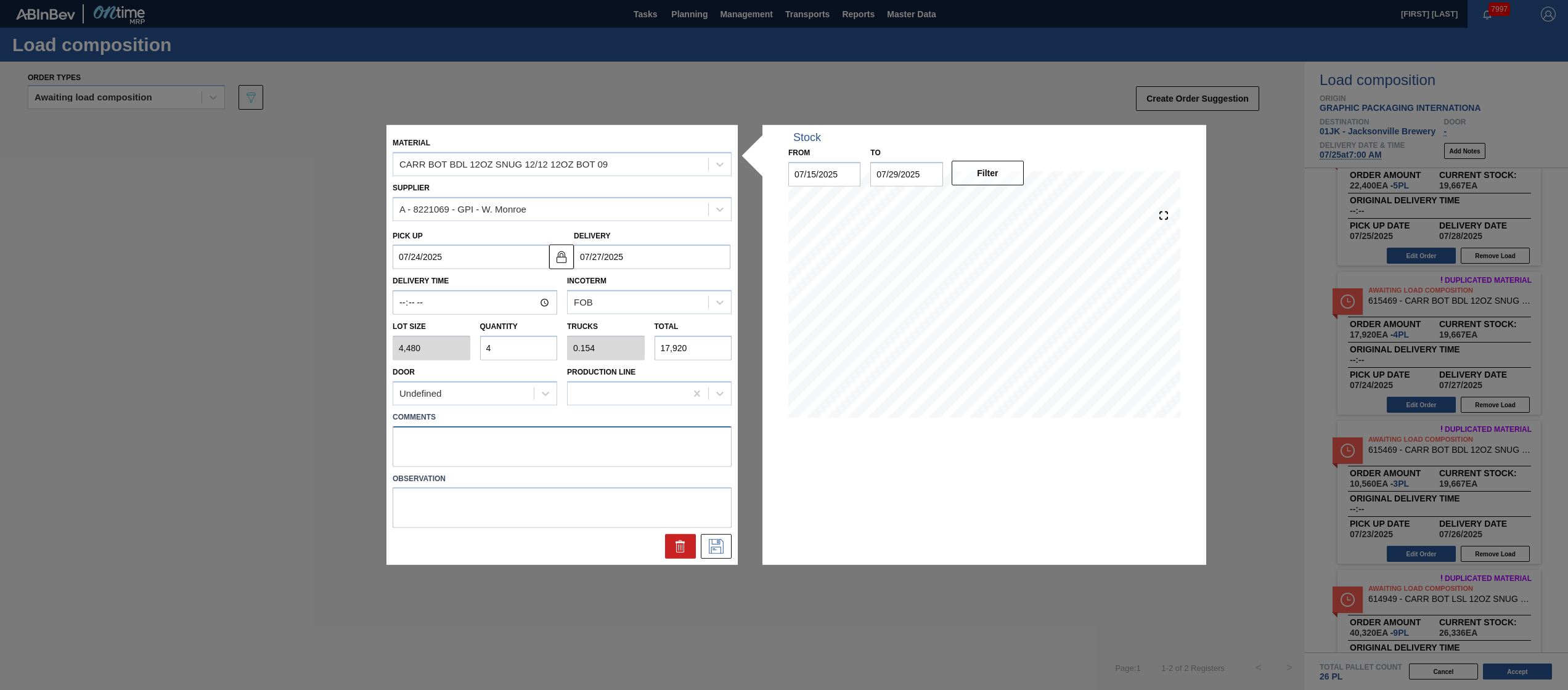 click at bounding box center [562, 446] 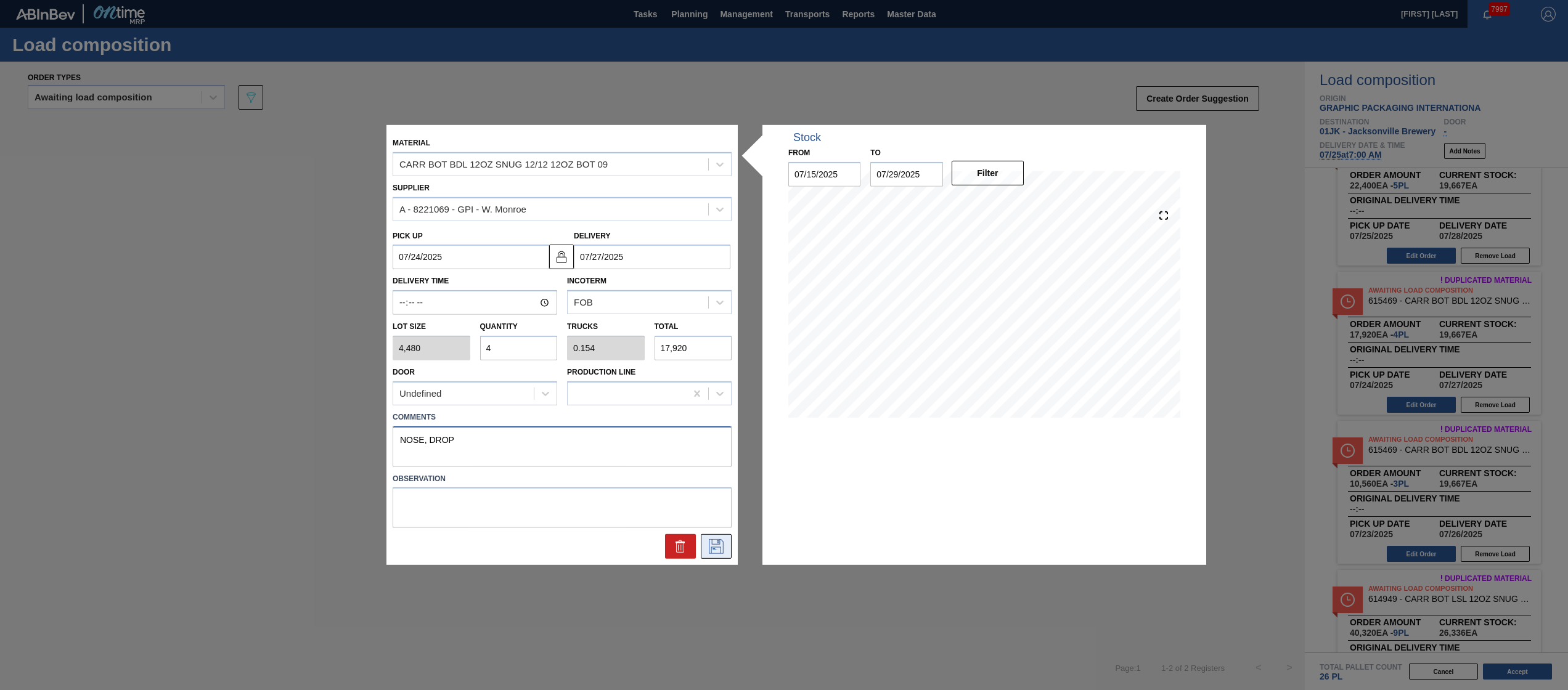 type on "NOSE, DROP" 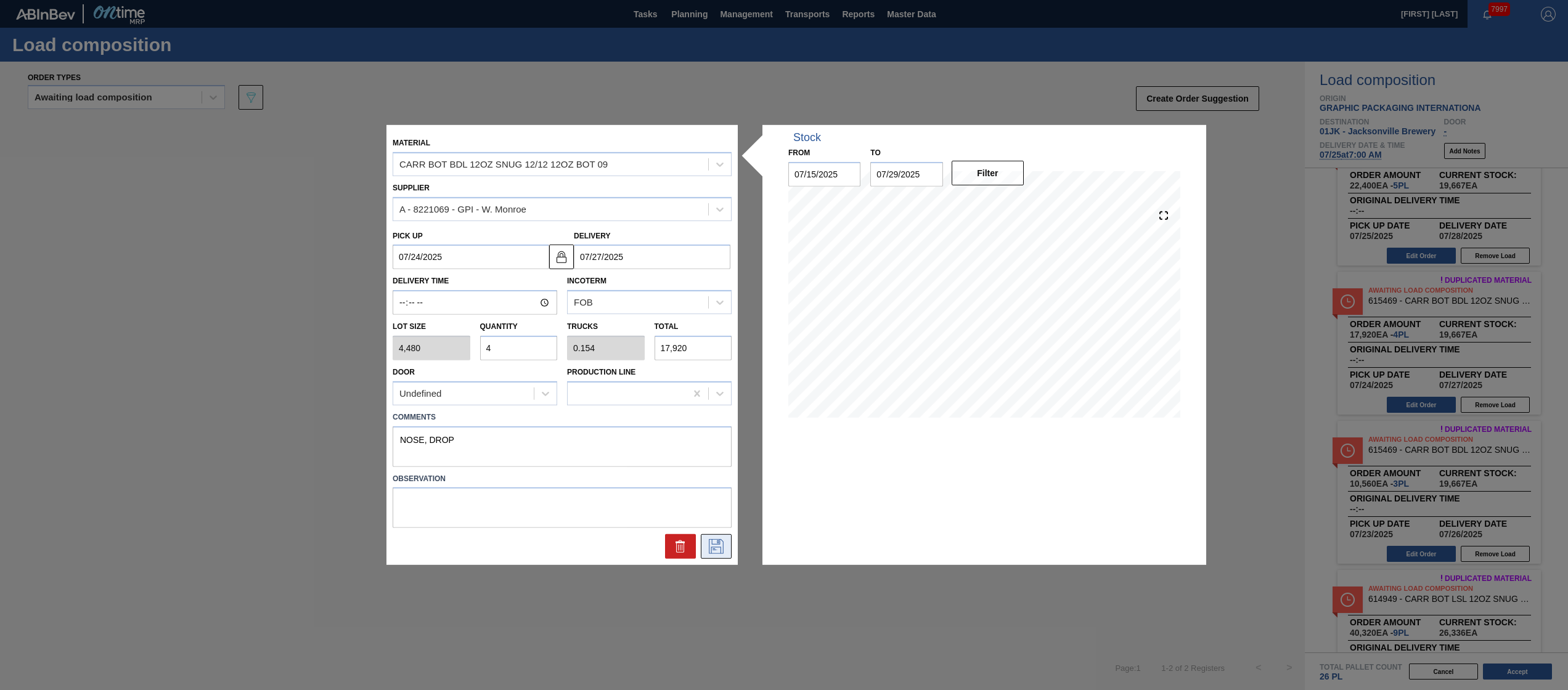 click 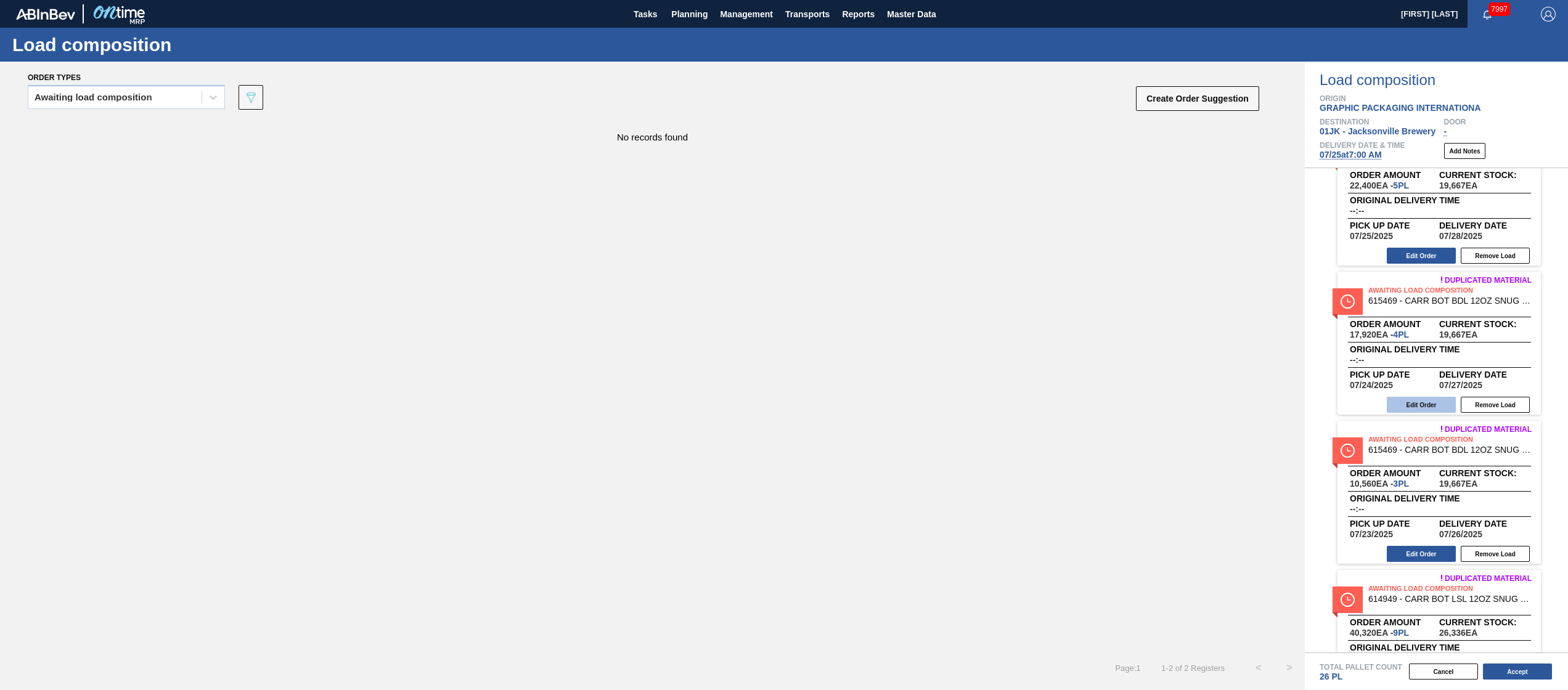 click on "Edit Order" at bounding box center [1421, 405] 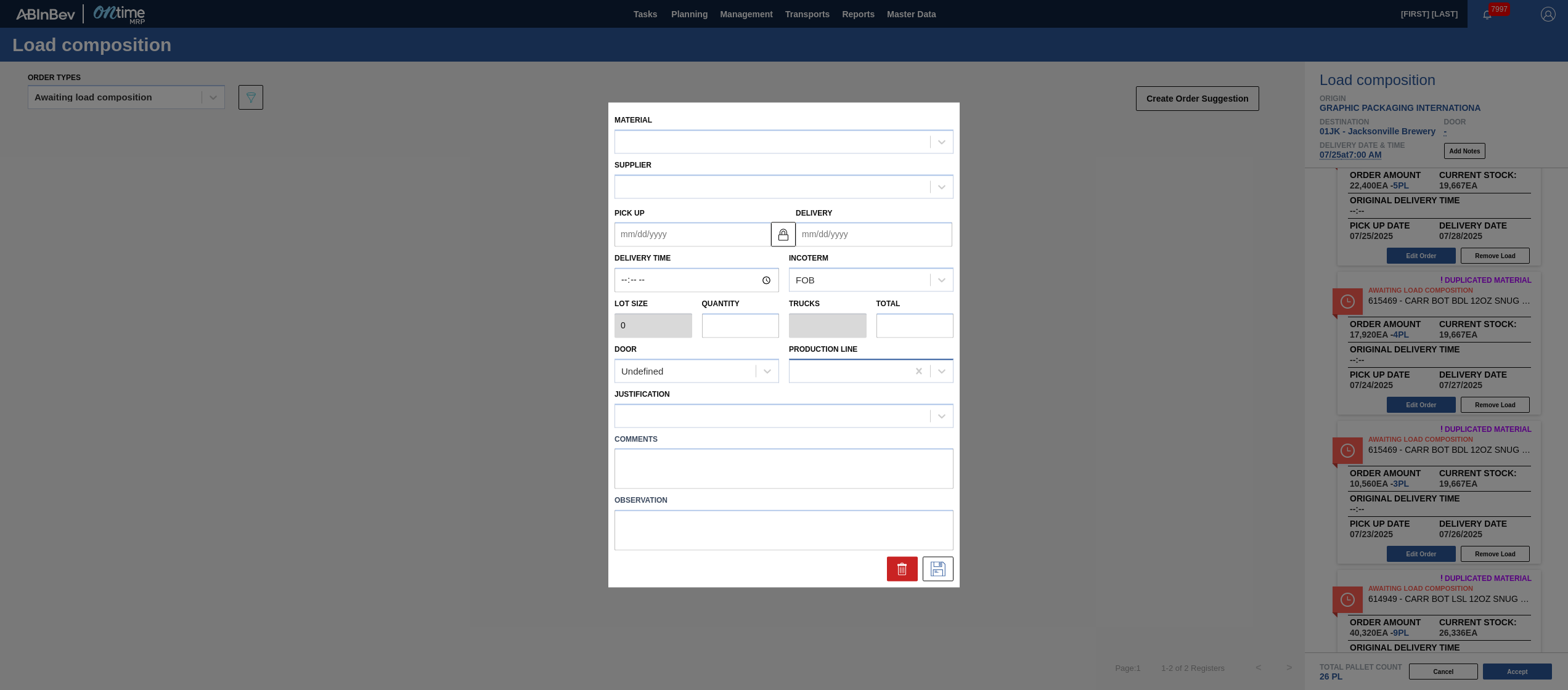 type on "4,480" 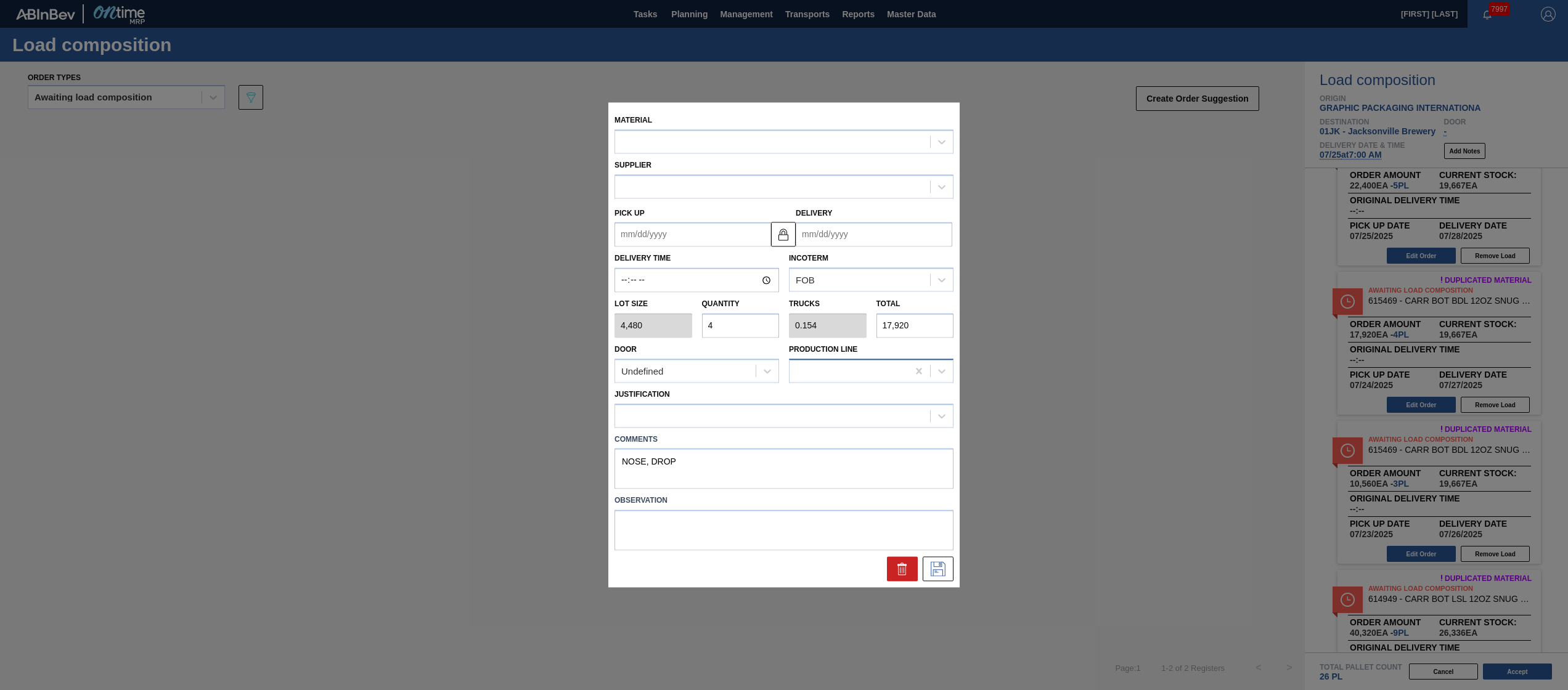 type on "07/24/2025" 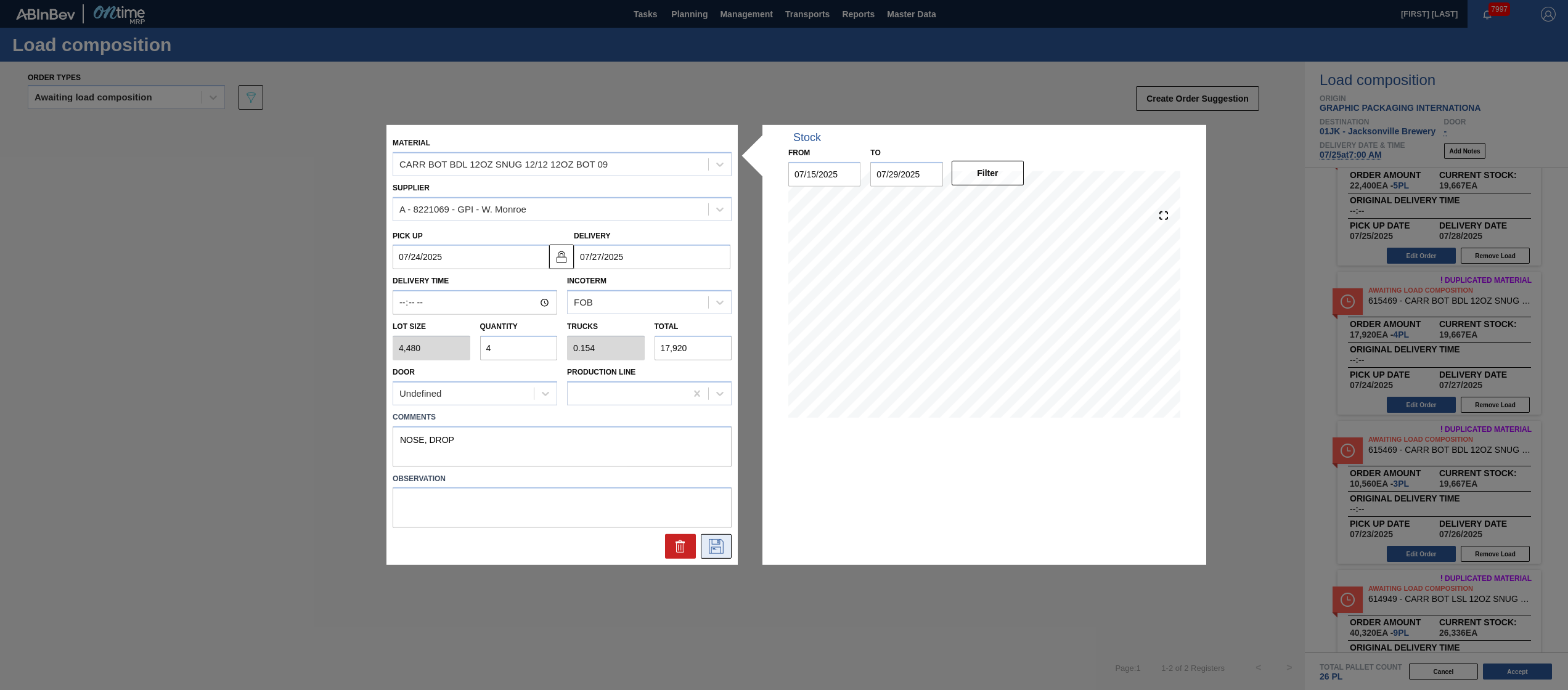 click 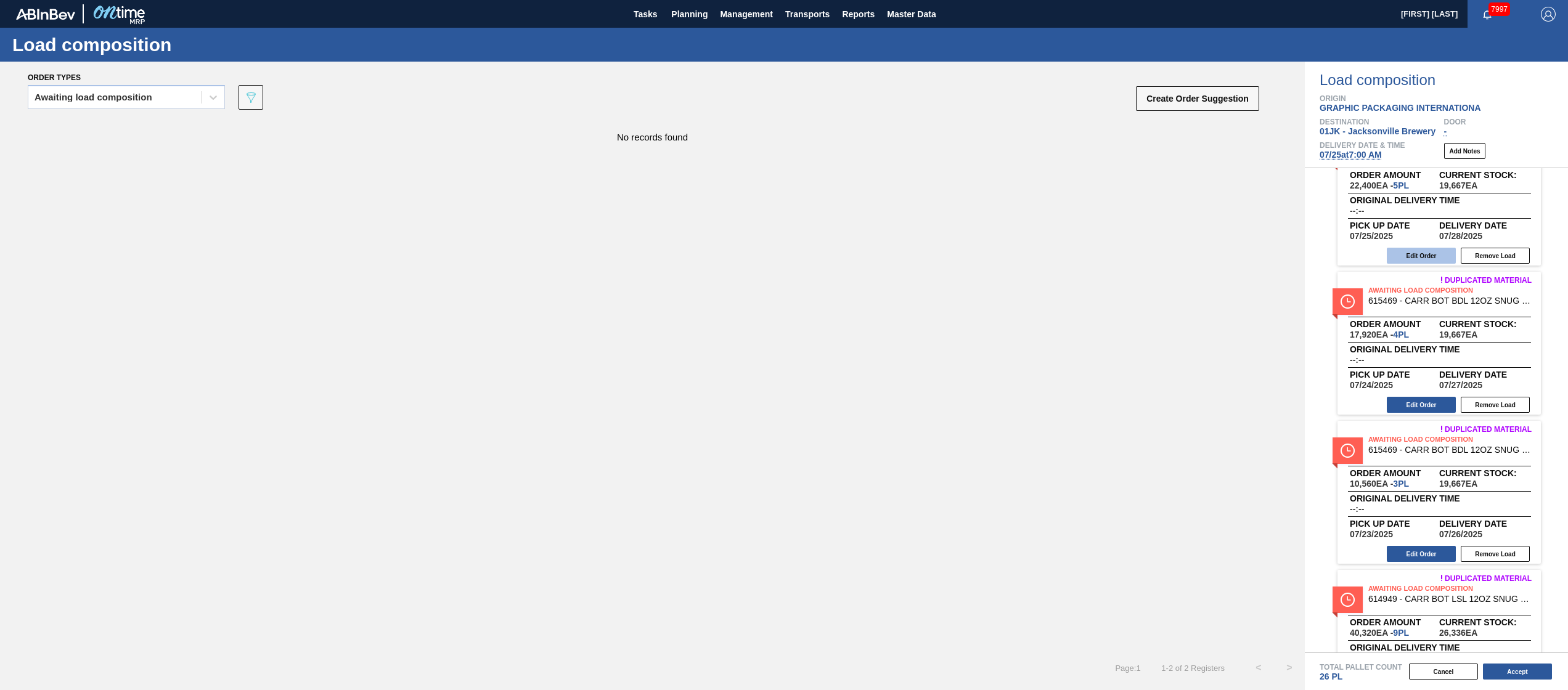 click on "Edit Order" at bounding box center [1421, 256] 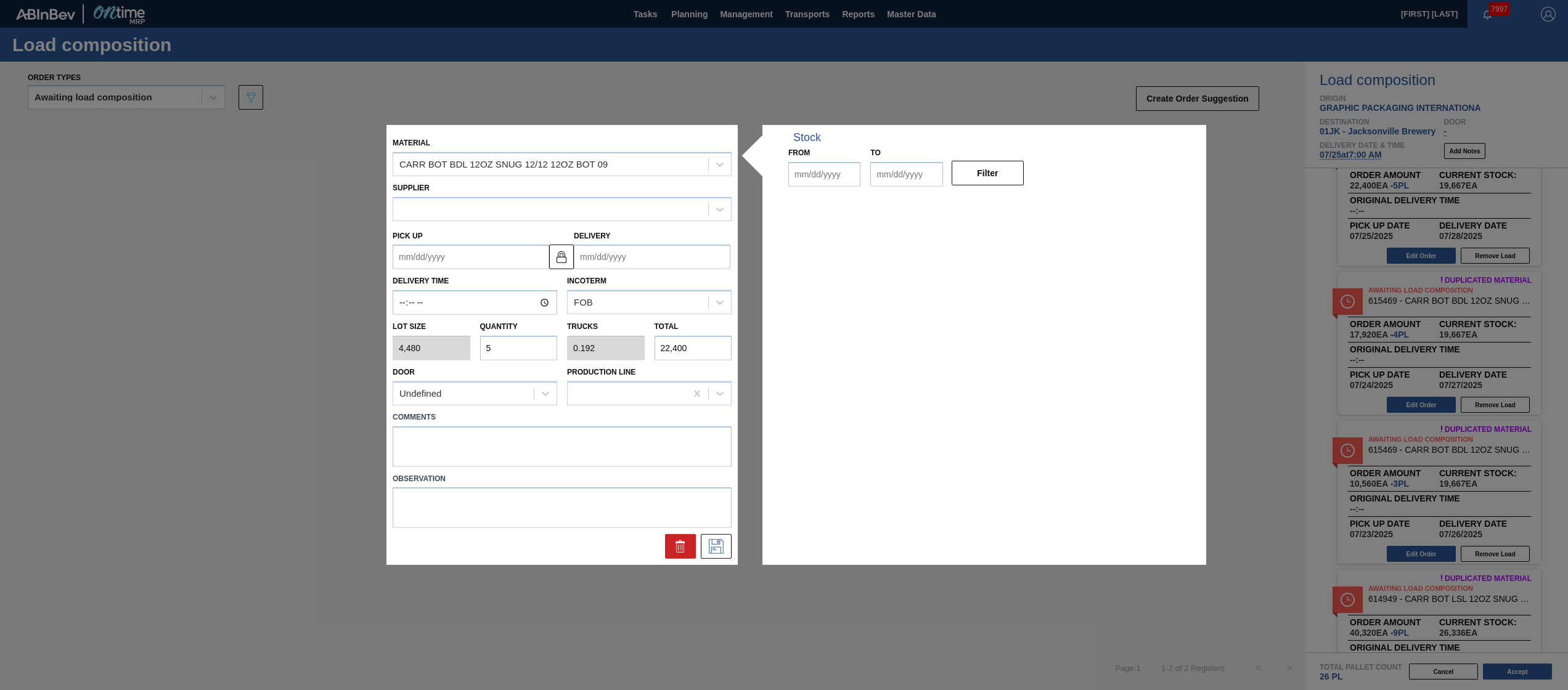 type on "4,480" 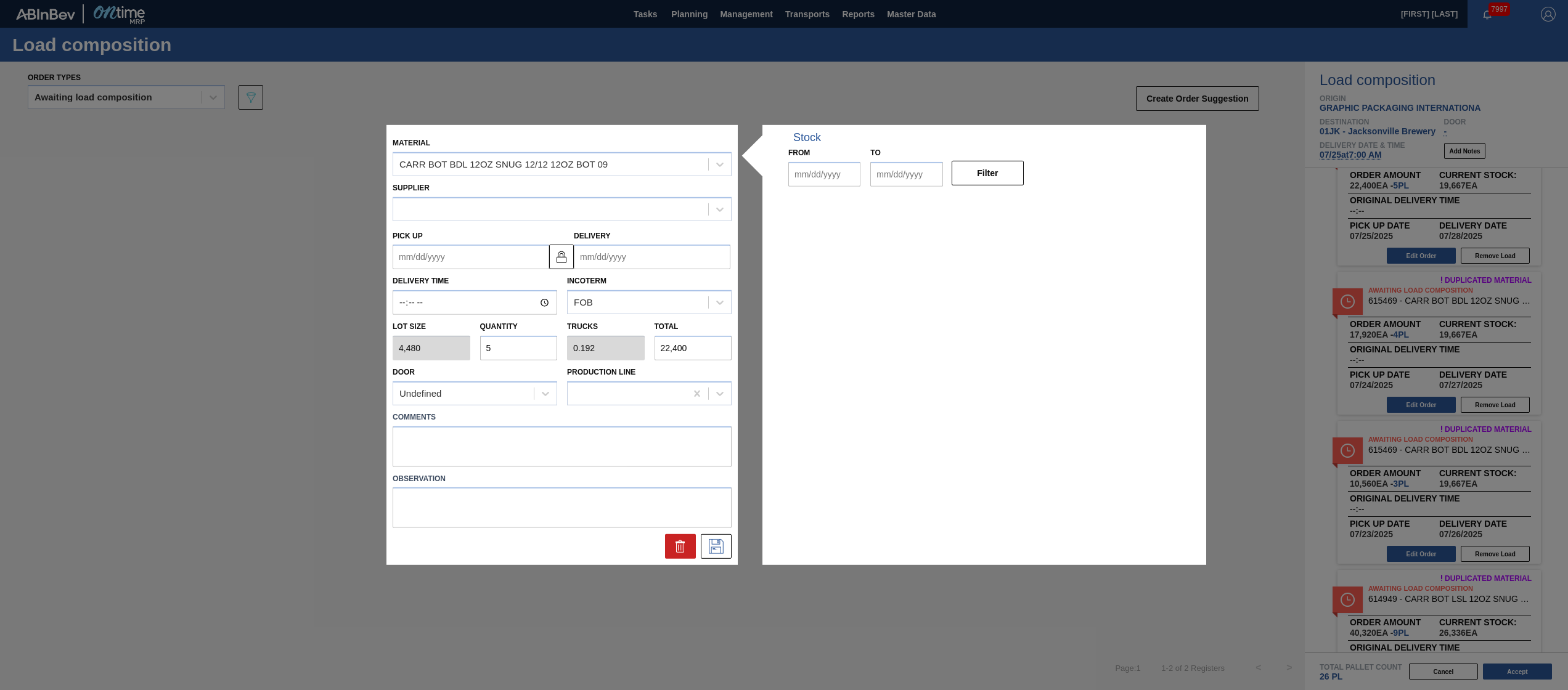 type on "5" 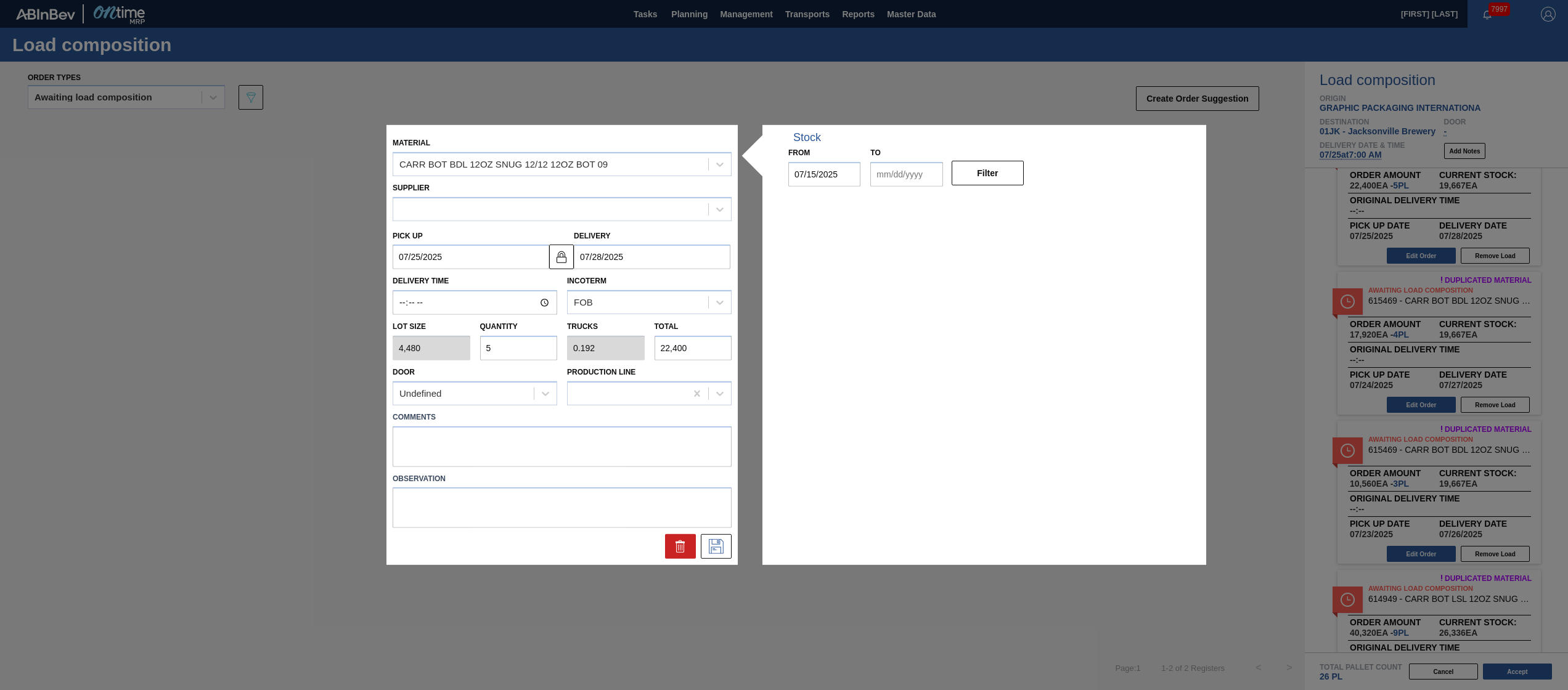 type on "07/29/2025" 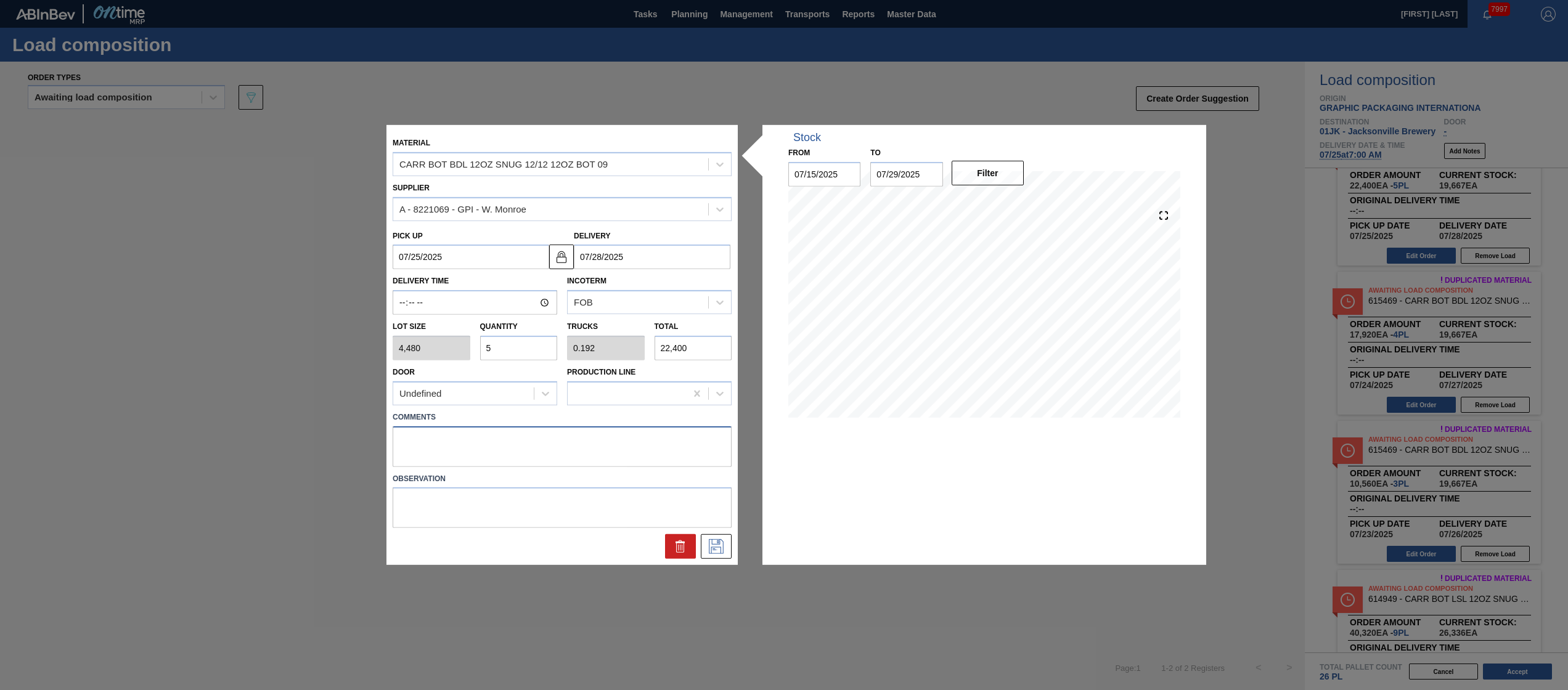 click at bounding box center [562, 446] 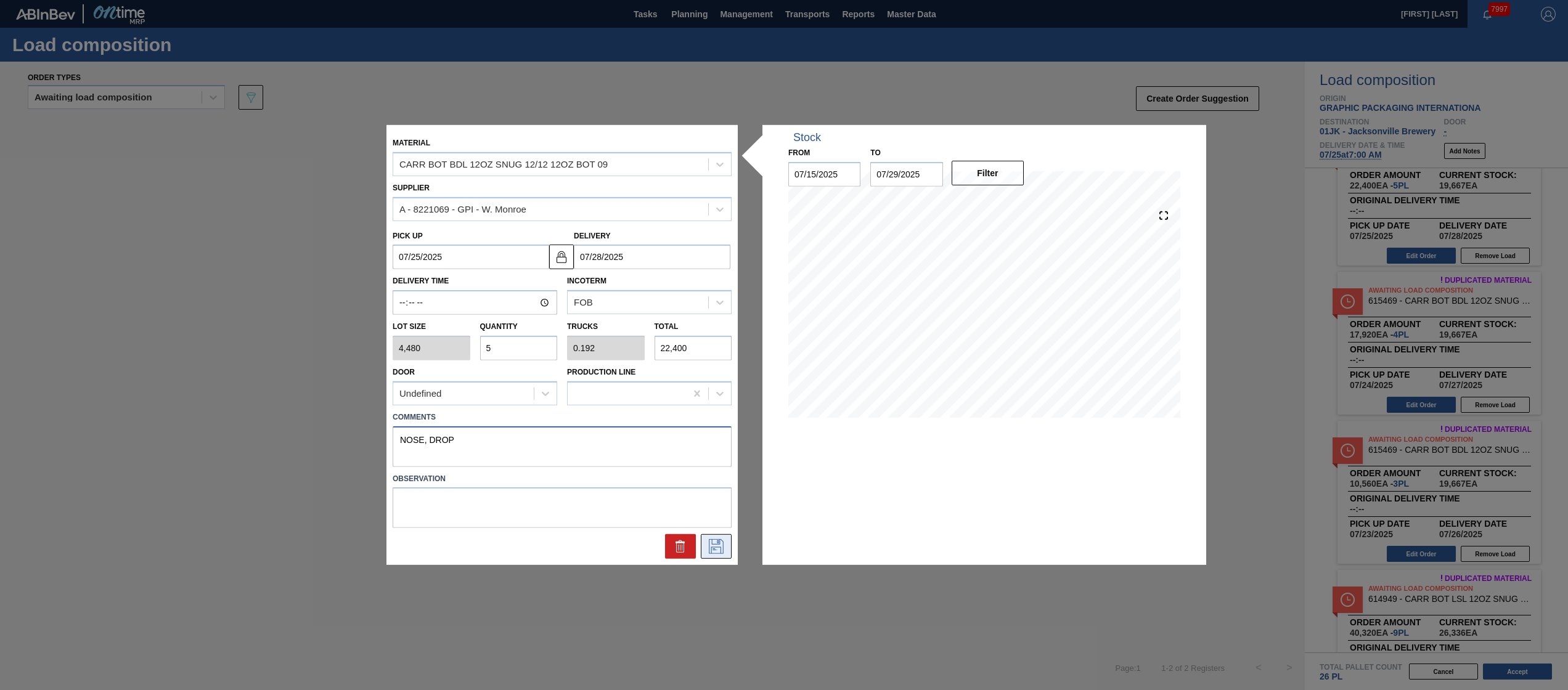 type on "NOSE, DROP" 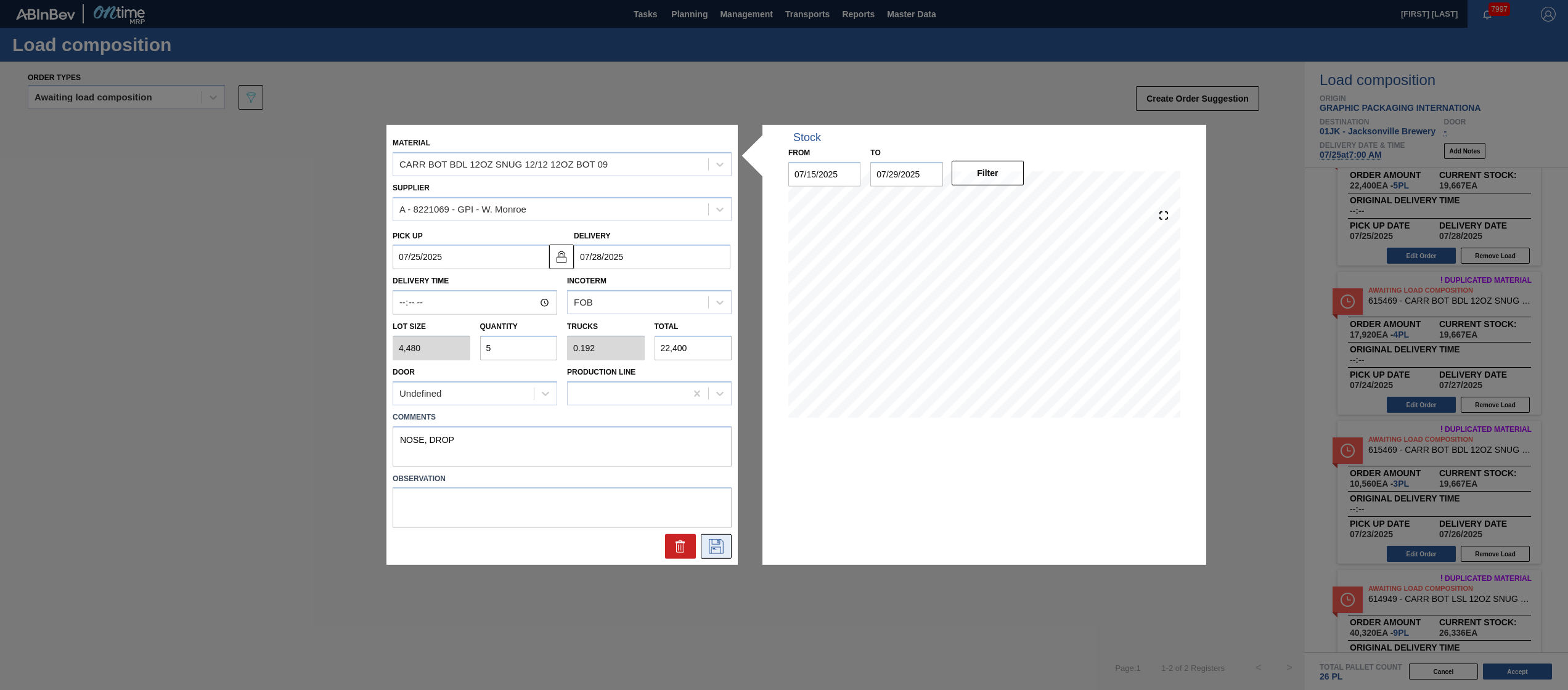 click 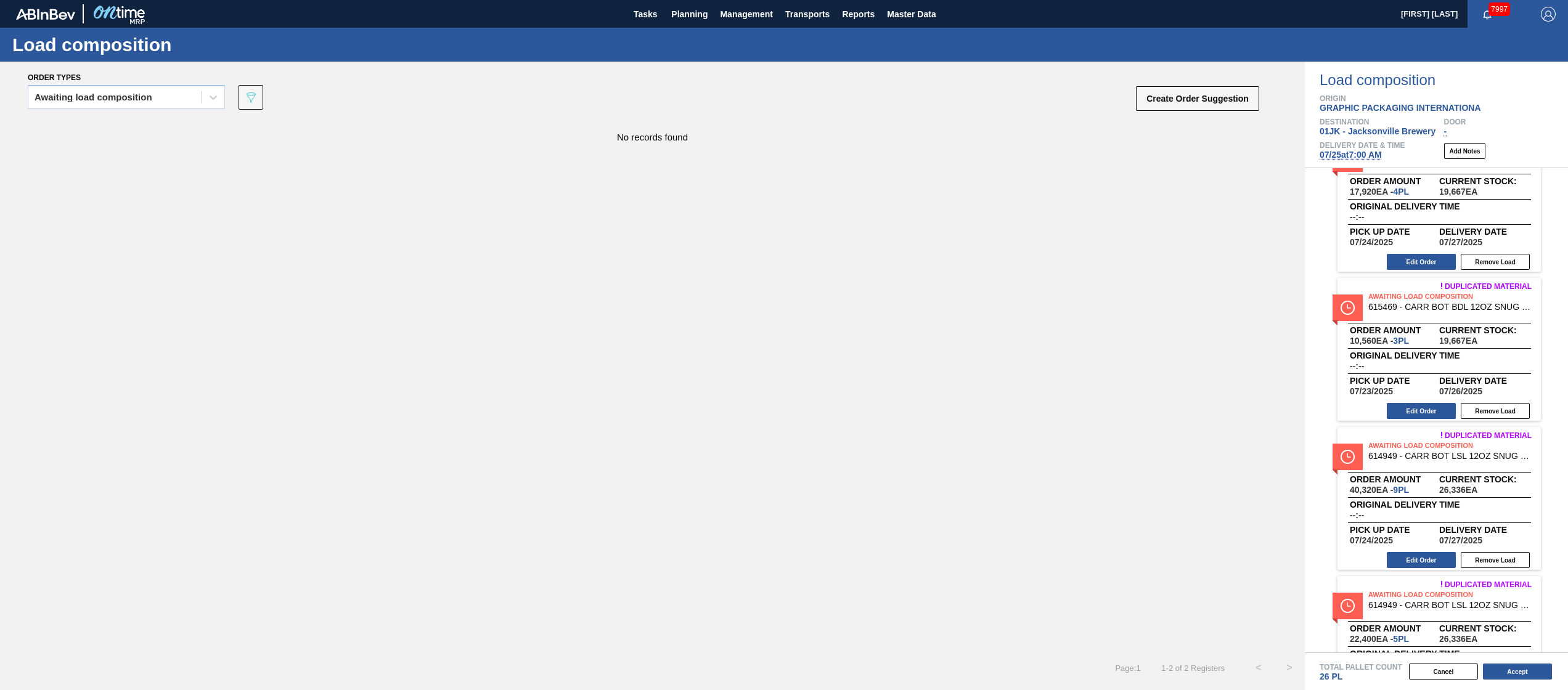 scroll, scrollTop: 269, scrollLeft: 0, axis: vertical 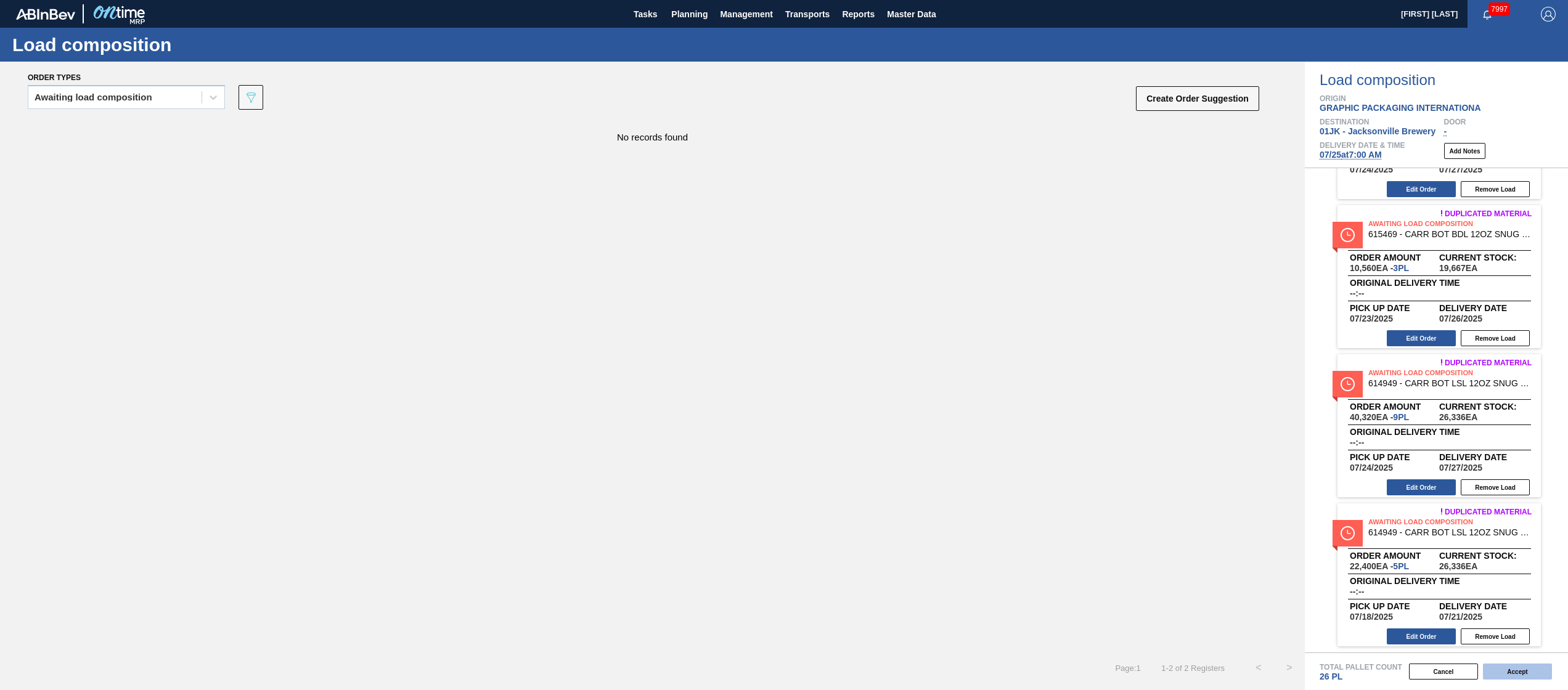 click on "Accept" at bounding box center (1517, 672) 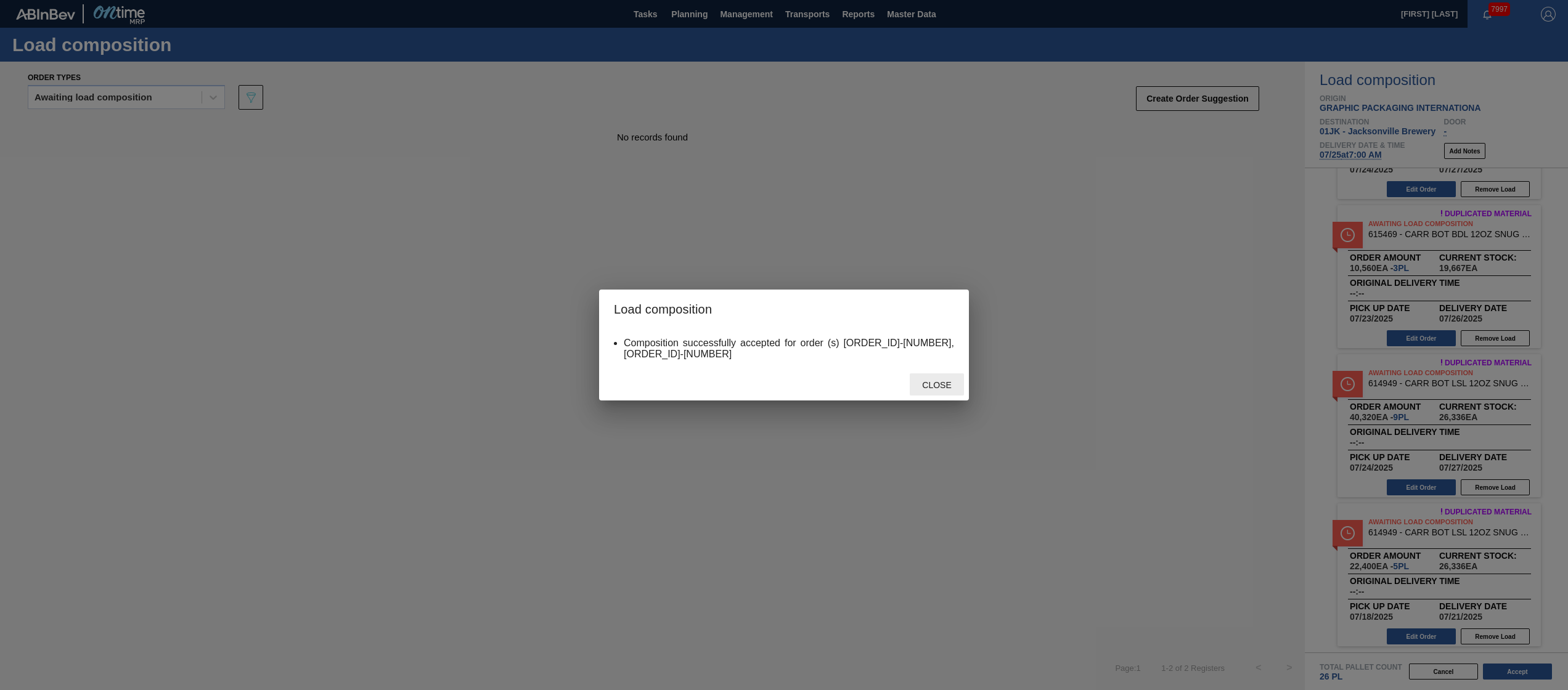 click on "Close" at bounding box center (937, 384) 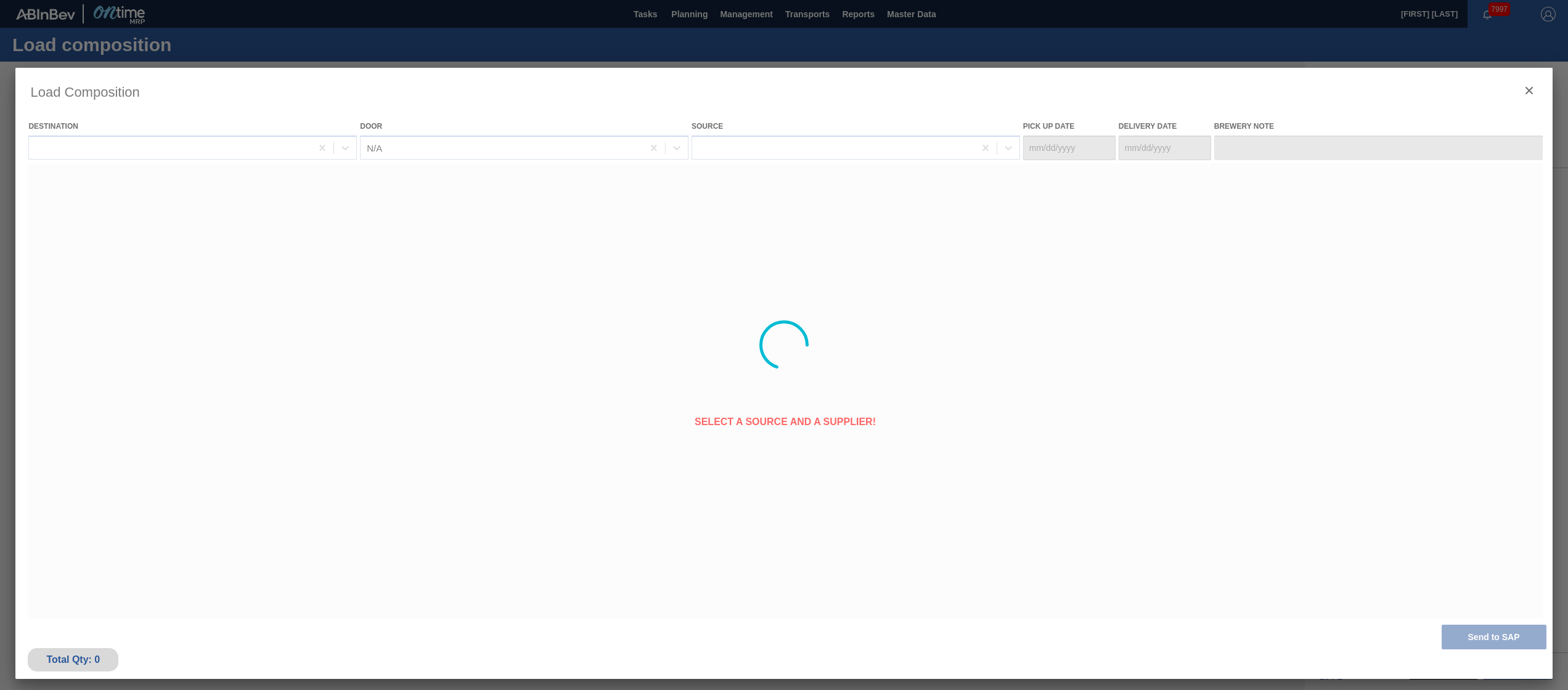 type on "07/22/2025" 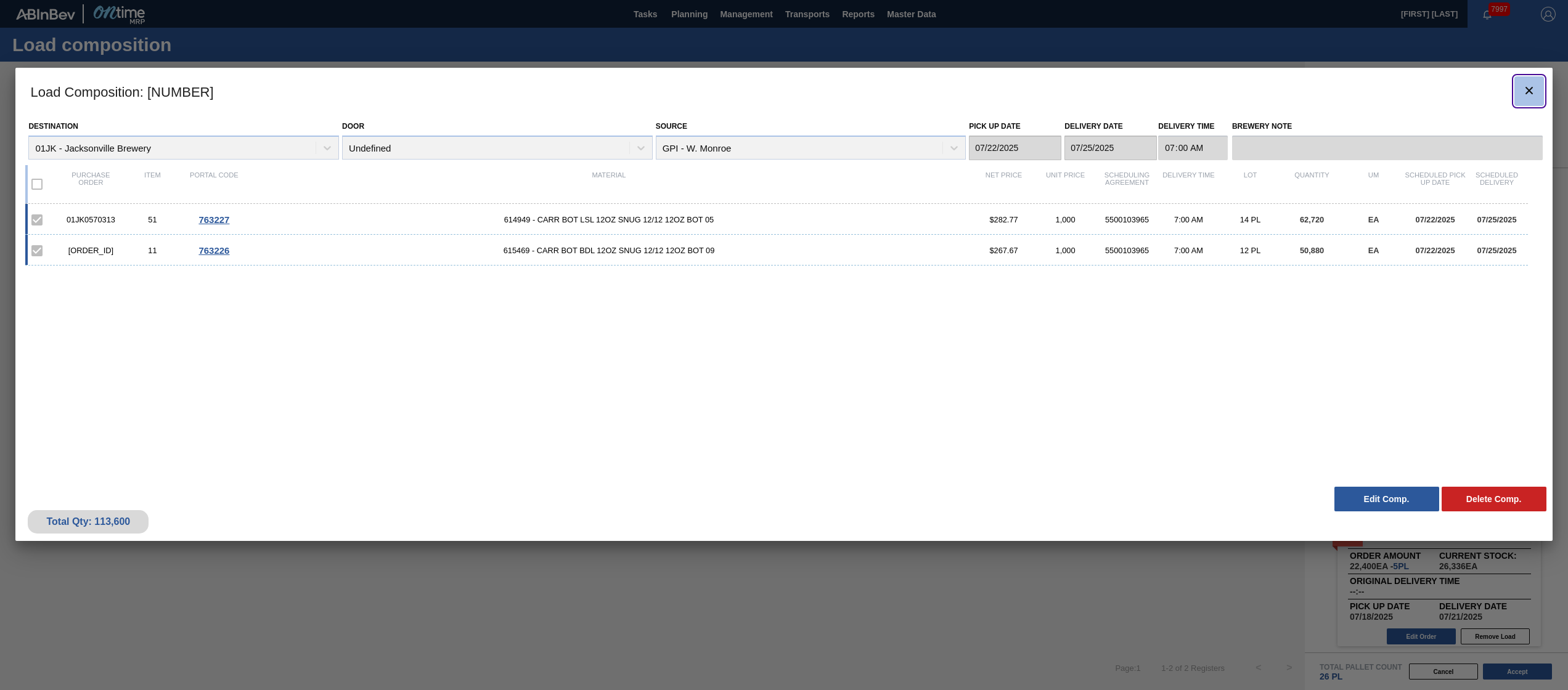 click at bounding box center (1529, 91) 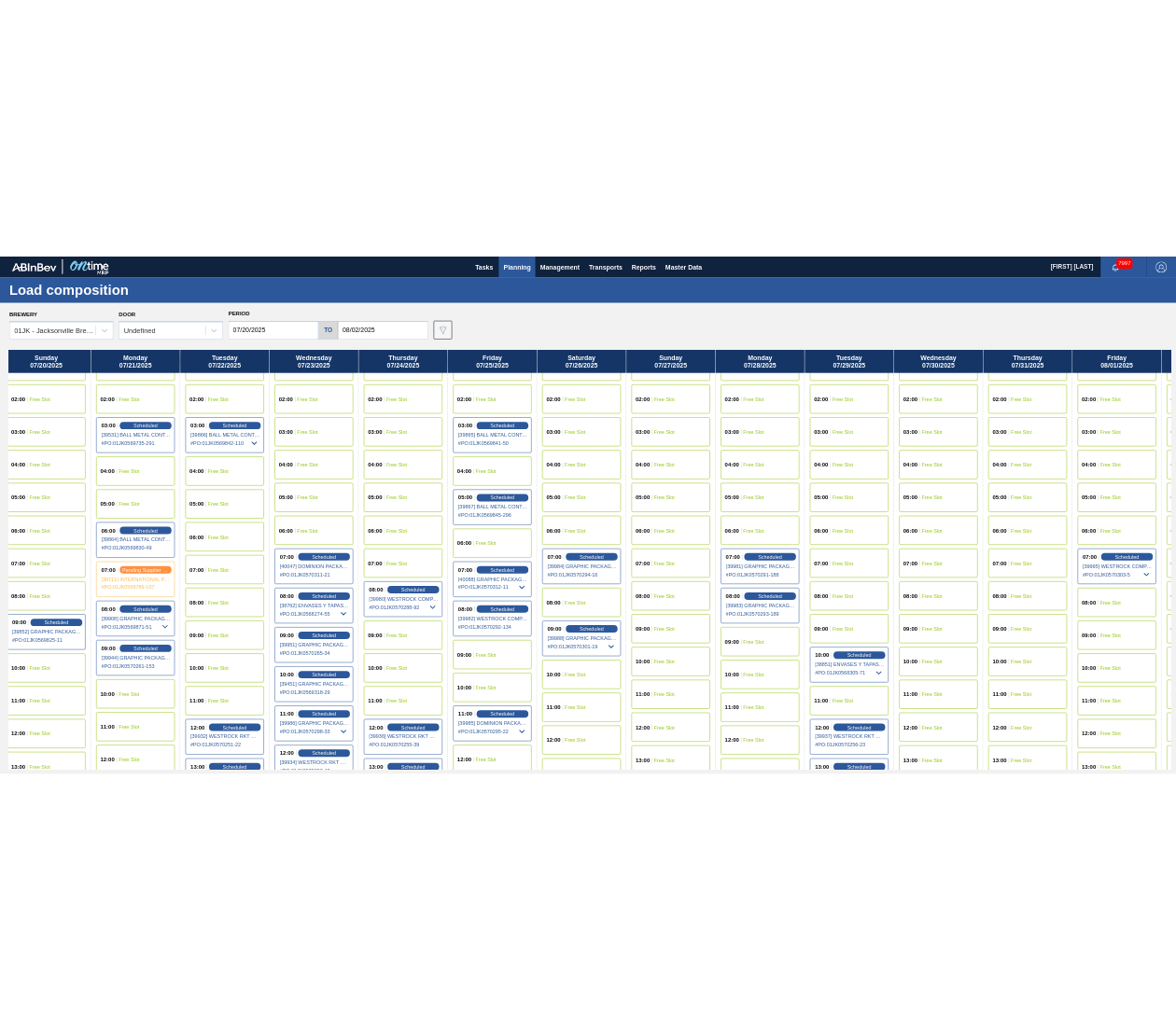 scroll, scrollTop: 116, scrollLeft: 15, axis: both 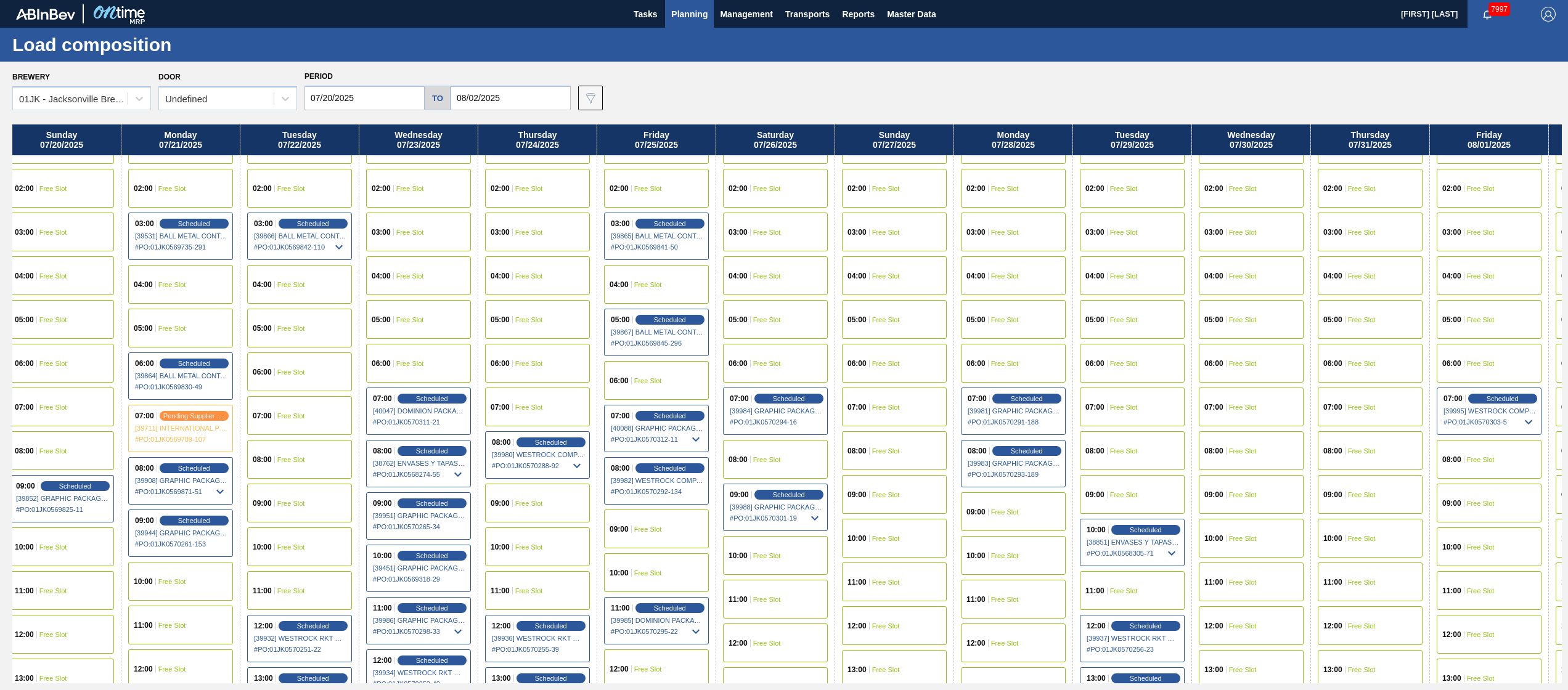click on "10:00 Free Slot" at bounding box center [656, 572] 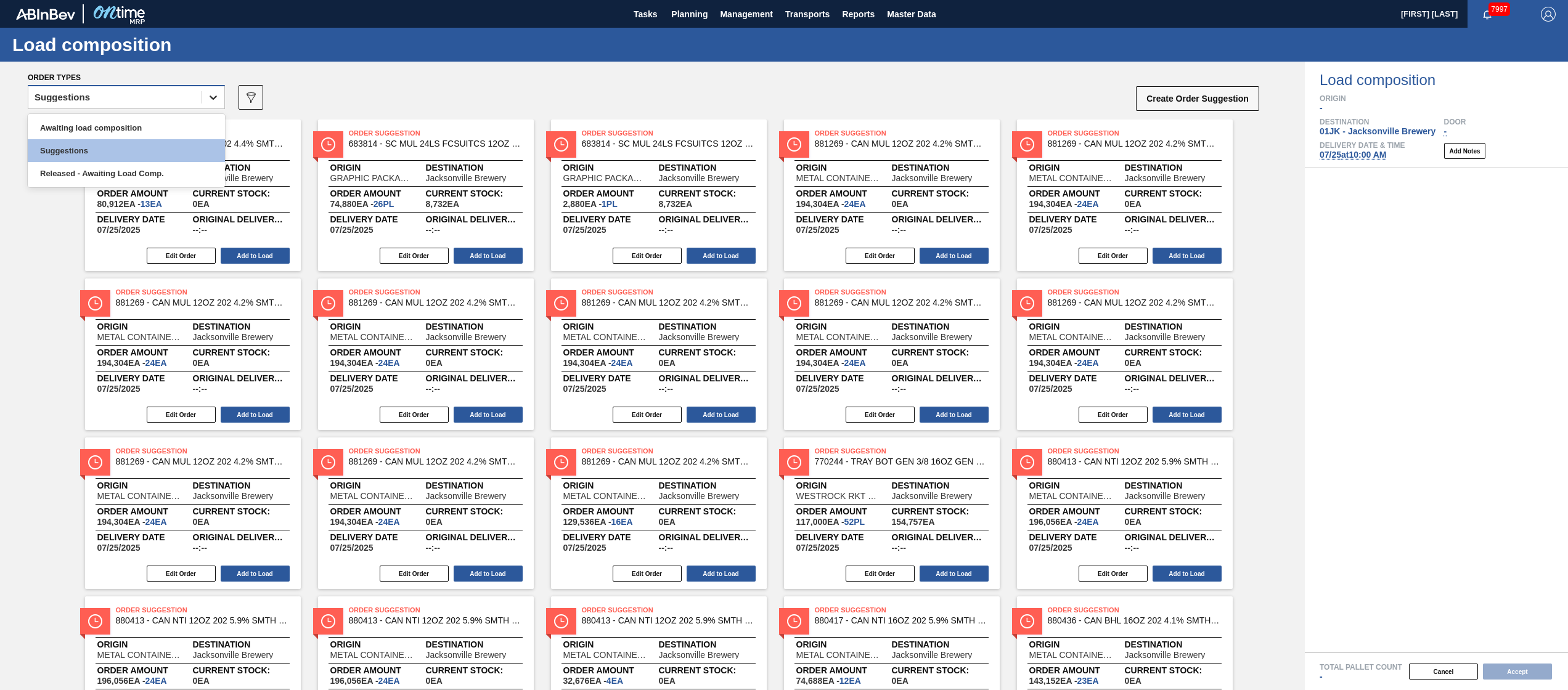 click at bounding box center [213, 97] 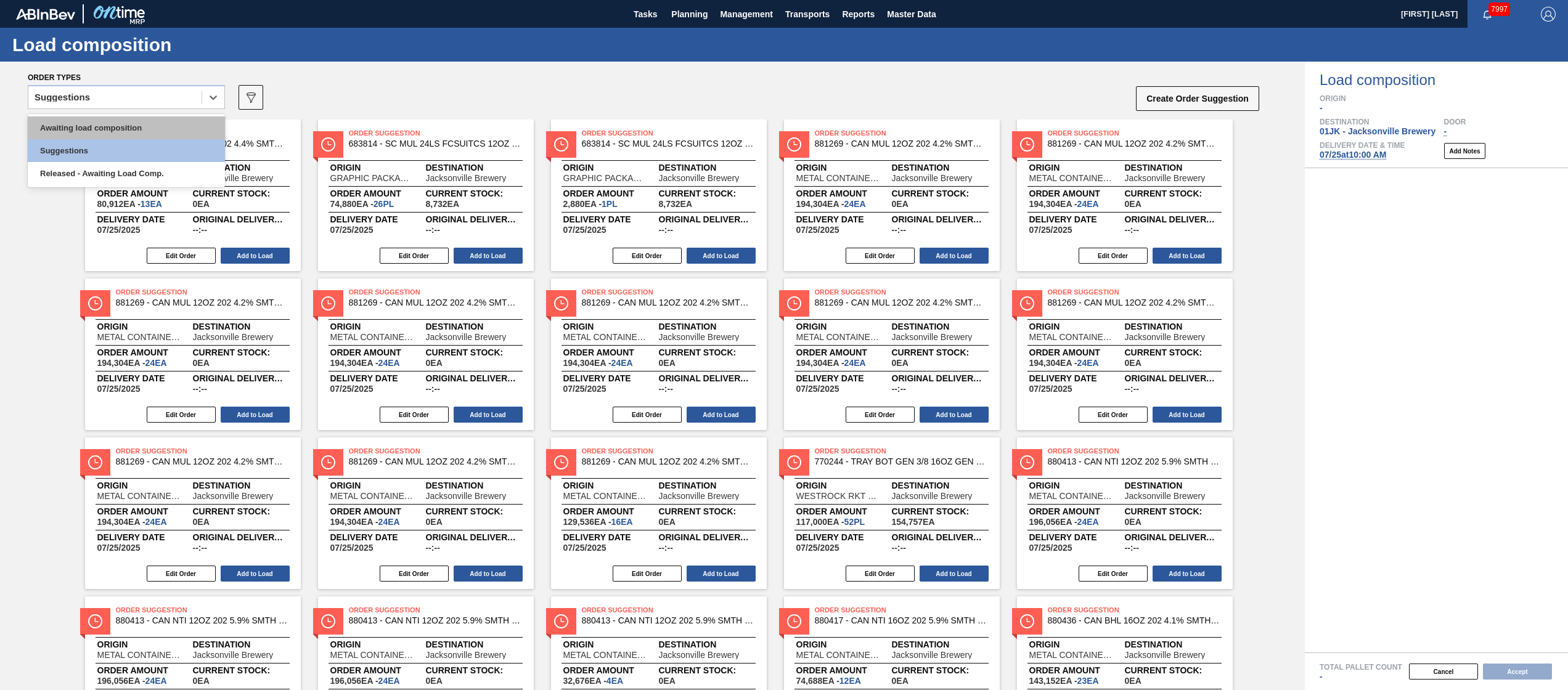 click on "Awaiting load composition" at bounding box center (126, 128) 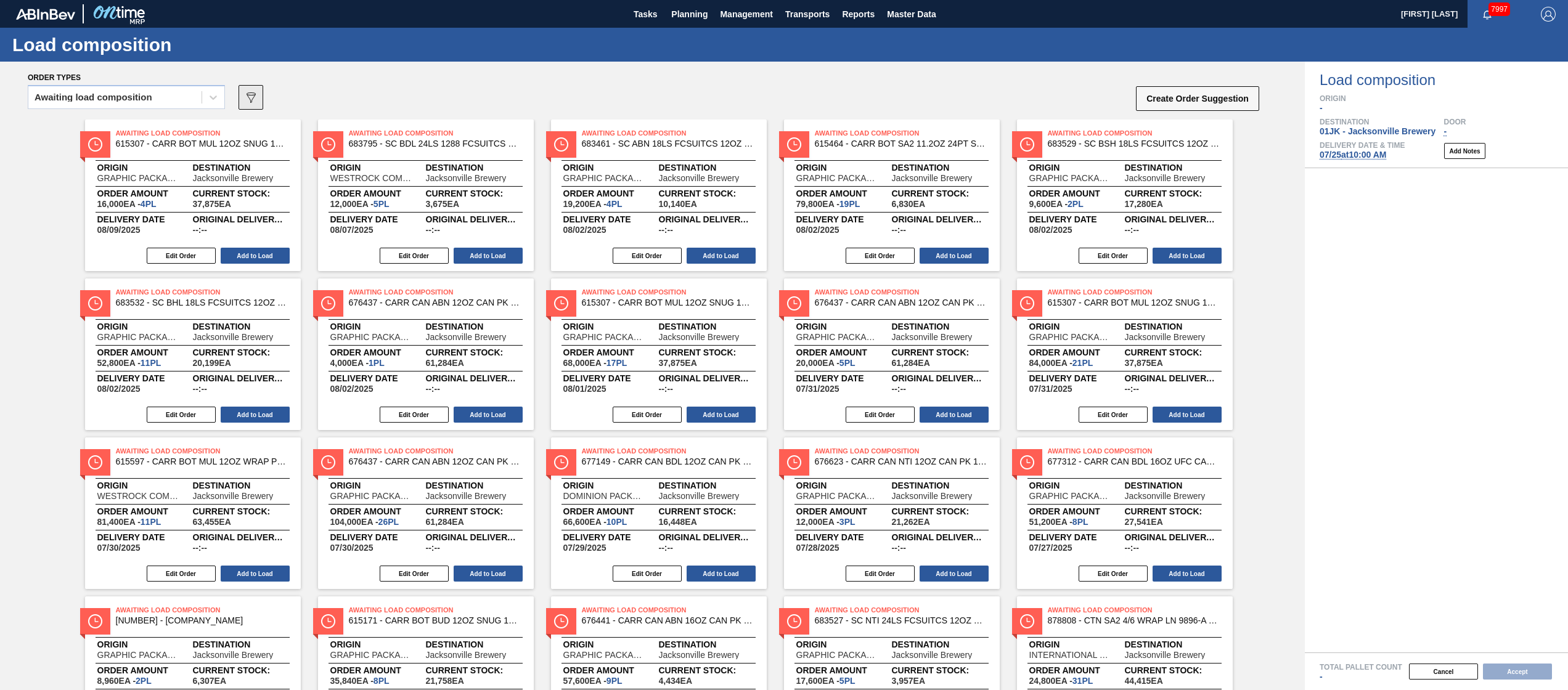 click on "089F7B8B-B2A5-4AFE-B5C0-19BA573D28AC" at bounding box center [251, 97] 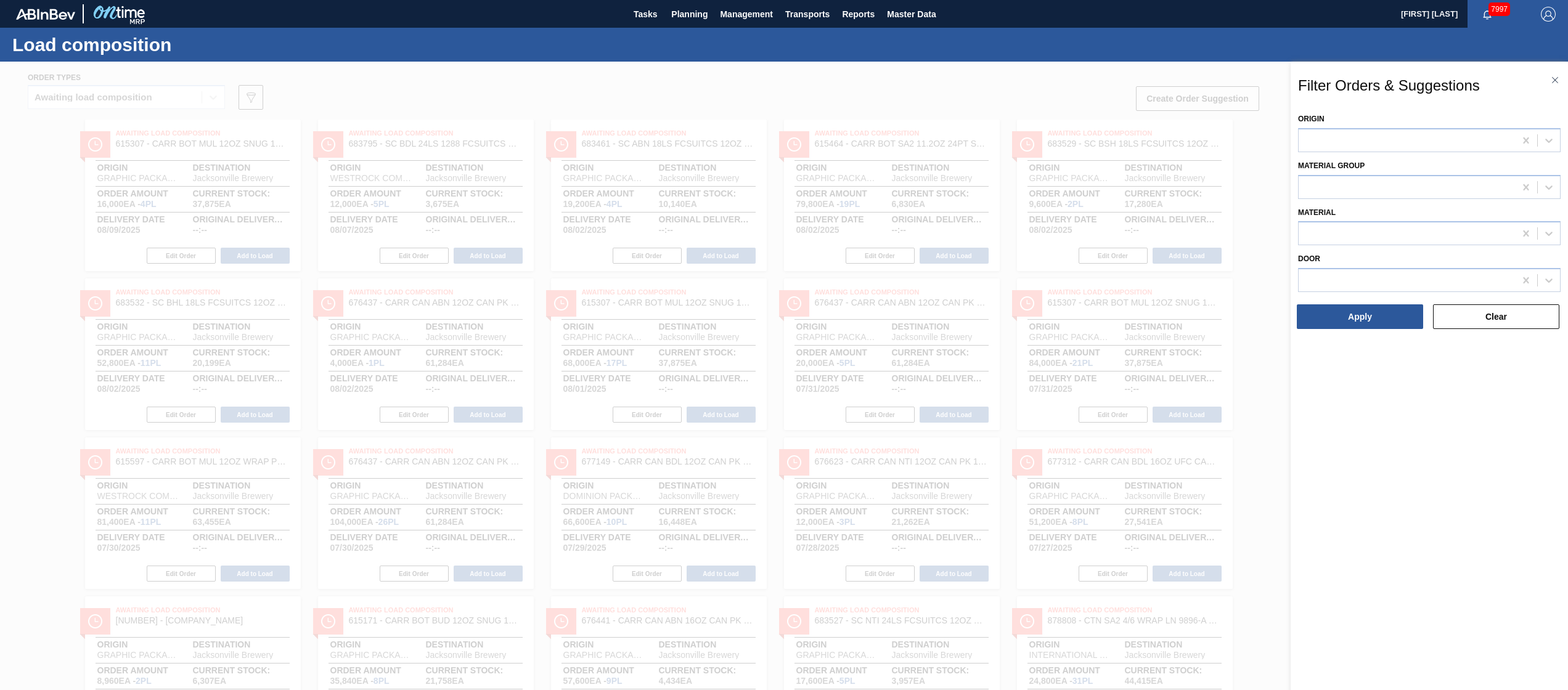 click at bounding box center [784, 407] 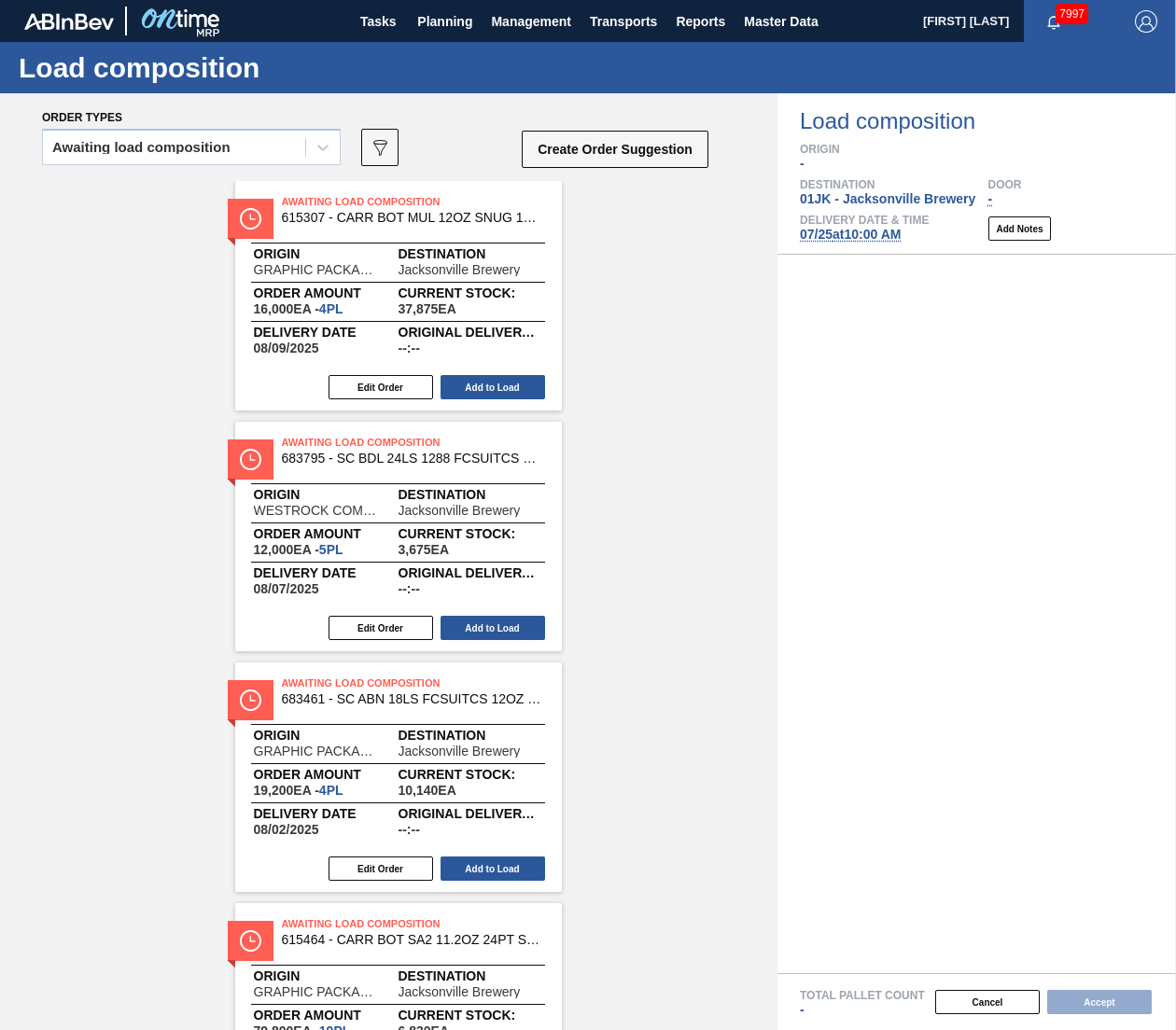 click on "Awaiting Load Composition 615307 - CARR BOT MUL 12OZ SNUG 12/12 12OZ BOT 07 Origin GRAPHIC PACKAGING INTERNATIONA Destination [CITY] Brewery Order amount 16,000 EA    -  4 PL Current Stock:   37,875 EA   Delivery Date 08/09/2025 Original delivery time --:-- Edit Order Add to Load Awaiting Load Composition 683795 - SC BDL 24LS 1288 FCSUITCS 16OZ 1288-C 09 Origin WESTROCK COMPANY - FOLDING CAR Destination [CITY] Brewery Order amount 12,000 EA    -  5 PL Current Stock:   3,675 EA   Delivery Date 08/07/2025 Original delivery time --:-- Edit Order Add to Load Awaiting Load Composition 683461 - SC ABN 18LS FCSUITCS 12OZ 0822 167 ABICC Origin GRAPHIC PACKAGING INTERNATIONA Destination [CITY] Brewery Order amount 19,200 EA    -  4 PL Current Stock:   10,140 EA   Delivery Date 08/02/2025 Original delivery time --:-- Edit Order Add to Load Awaiting Load Composition 615464 - CARR BOT SA2 11.2OZ 24PT SNUG 12/11.2 11 Origin GRAPHIC PACKAGING INTERNATIONA Destination [CITY] Brewery Order amount EA" at bounding box center [388, 2582] 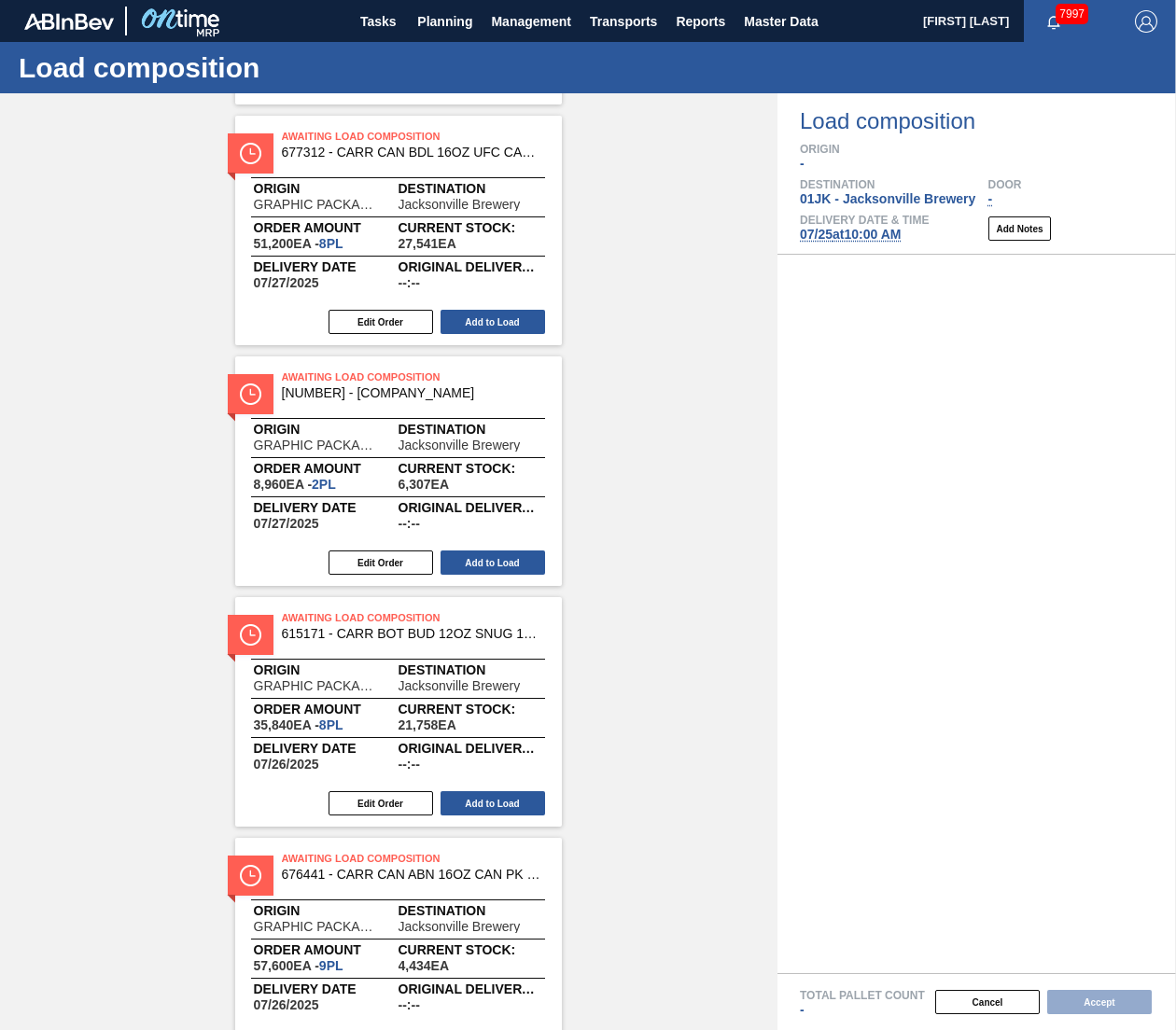 scroll, scrollTop: 3437, scrollLeft: 0, axis: vertical 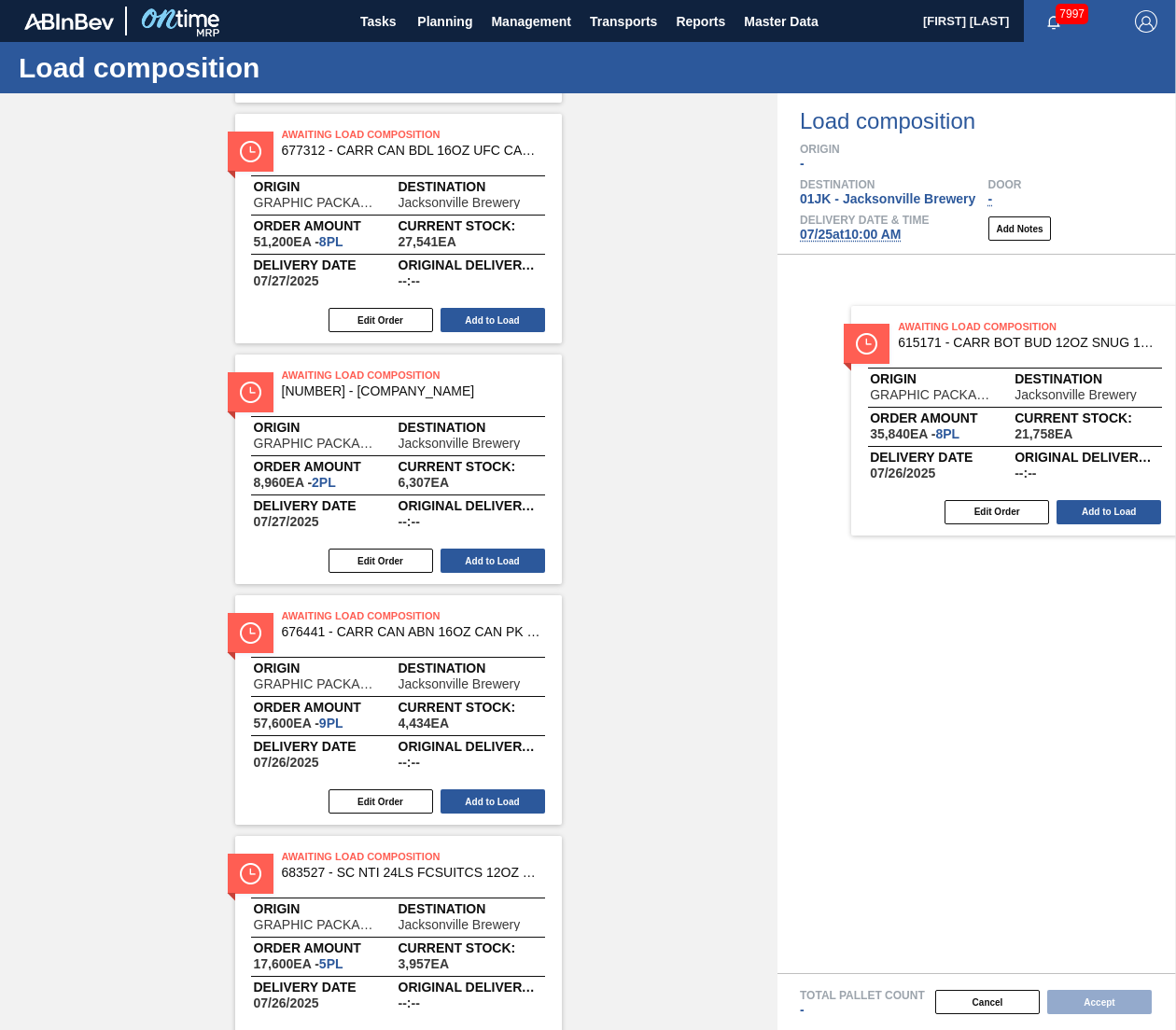 drag, startPoint x: 389, startPoint y: 677, endPoint x: 1024, endPoint y: 380, distance: 701.0235 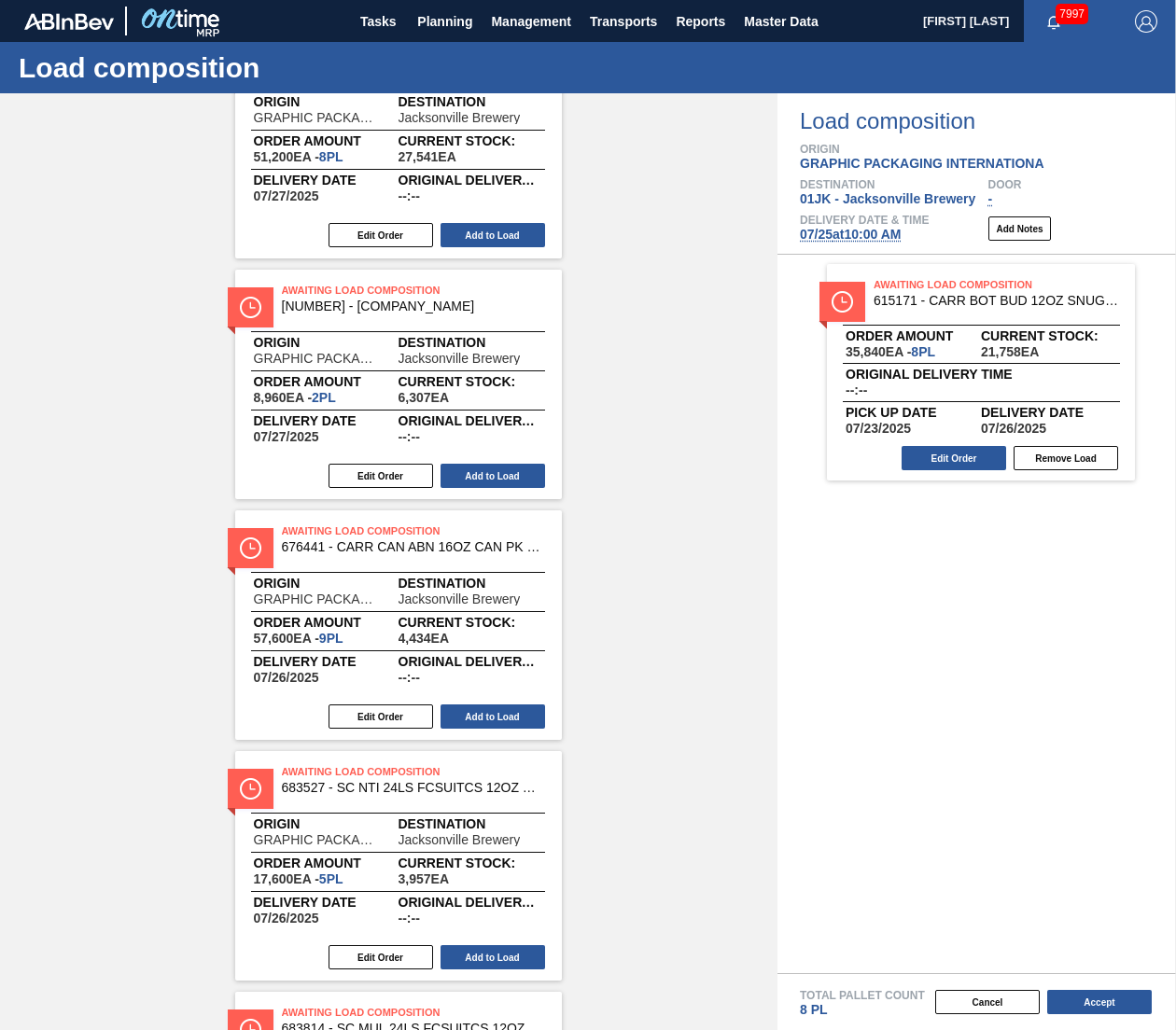 scroll, scrollTop: 2781, scrollLeft: 0, axis: vertical 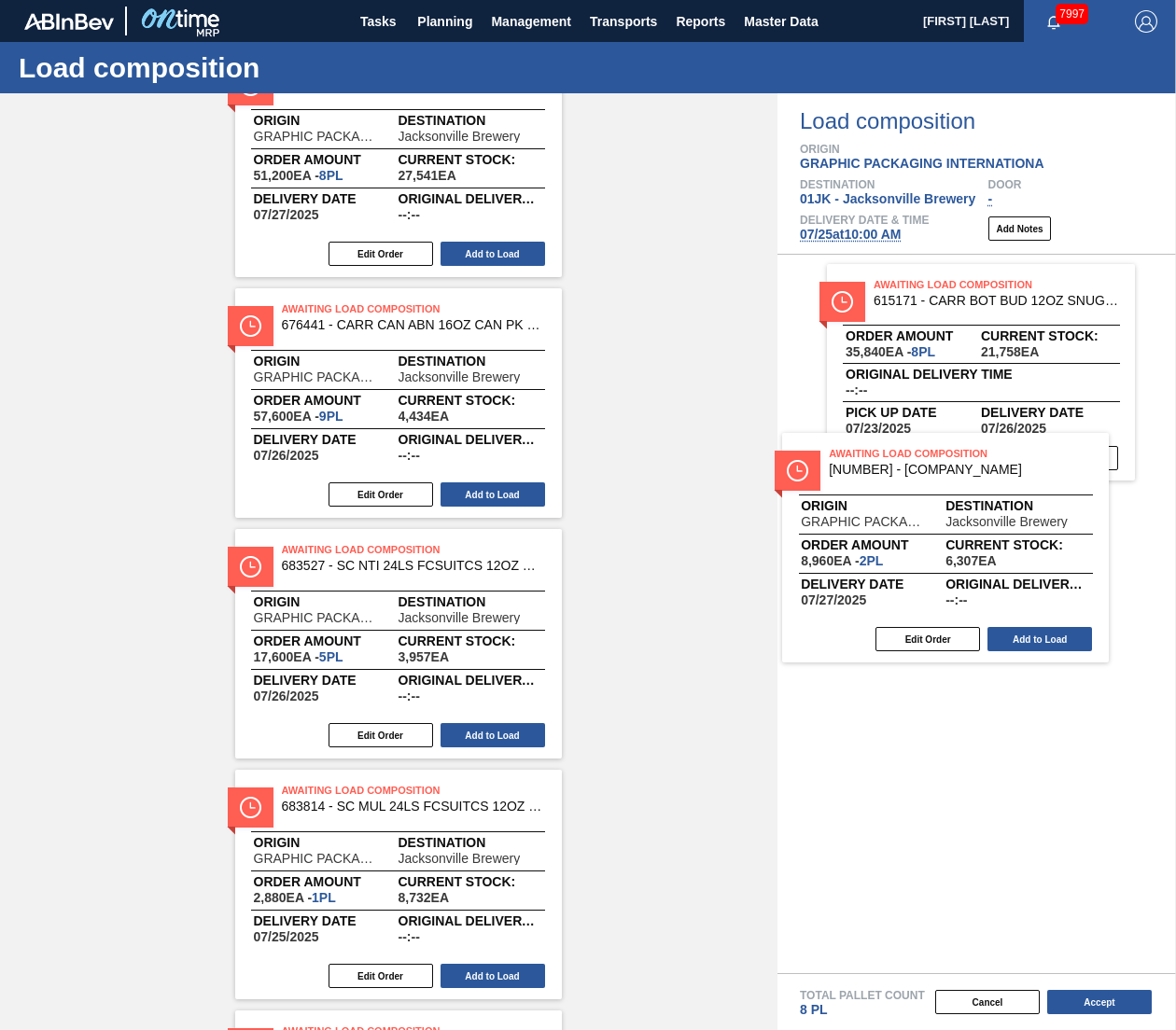 drag, startPoint x: 366, startPoint y: 362, endPoint x: 938, endPoint y: 498, distance: 587.9456 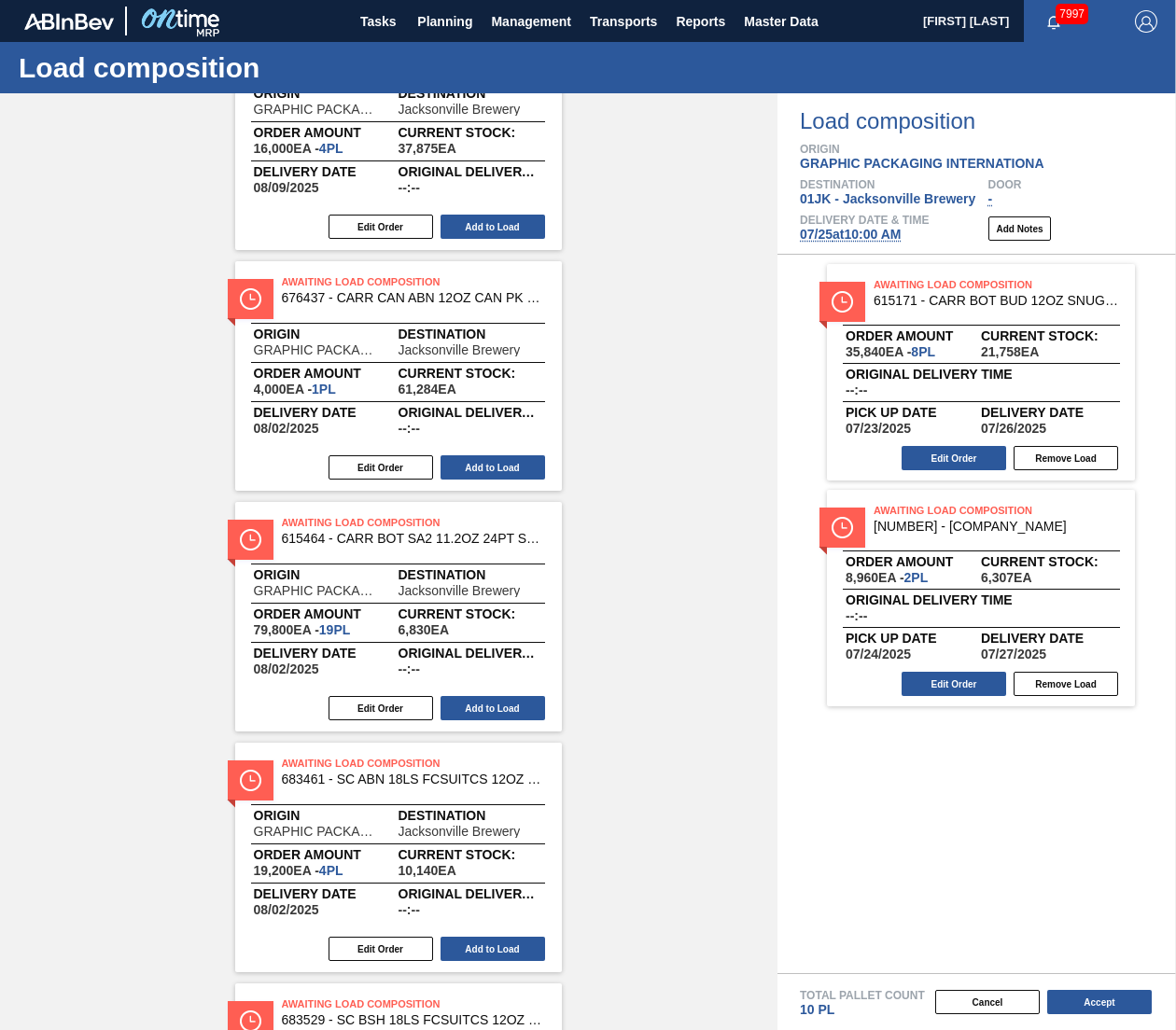 scroll, scrollTop: 0, scrollLeft: 0, axis: both 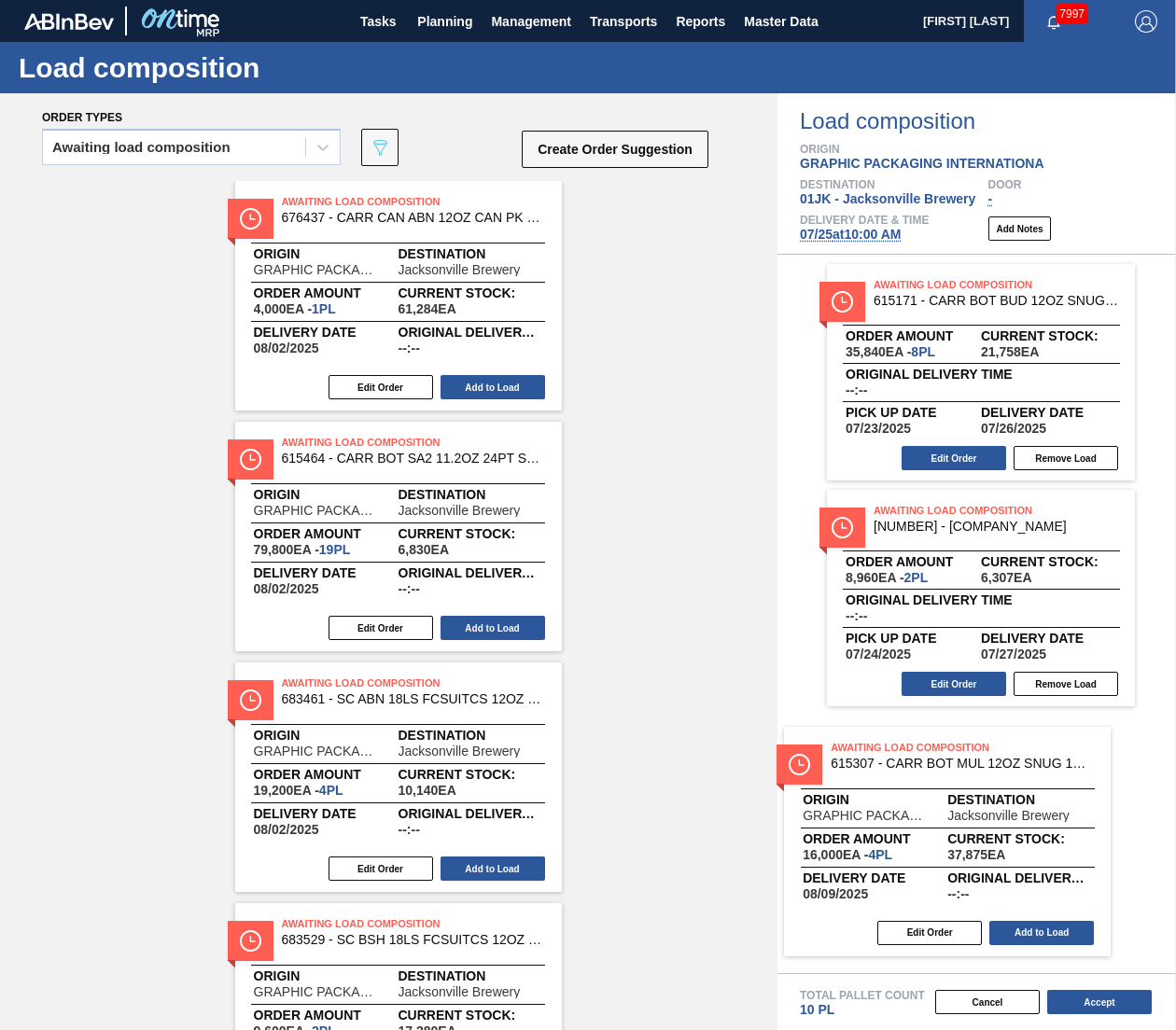 drag, startPoint x: 389, startPoint y: 258, endPoint x: 950, endPoint y: 813, distance: 789.1426 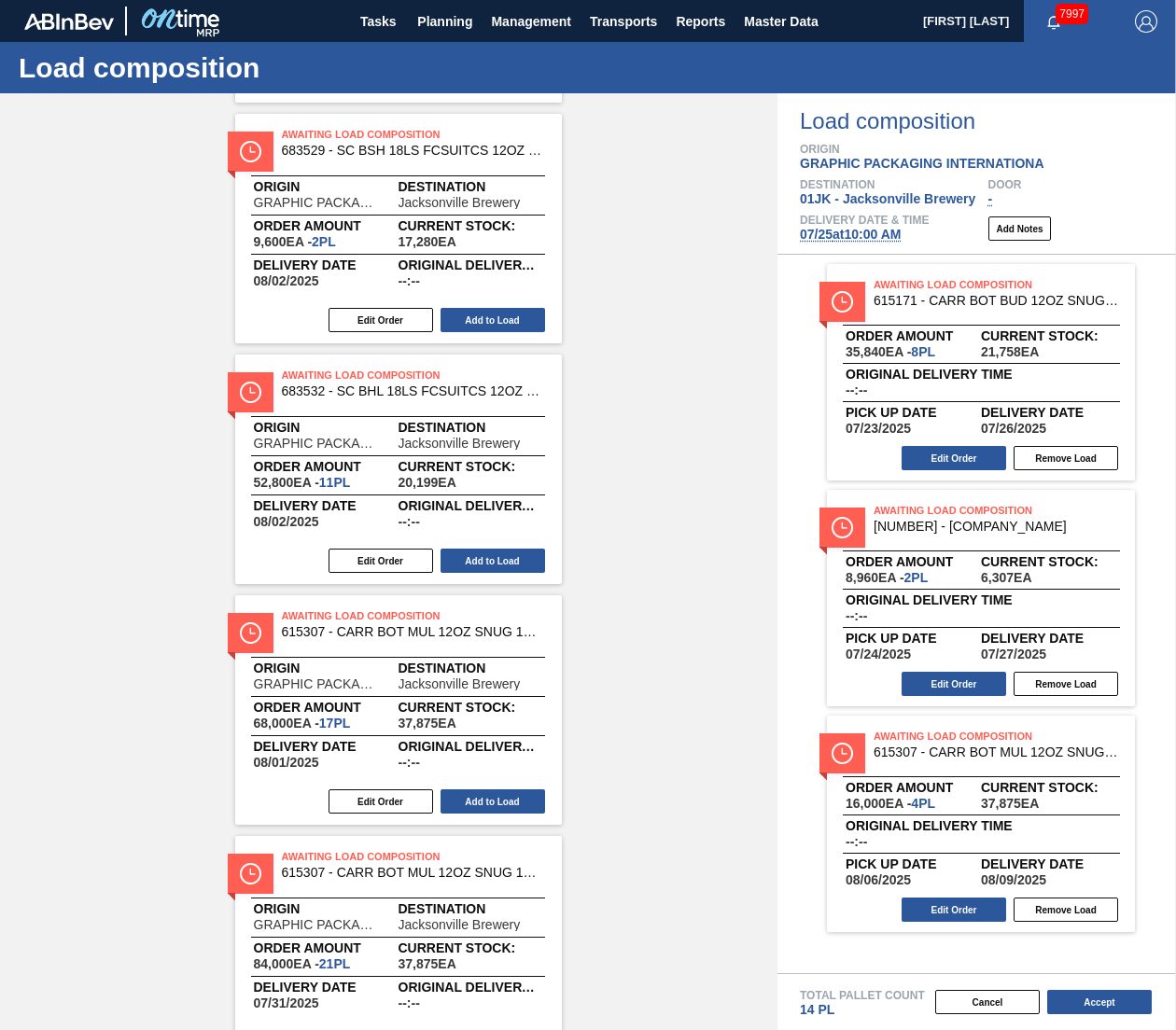 scroll, scrollTop: 791, scrollLeft: 0, axis: vertical 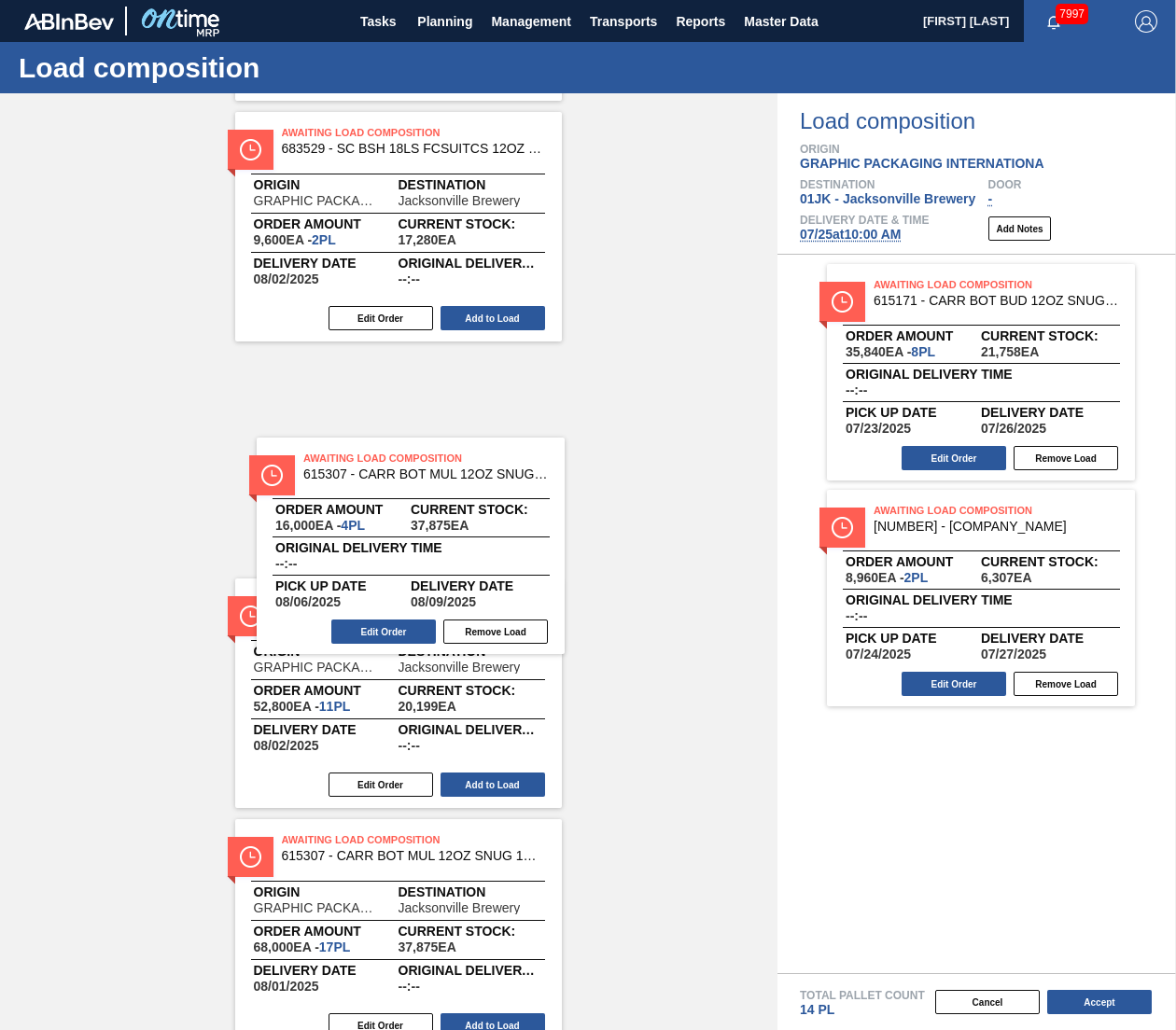 drag, startPoint x: 945, startPoint y: 746, endPoint x: 341, endPoint y: 466, distance: 665.7447 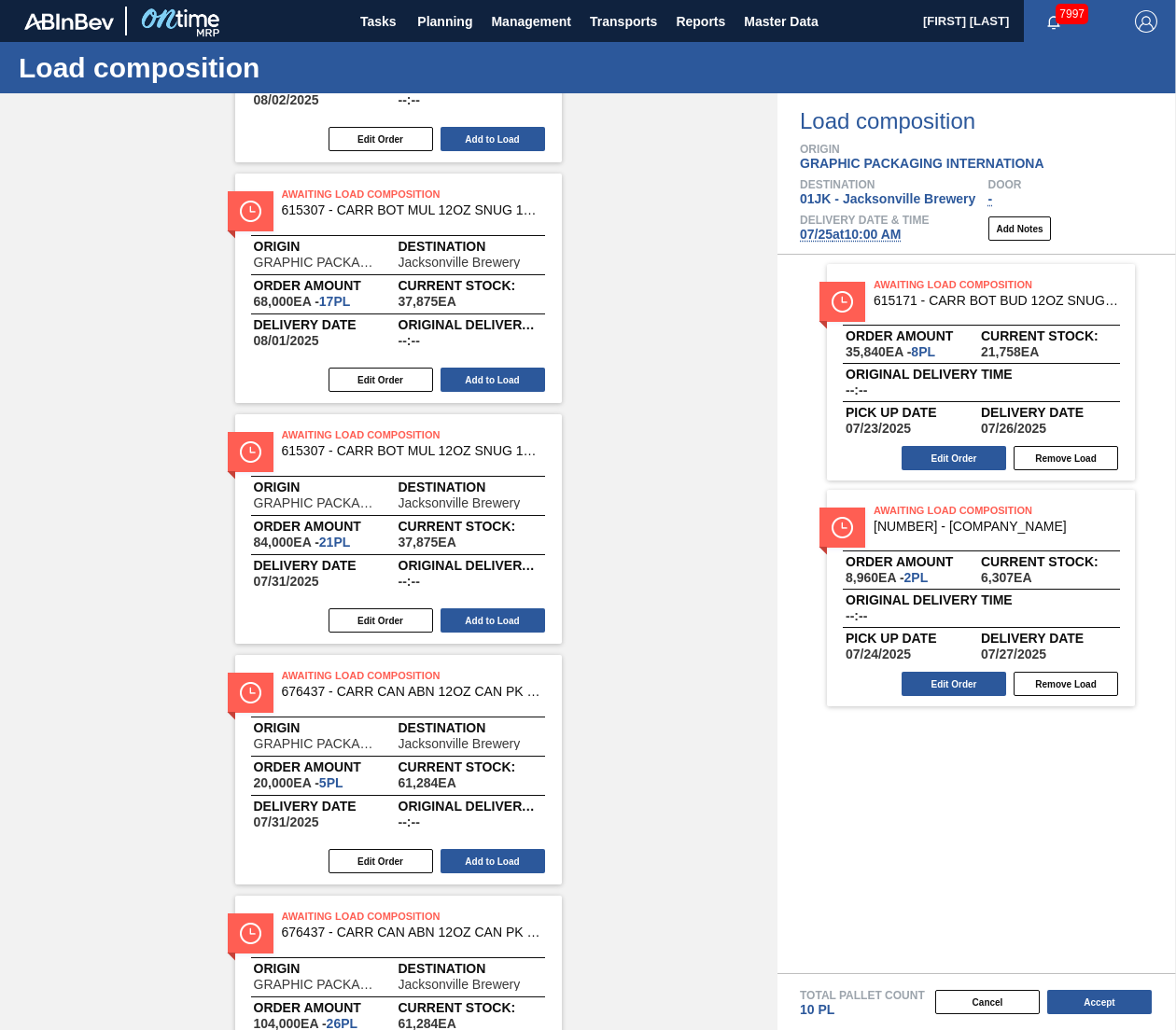 scroll, scrollTop: 1209, scrollLeft: 0, axis: vertical 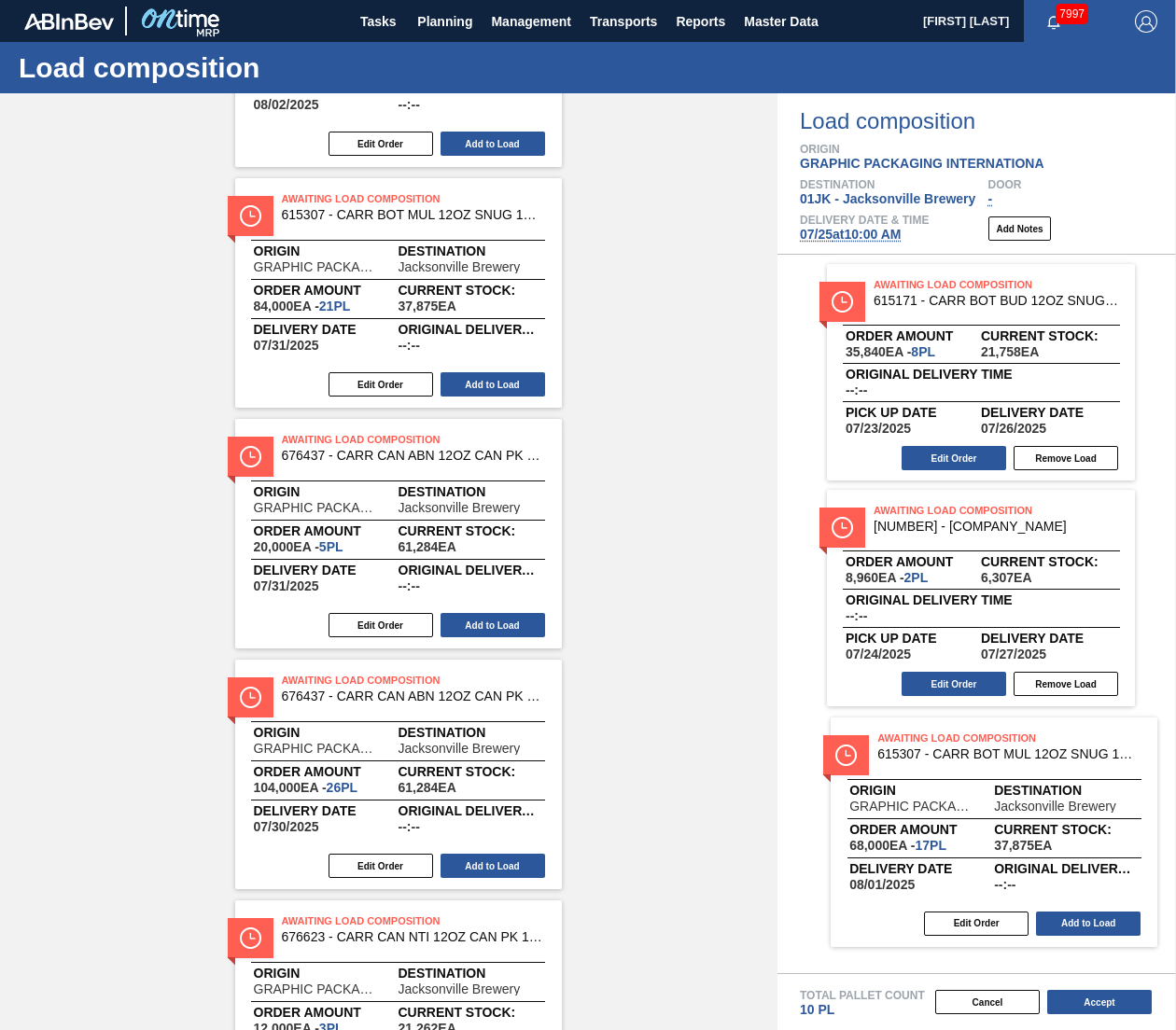 drag, startPoint x: 452, startPoint y: 201, endPoint x: 1050, endPoint y: 742, distance: 806.4025 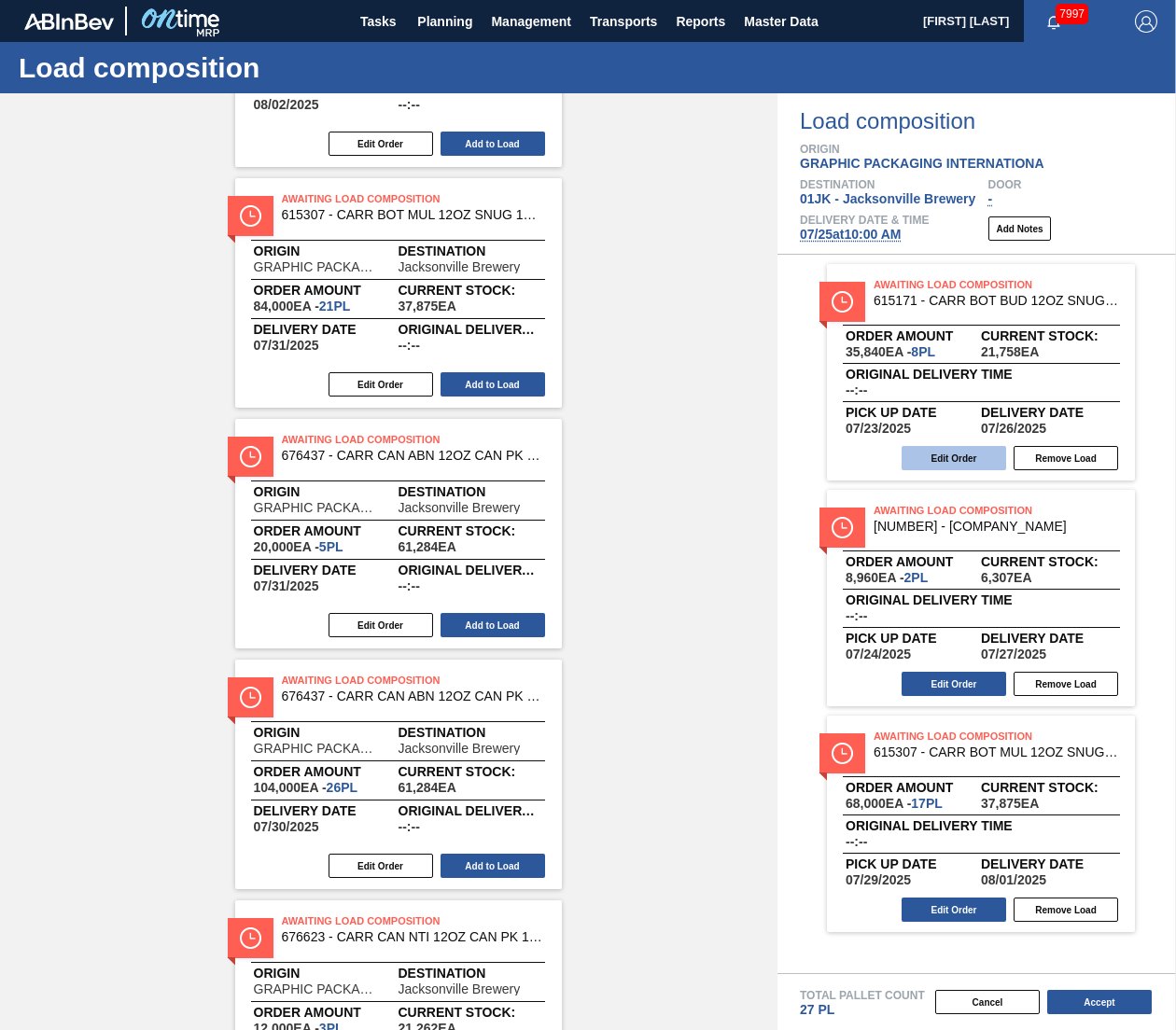 click on "Edit Order" at bounding box center [954, 458] 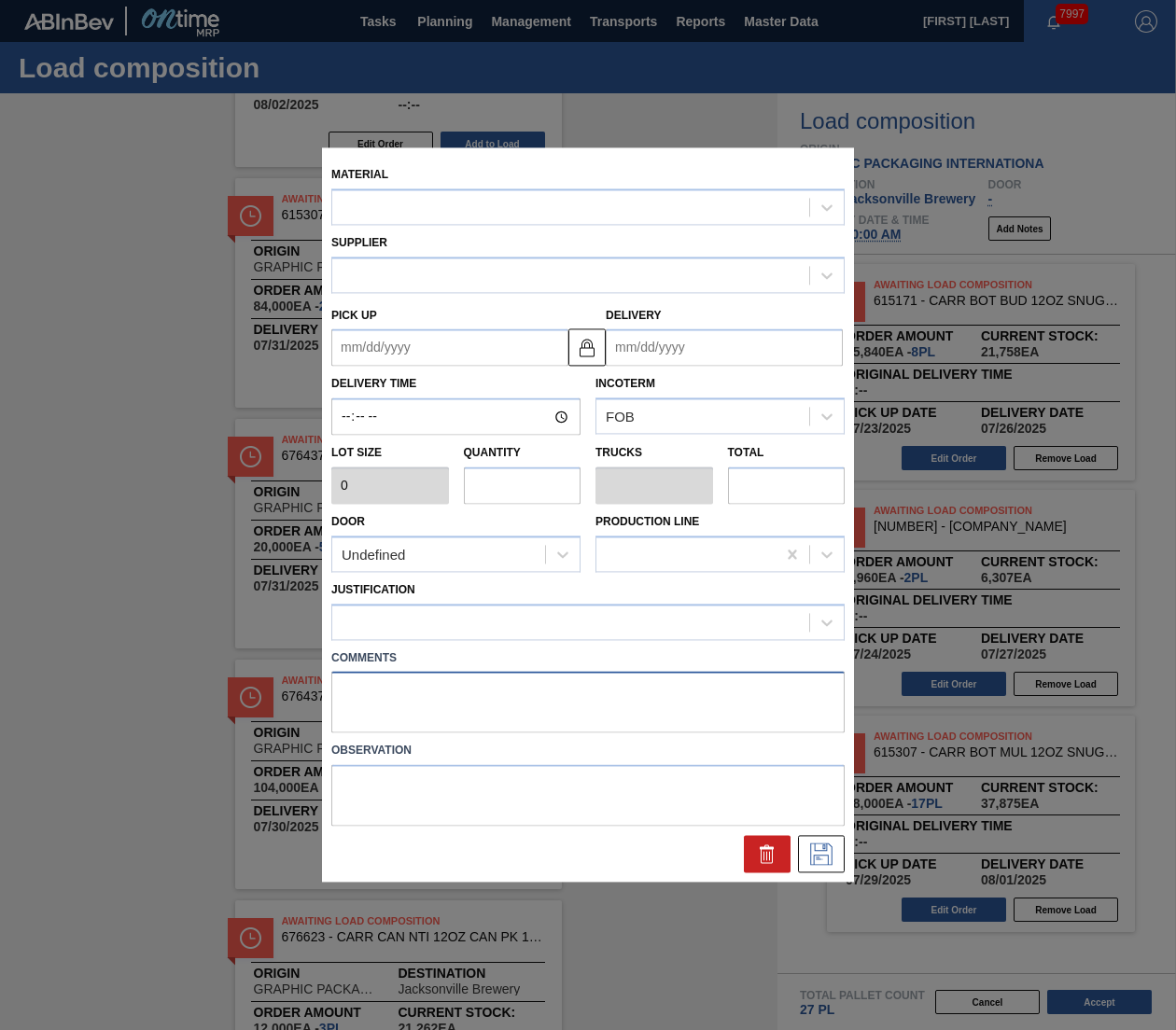 click at bounding box center (588, 703) 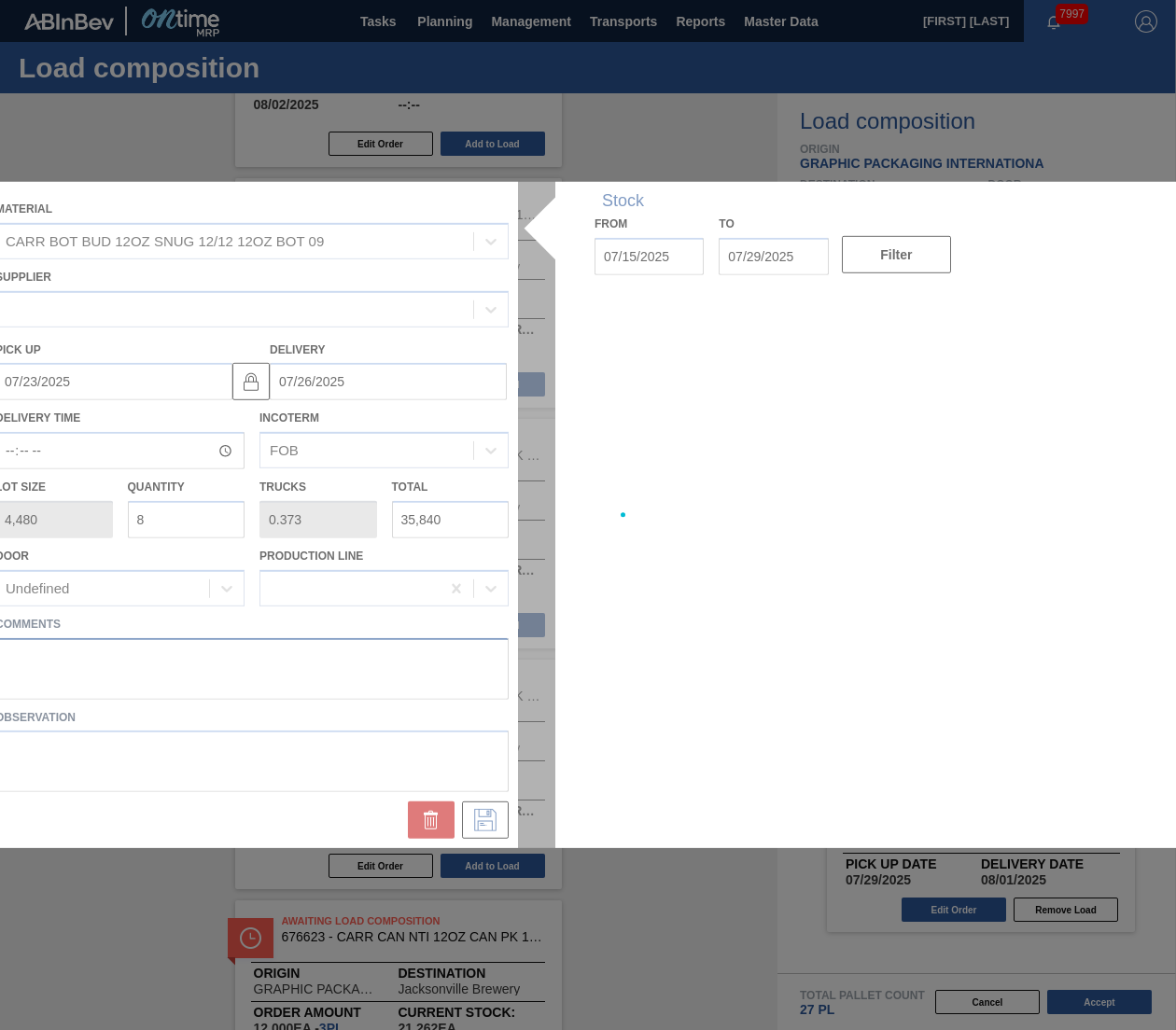 type on "07/23/2025" 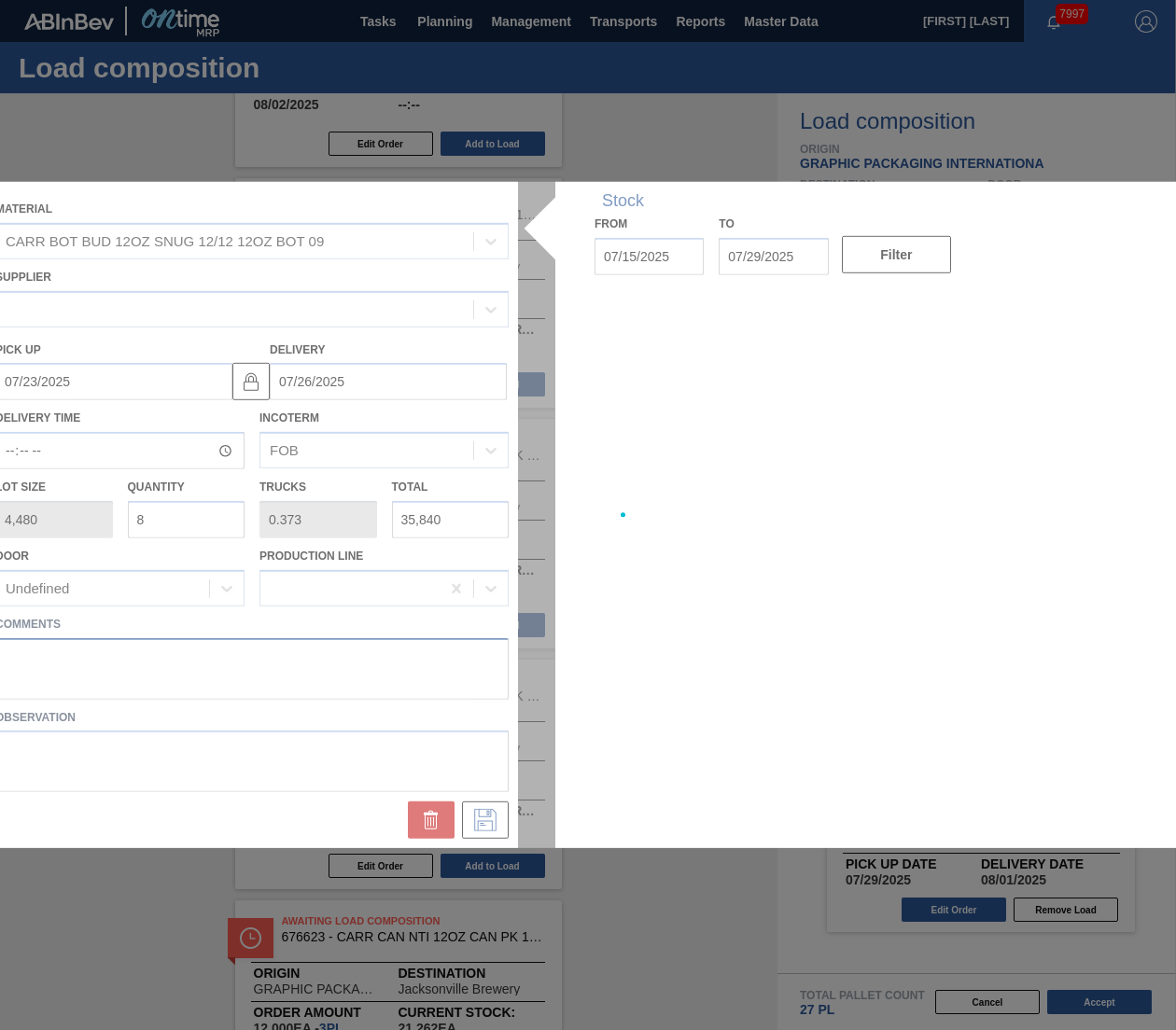 type on "07/26/2025" 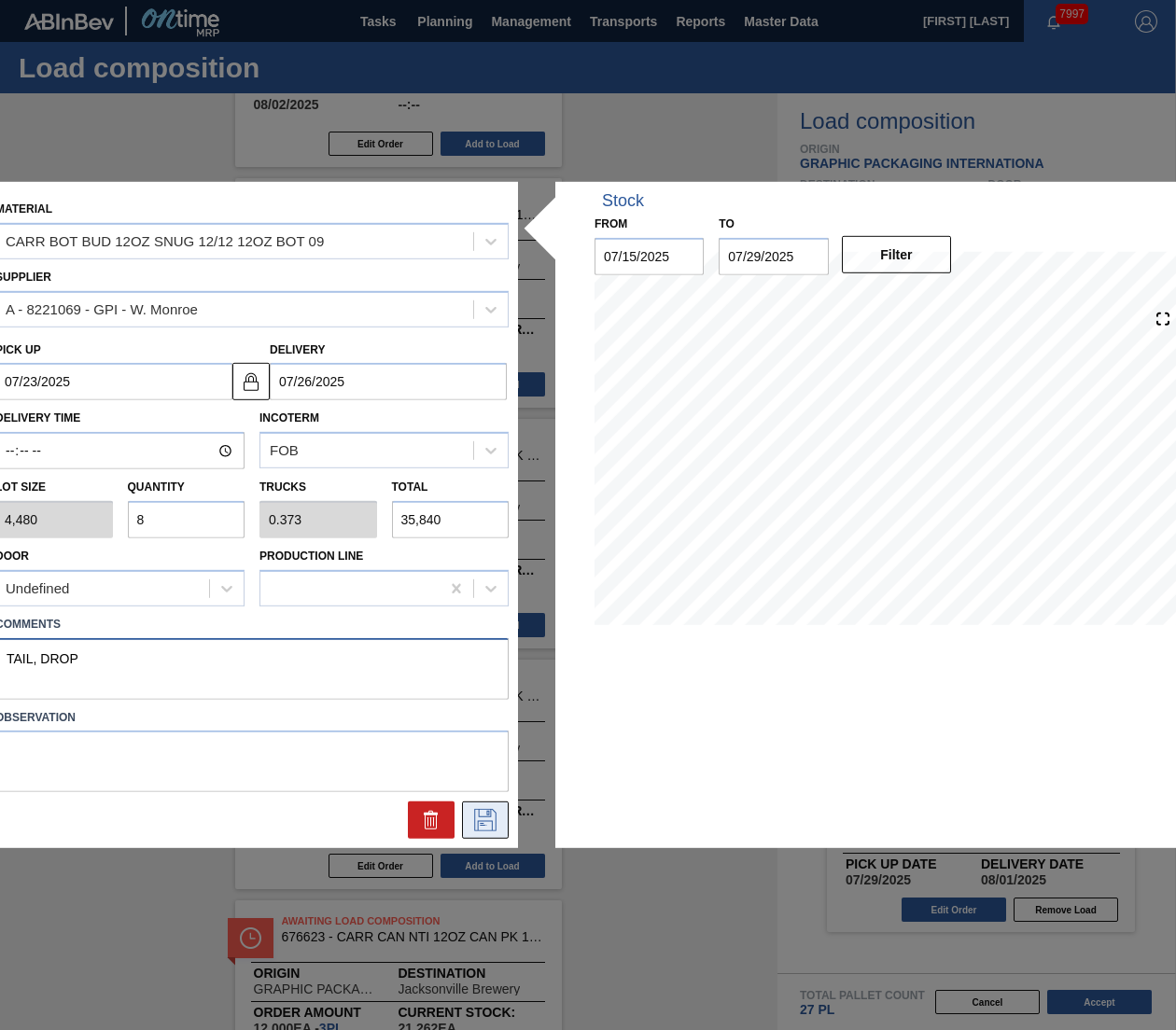 type on "TAIL, DROP" 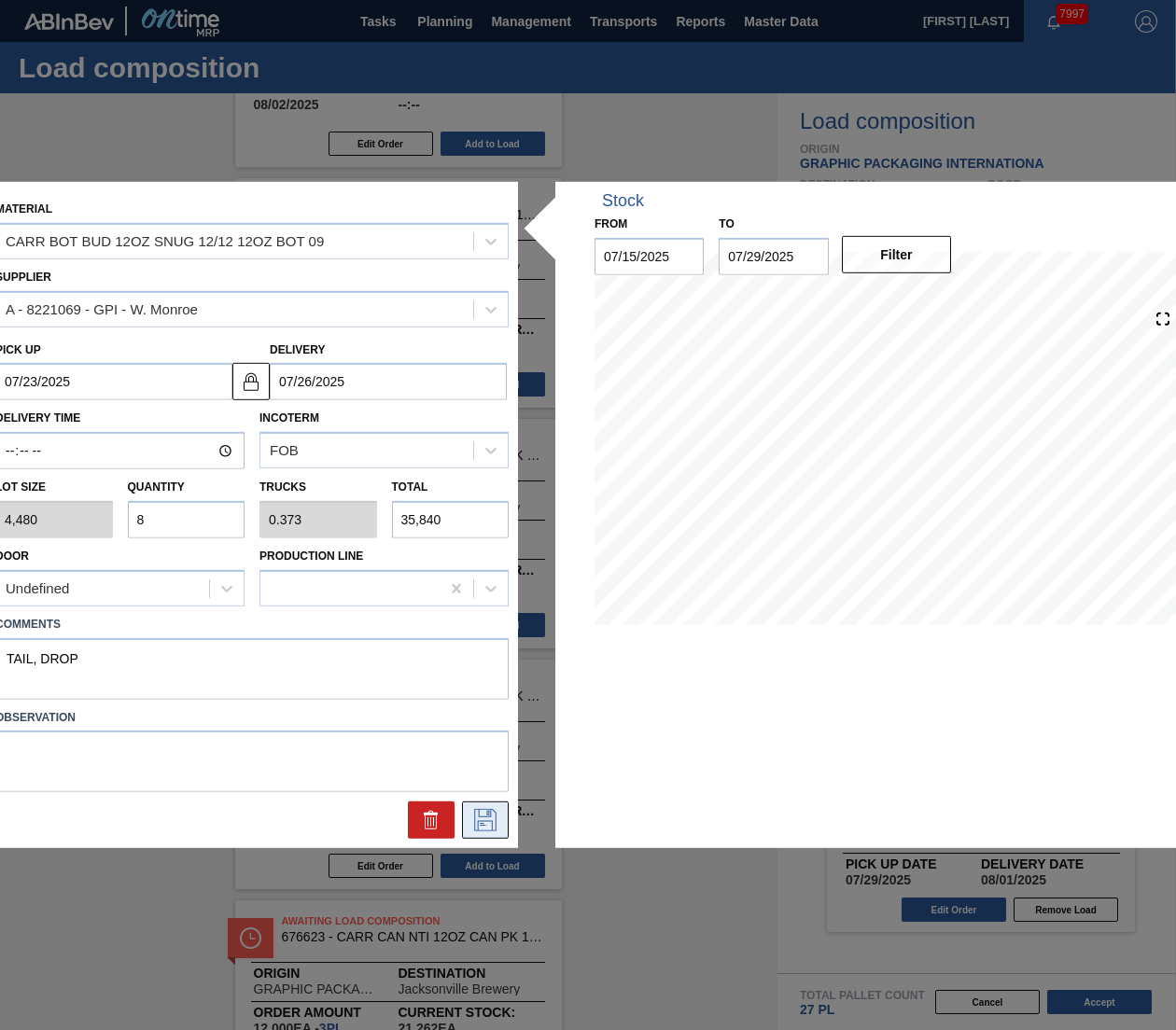 click at bounding box center [485, 820] 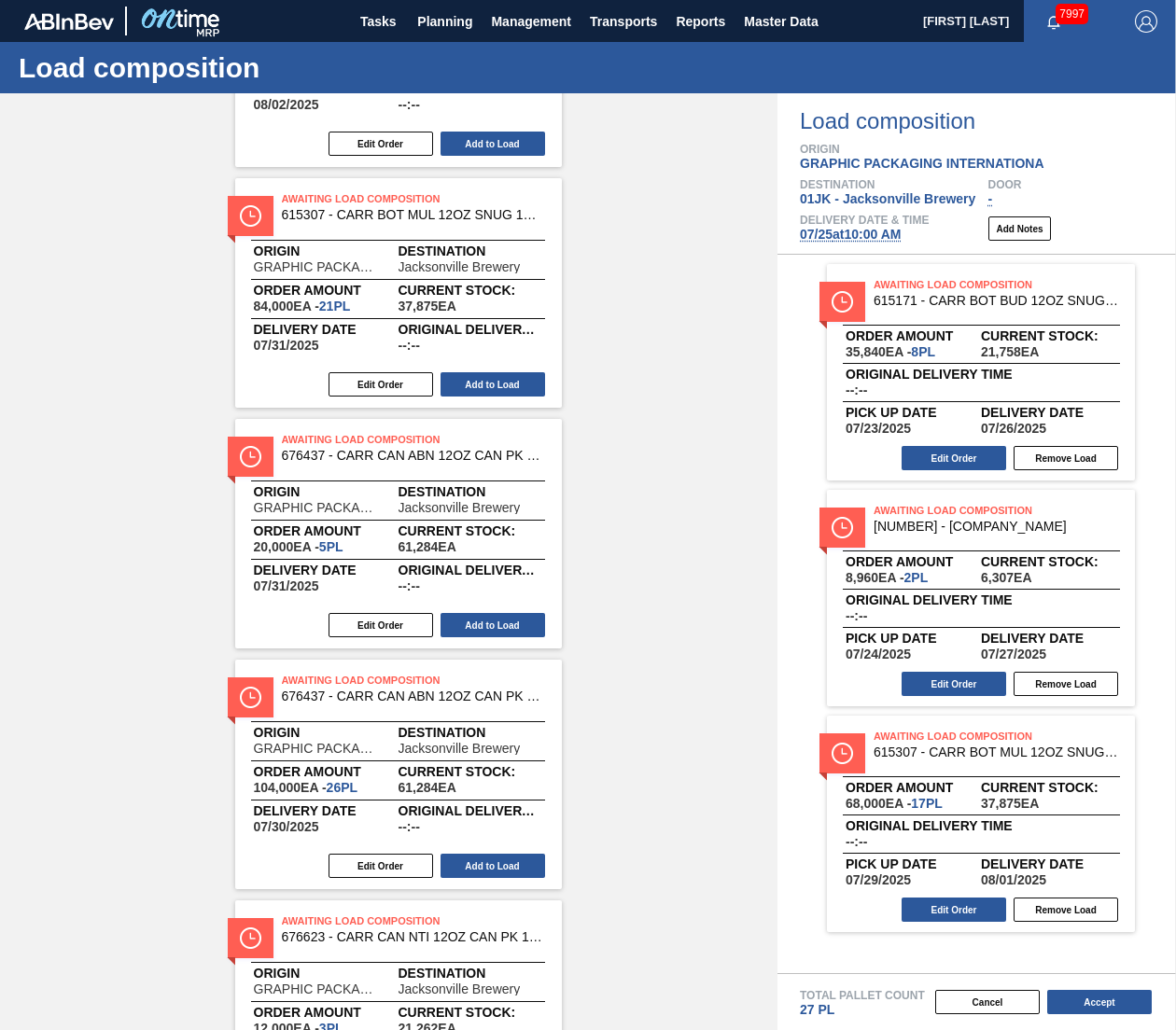 click on "Edit Order Remove Load" at bounding box center [973, 684] 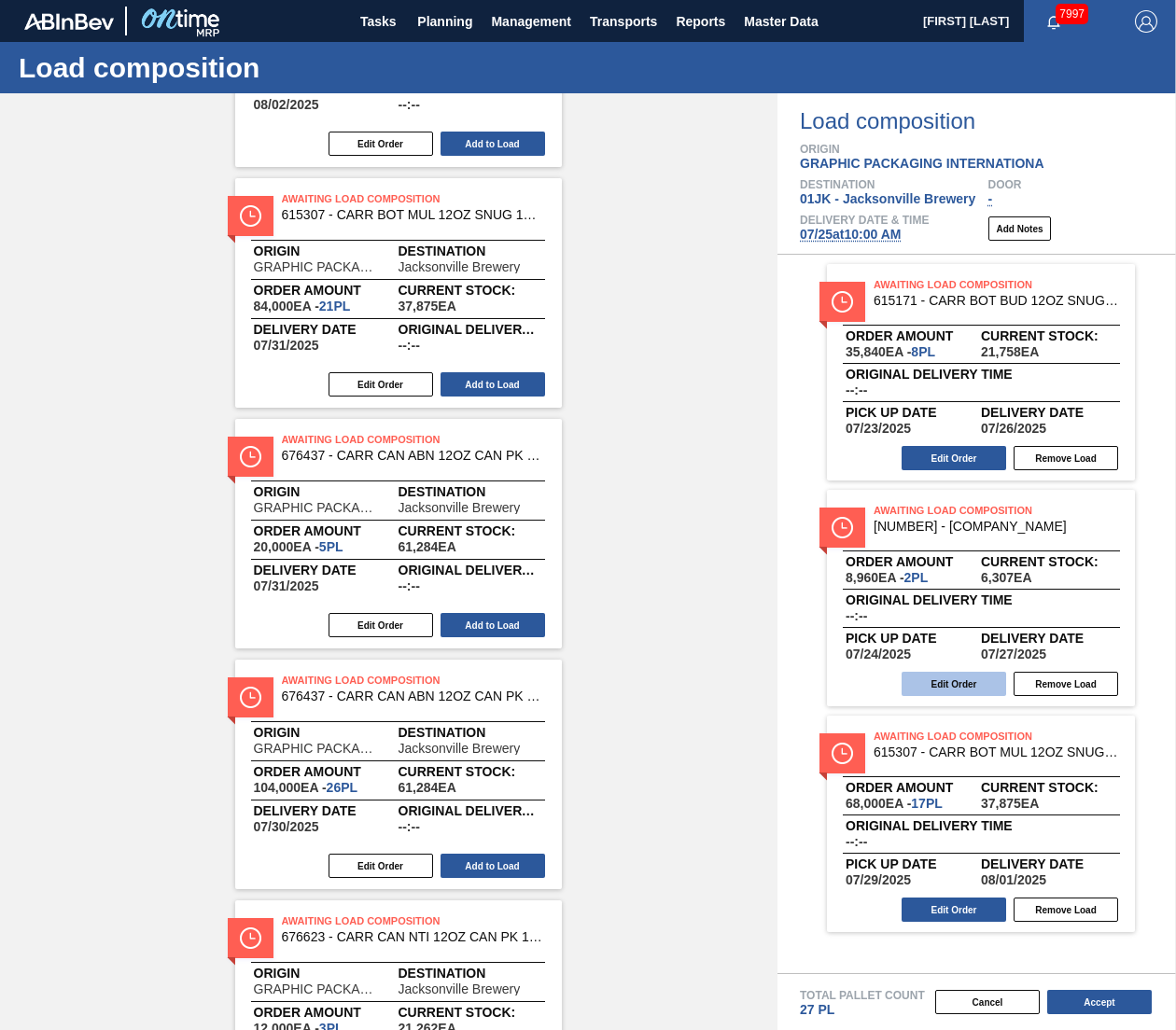 click on "Edit Order" at bounding box center [954, 684] 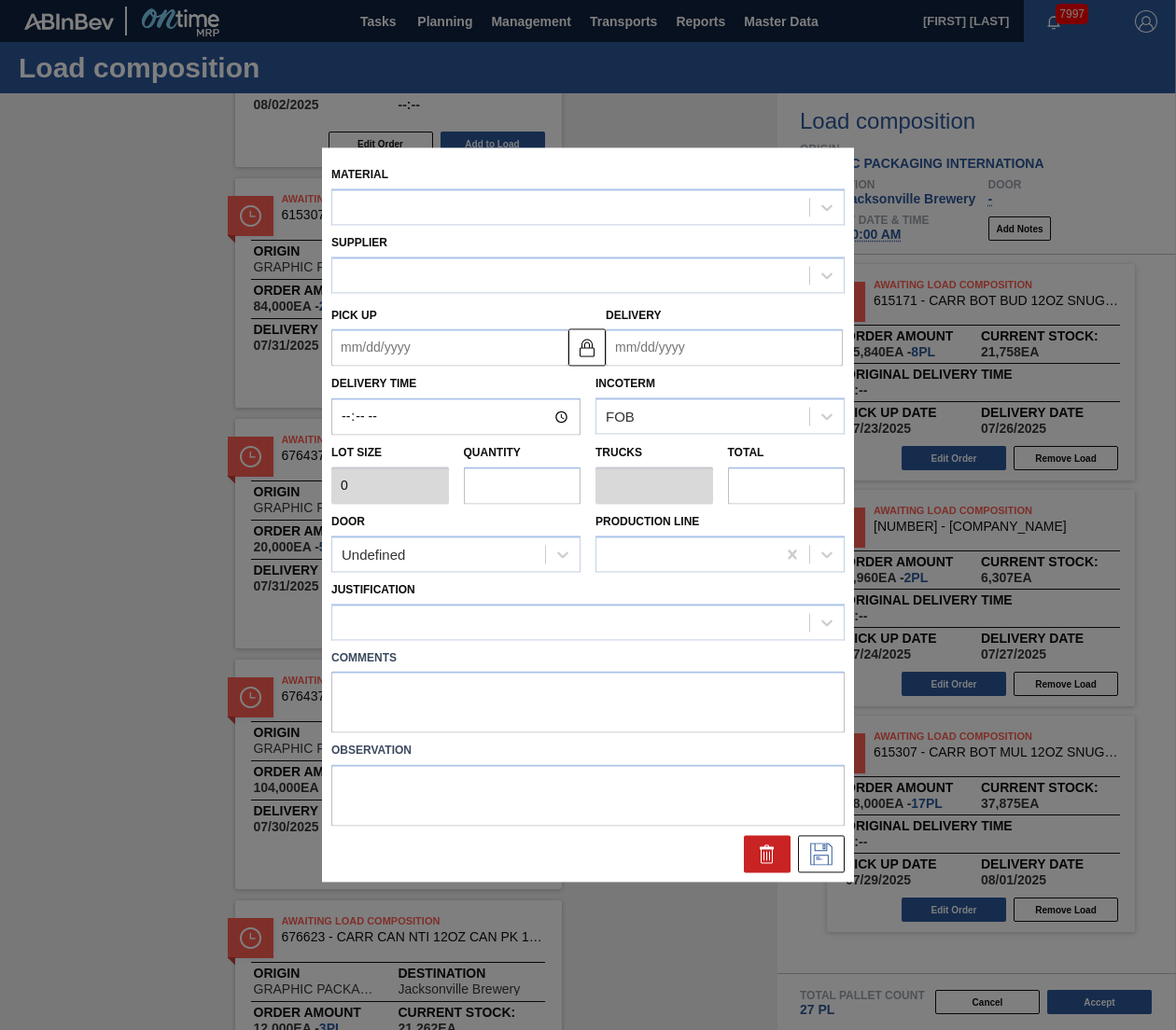 type on "4,480" 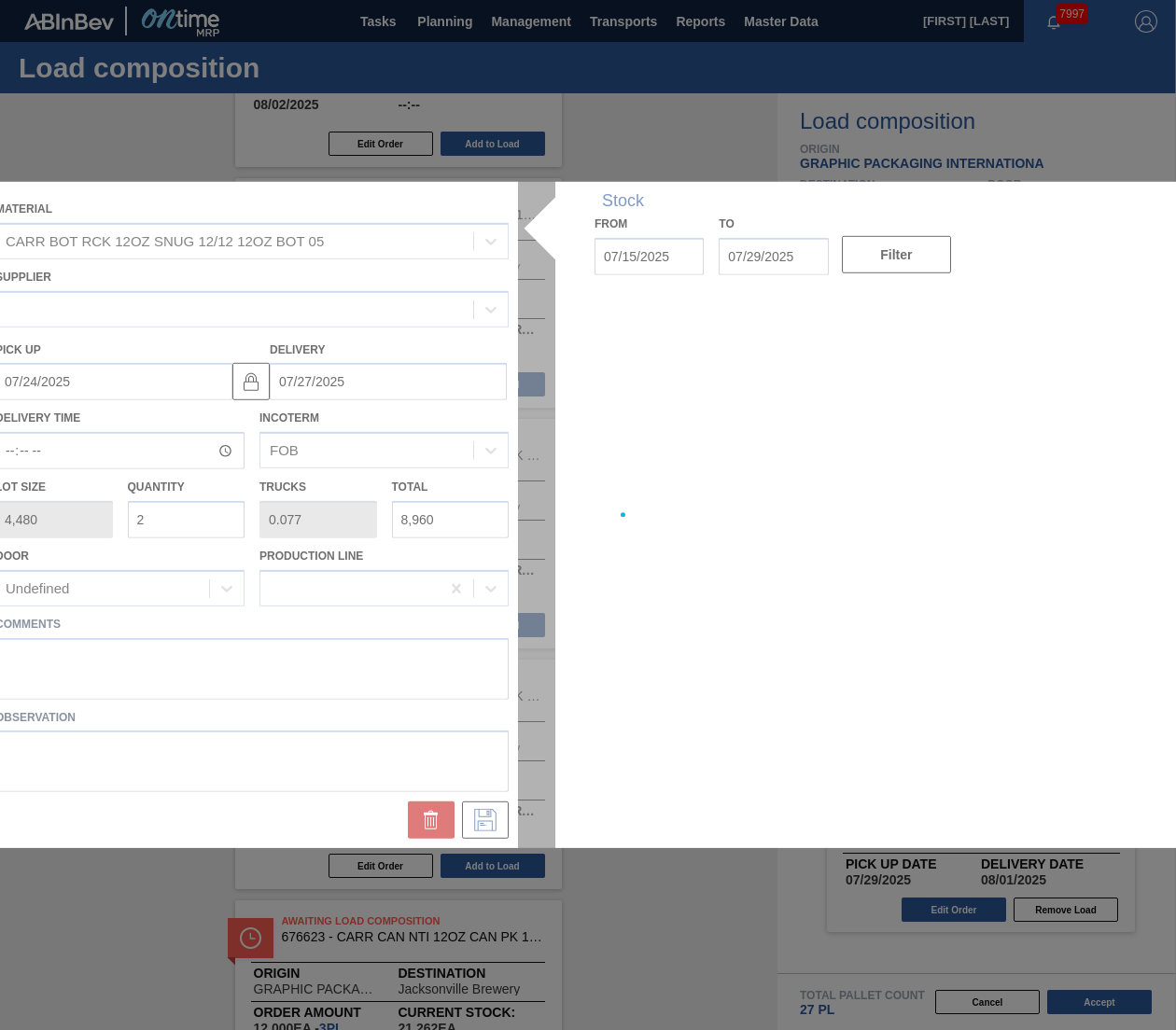 type on "07/24/2025" 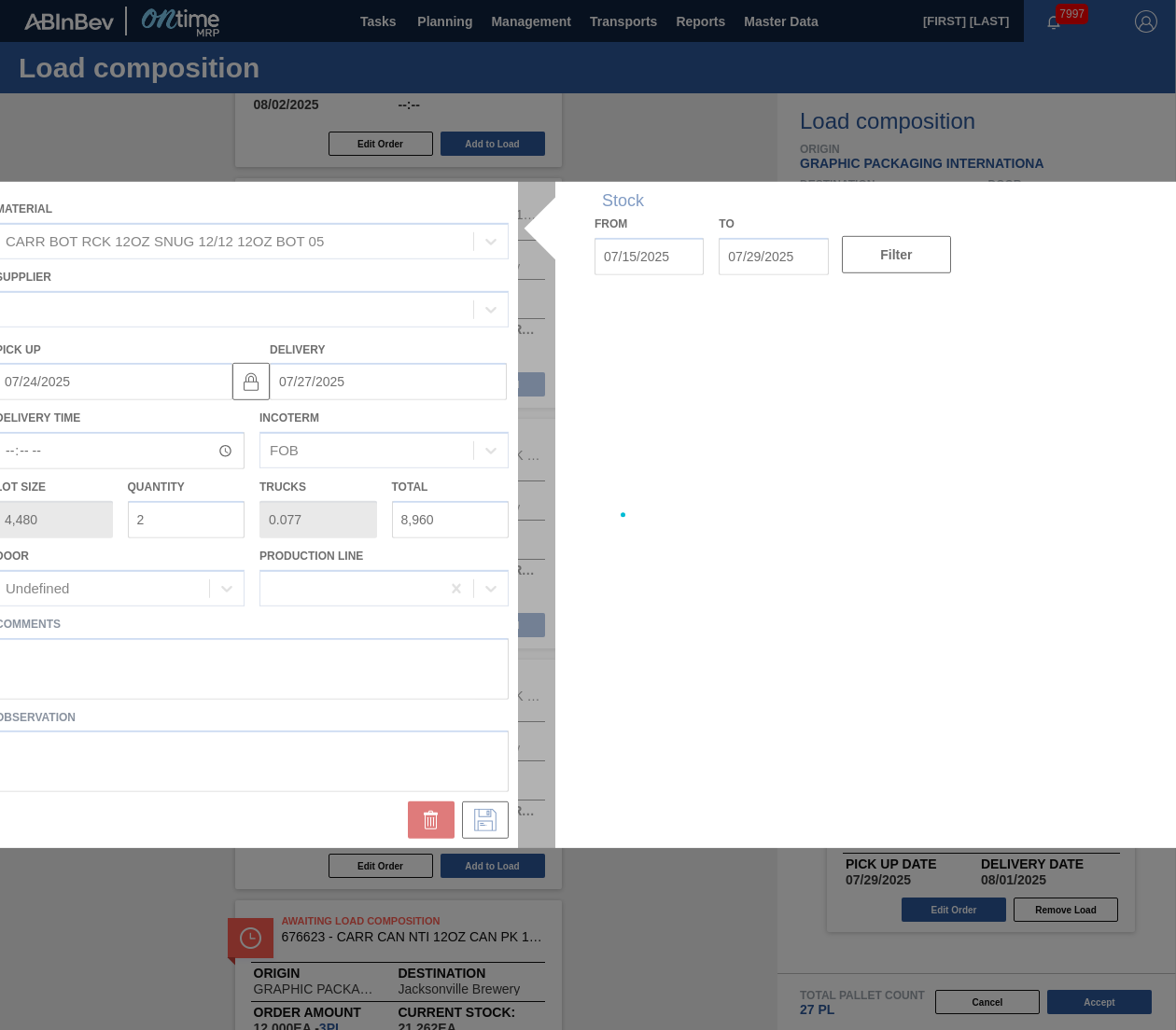 type on "07/27/2025" 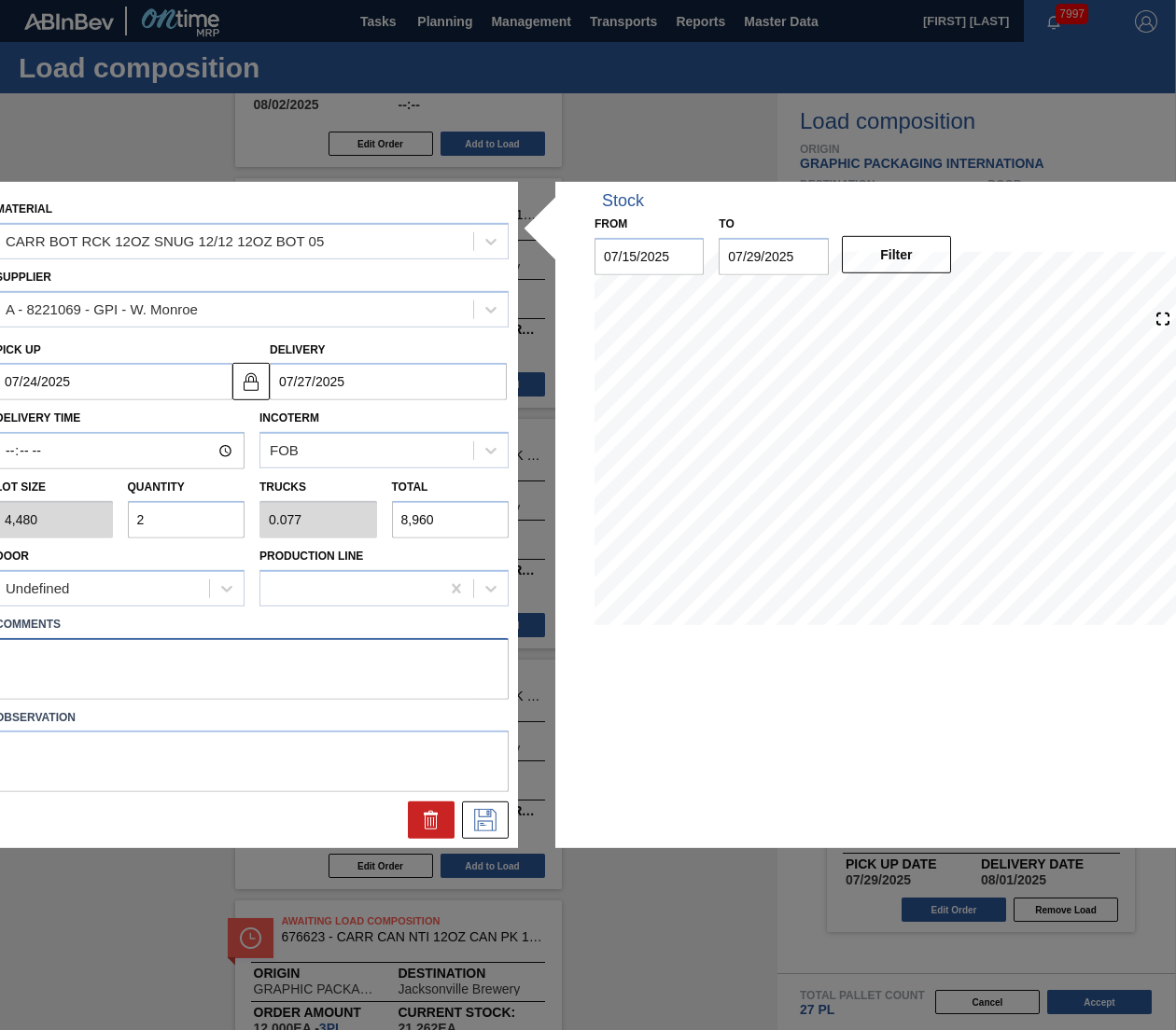 click at bounding box center [252, 668] 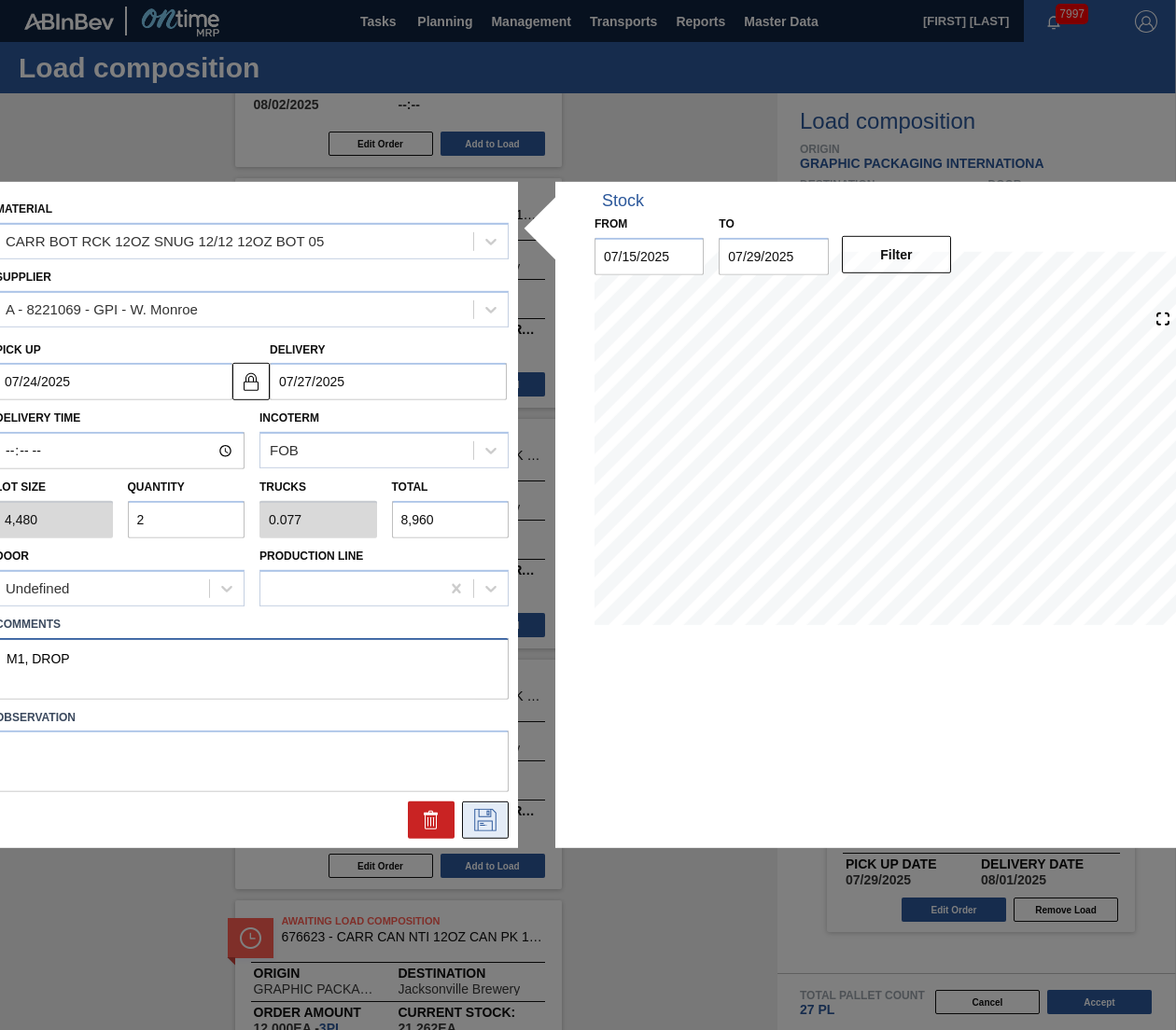 type on "M1, DROP" 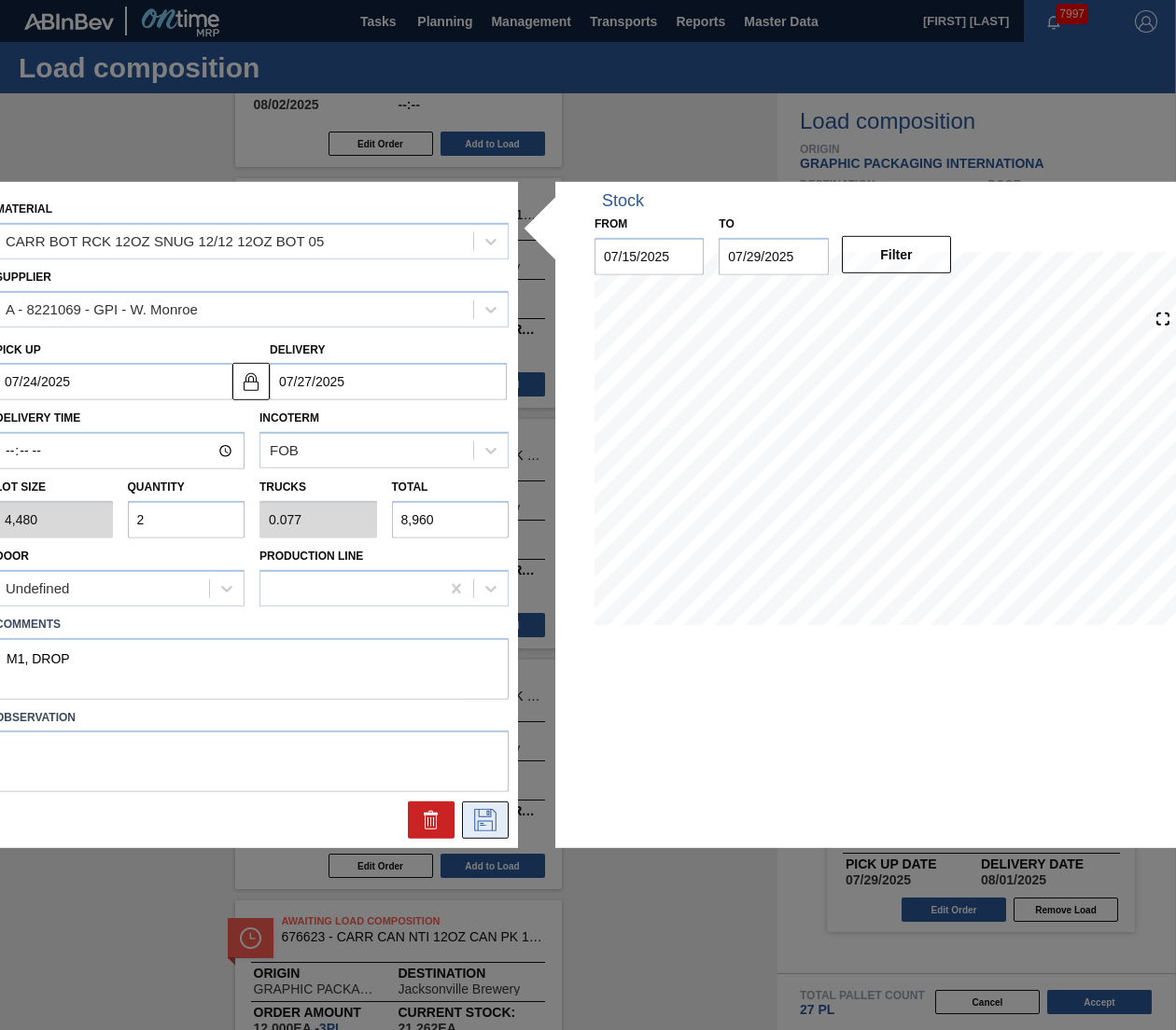 click 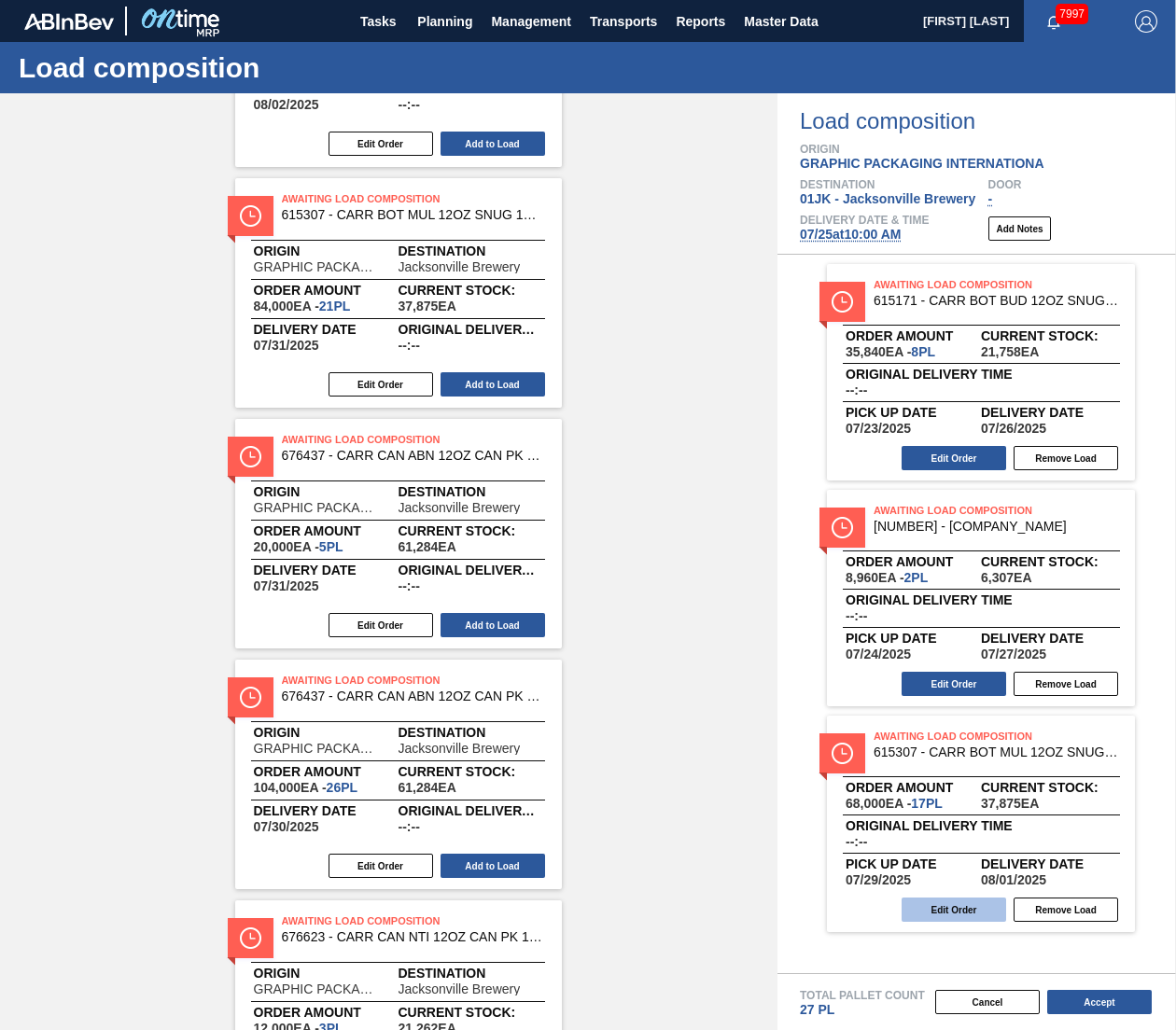 click on "Edit Order" at bounding box center [954, 910] 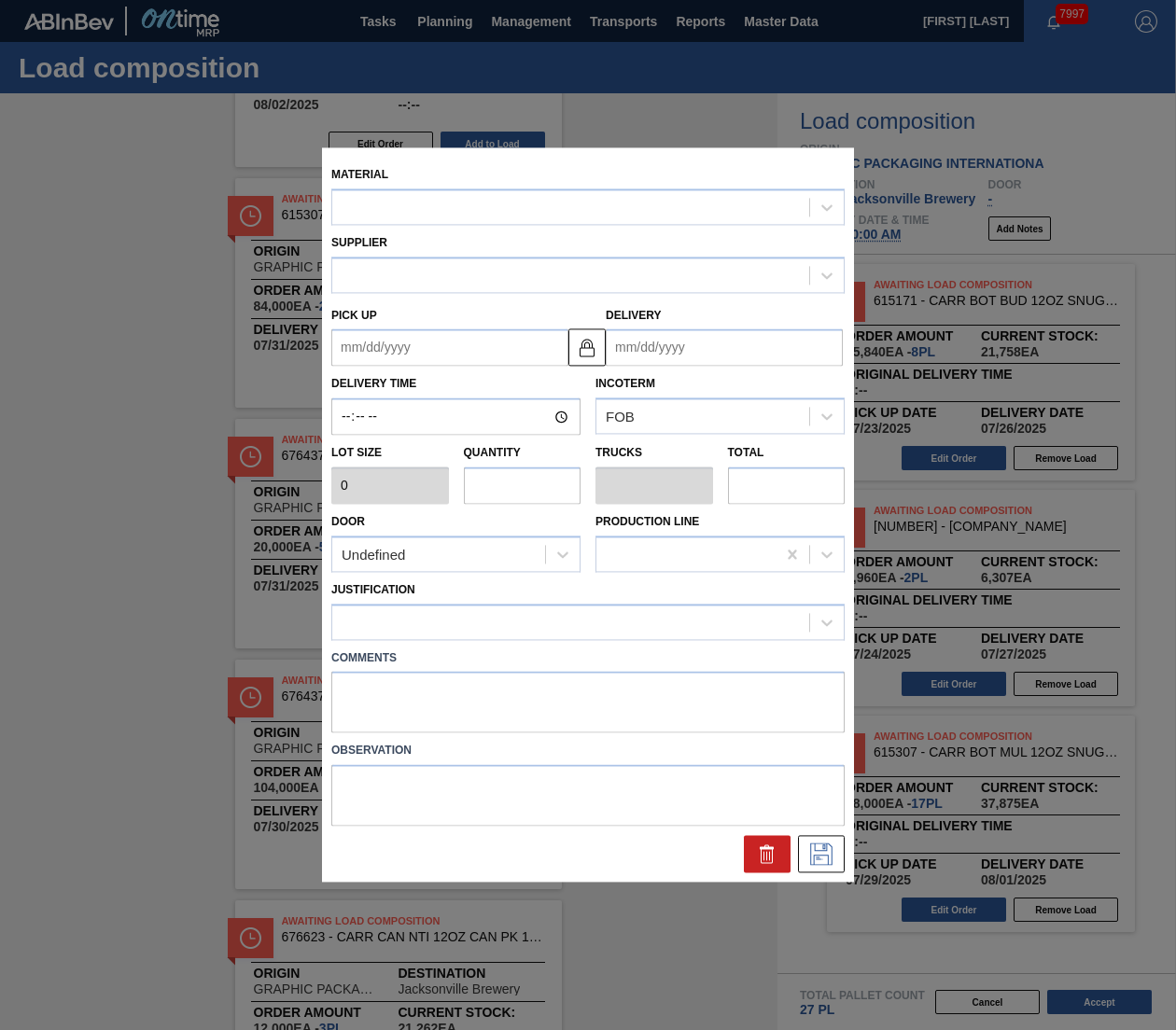 type on "4,000" 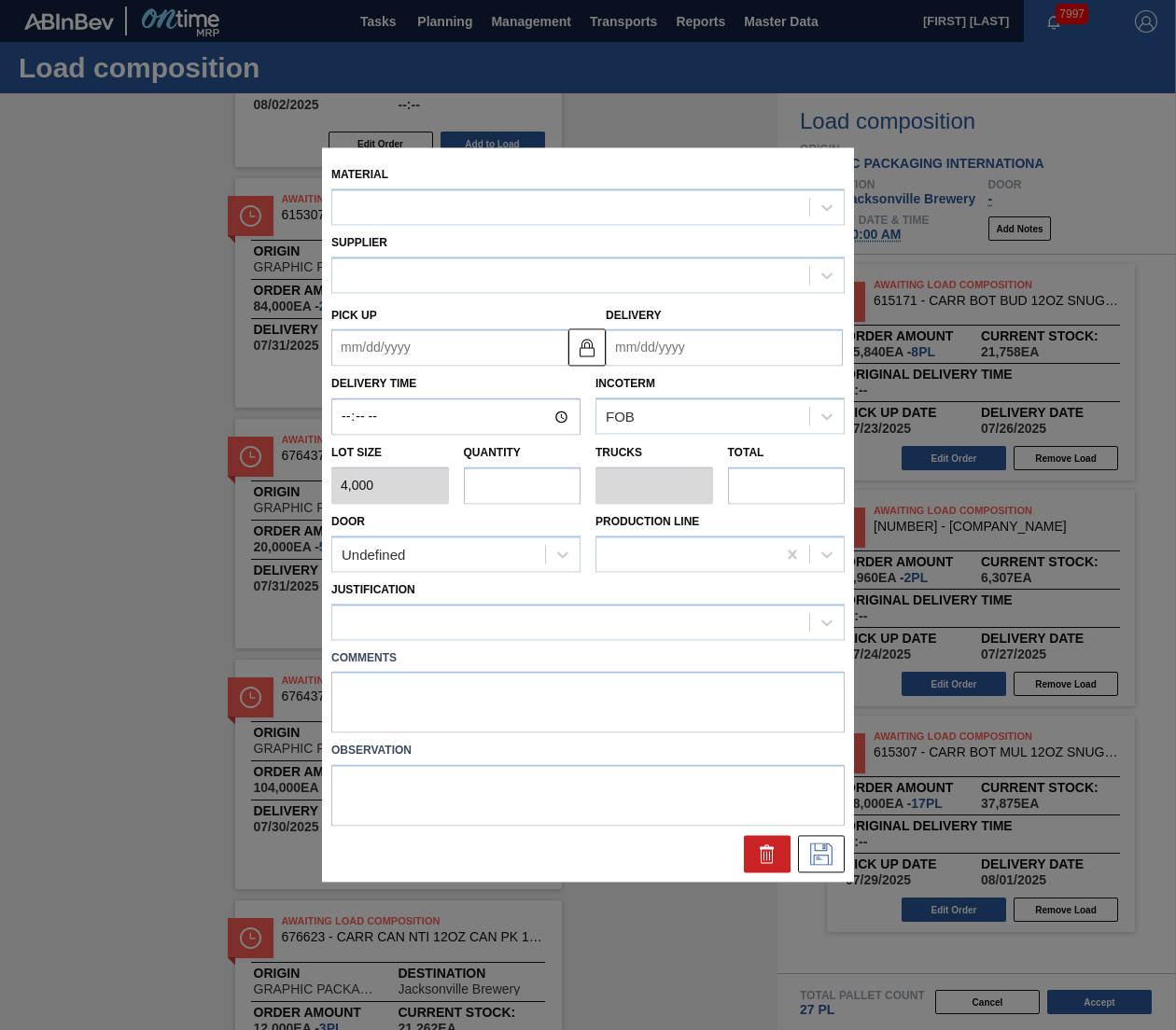 type on "17" 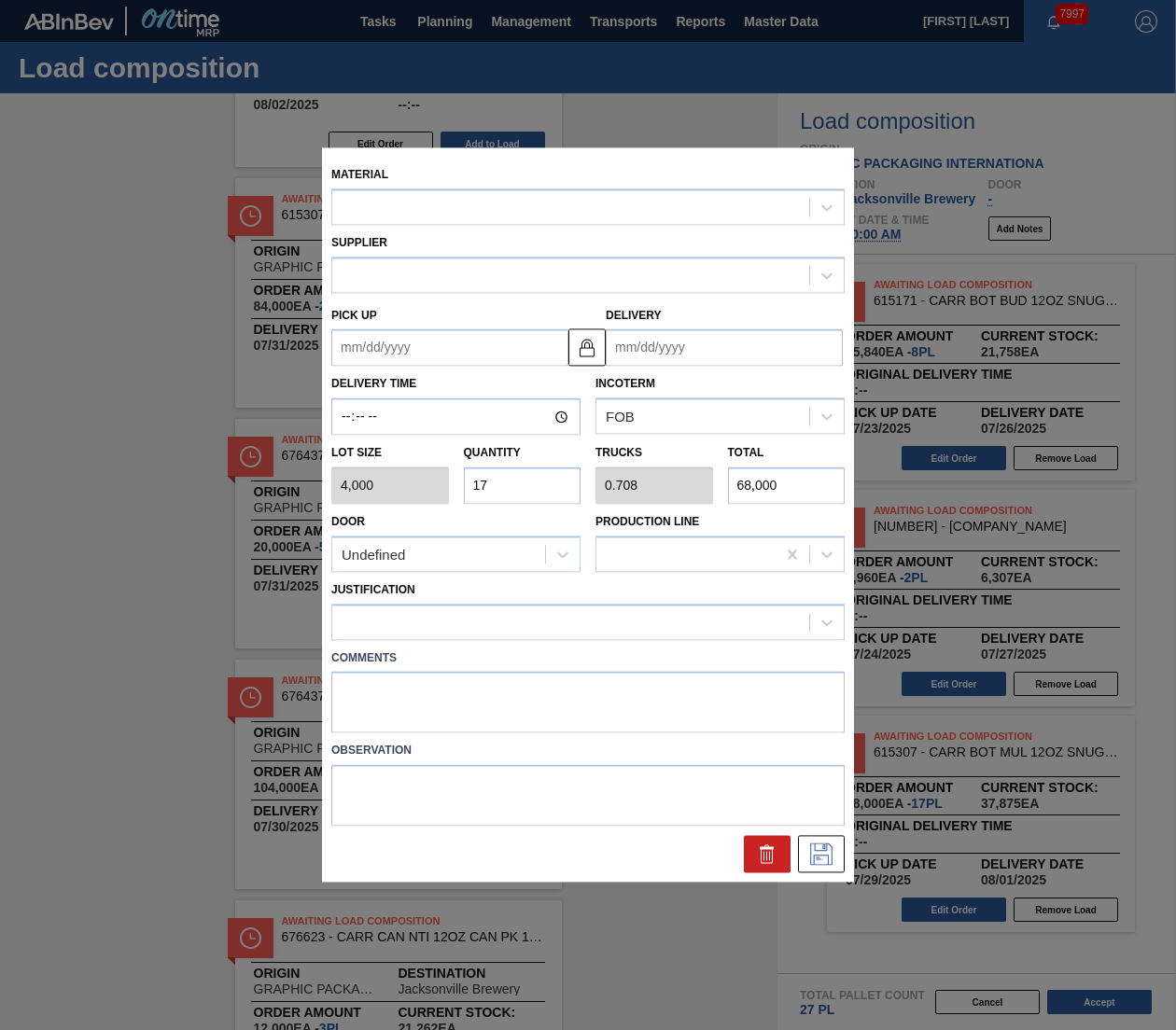 type on "07/29/2025" 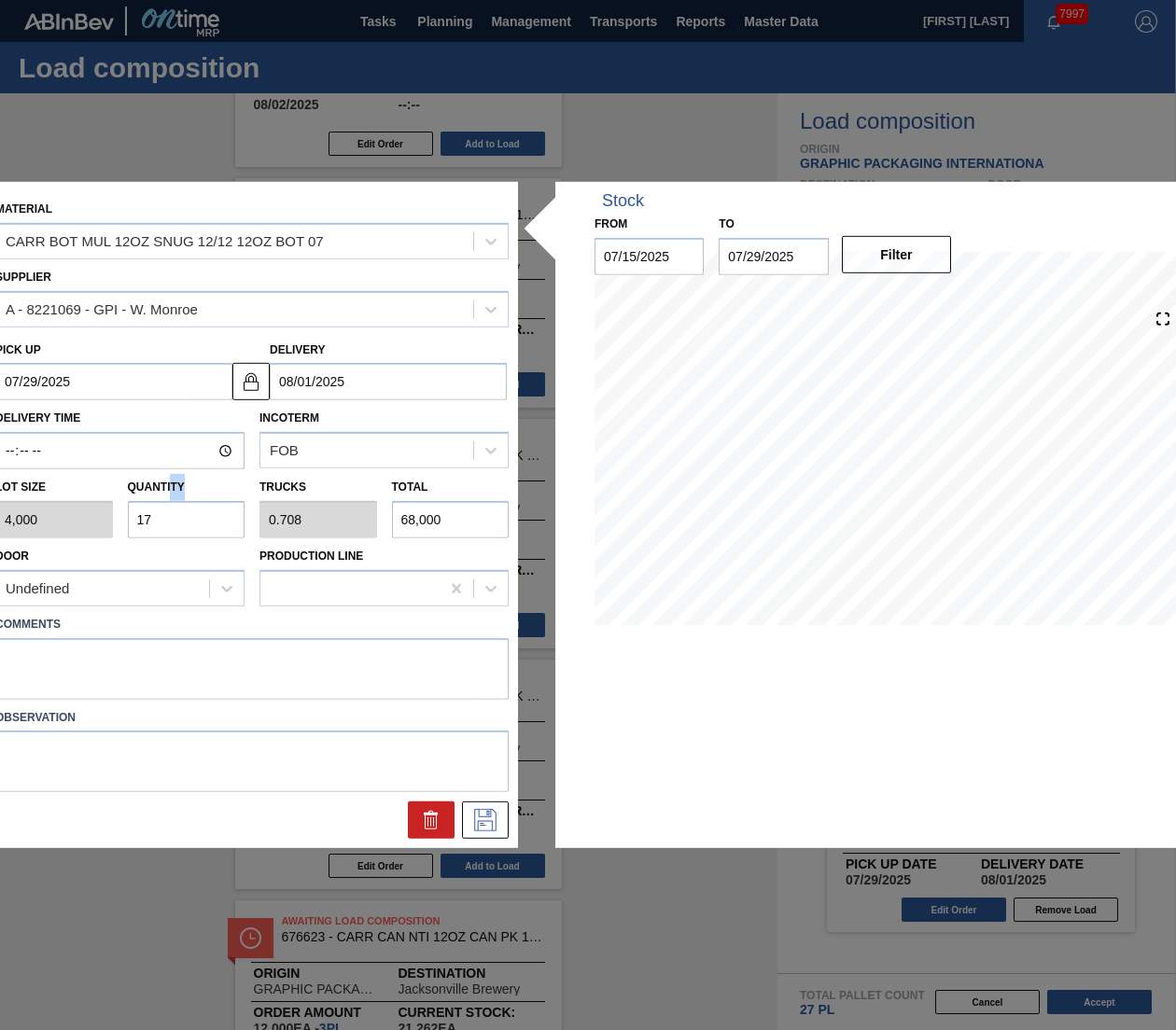 click on "Quantity 17" at bounding box center (187, 506) 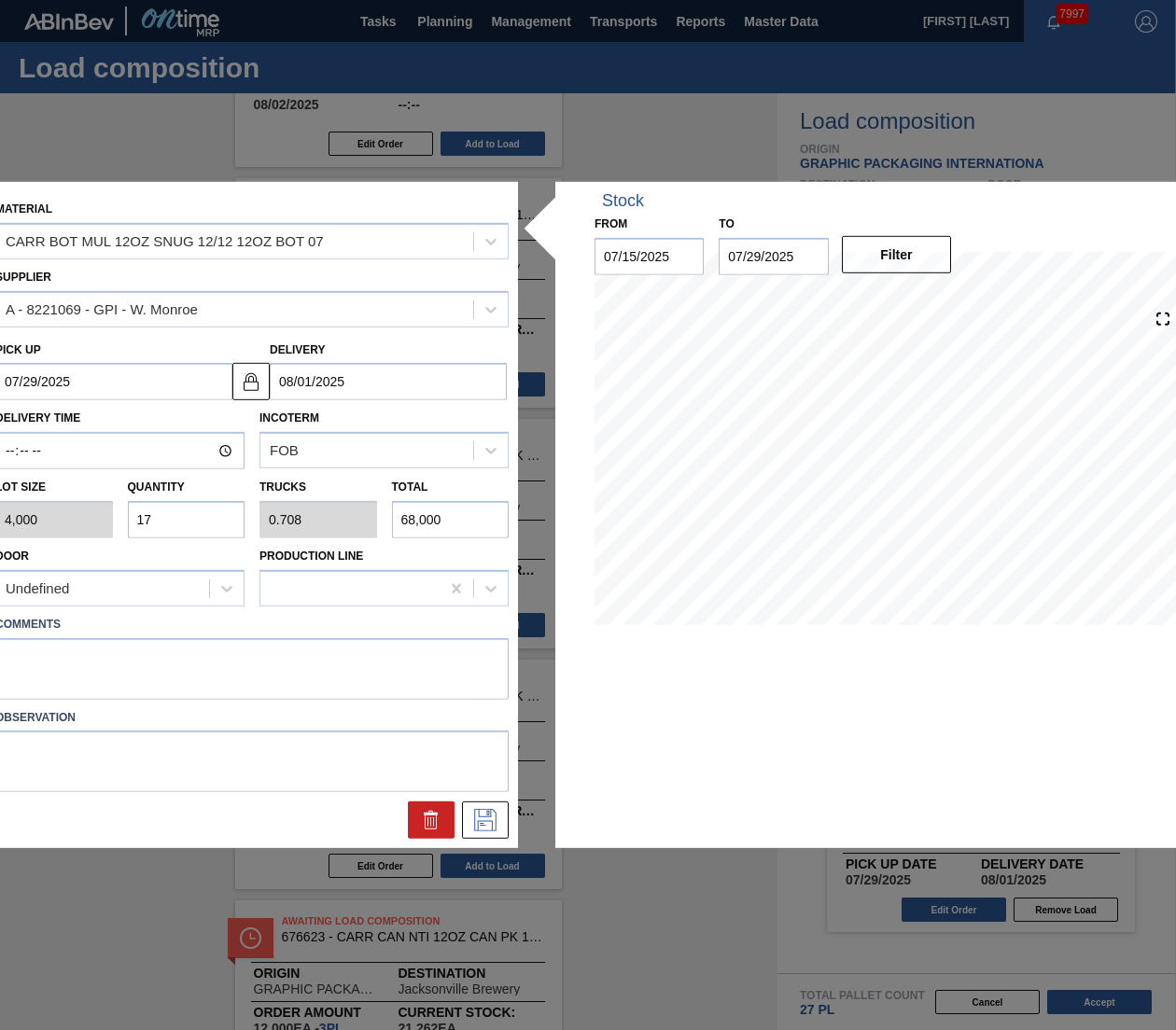 click on "17" at bounding box center (187, 520) 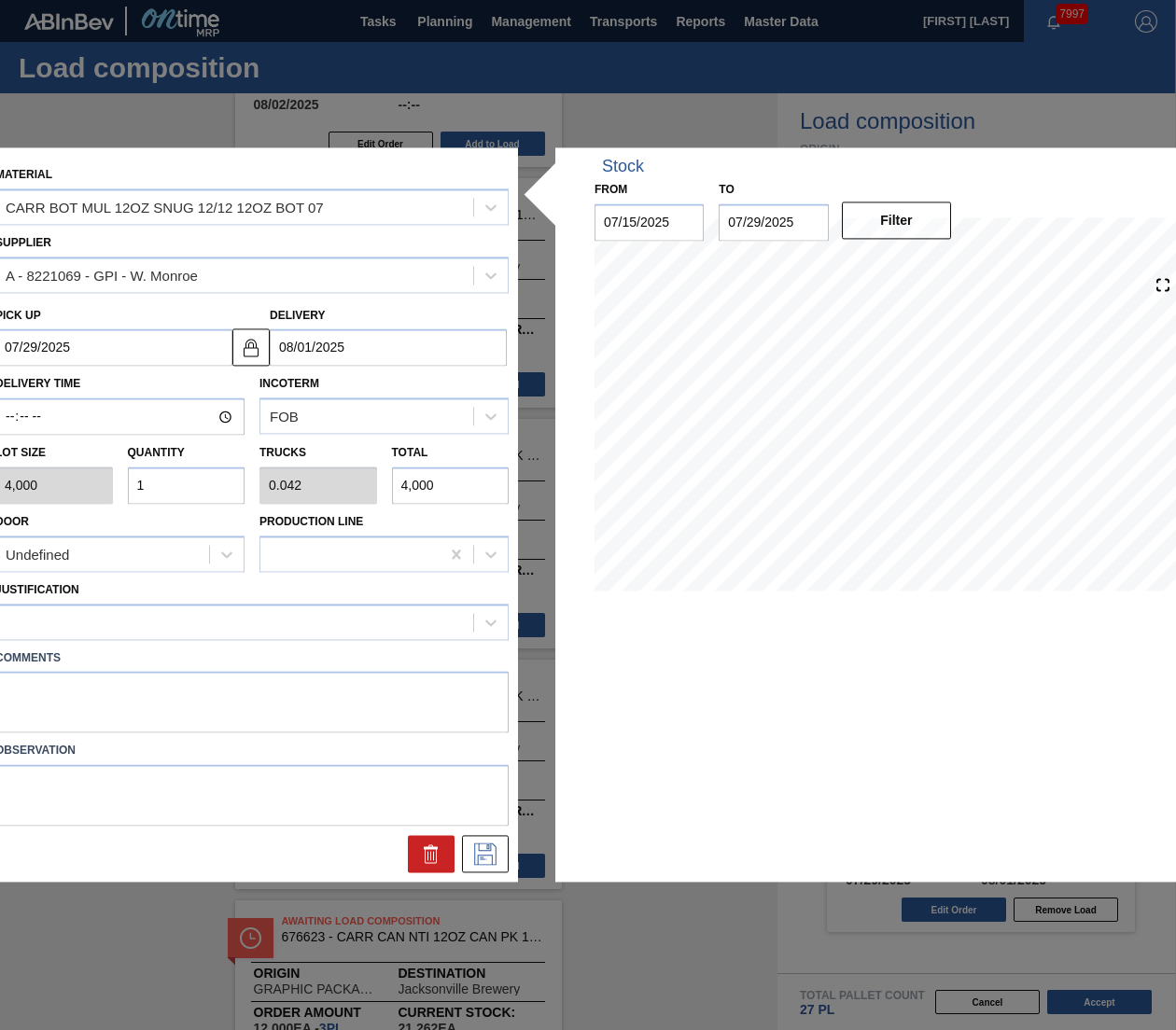 type on "16" 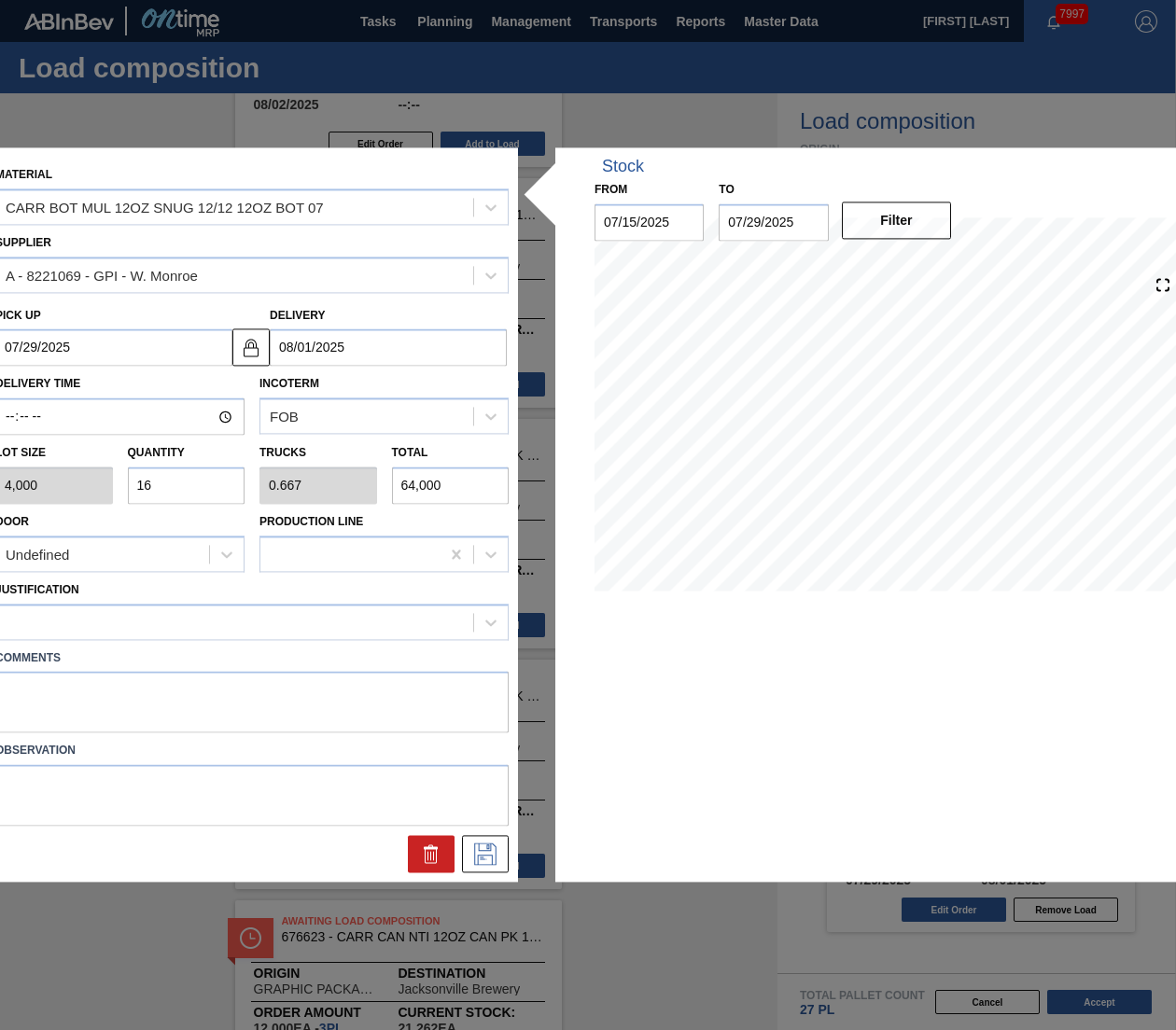 type on "16" 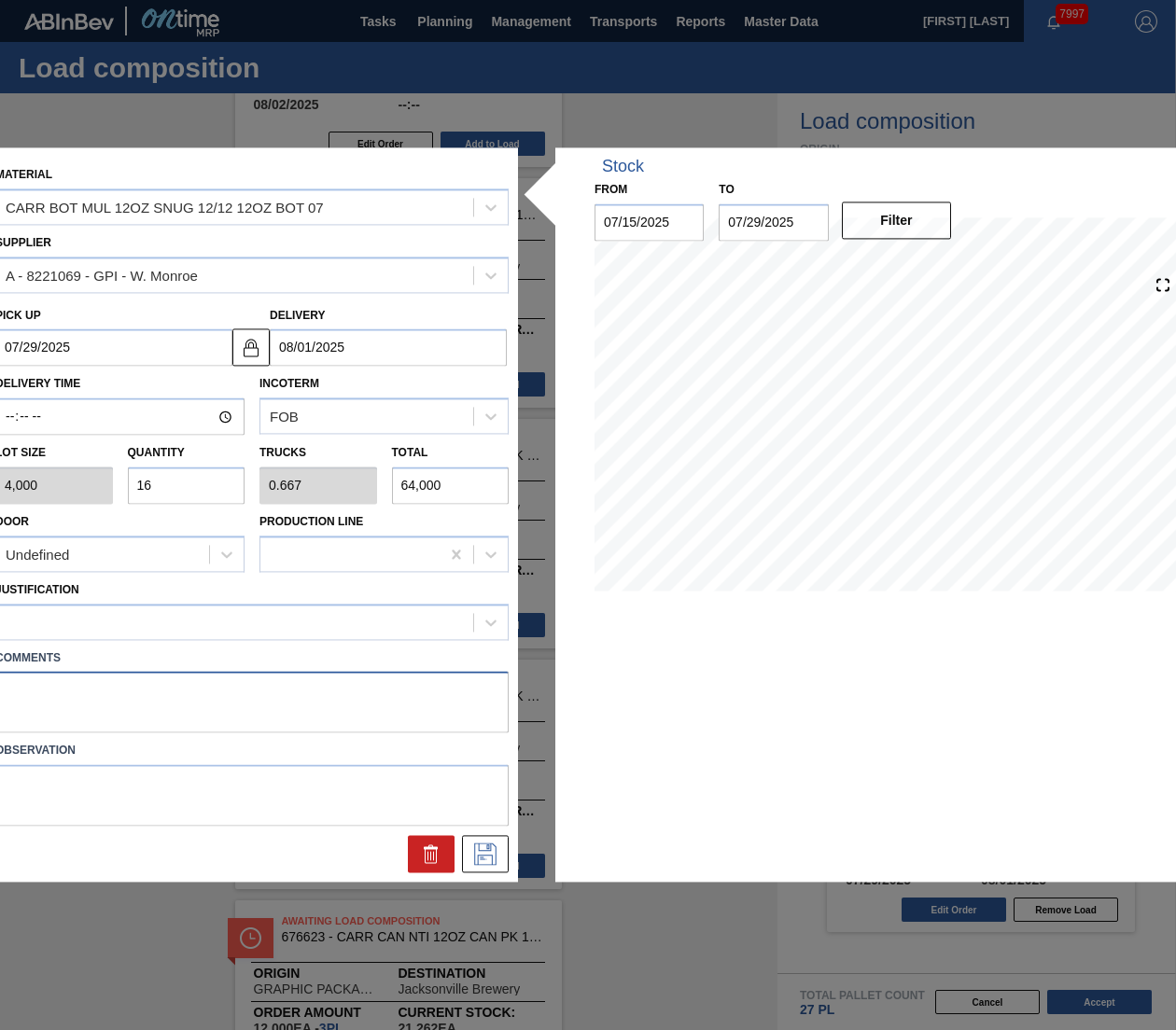 click at bounding box center [252, 703] 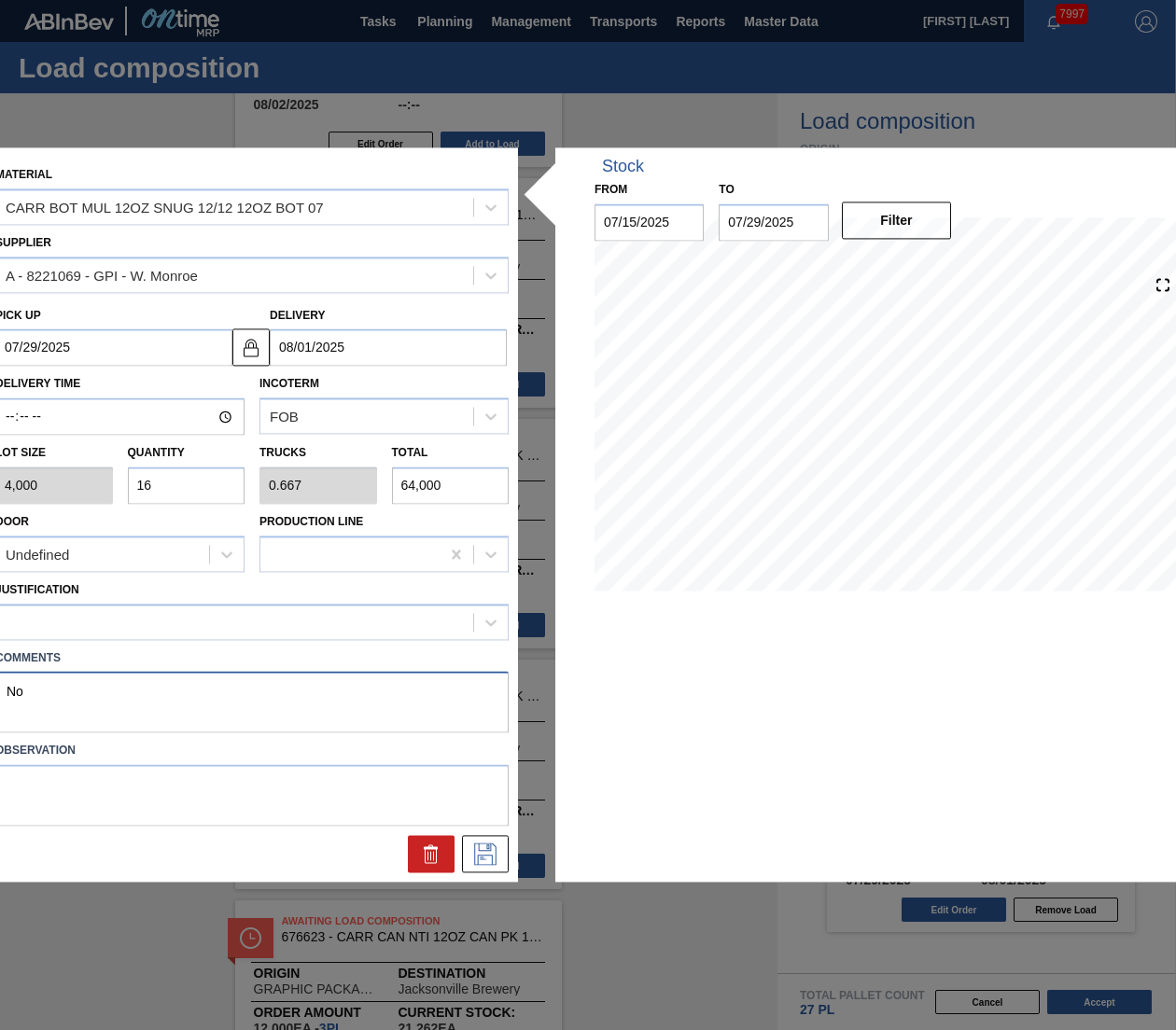 type on "N" 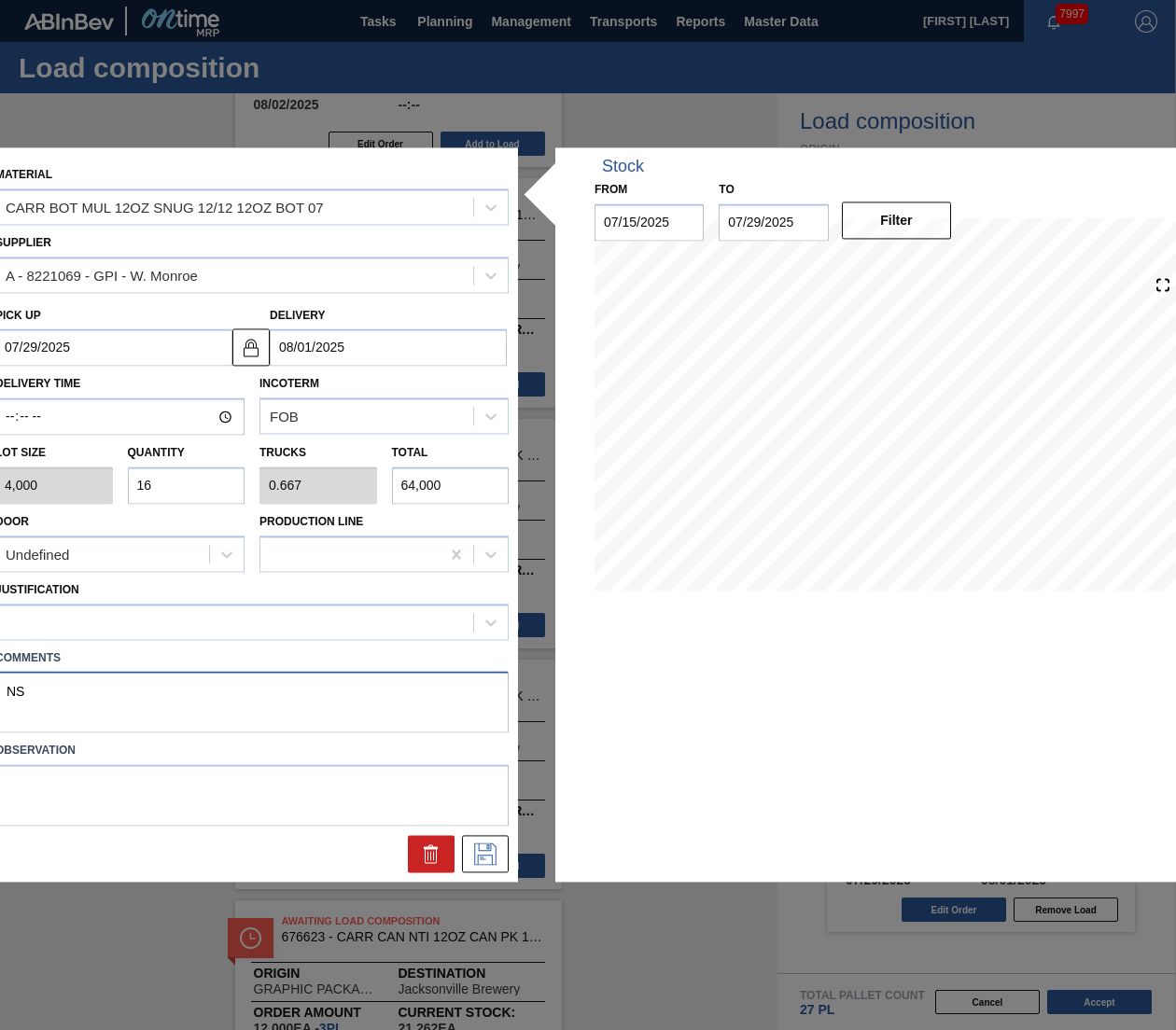 type on "N" 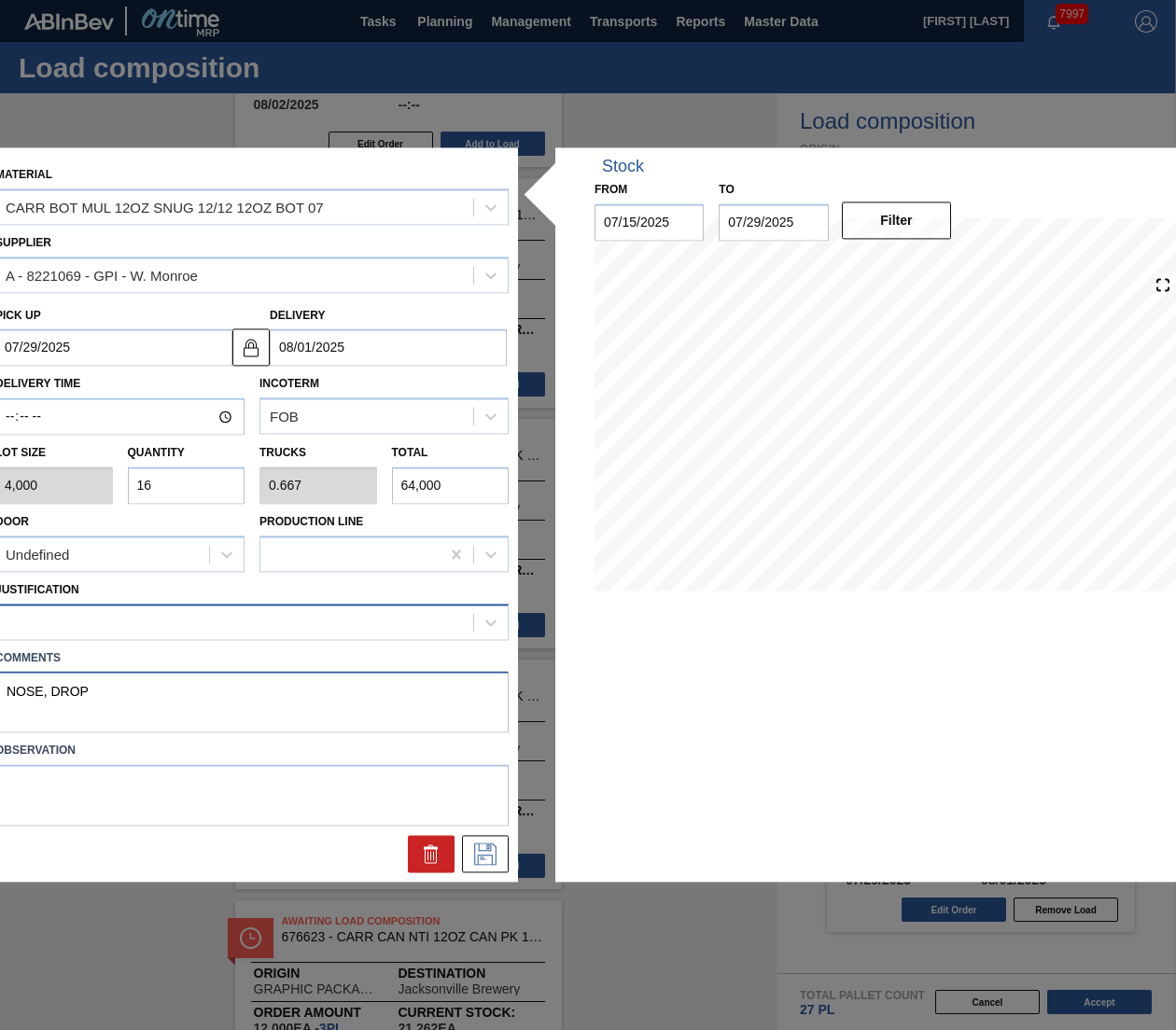type on "NOSE, DROP" 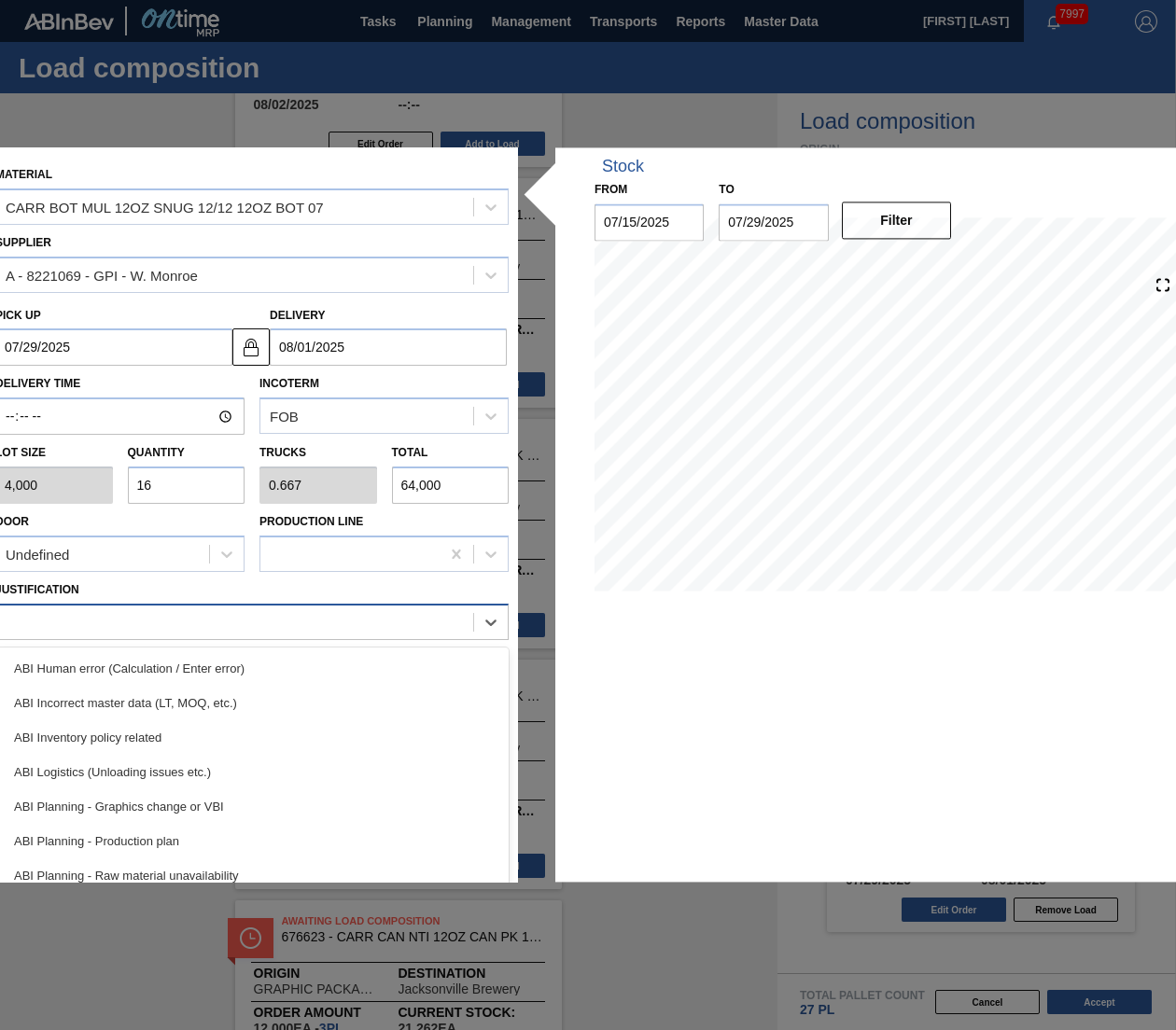 click at bounding box center (252, 621) 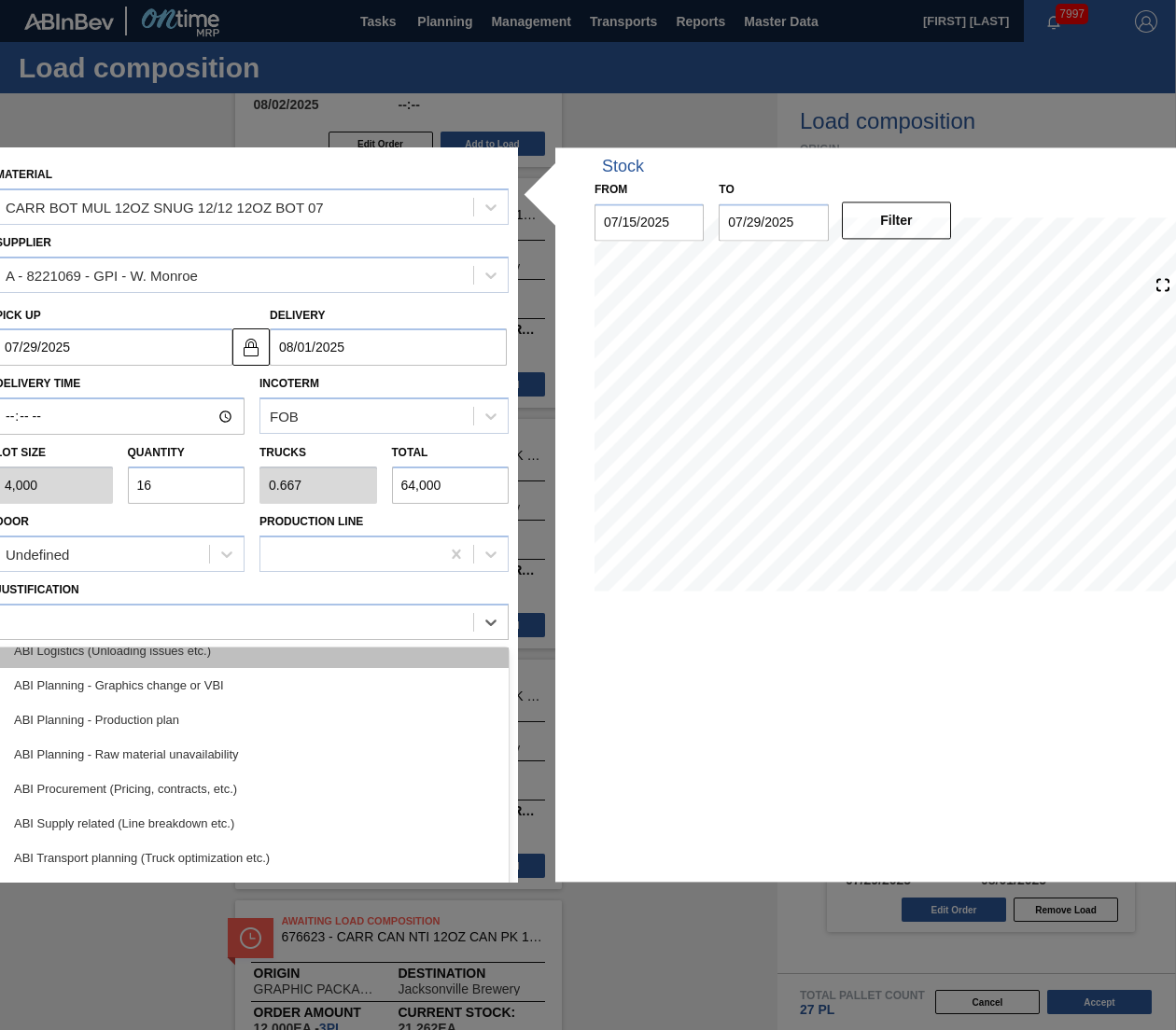 scroll, scrollTop: 134, scrollLeft: 0, axis: vertical 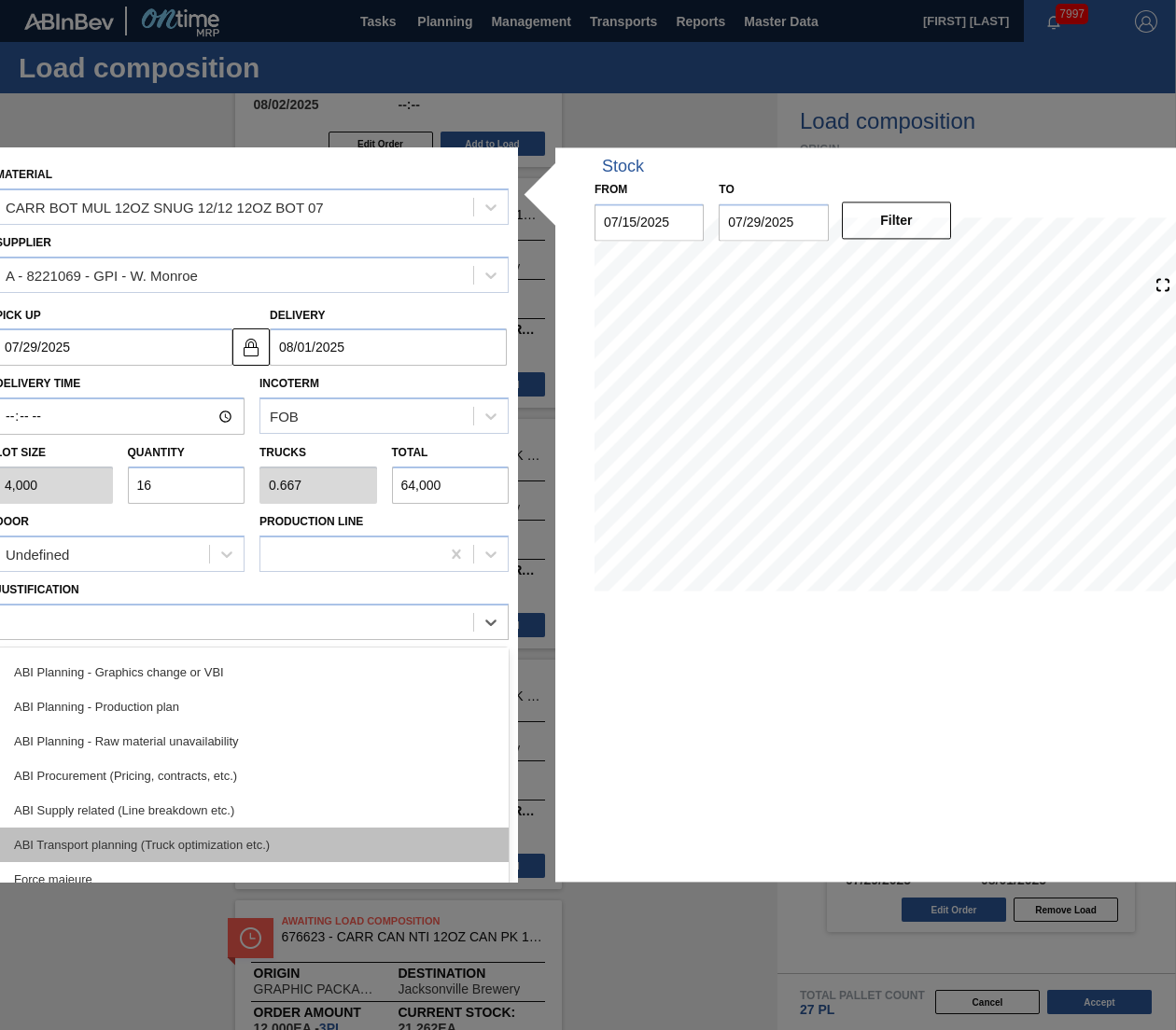 click on "ABI Transport planning (Truck optimization etc.)" at bounding box center [252, 844] 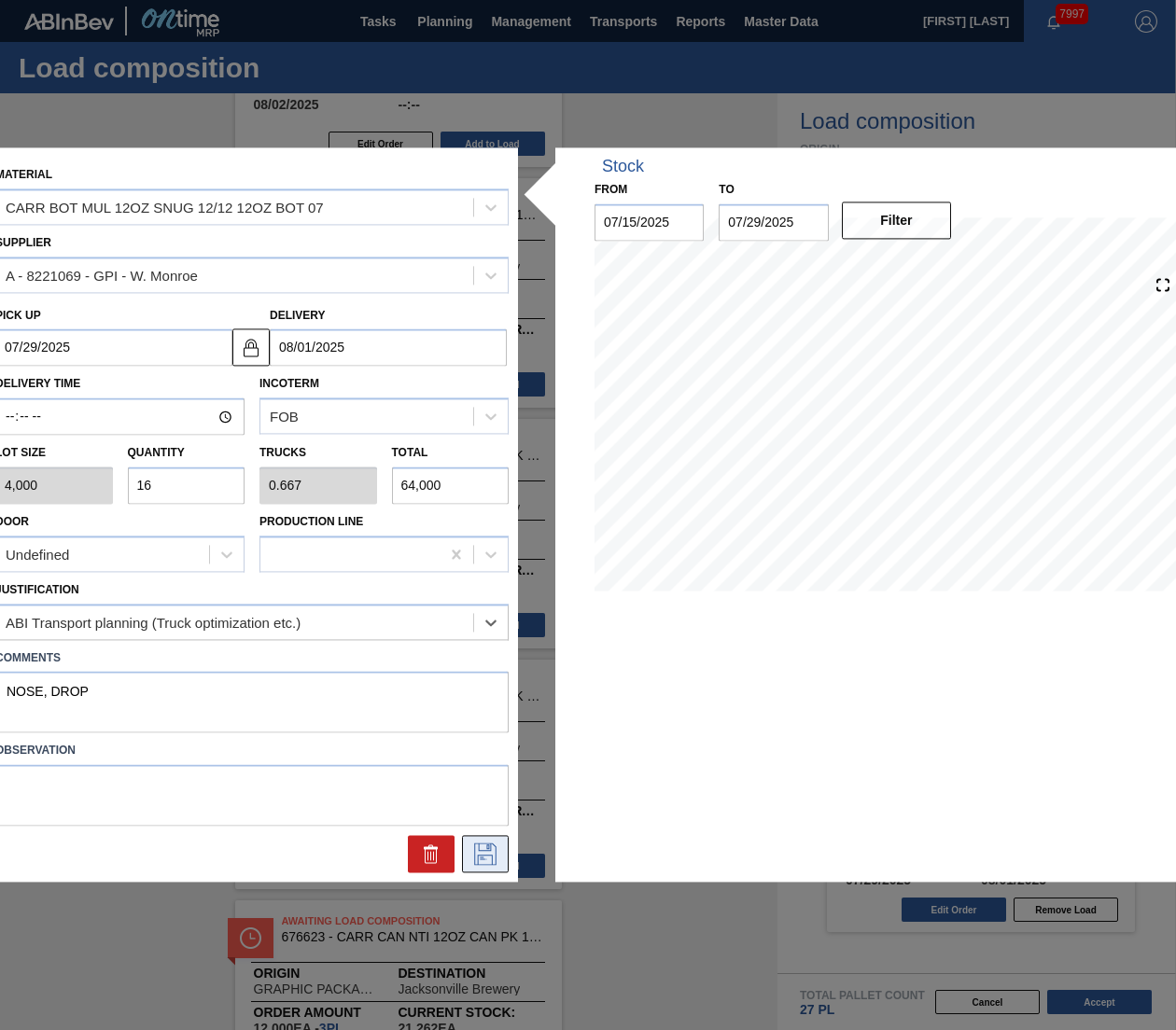 click 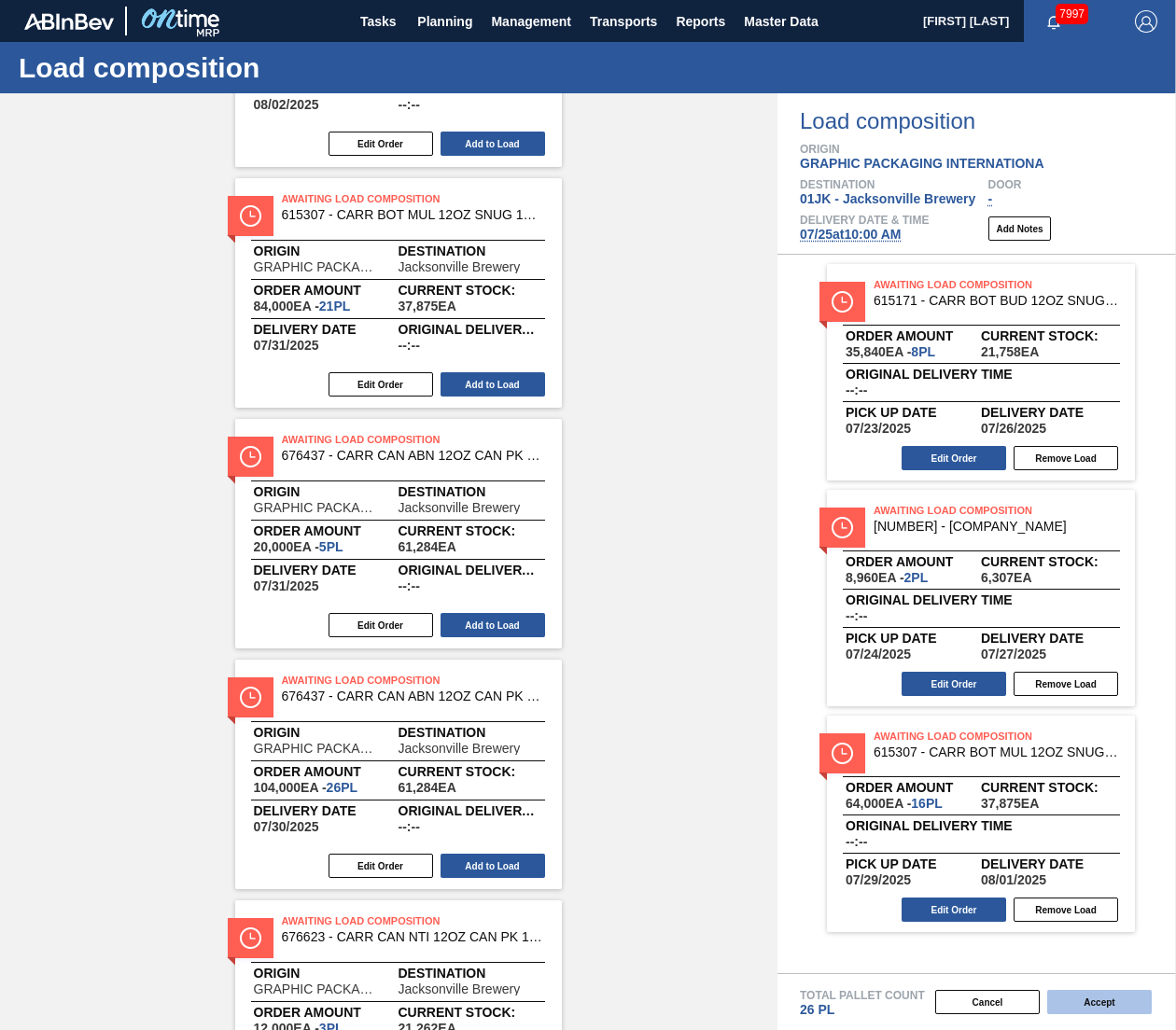 click on "Accept" at bounding box center (1099, 1002) 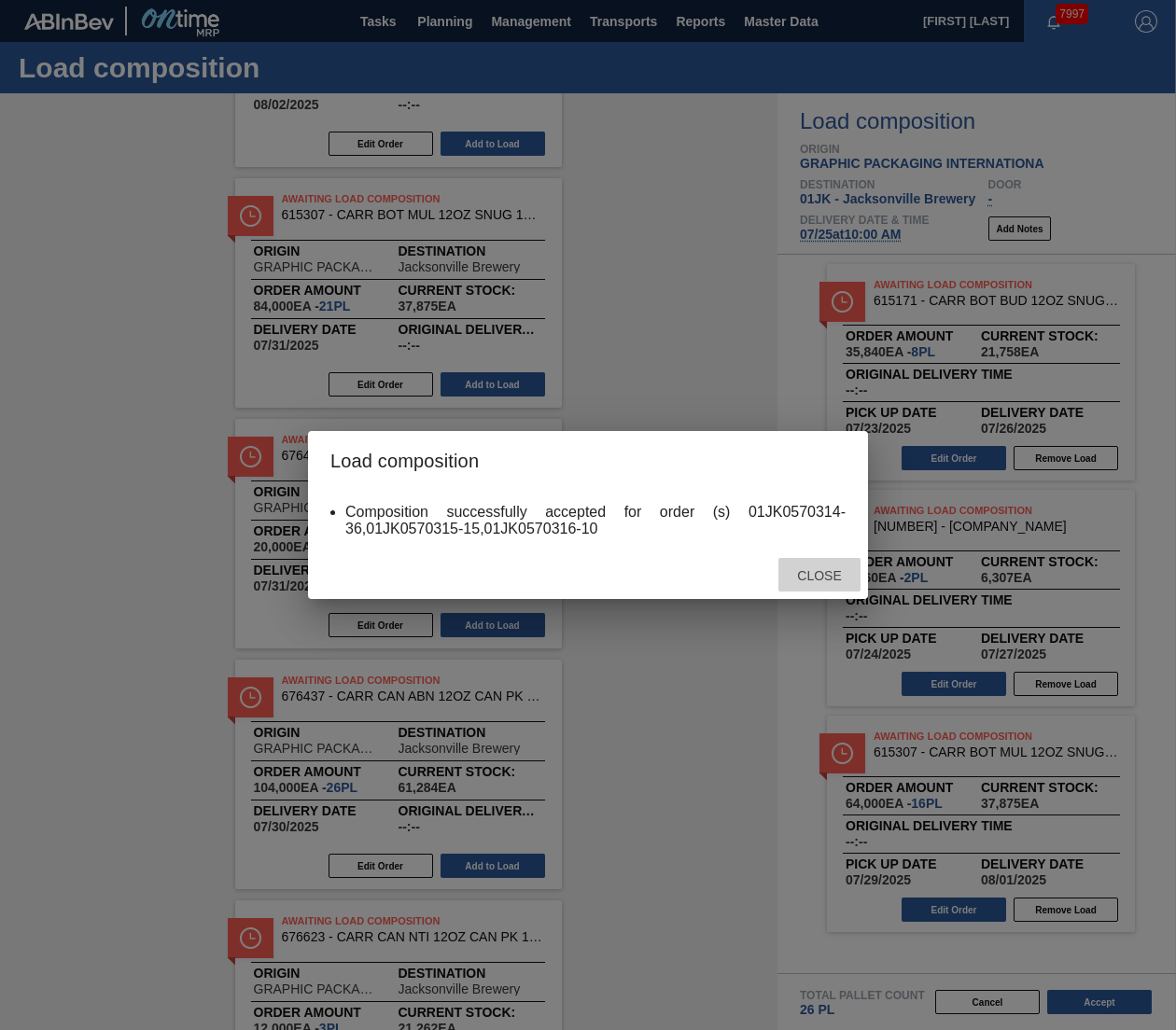 click on "Close" at bounding box center (819, 576) 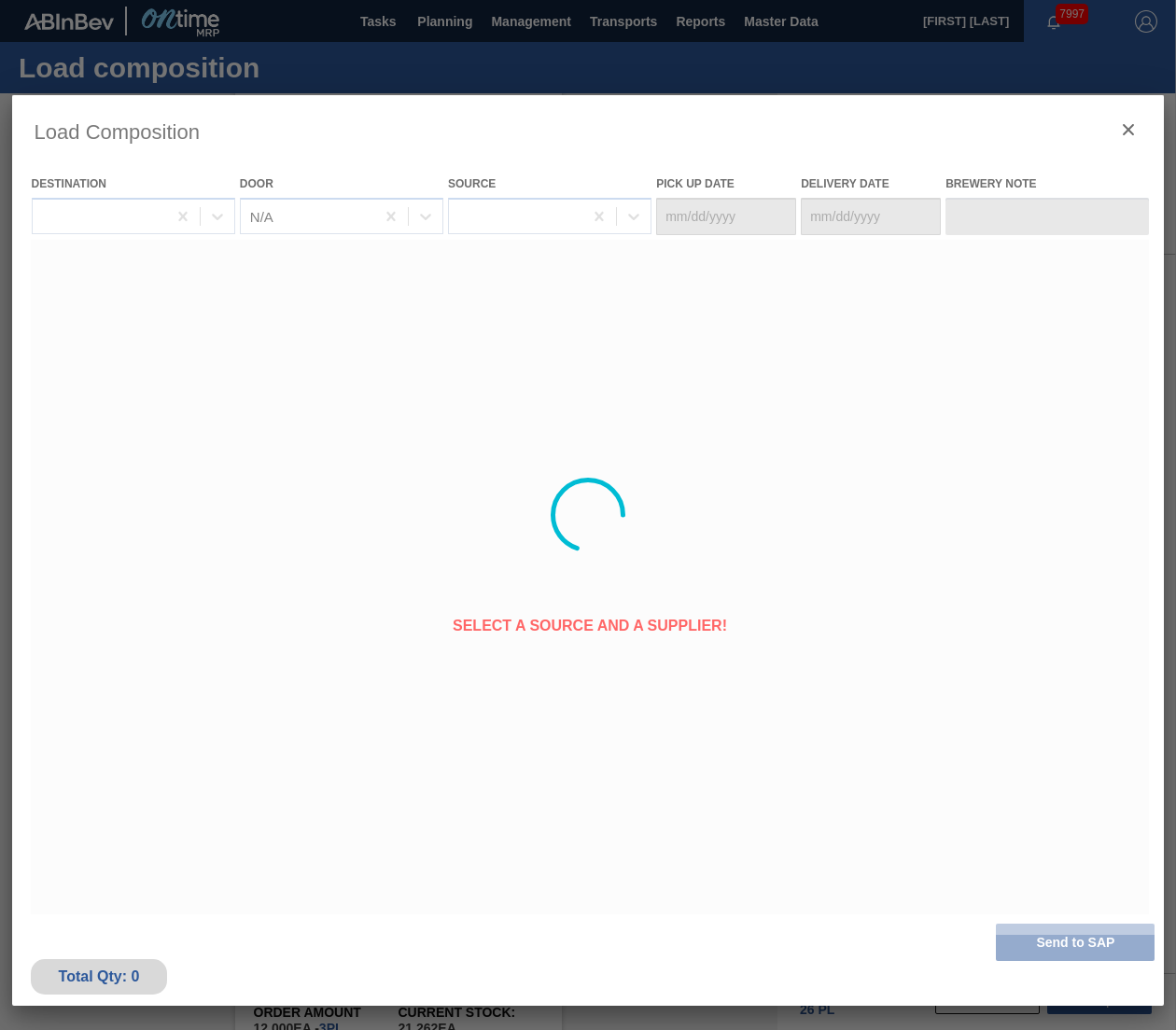 type on "07/22/2025" 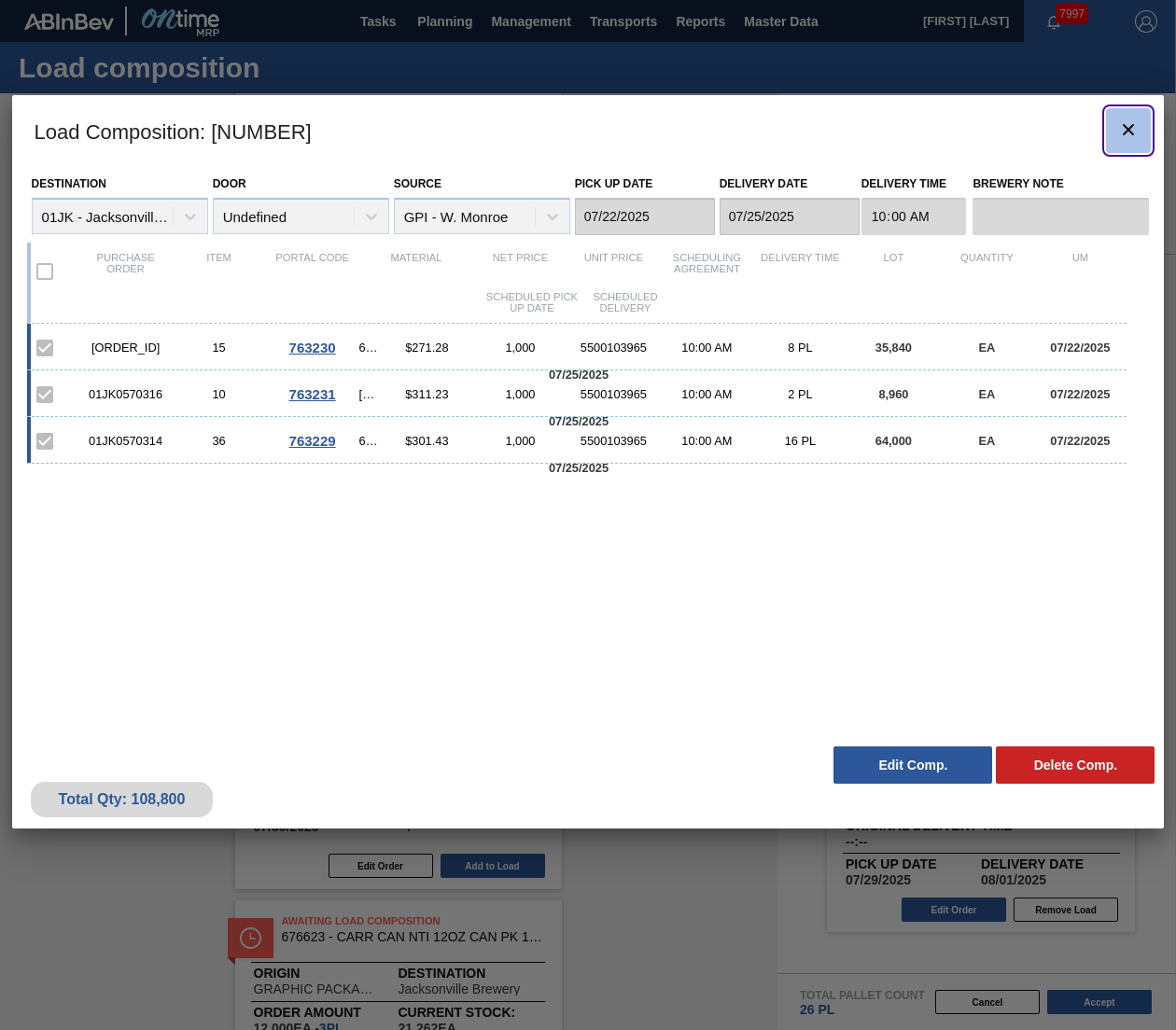 click at bounding box center [1128, 131] 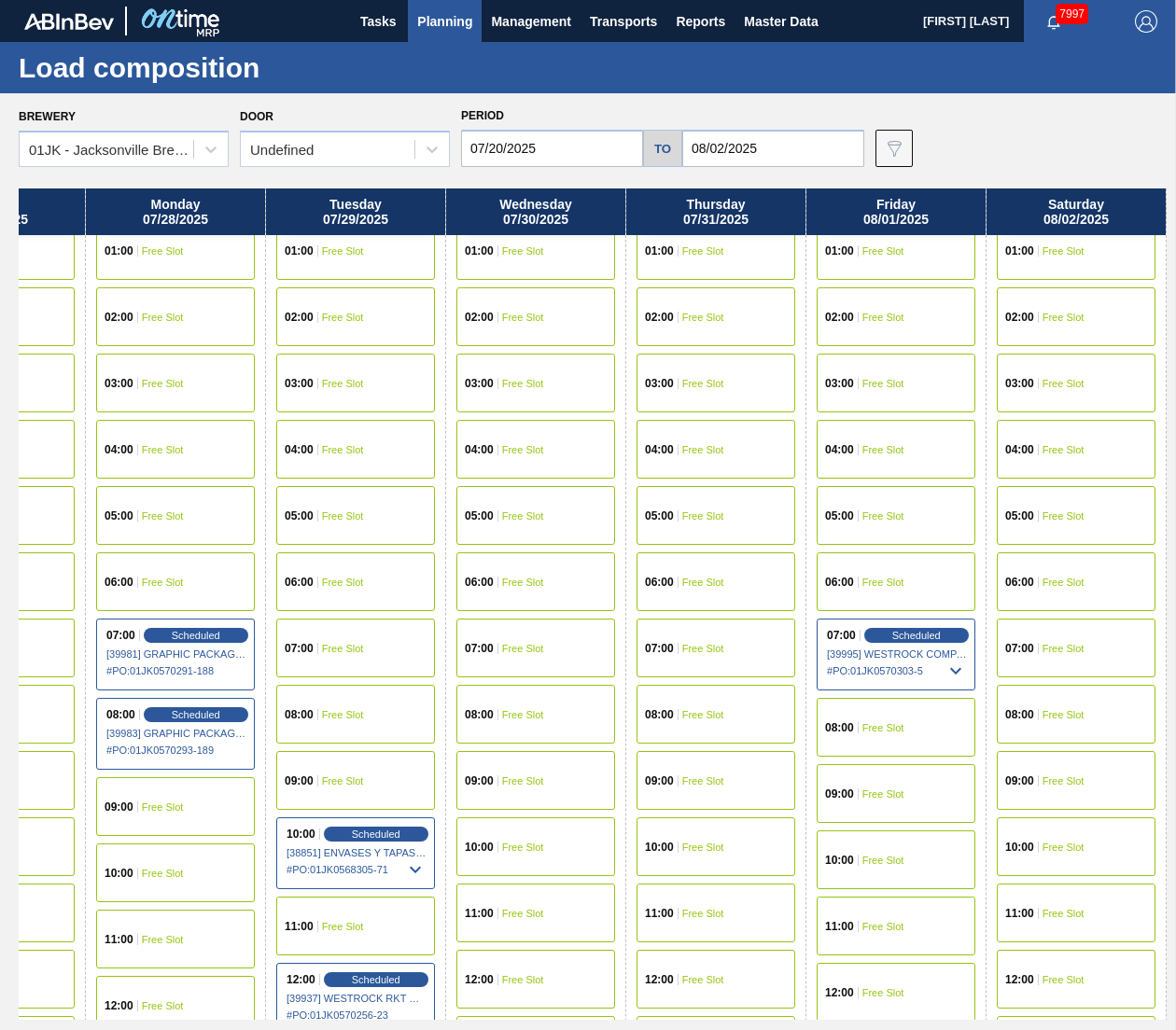 scroll, scrollTop: 86, scrollLeft: 1383, axis: both 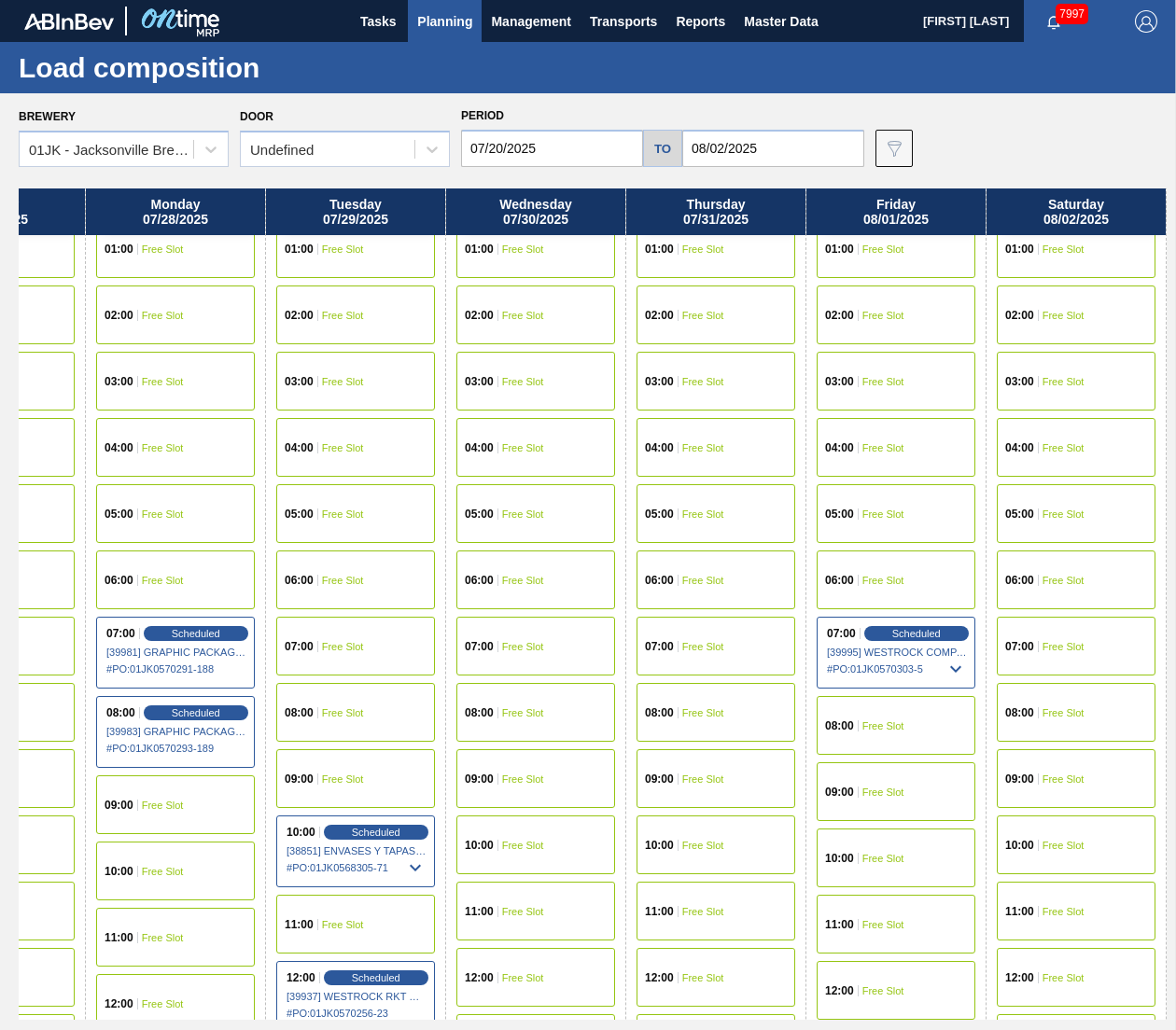 click on "08:00 Free Slot" at bounding box center (716, 712) 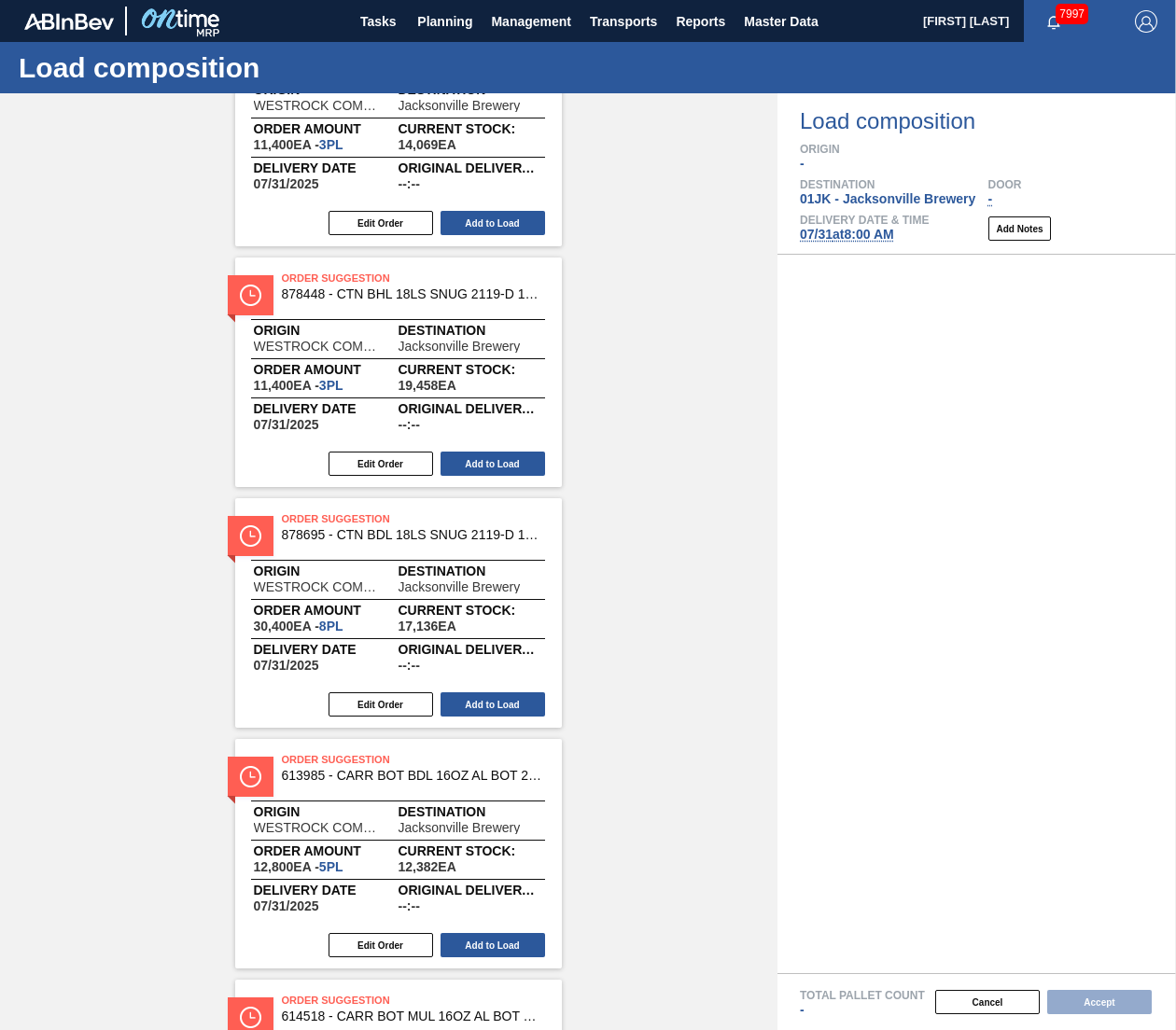 scroll, scrollTop: 0, scrollLeft: 0, axis: both 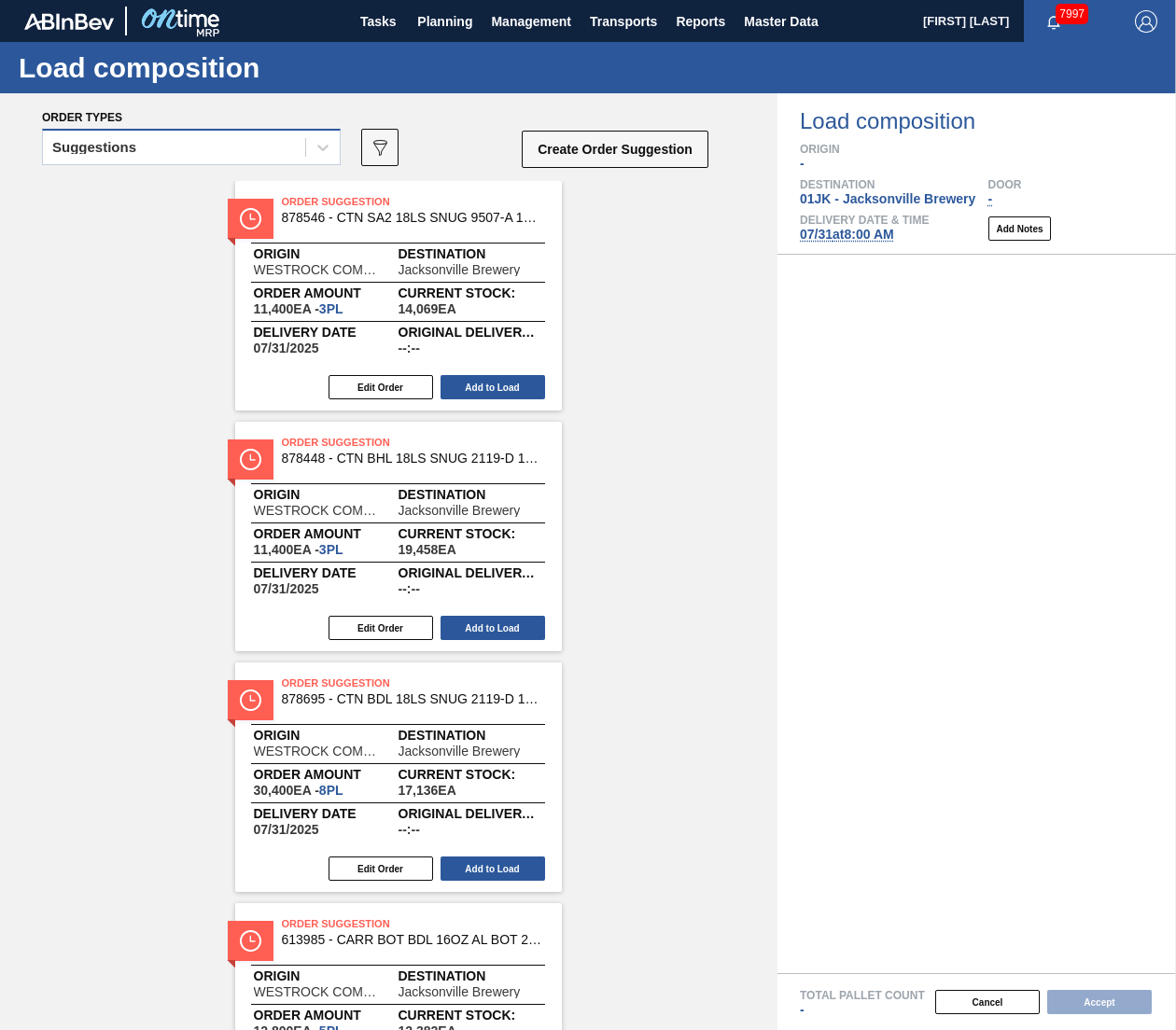 click on "Suggestions" at bounding box center (174, 147) 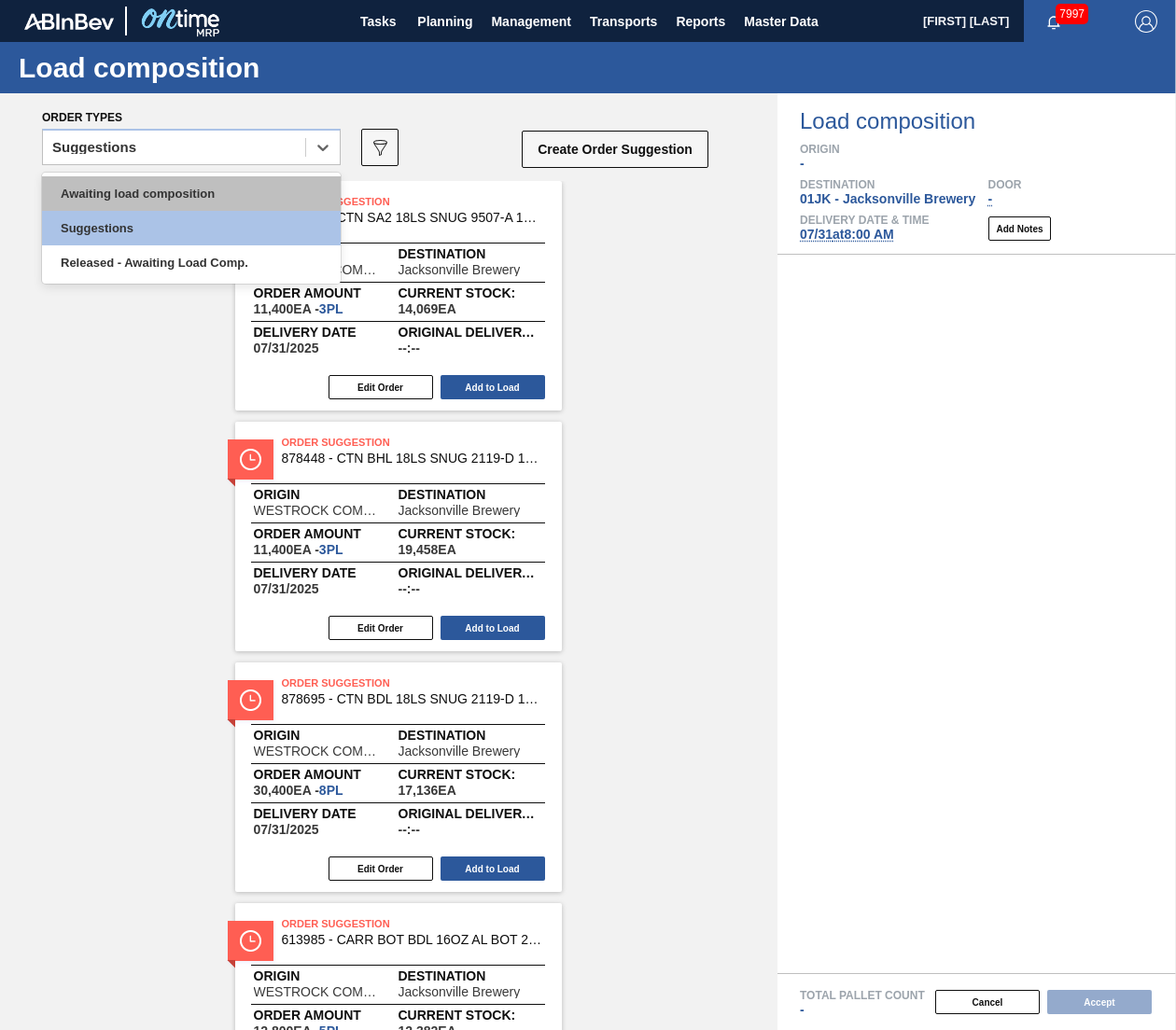 click on "Awaiting load composition" at bounding box center [191, 193] 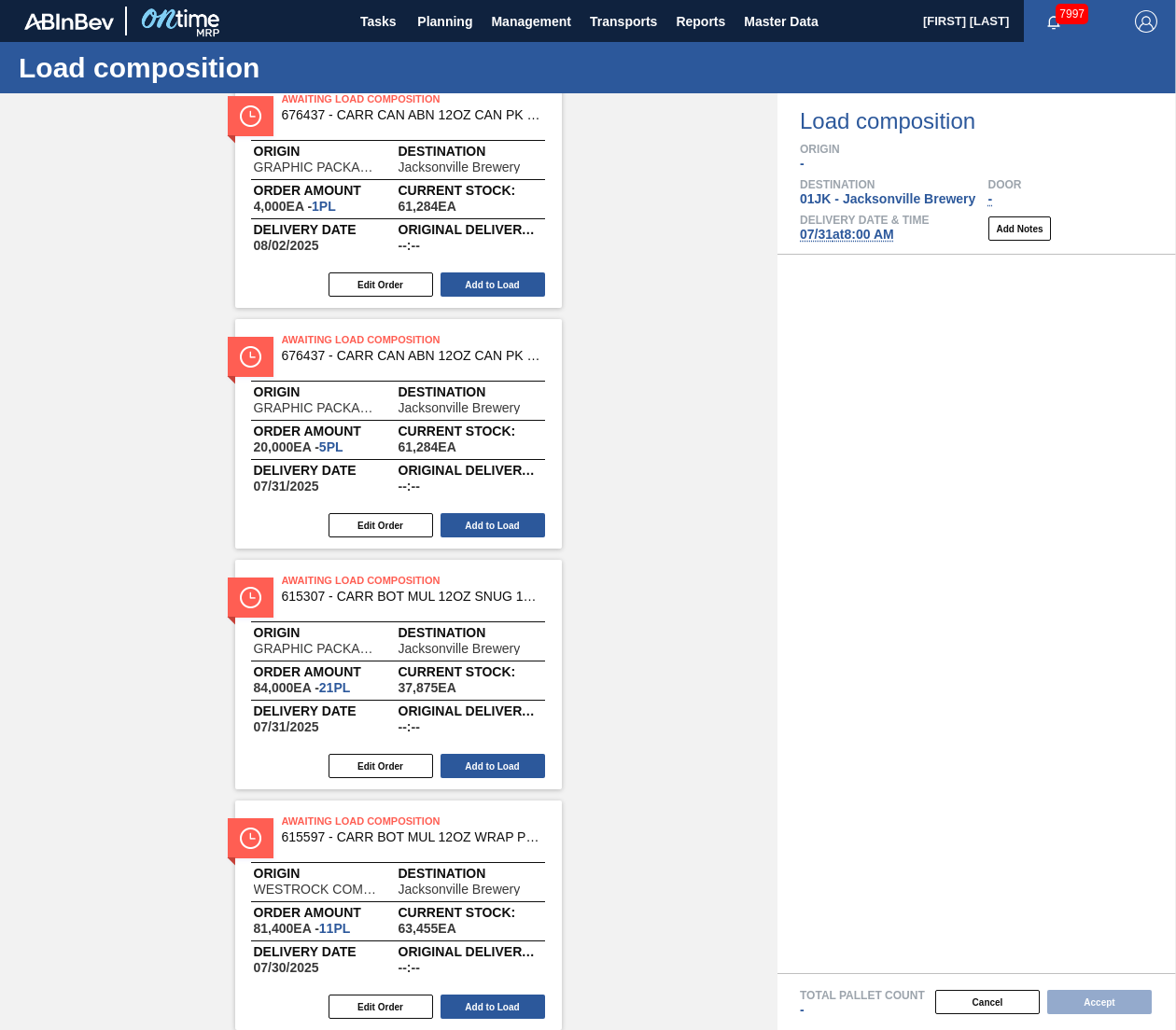 scroll, scrollTop: 1551, scrollLeft: 0, axis: vertical 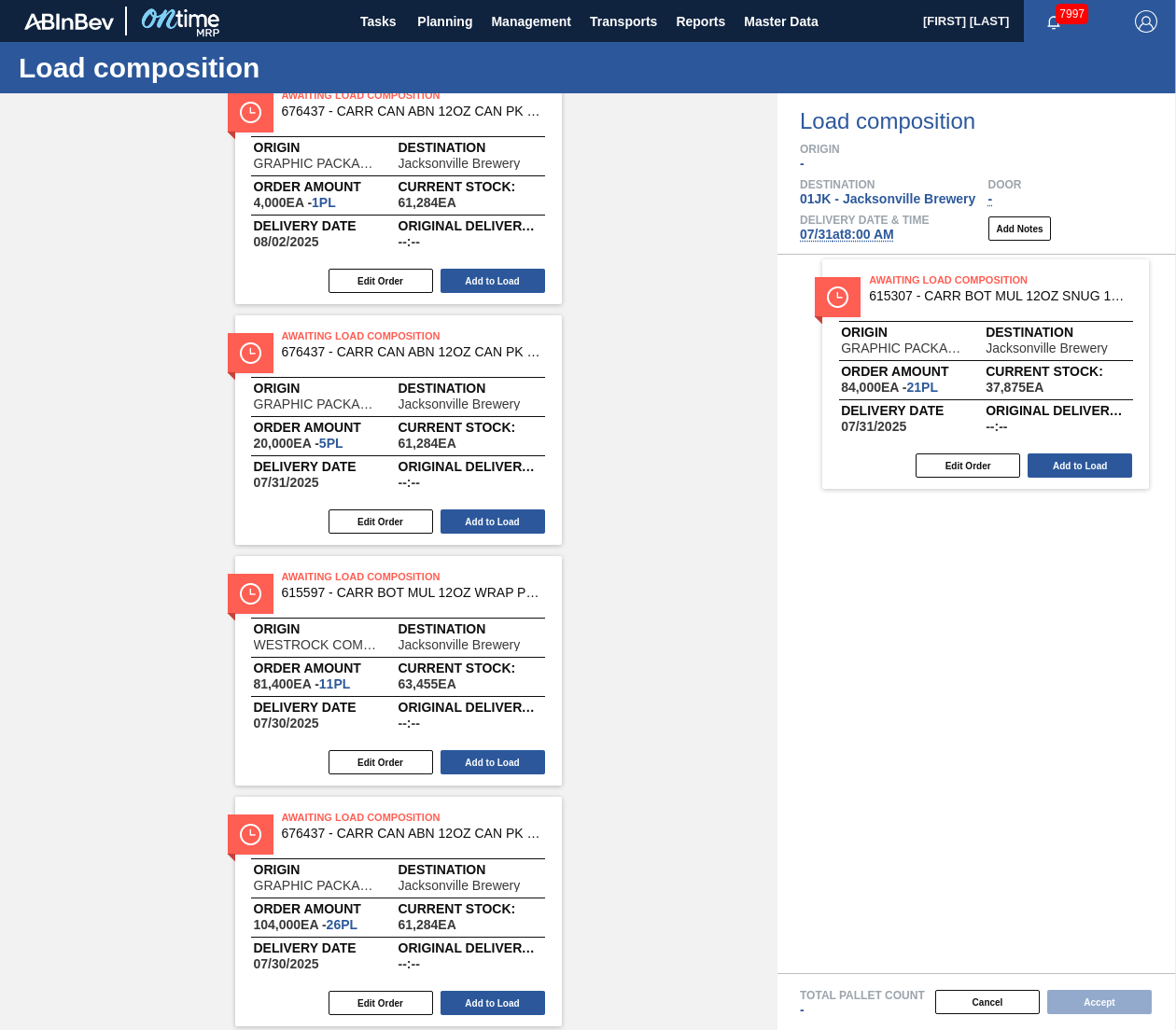 drag, startPoint x: 370, startPoint y: 649, endPoint x: 1013, endPoint y: 358, distance: 705.7833 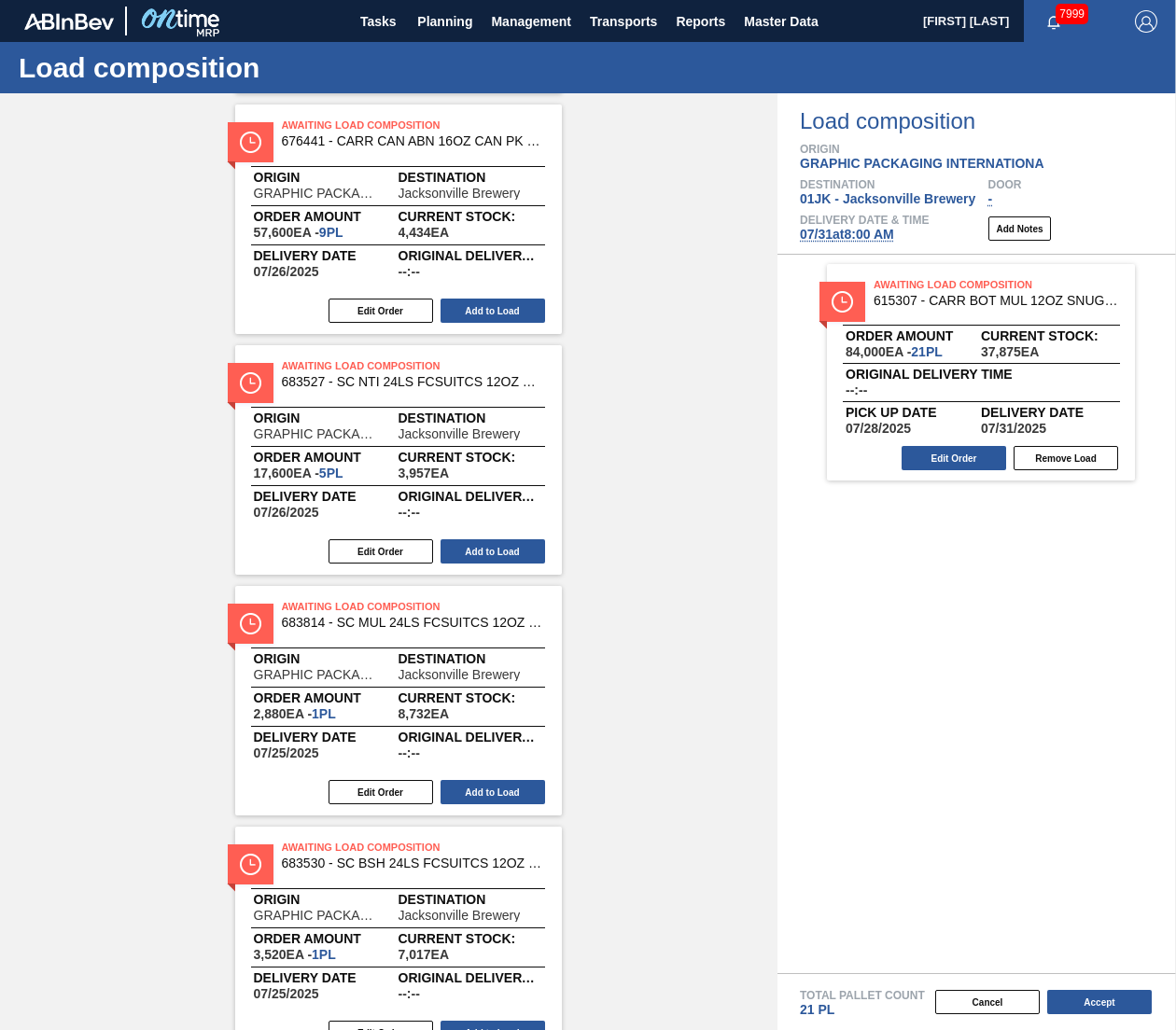 scroll, scrollTop: 2485, scrollLeft: 0, axis: vertical 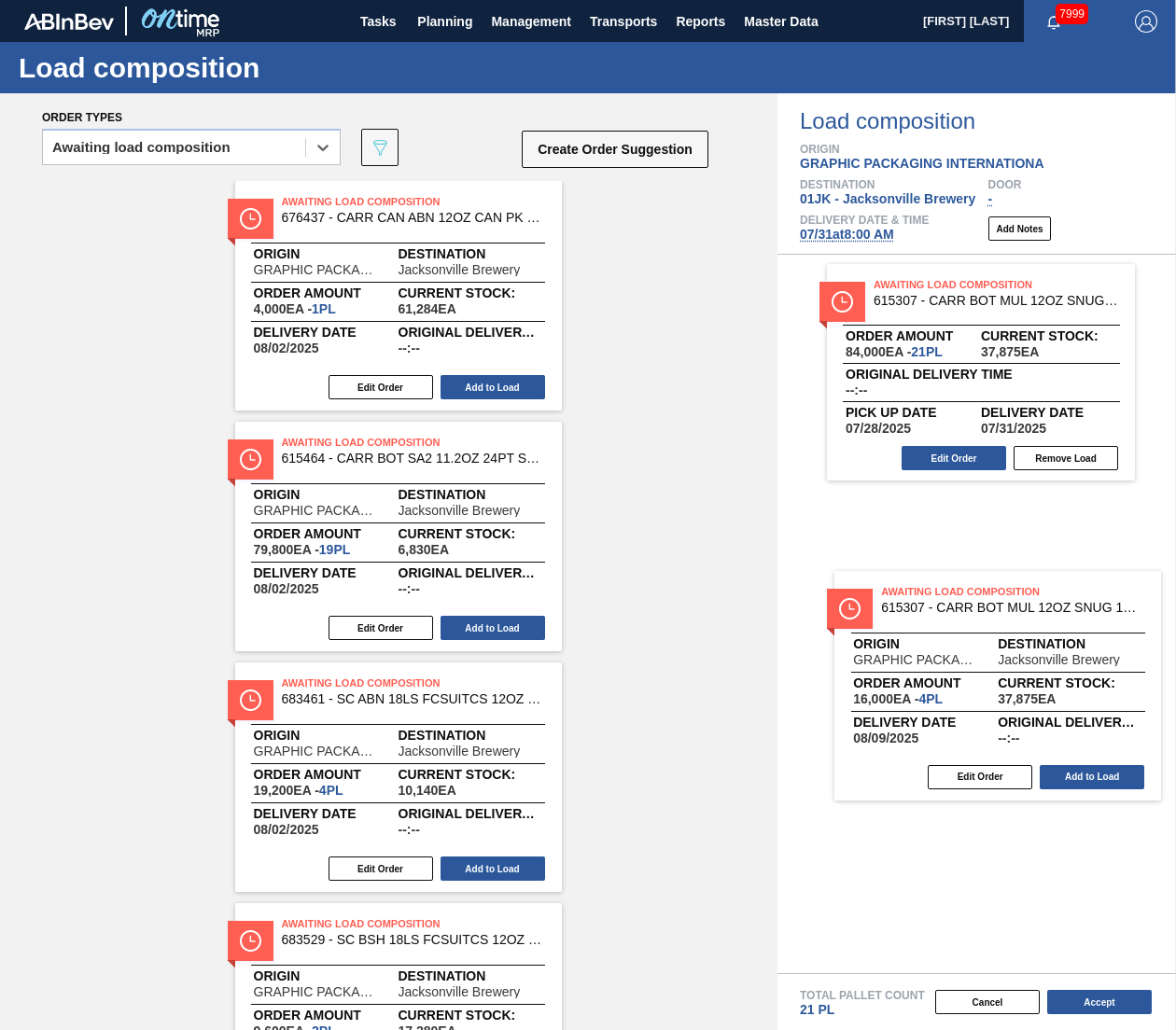 drag, startPoint x: 456, startPoint y: 238, endPoint x: 1065, endPoint y: 633, distance: 725.8829 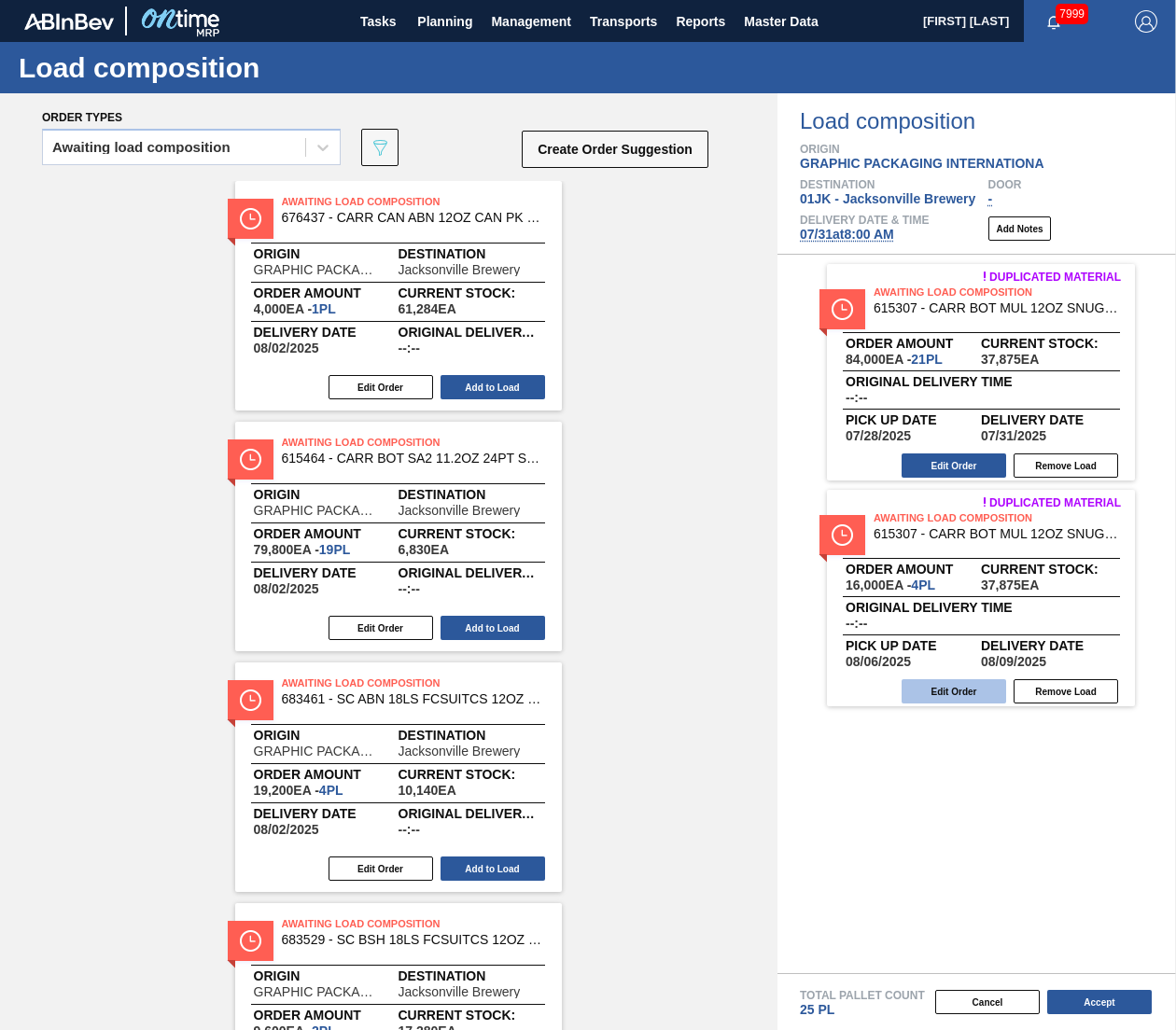 click on "Edit Order" at bounding box center (954, 691) 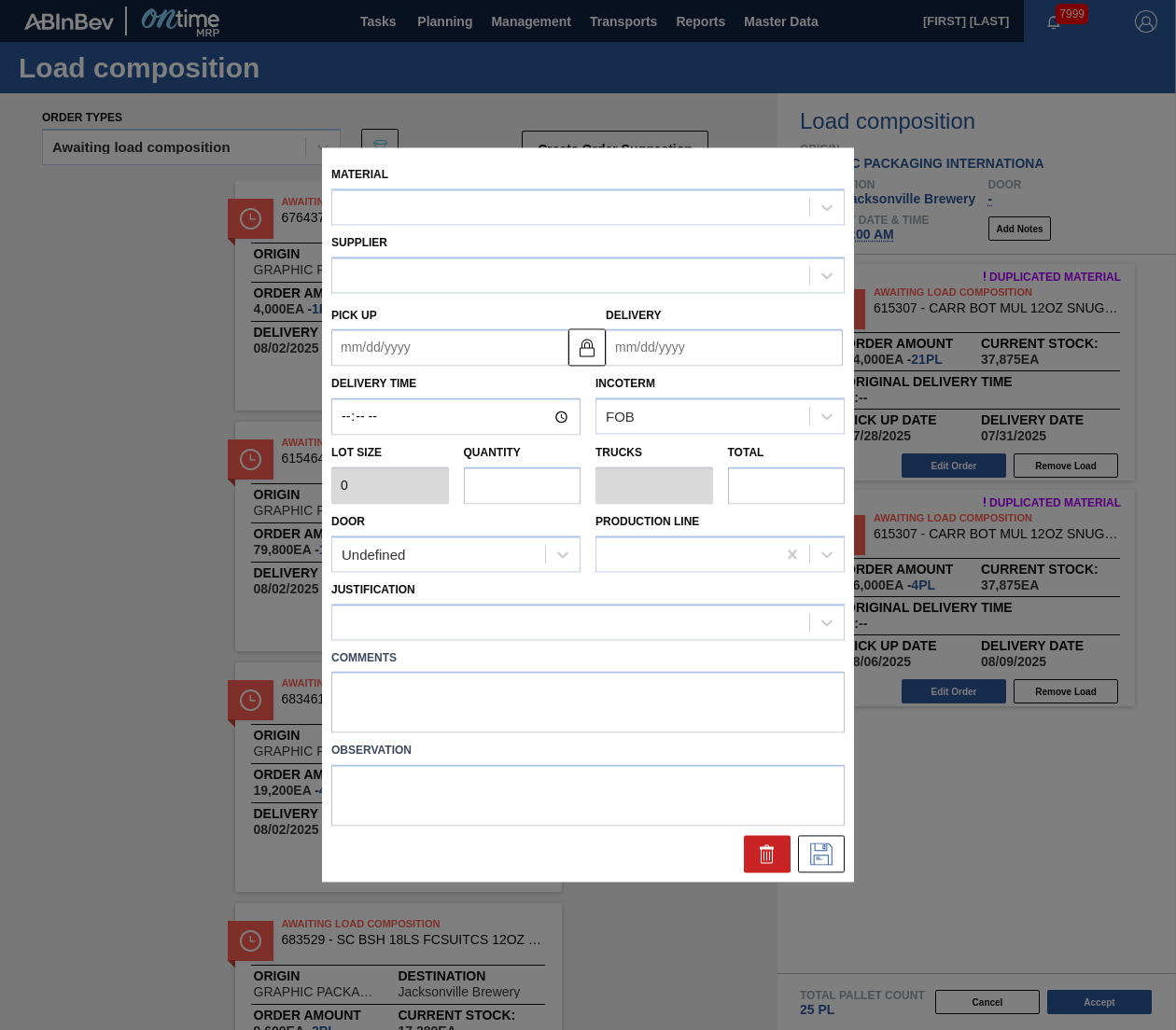 type on "4,000" 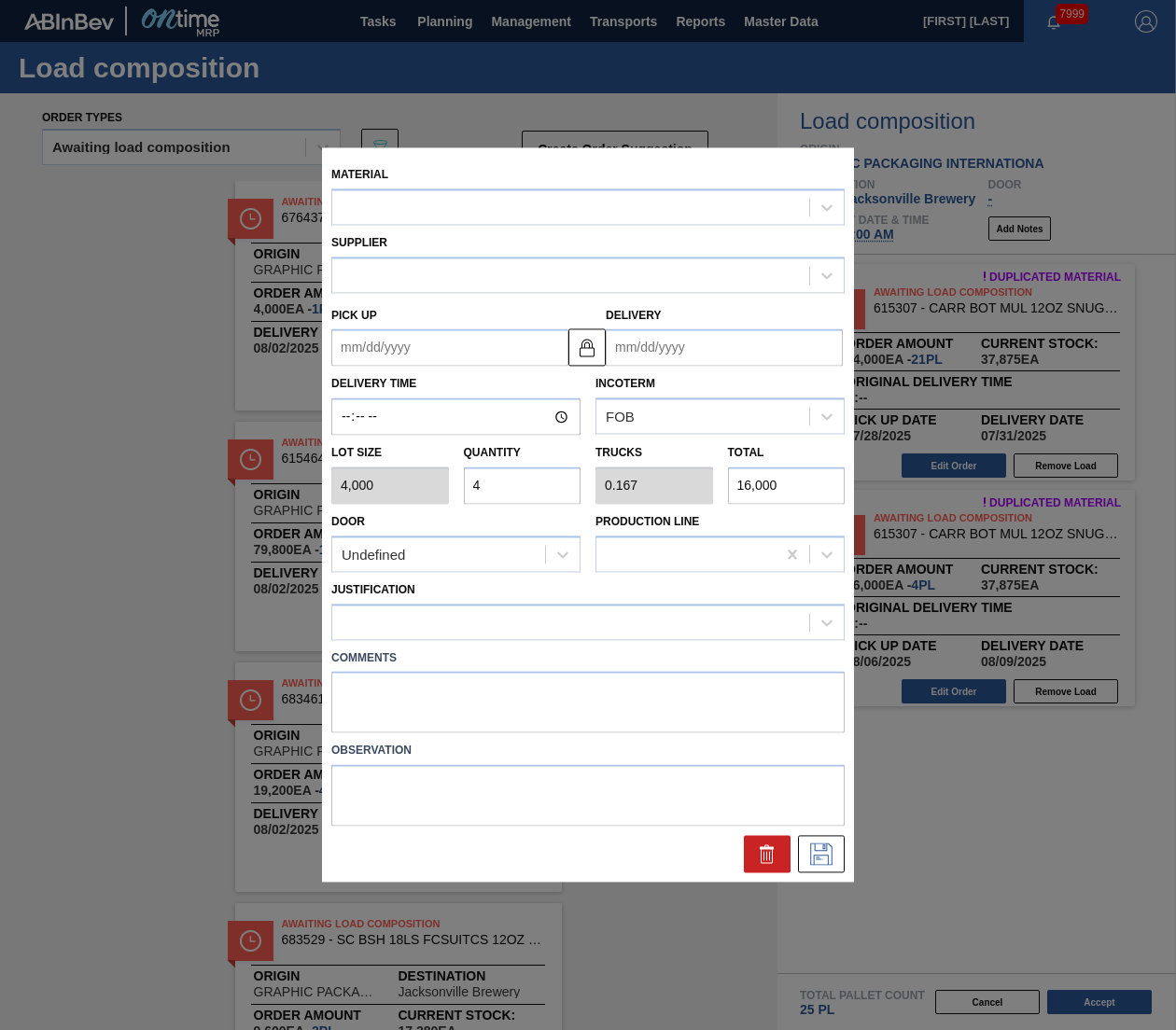 type on "08/06/2025" 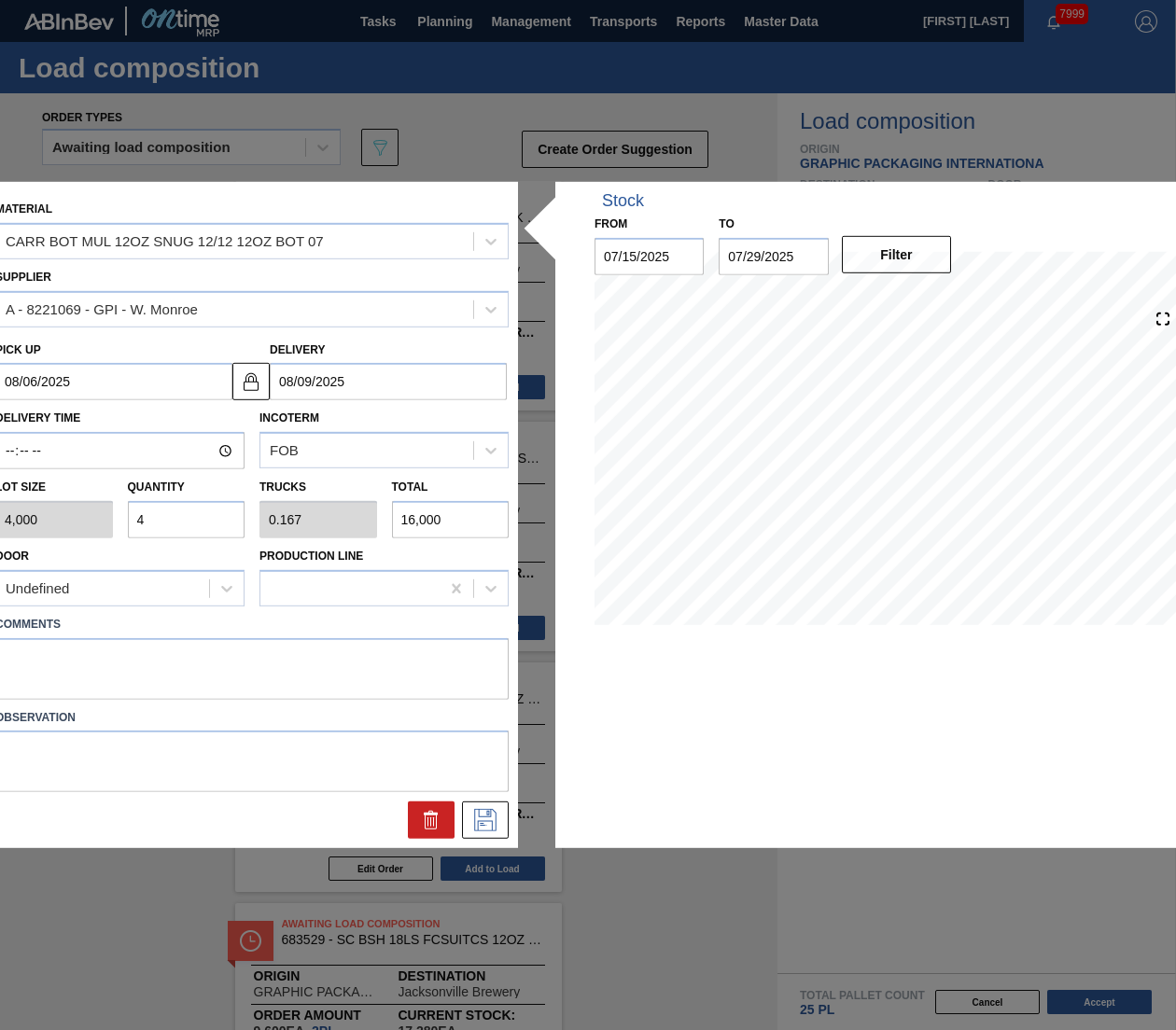 click on "4" at bounding box center (187, 520) 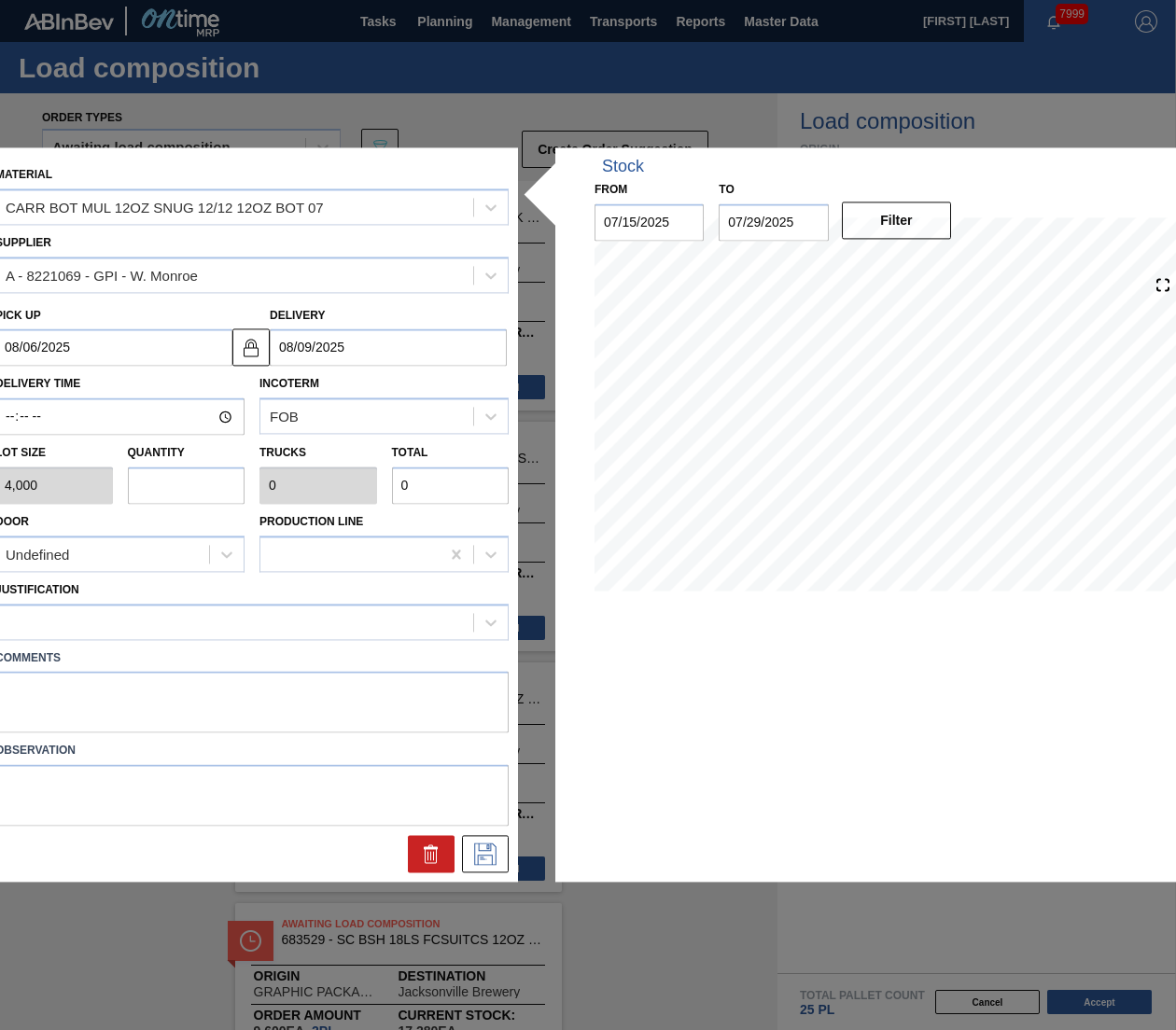 type on "5" 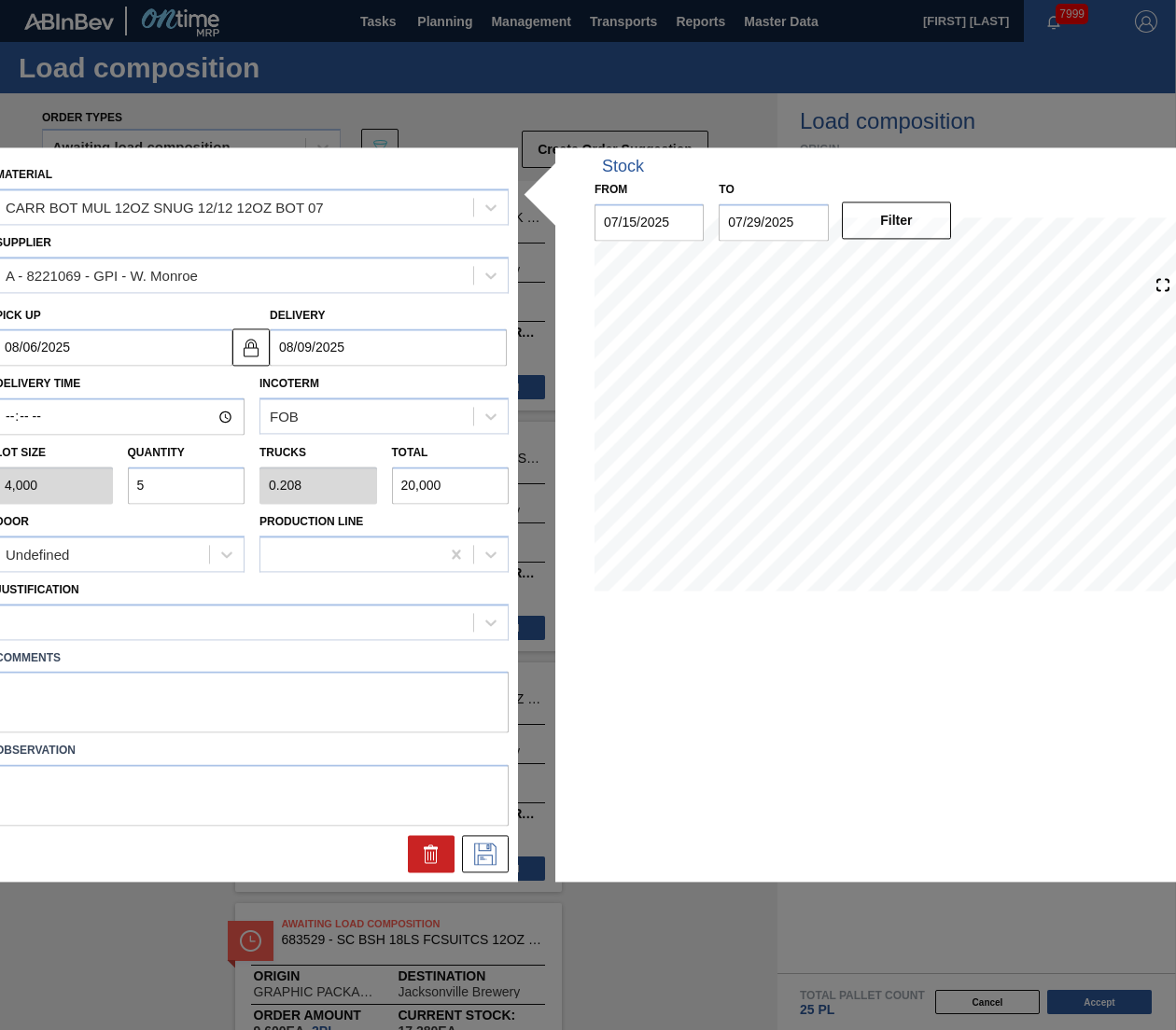 type on "5" 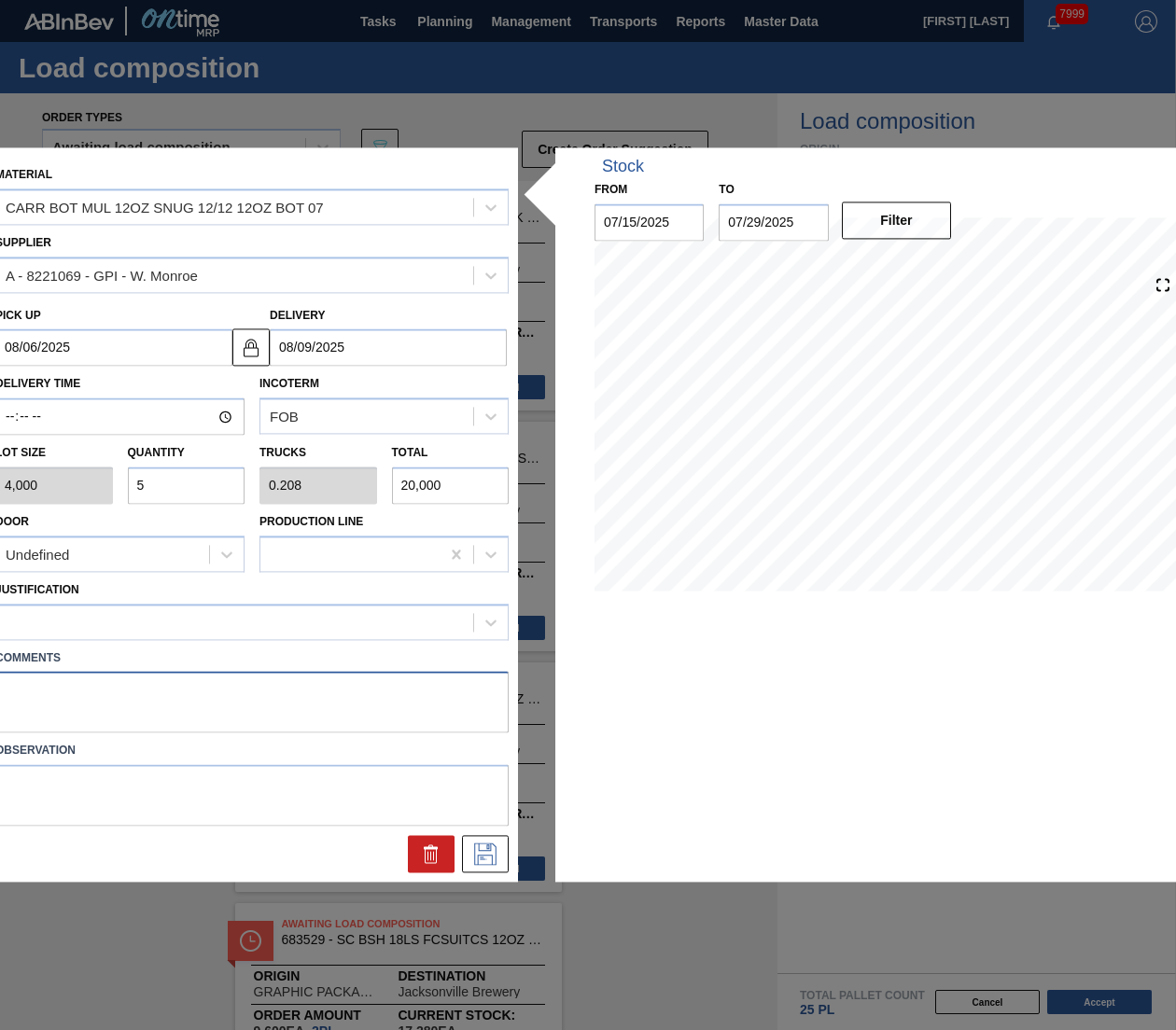 click at bounding box center (252, 703) 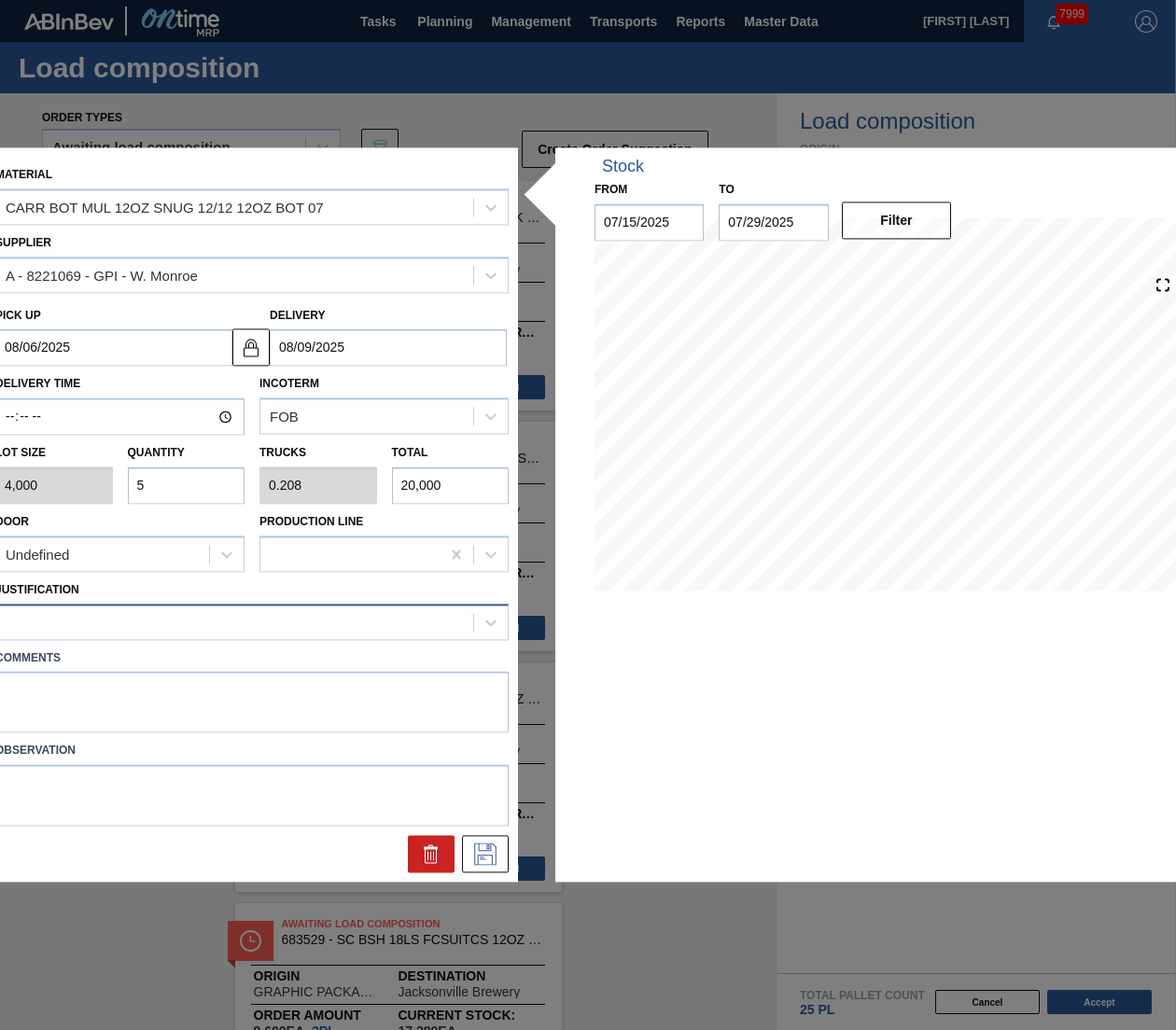 click at bounding box center [234, 621] 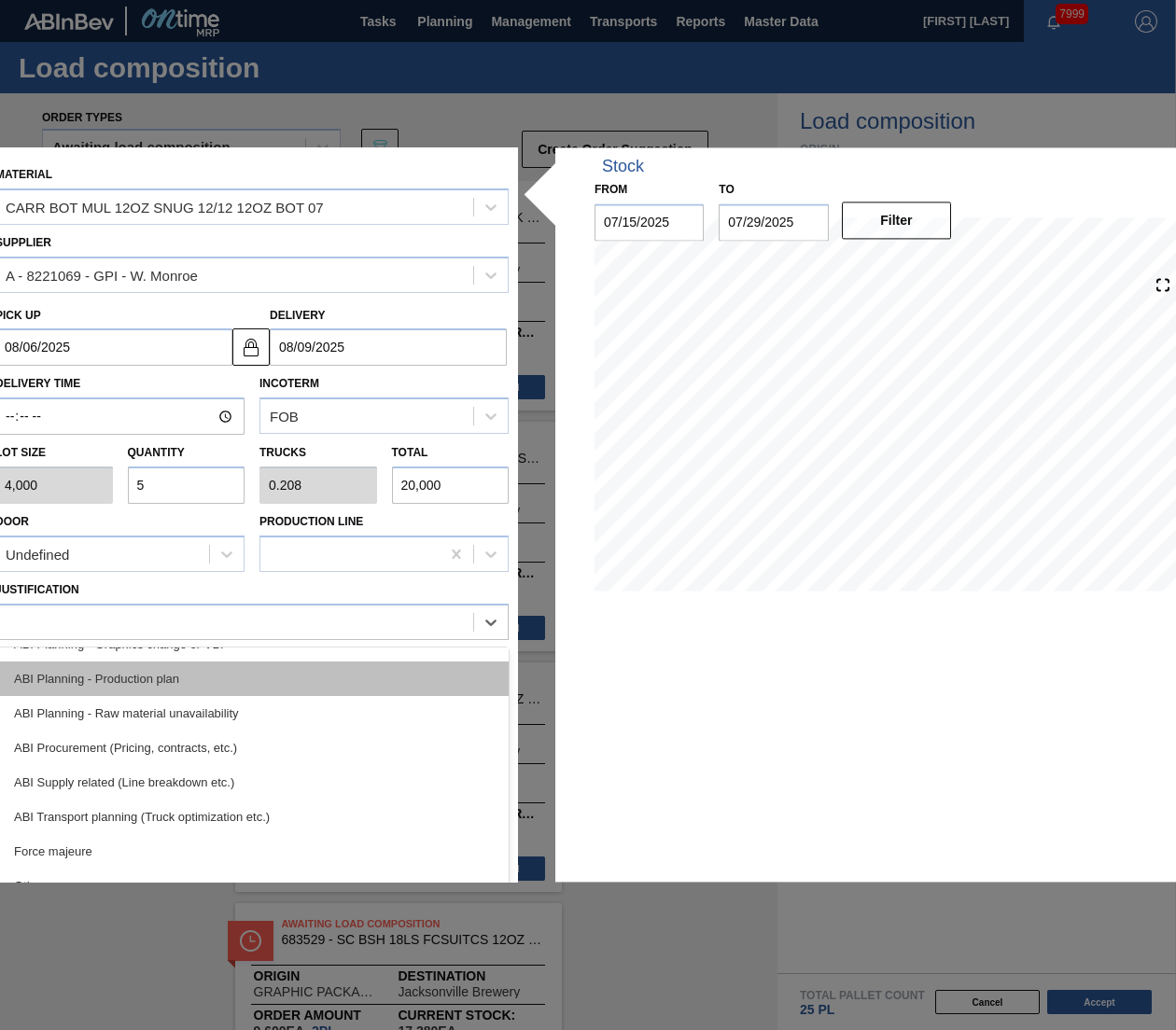 scroll, scrollTop: 164, scrollLeft: 0, axis: vertical 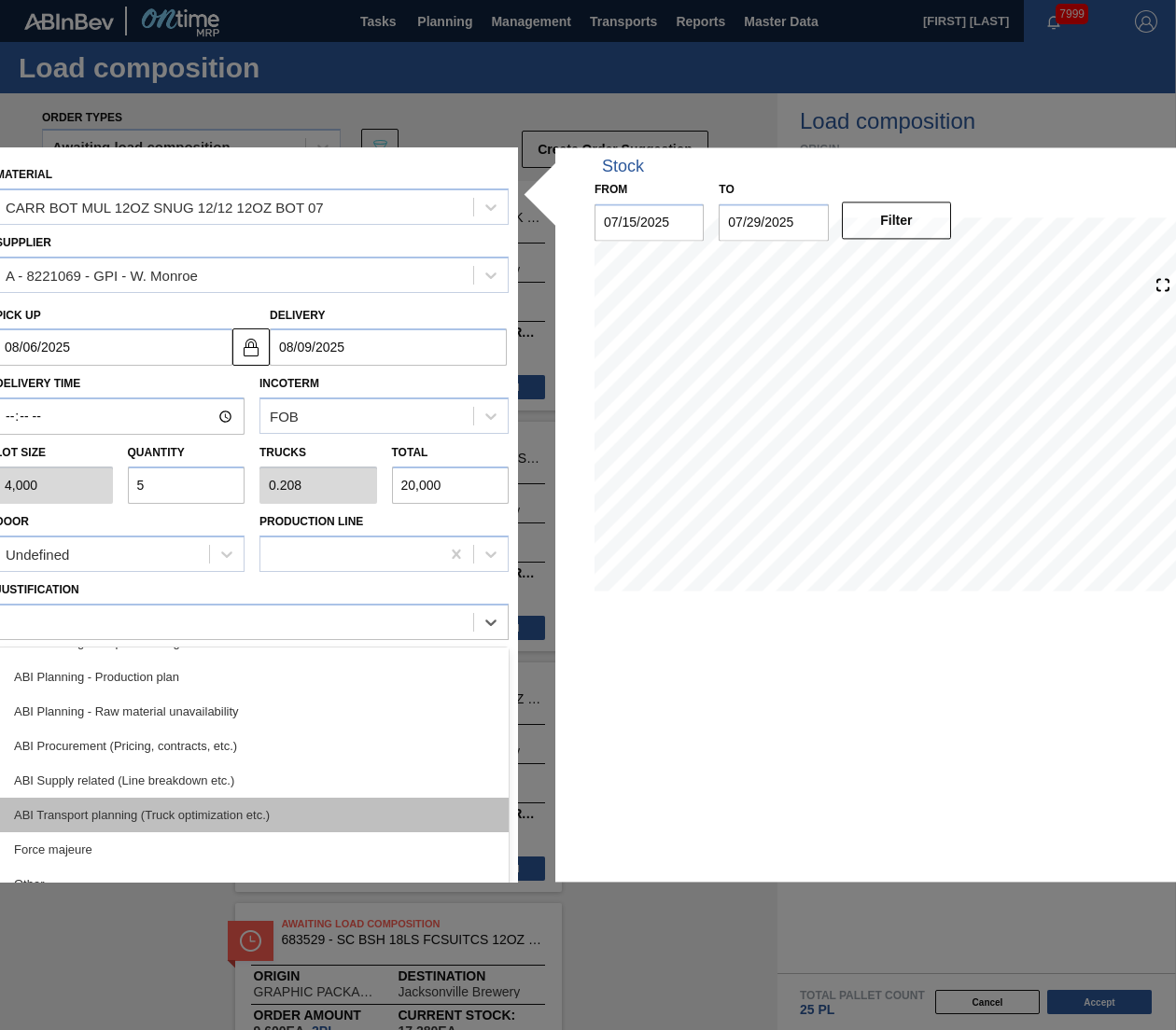 click on "ABI Transport planning (Truck optimization etc.)" at bounding box center (252, 814) 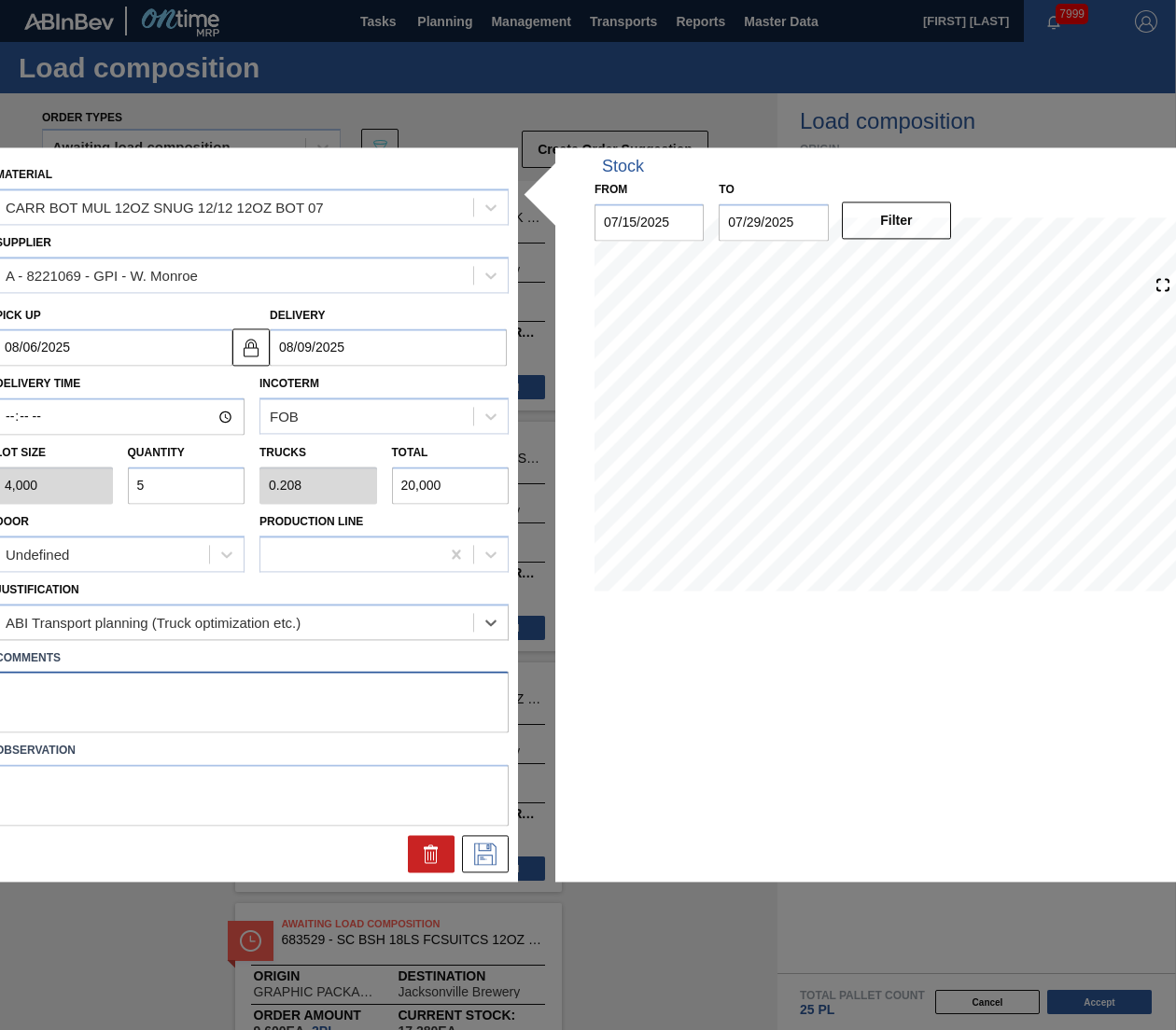 click at bounding box center [252, 703] 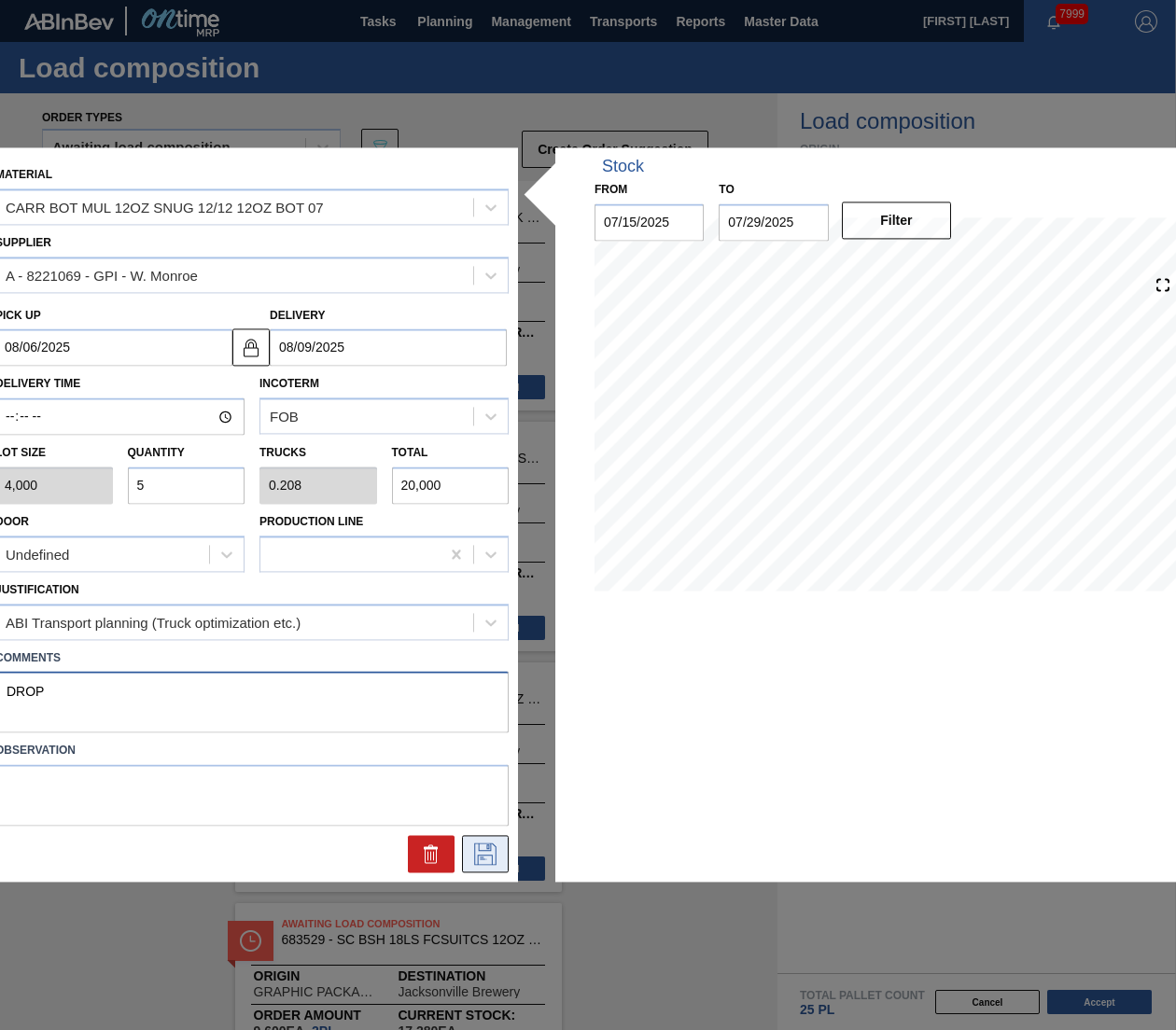 type on "DROP" 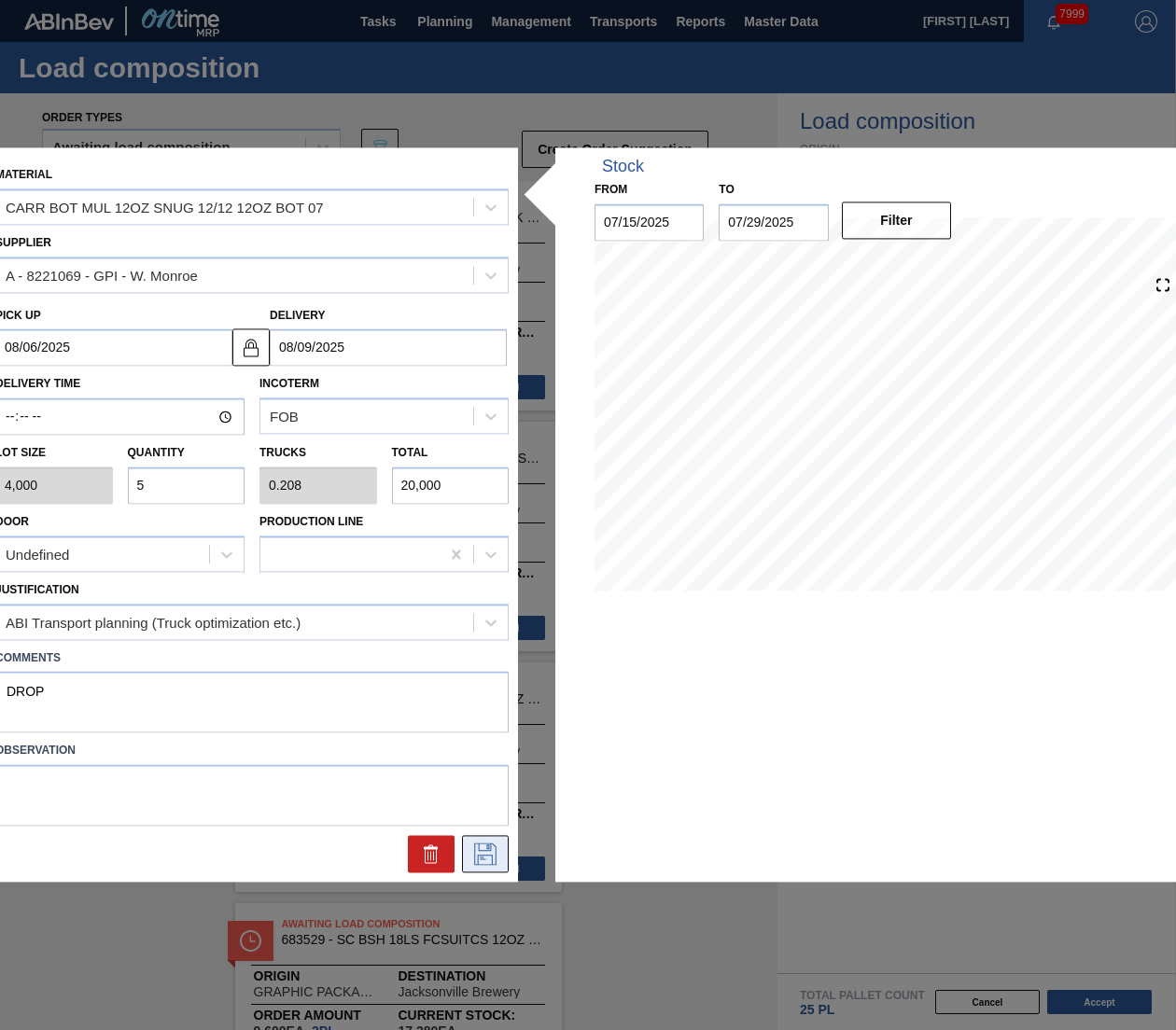 click 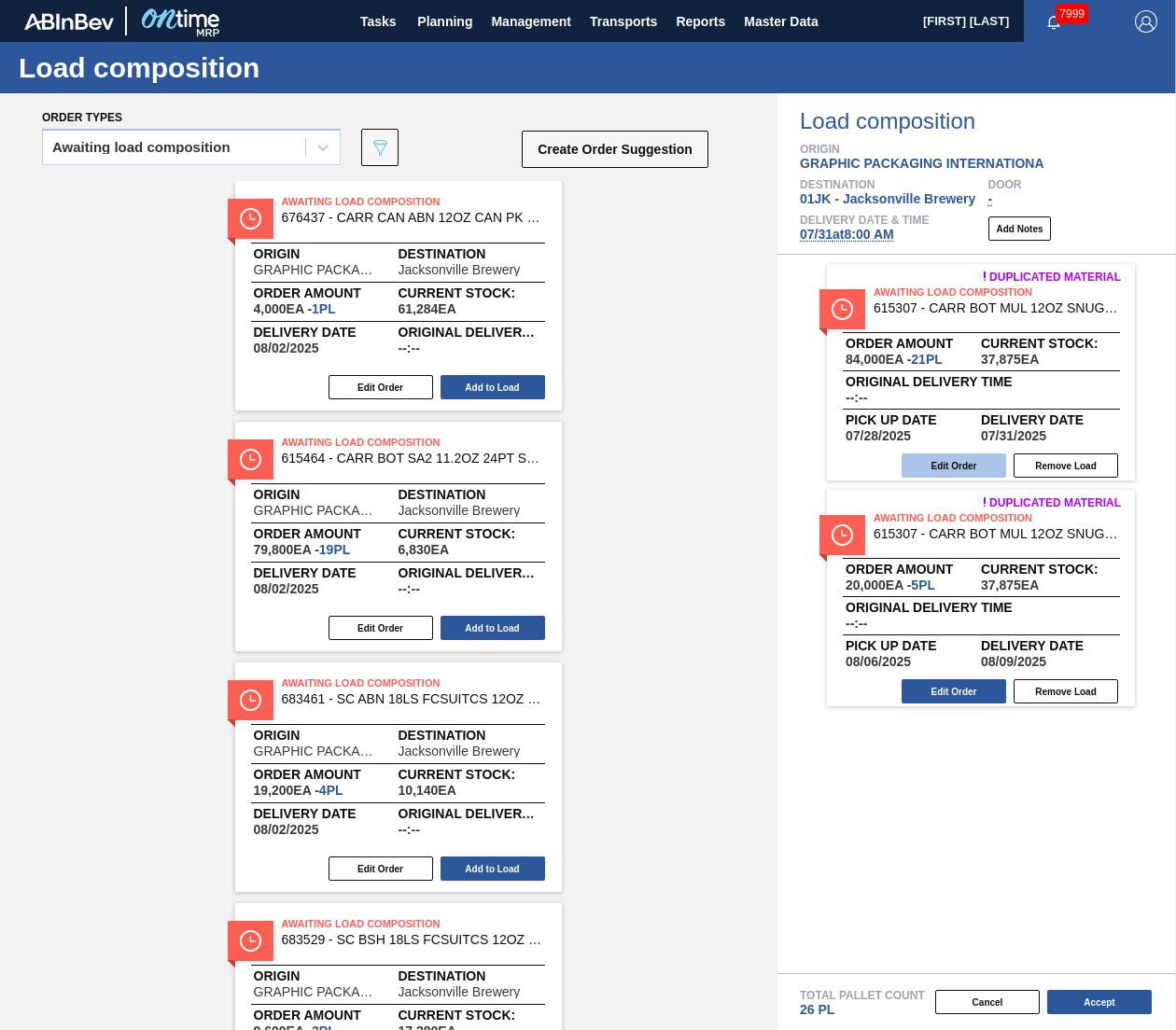 click on "Edit Order" at bounding box center (954, 466) 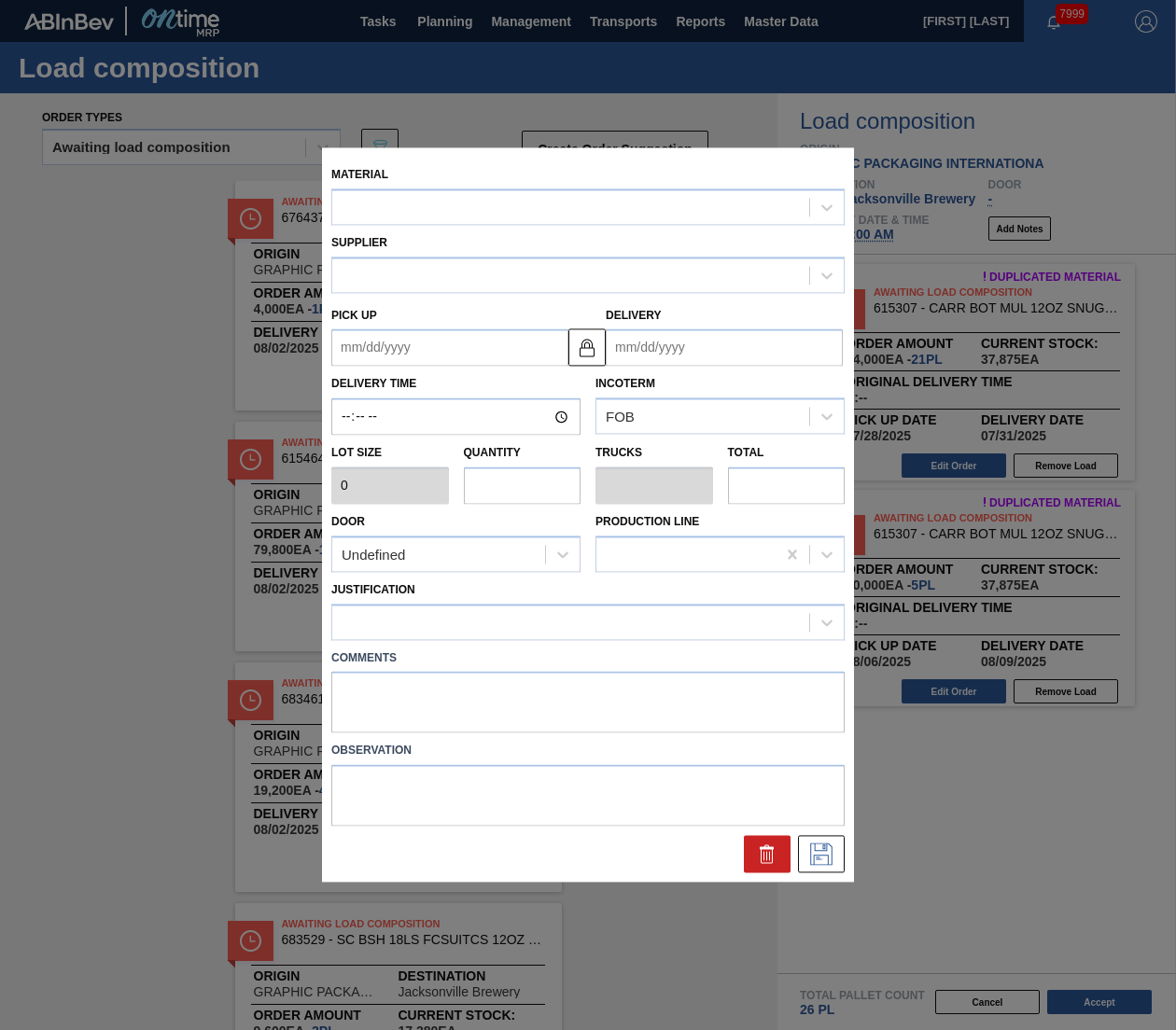 type on "4,000" 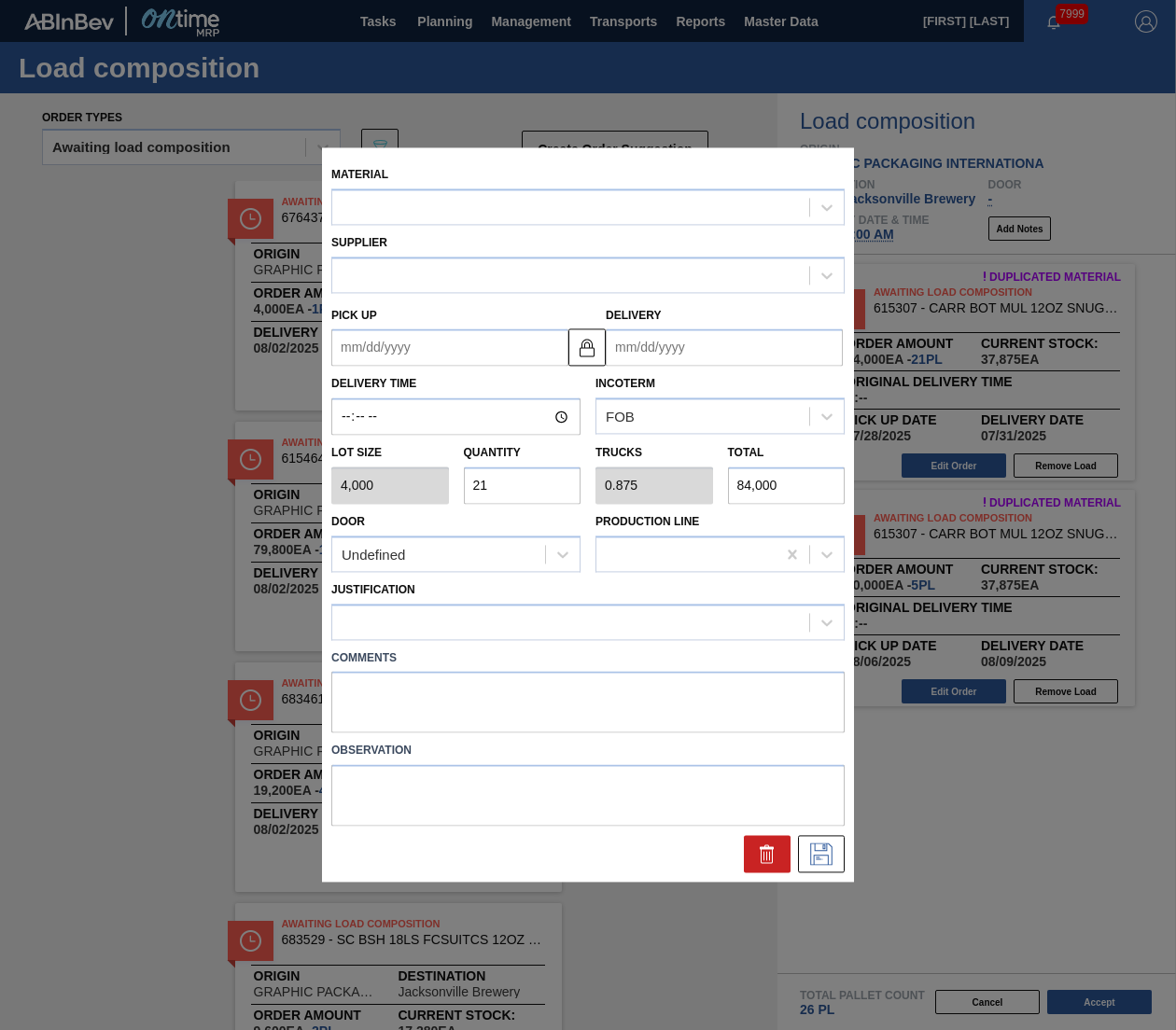 type on "07/28/2025" 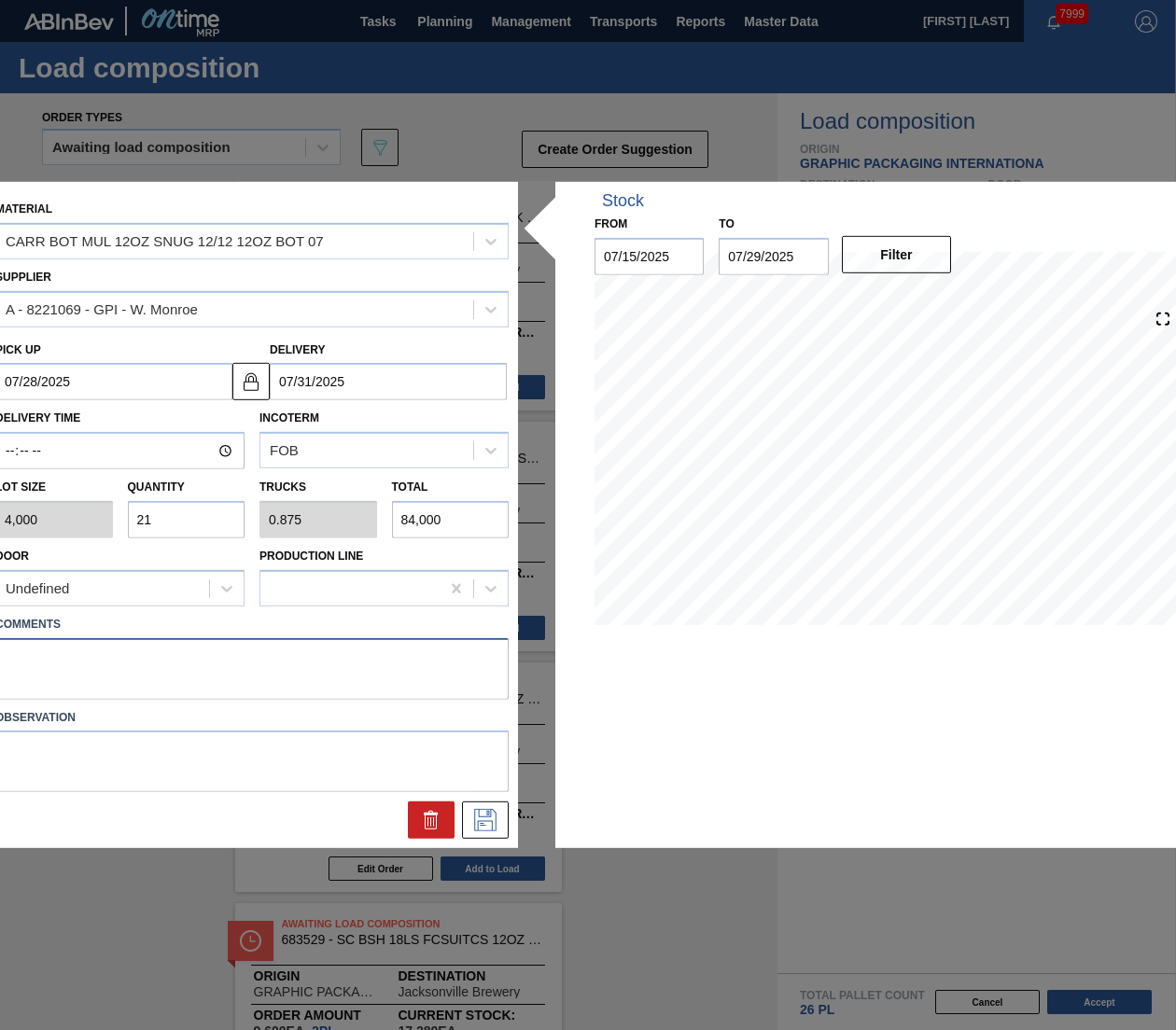 click at bounding box center [252, 668] 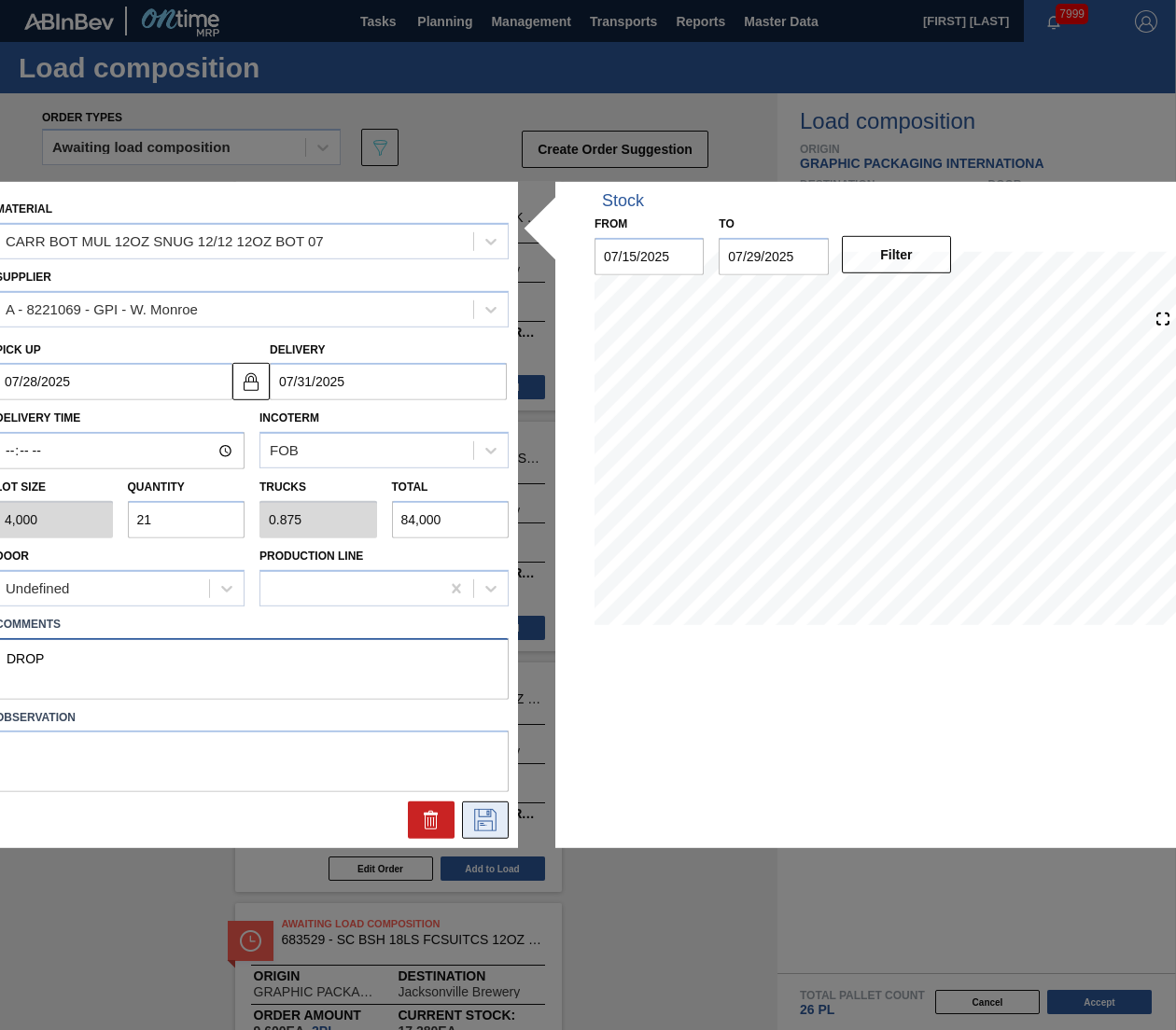 type on "DROP" 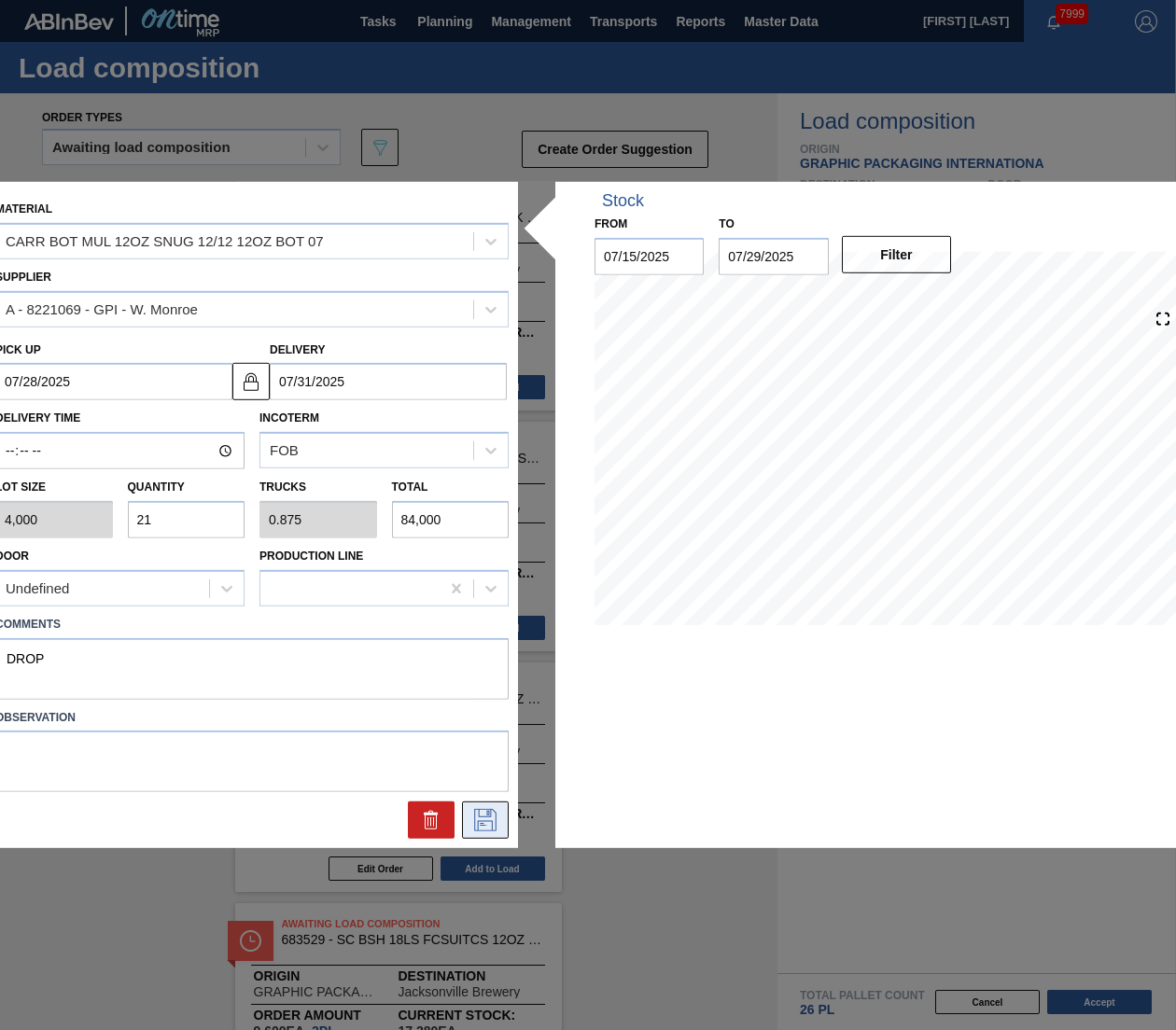click 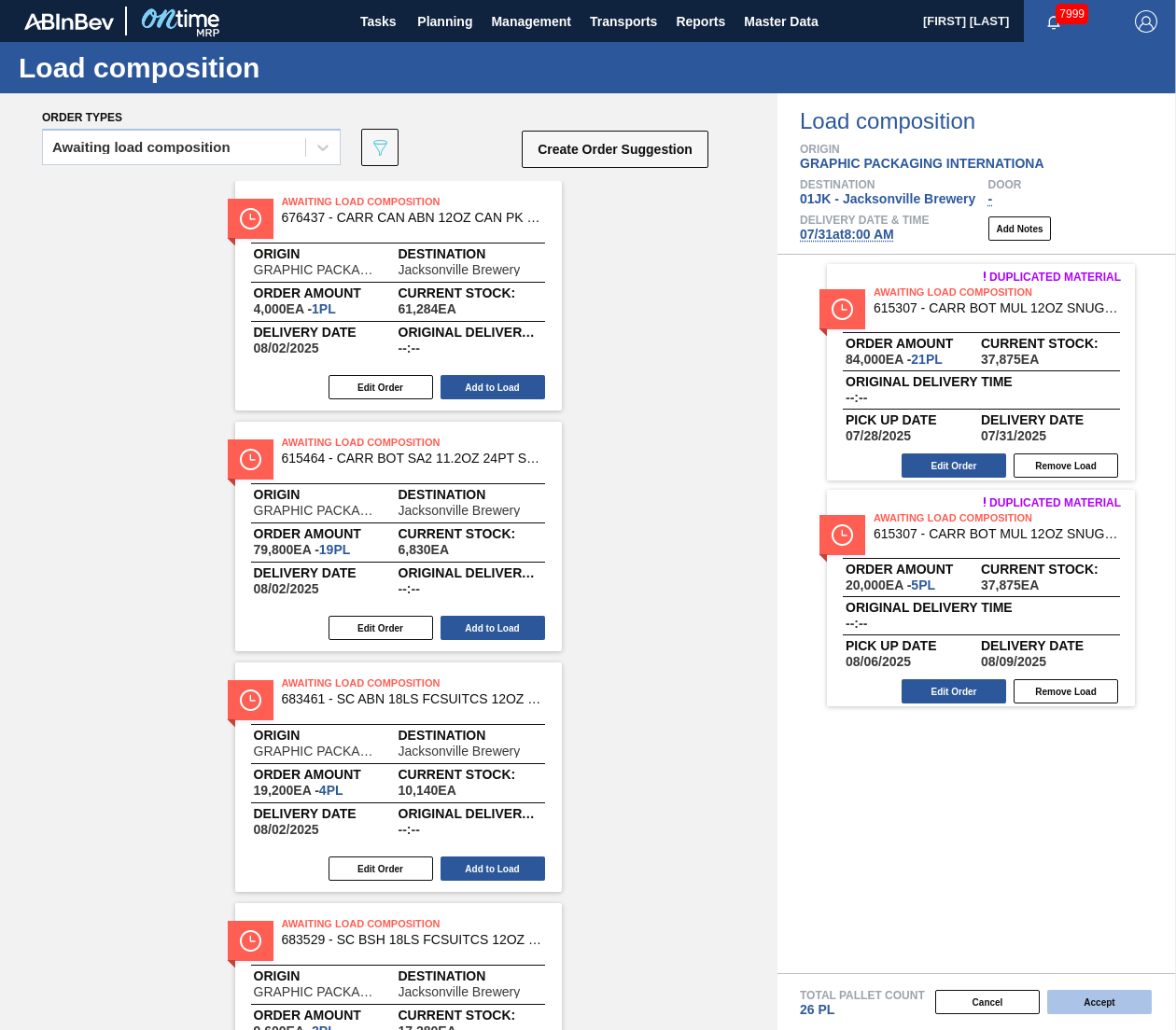 click on "Accept" at bounding box center (1099, 1002) 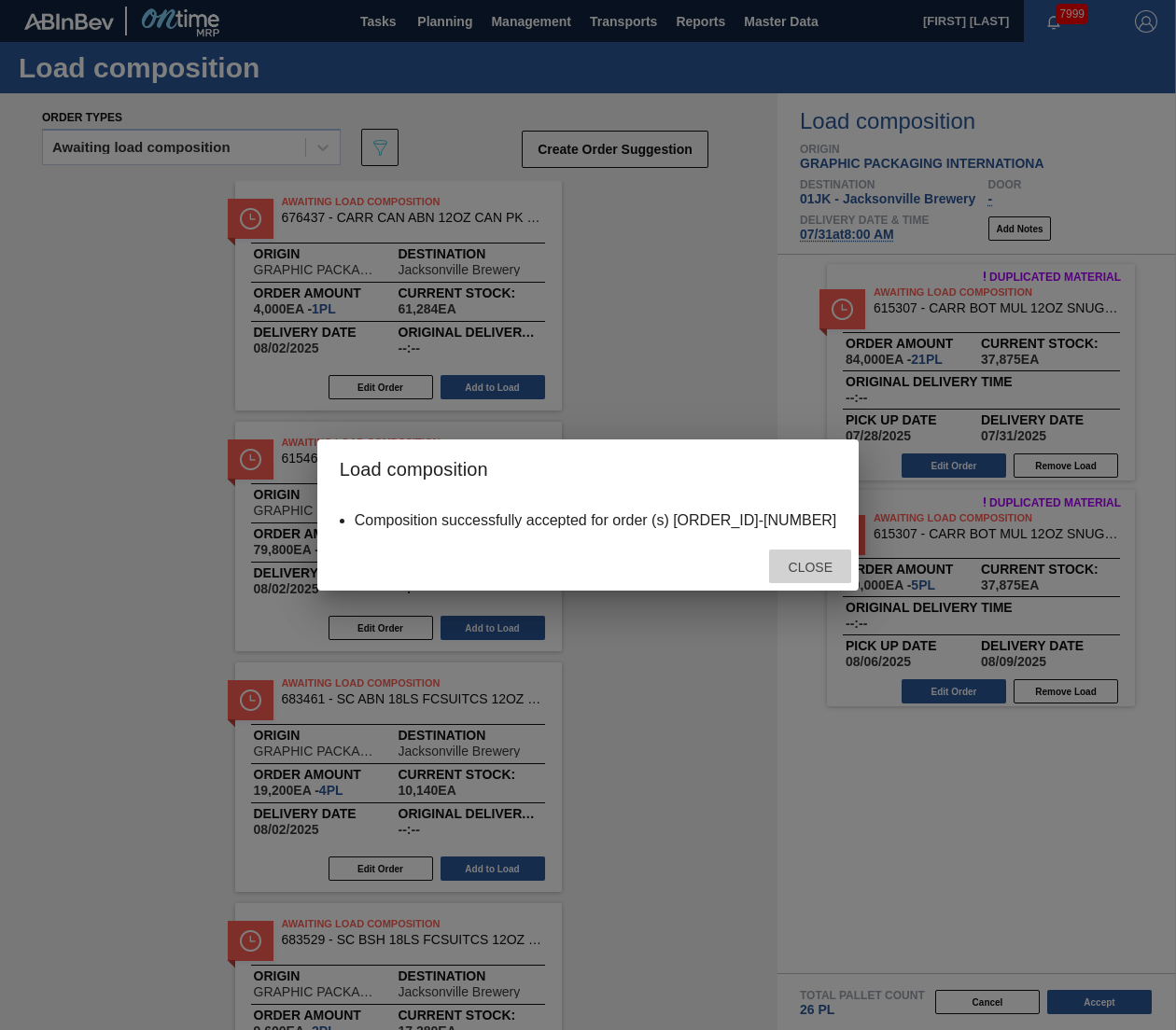 click on "Close" at bounding box center [810, 567] 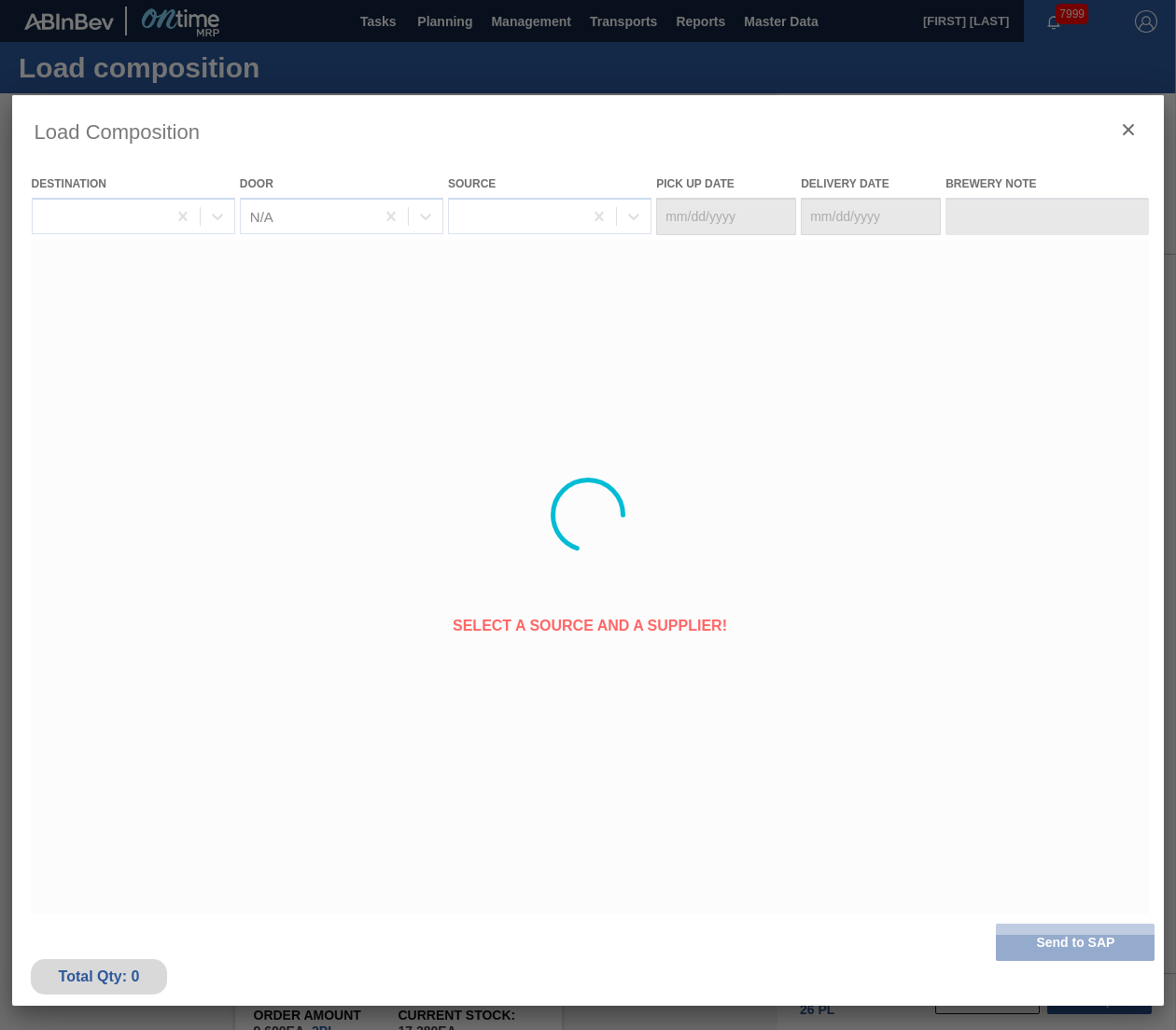 type on "07/28/2025" 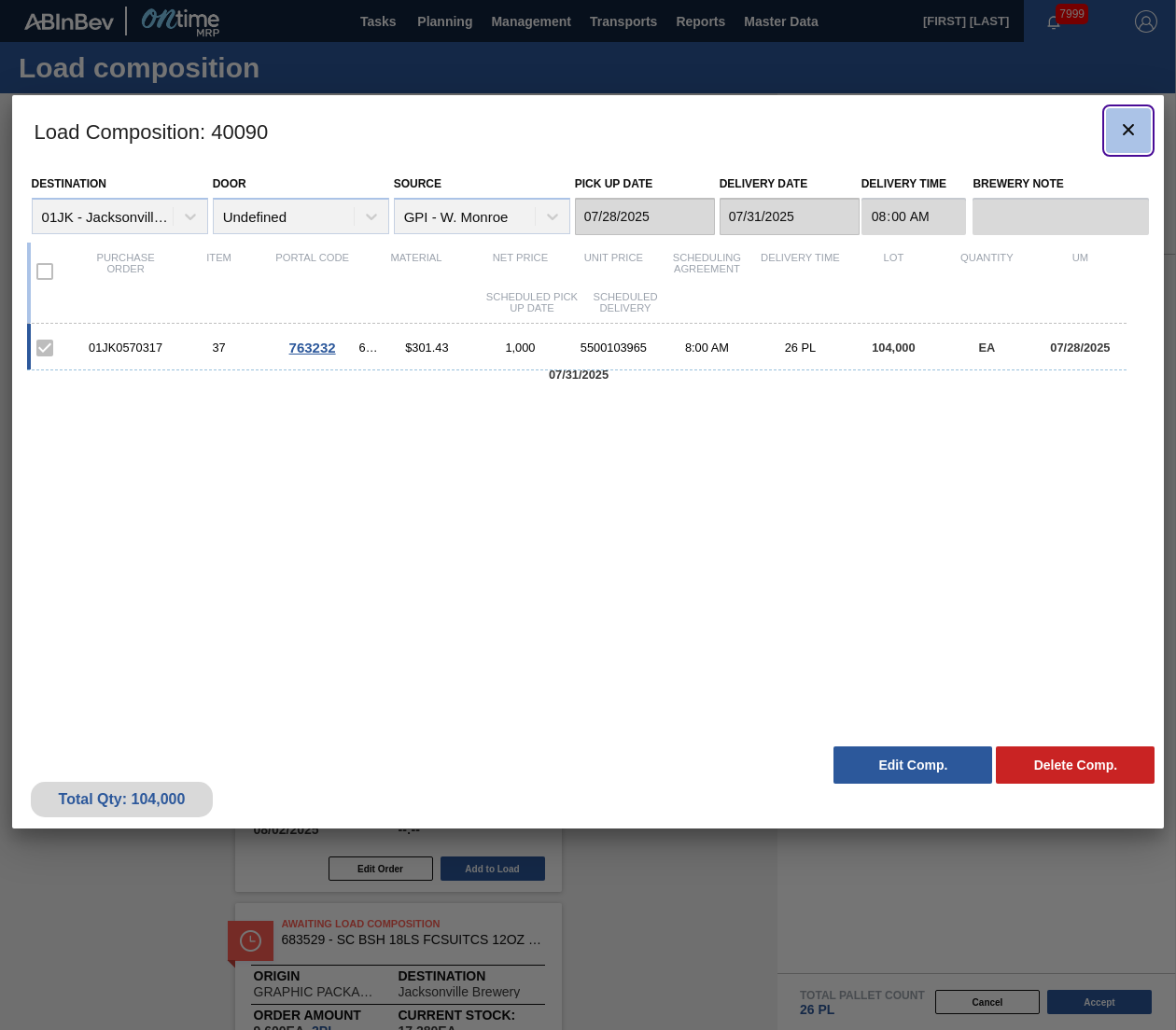 click at bounding box center [1128, 131] 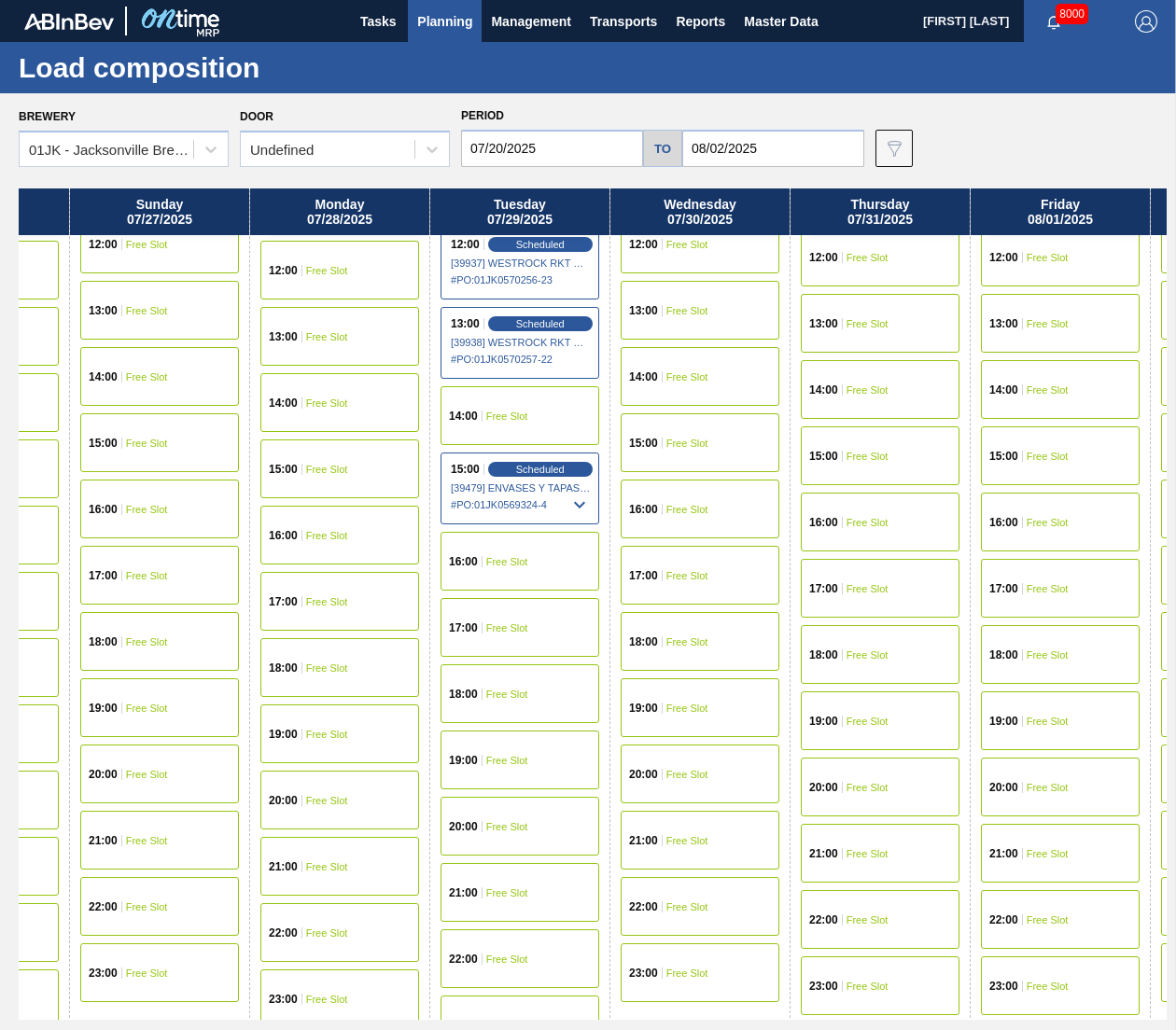 scroll, scrollTop: 817, scrollLeft: 1210, axis: both 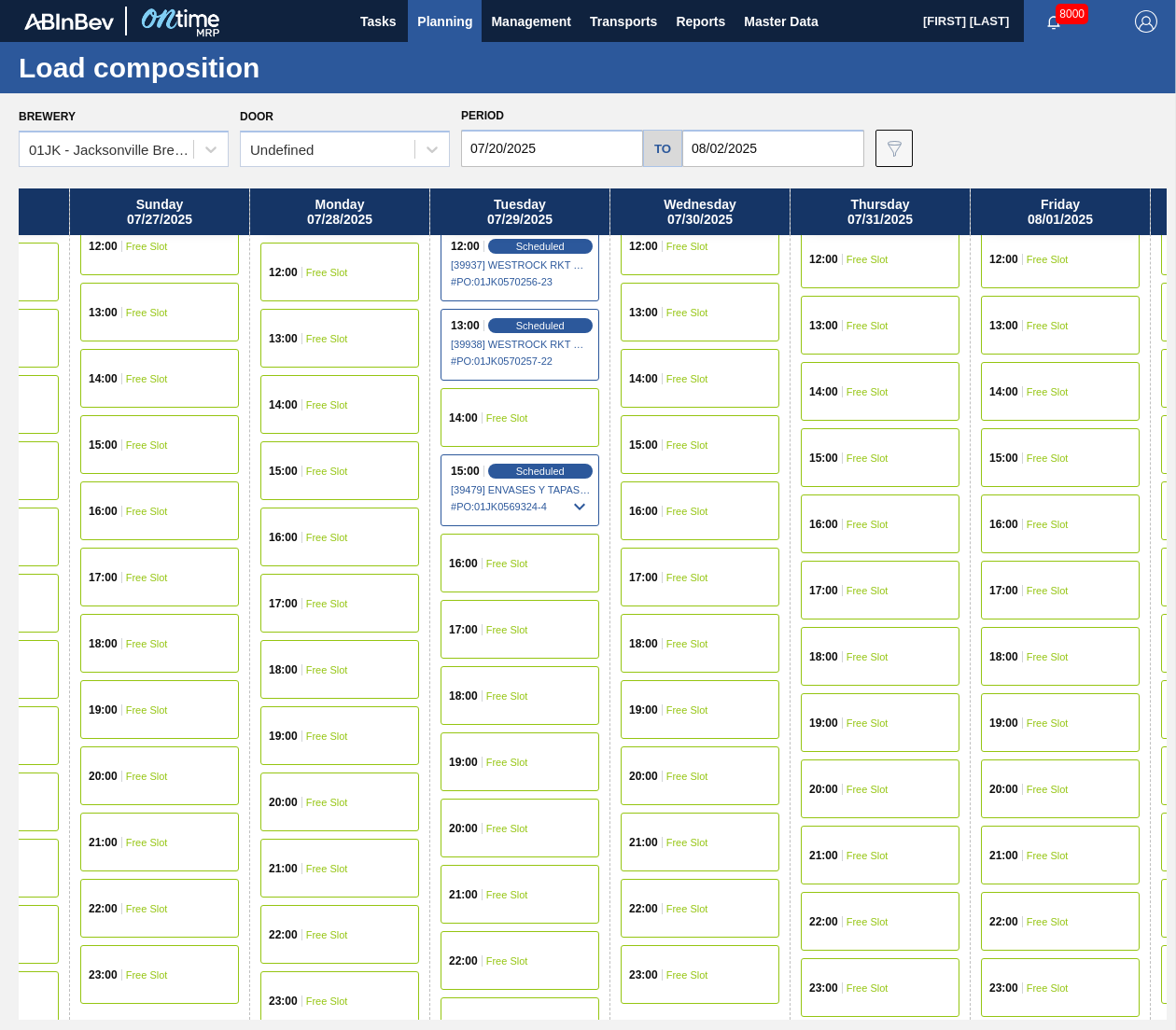 click on "Free Slot" at bounding box center [507, 696] 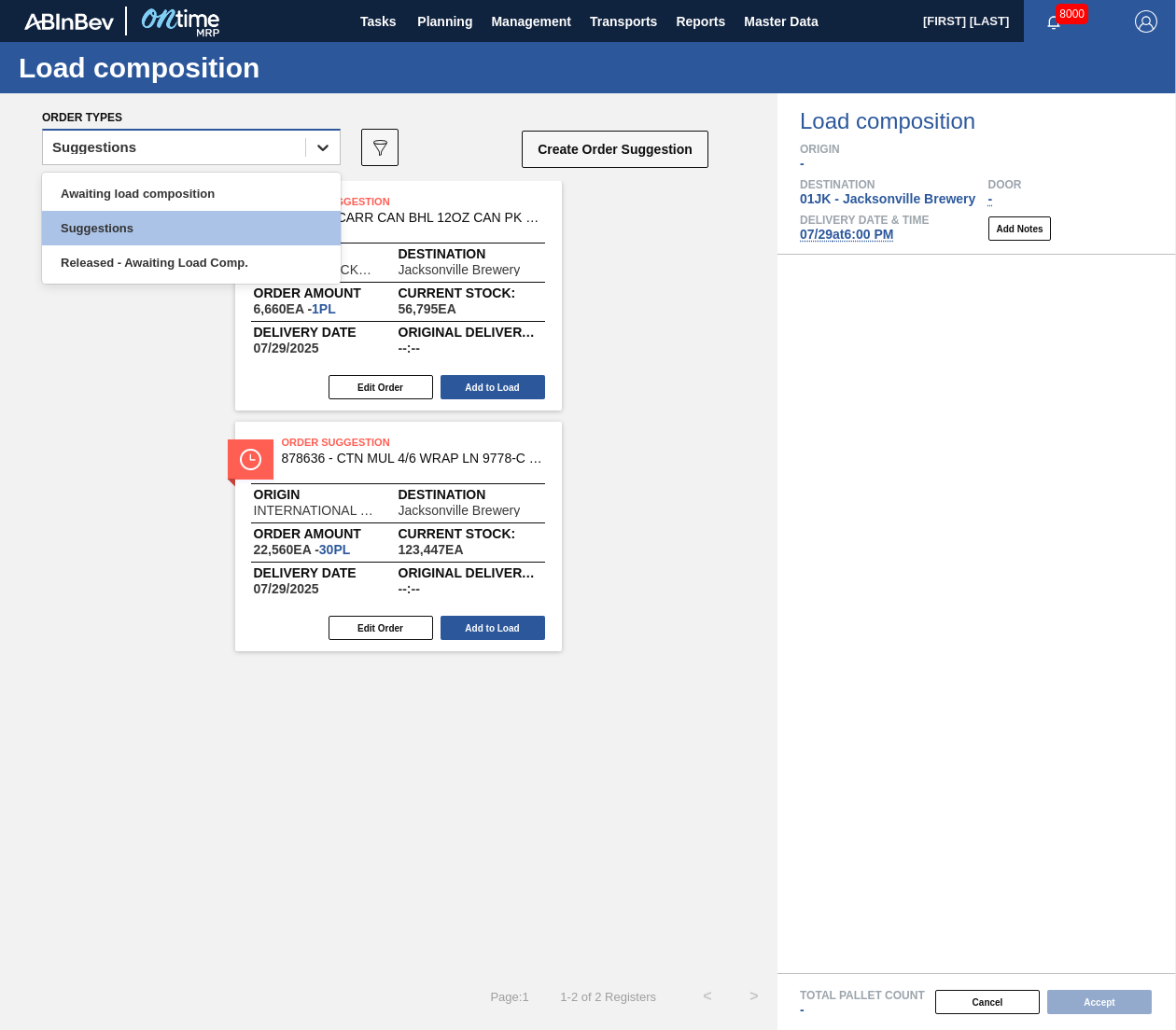click at bounding box center (323, 147) 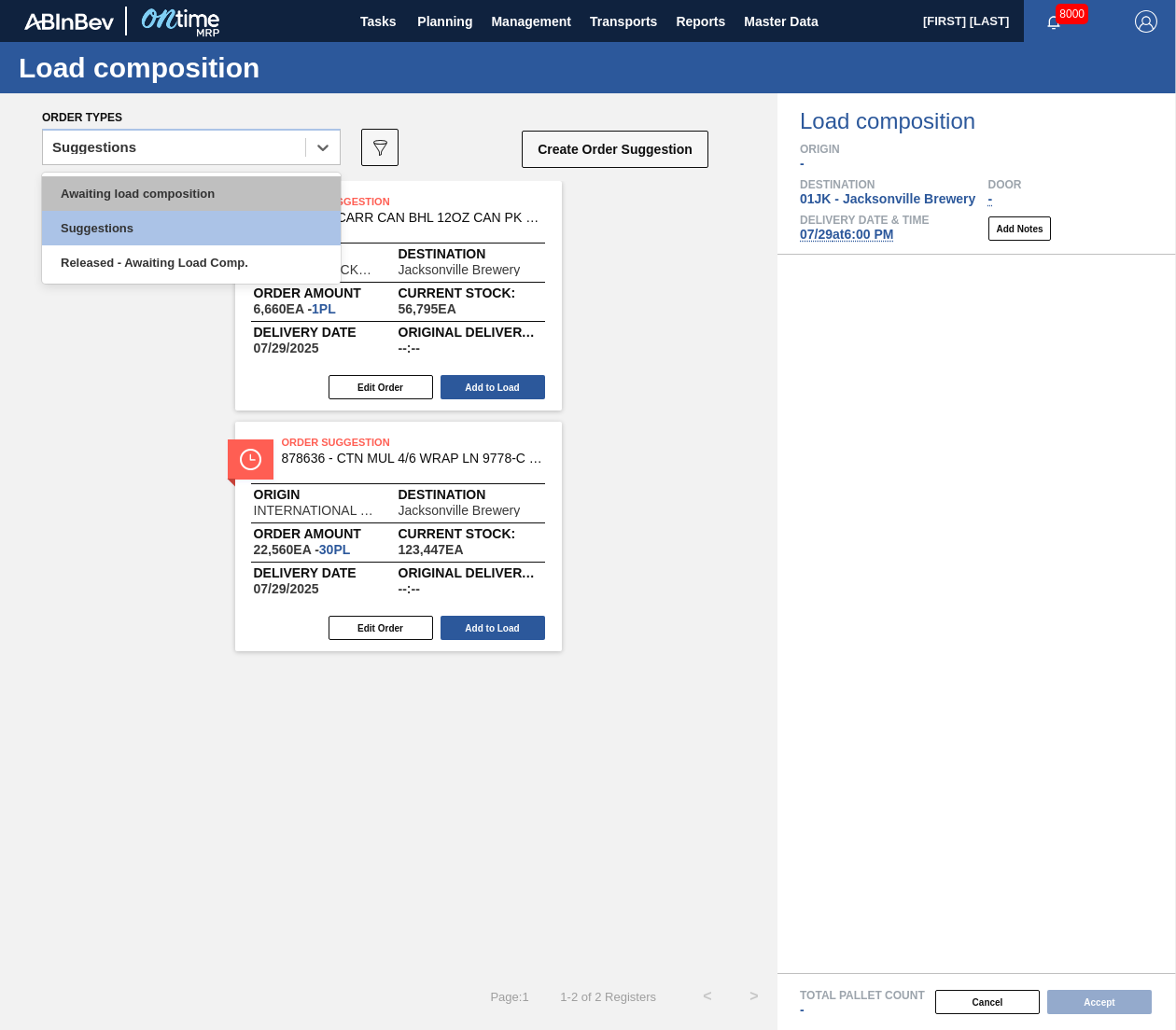click on "Awaiting load composition" at bounding box center [191, 193] 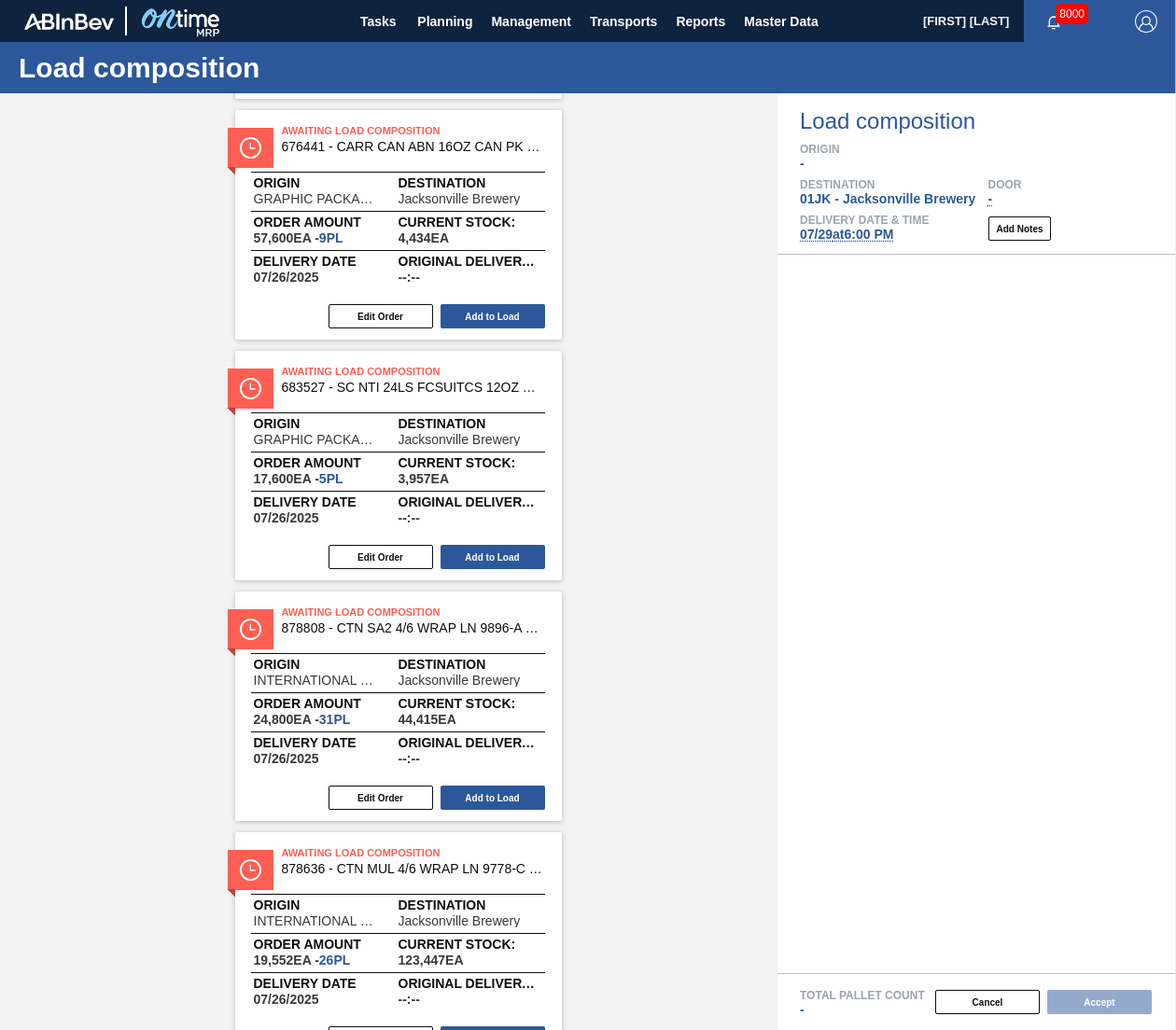 scroll, scrollTop: 3202, scrollLeft: 0, axis: vertical 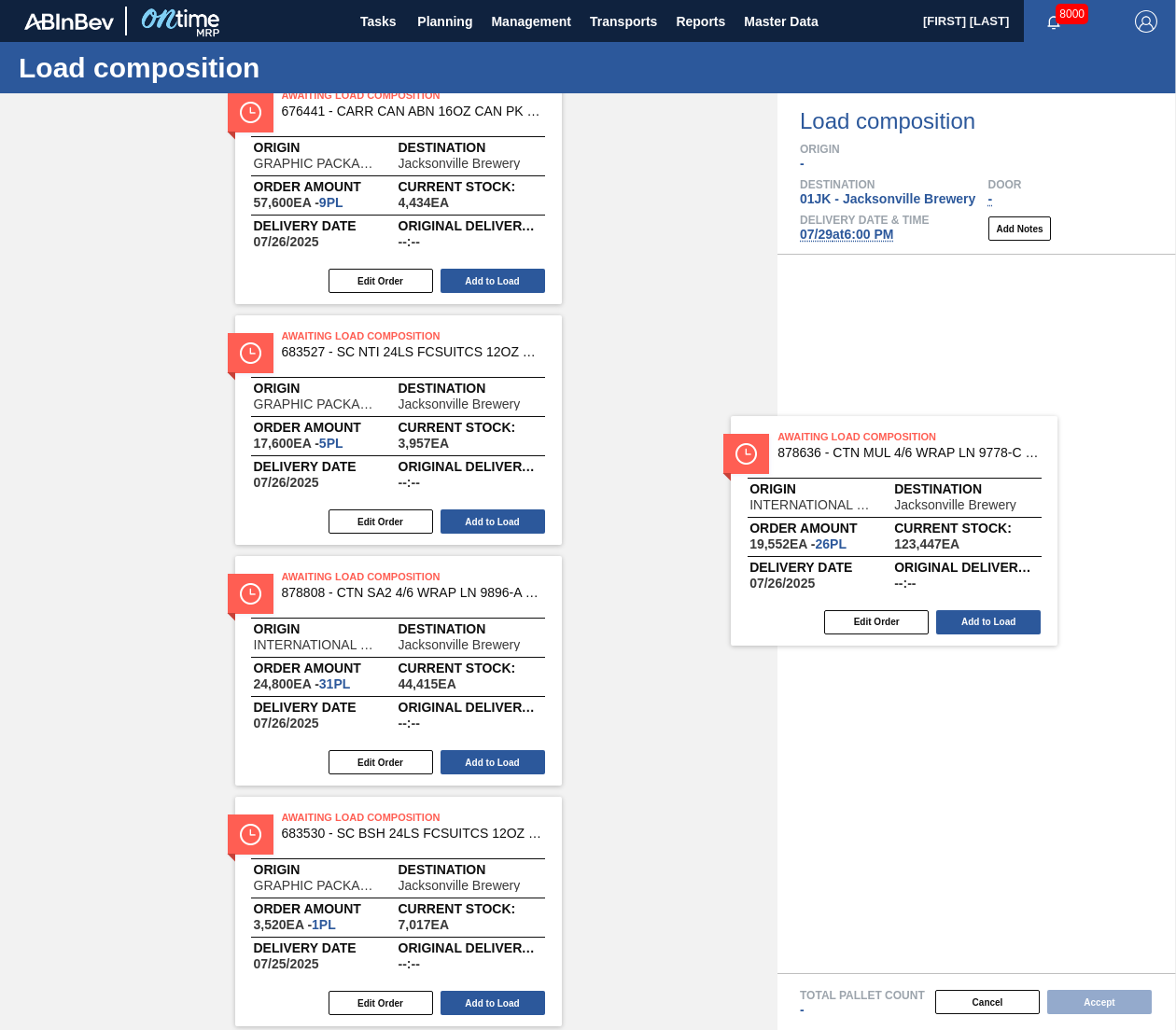 drag, startPoint x: 430, startPoint y: 914, endPoint x: 942, endPoint y: 489, distance: 665.4089 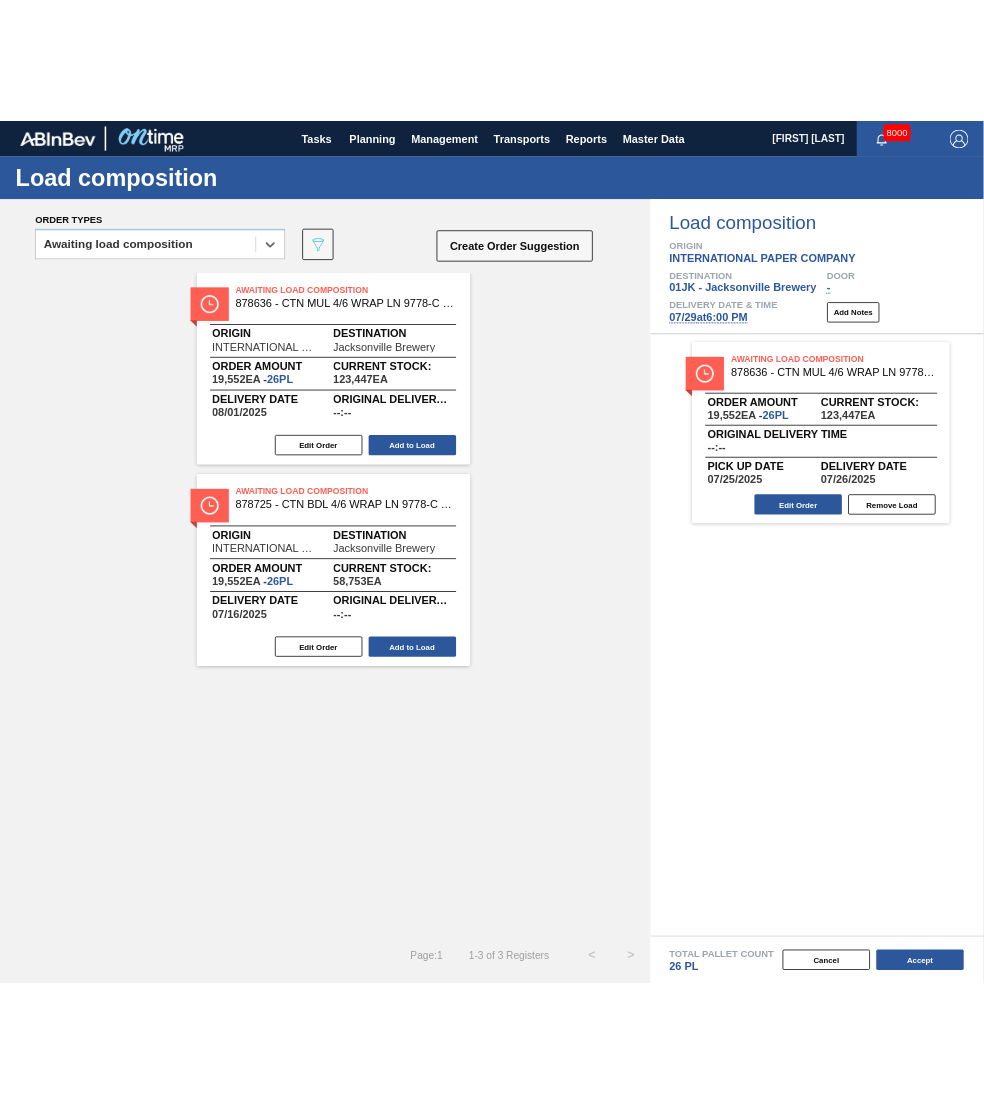 scroll, scrollTop: 0, scrollLeft: 0, axis: both 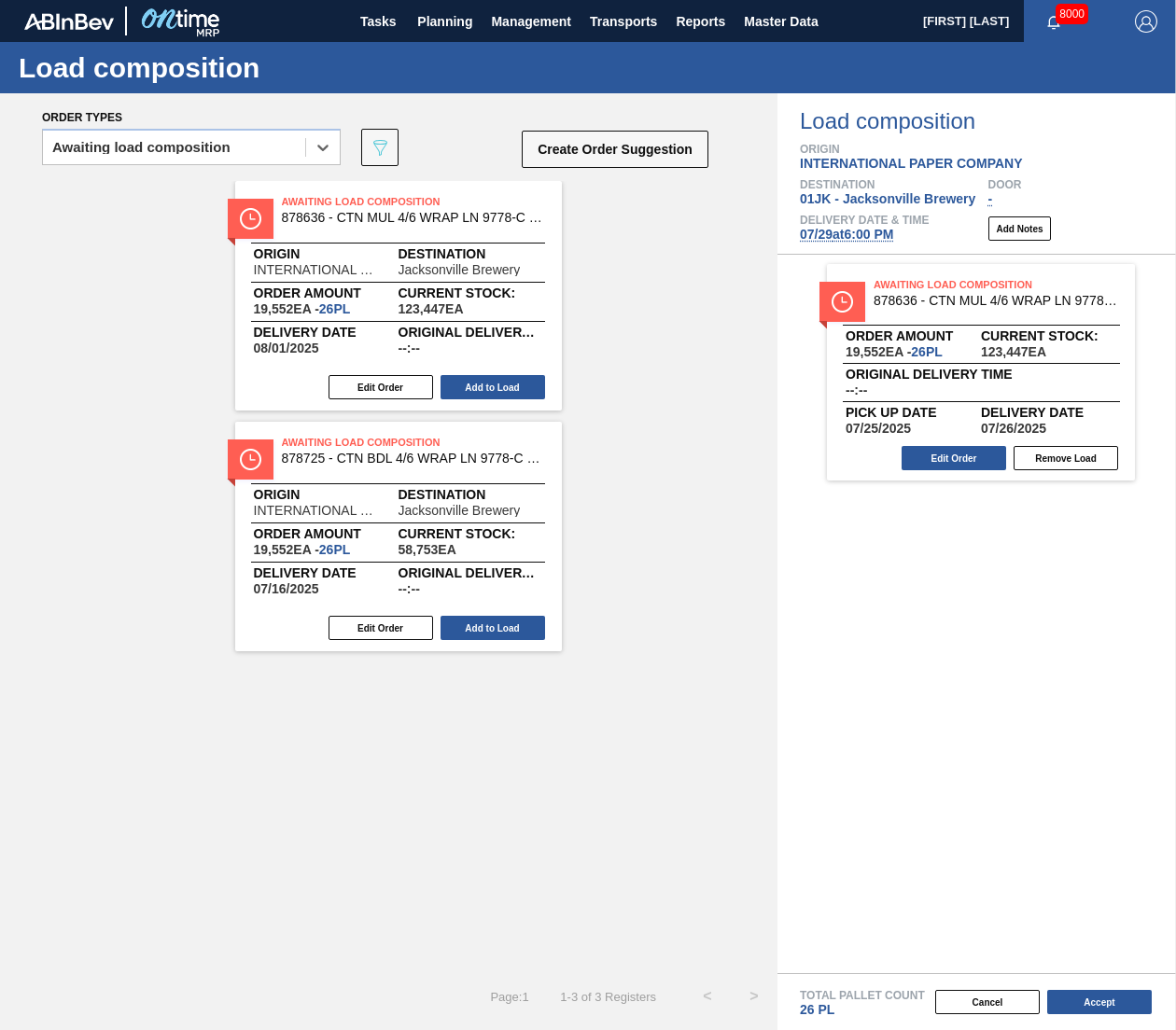 click on "Awaiting Load Composition [NUMBER] - [COMPANY_NAME] Destination [CITY] Brewery Order amount [NUMBER] EA    -  26 PL Current Stock:   [NUMBER] EA   Delivery Date [DATE] Original delivery time --:-- Edit Order Add to Load Awaiting Load Composition [NUMBER] - [COMPANY_NAME] Destination [CITY] Brewery Order amount [NUMBER] EA    -  26 PL Current Stock:   [NUMBER] EA   Delivery Date [DATE] Original delivery time --:-- Edit Order Add to Load" at bounding box center [388, 416] 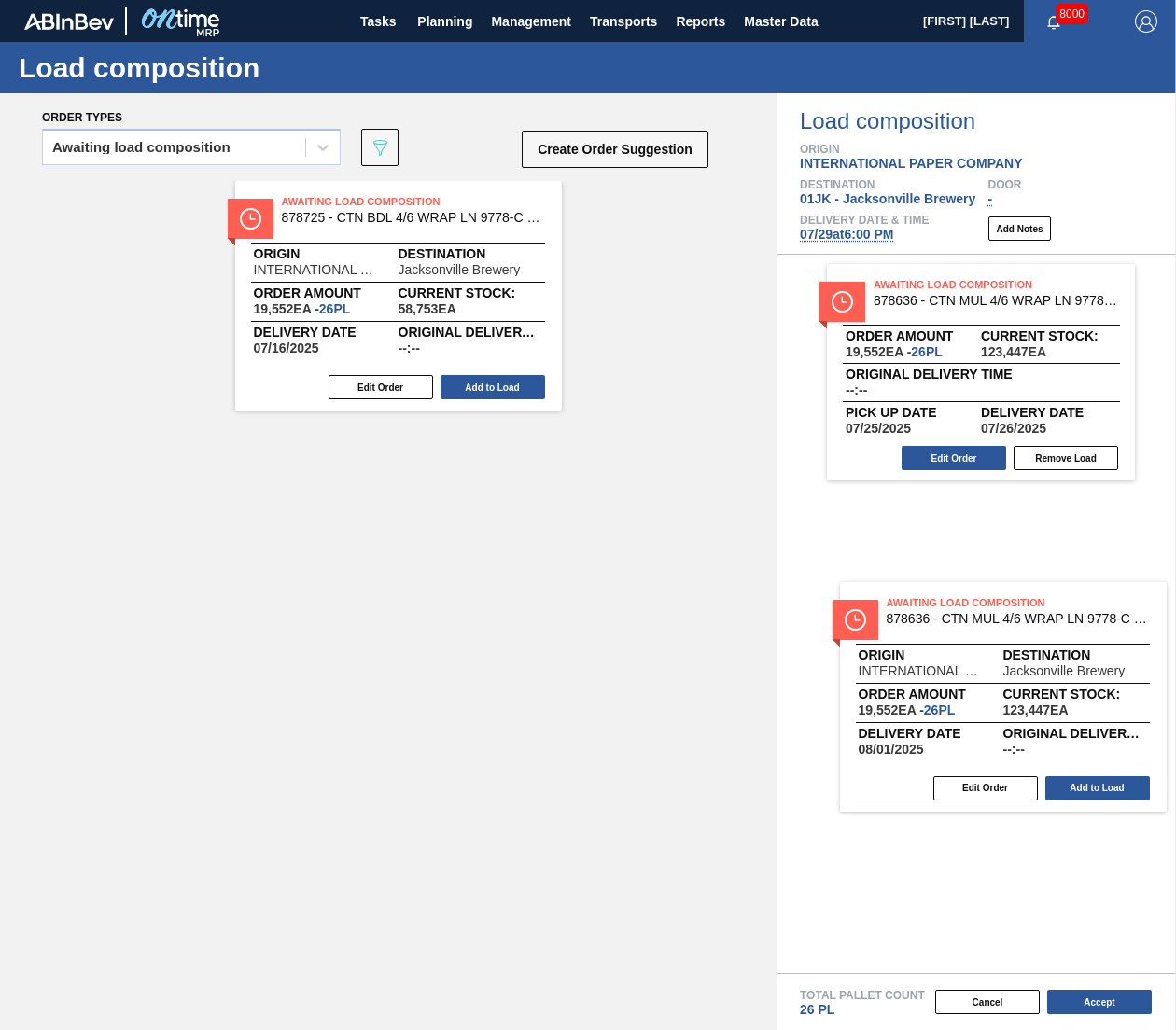 drag, startPoint x: 386, startPoint y: 249, endPoint x: 1001, endPoint y: 648, distance: 733.0934 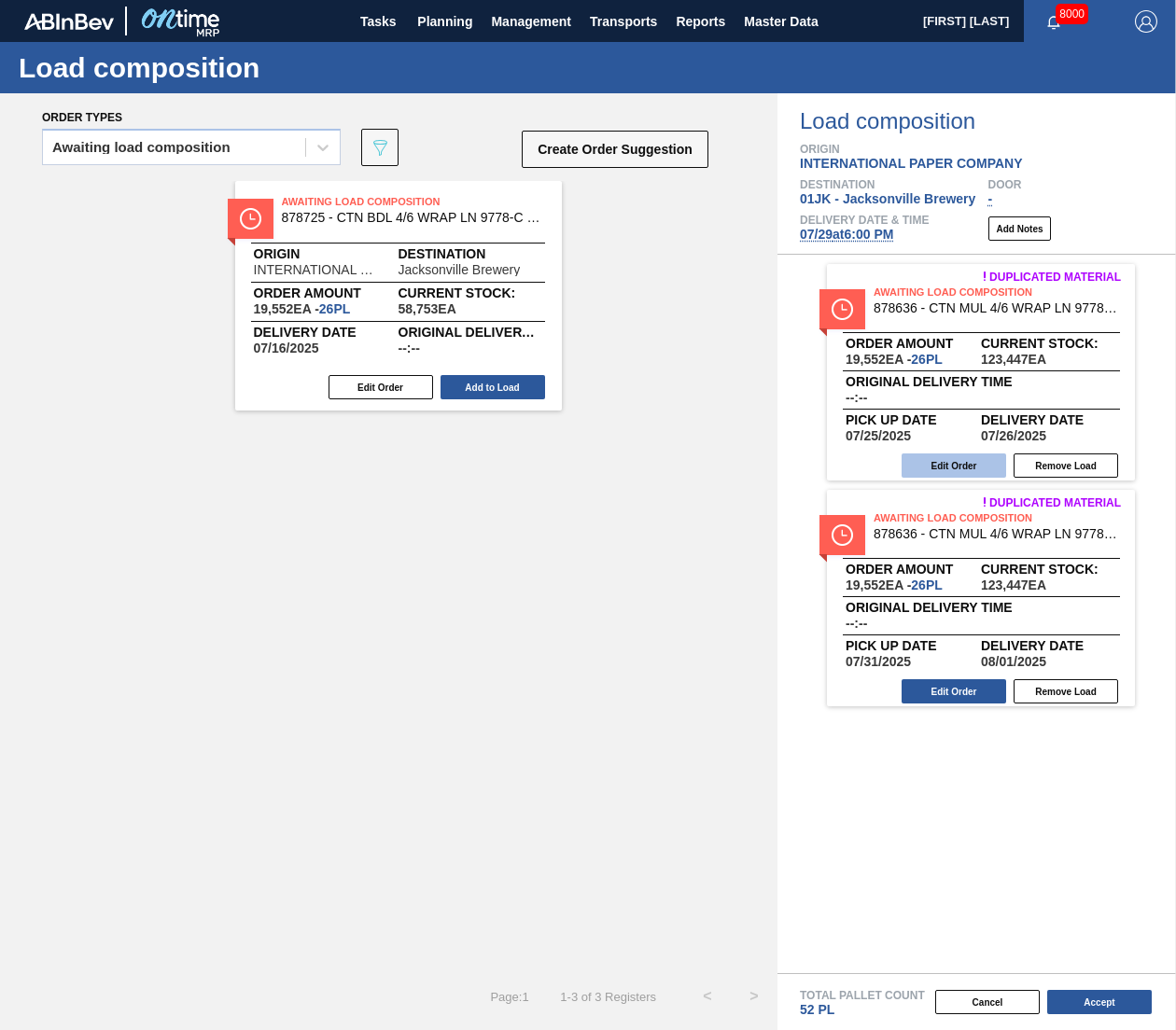 click on "Edit Order" at bounding box center [954, 466] 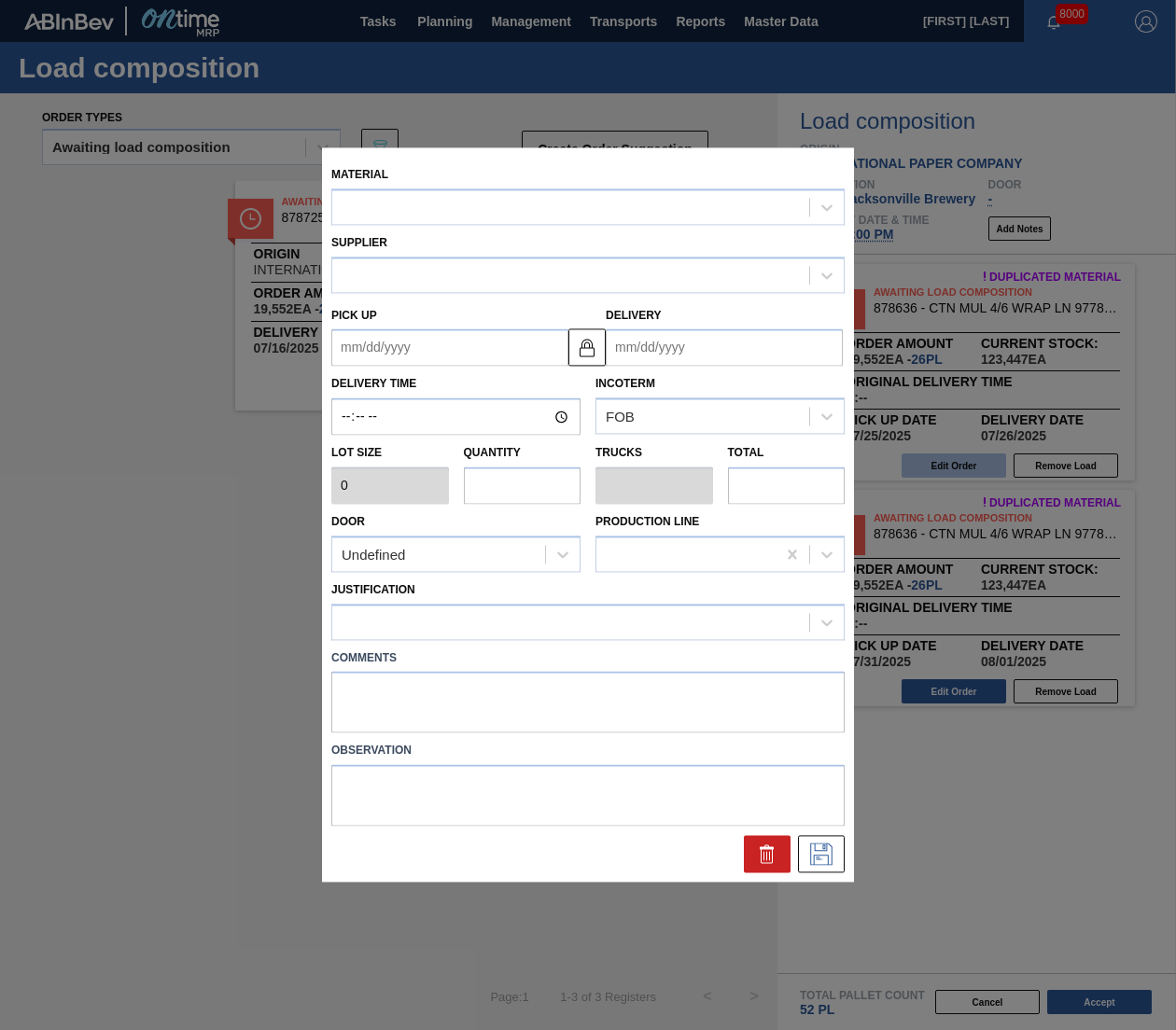 type on "752" 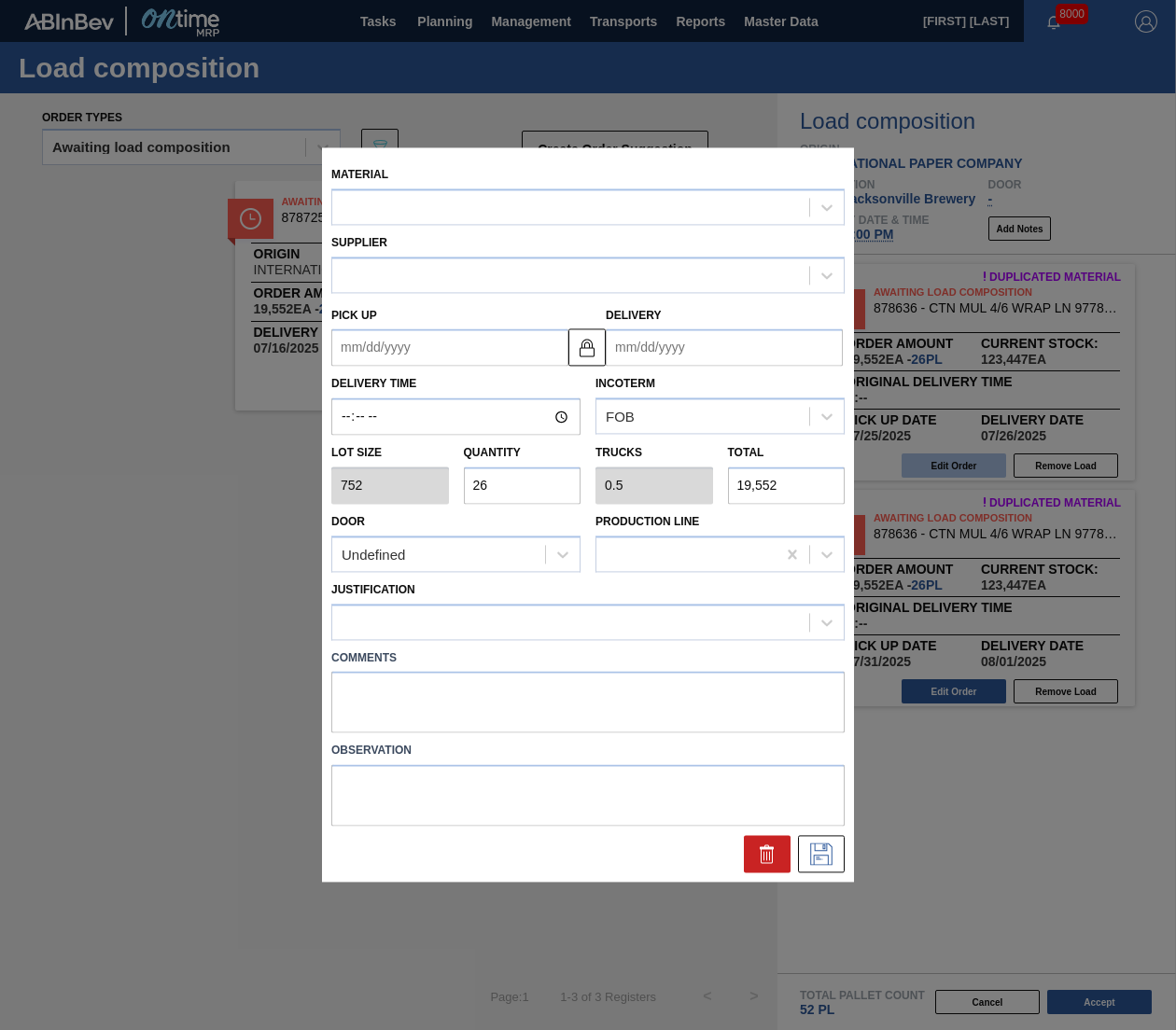 type on "07/25/2025" 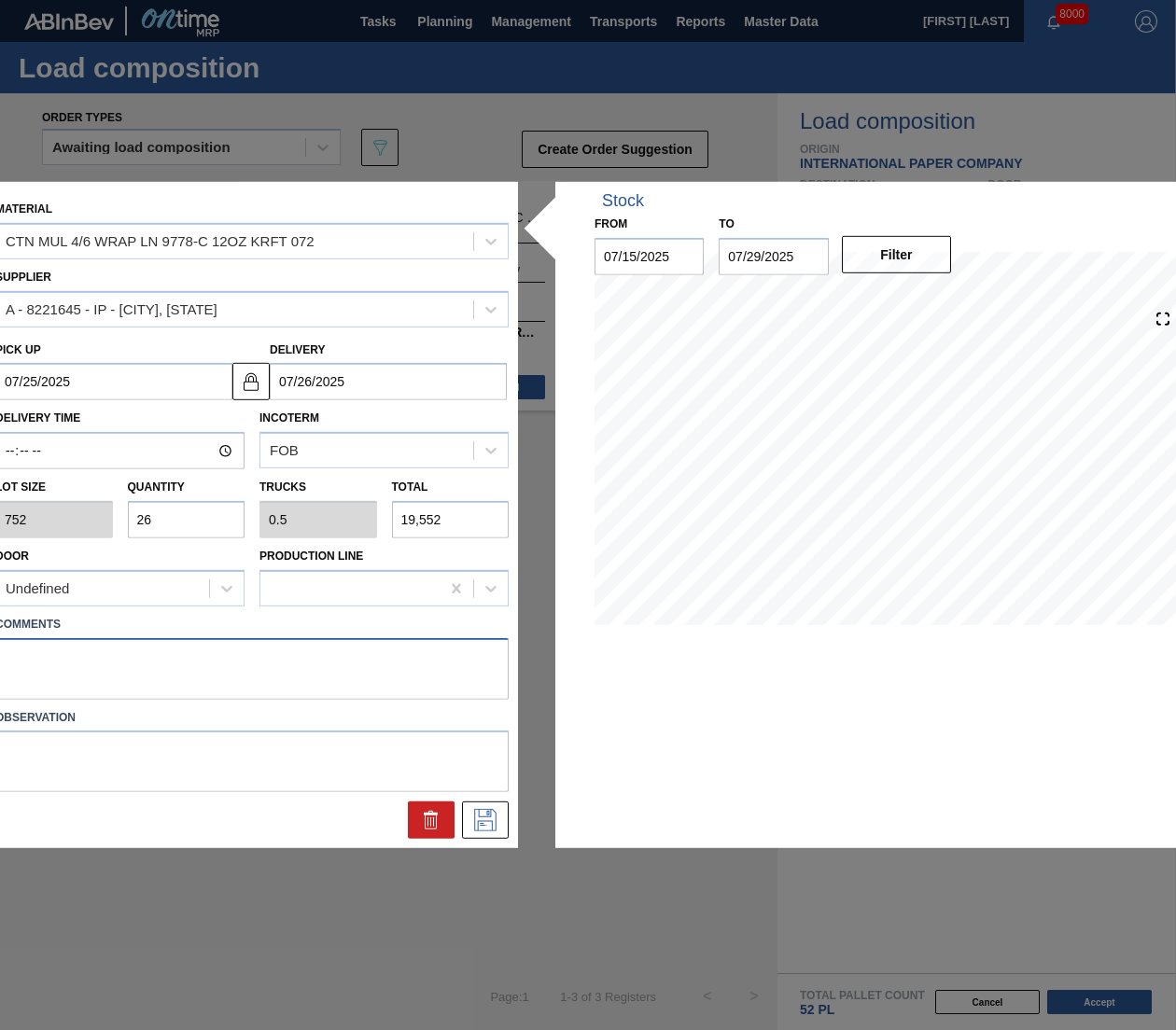 click at bounding box center (252, 668) 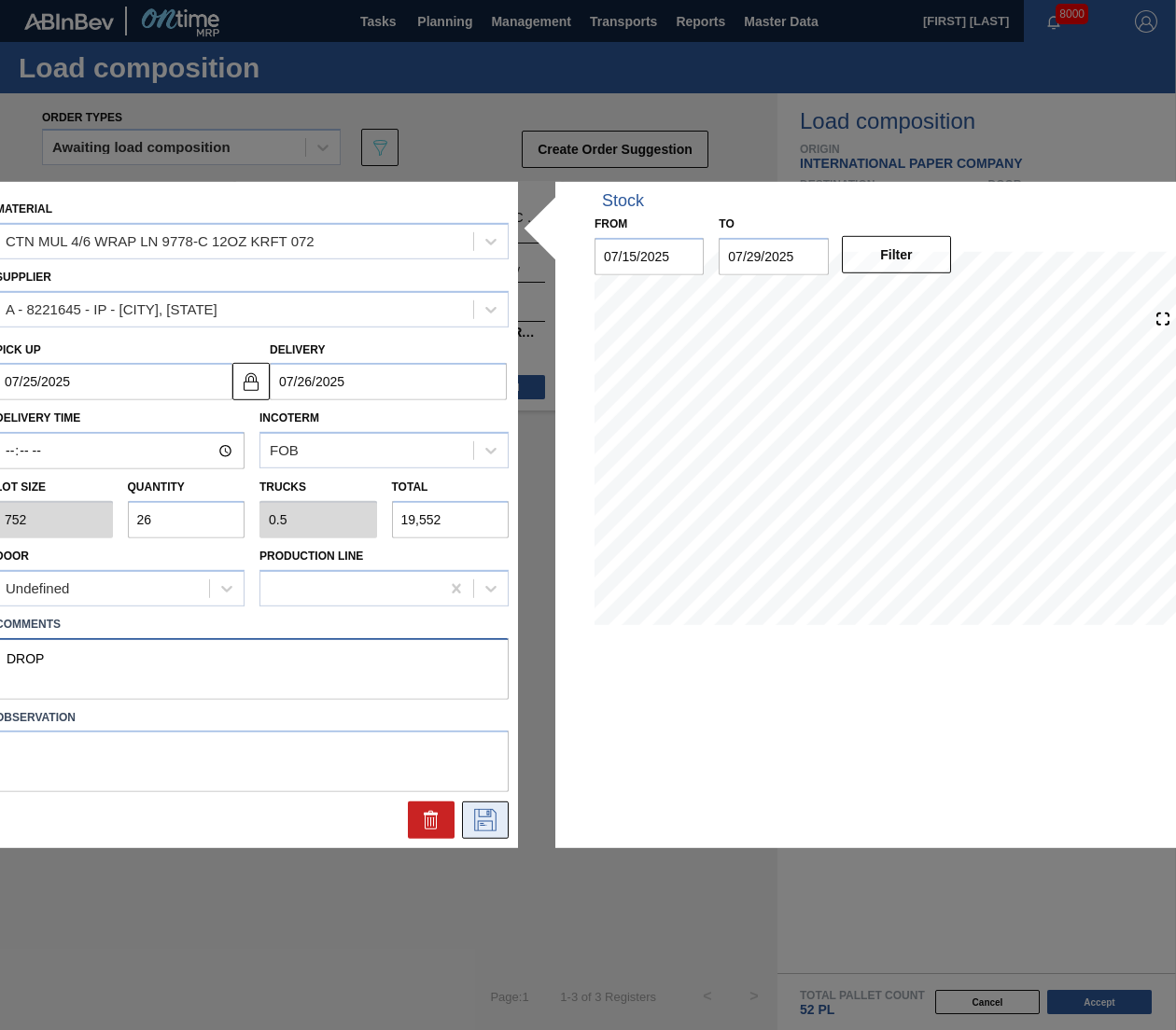 type on "DROP" 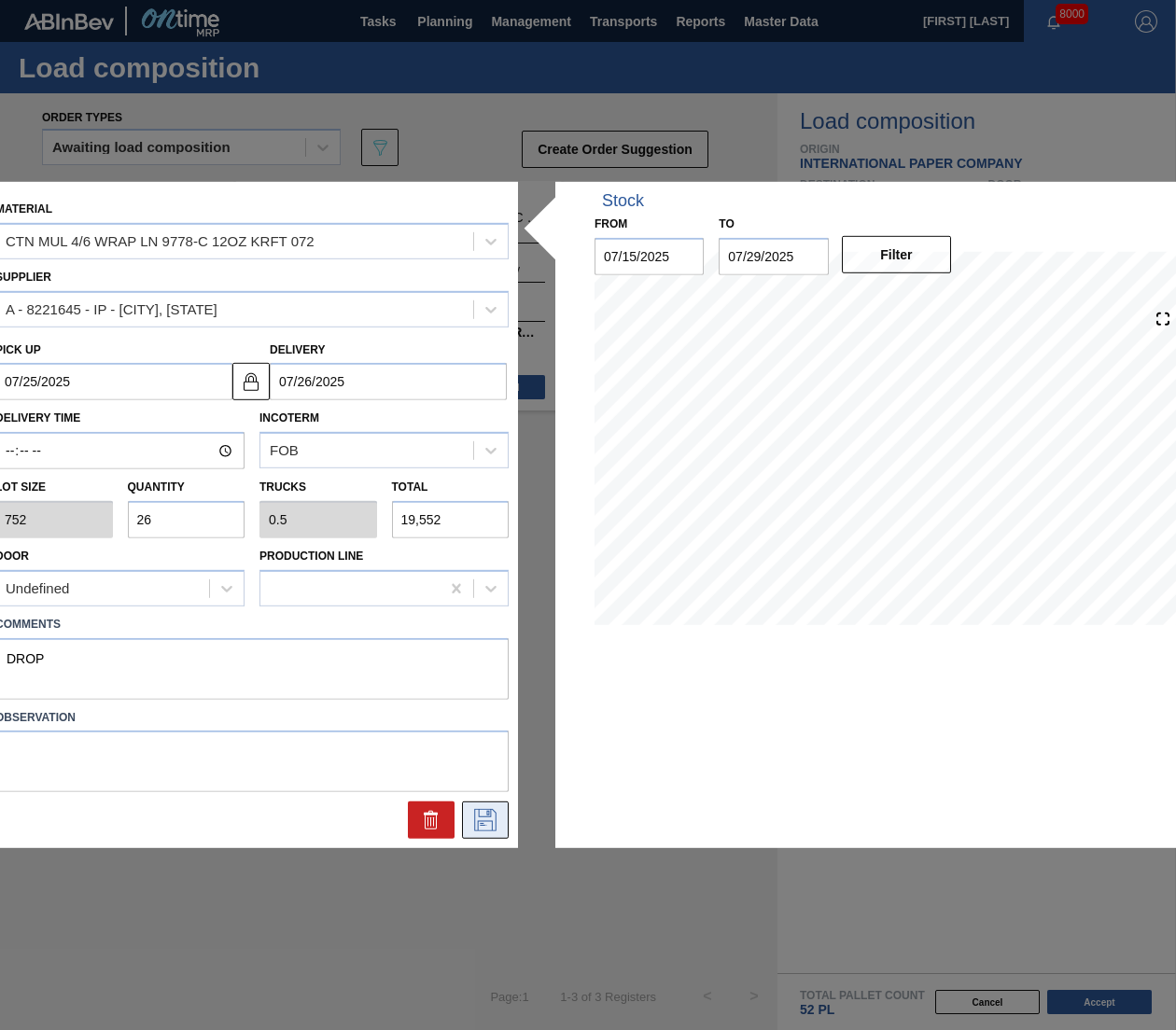 click at bounding box center [485, 820] 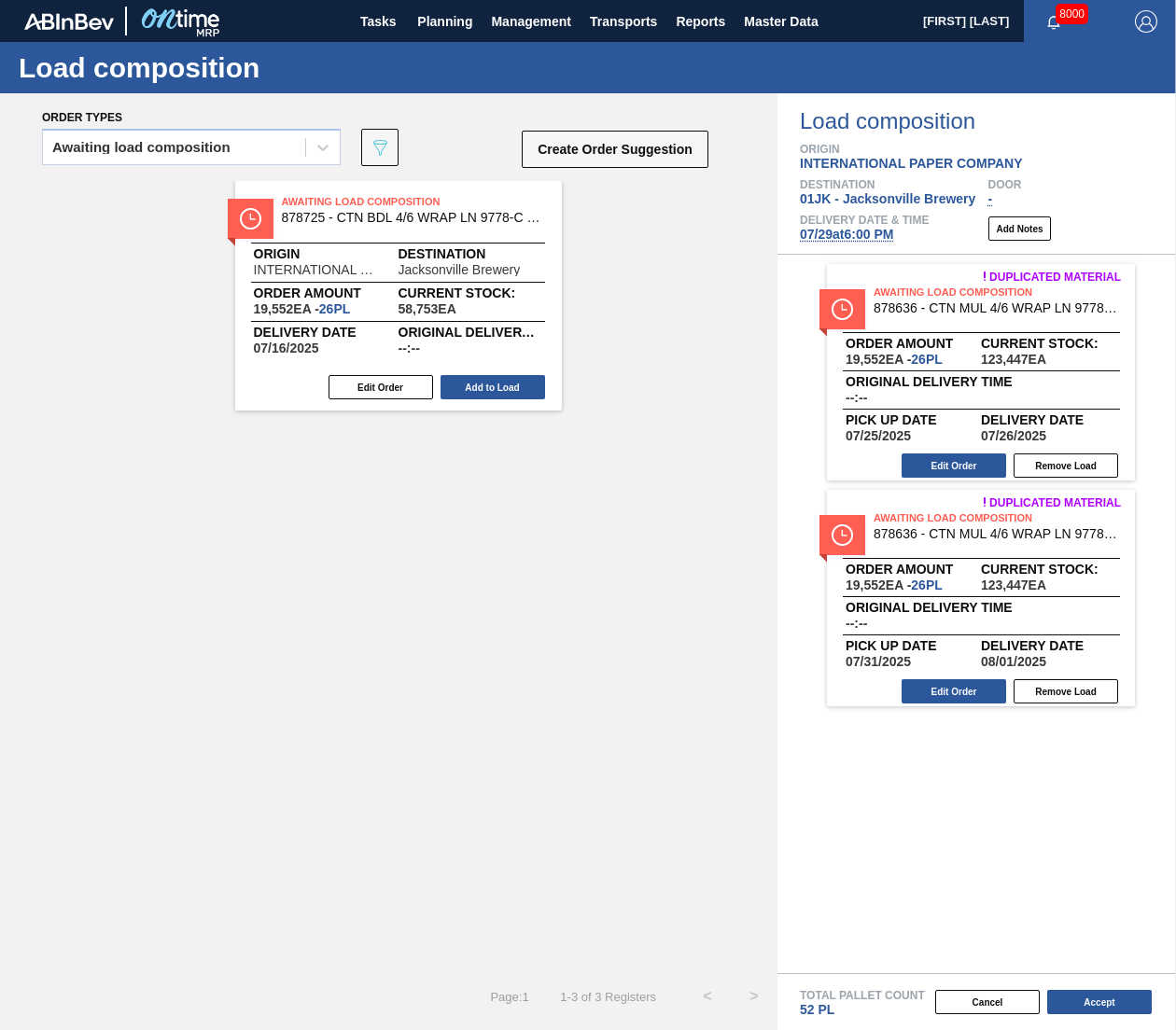 click on "Duplicated material Awaiting Load Composition 878636 - CTN MUL 4/6 WRAP LN 9778-C 12OZ KRFT 072 Order amount 19,552 EA    -  26 PL Current Stock:   123,447 EA Original delivery time --:-- Pick up Date   07/31/2025 Delivery Date   08/01/2025   Edit Order Remove Load" at bounding box center [981, 598] 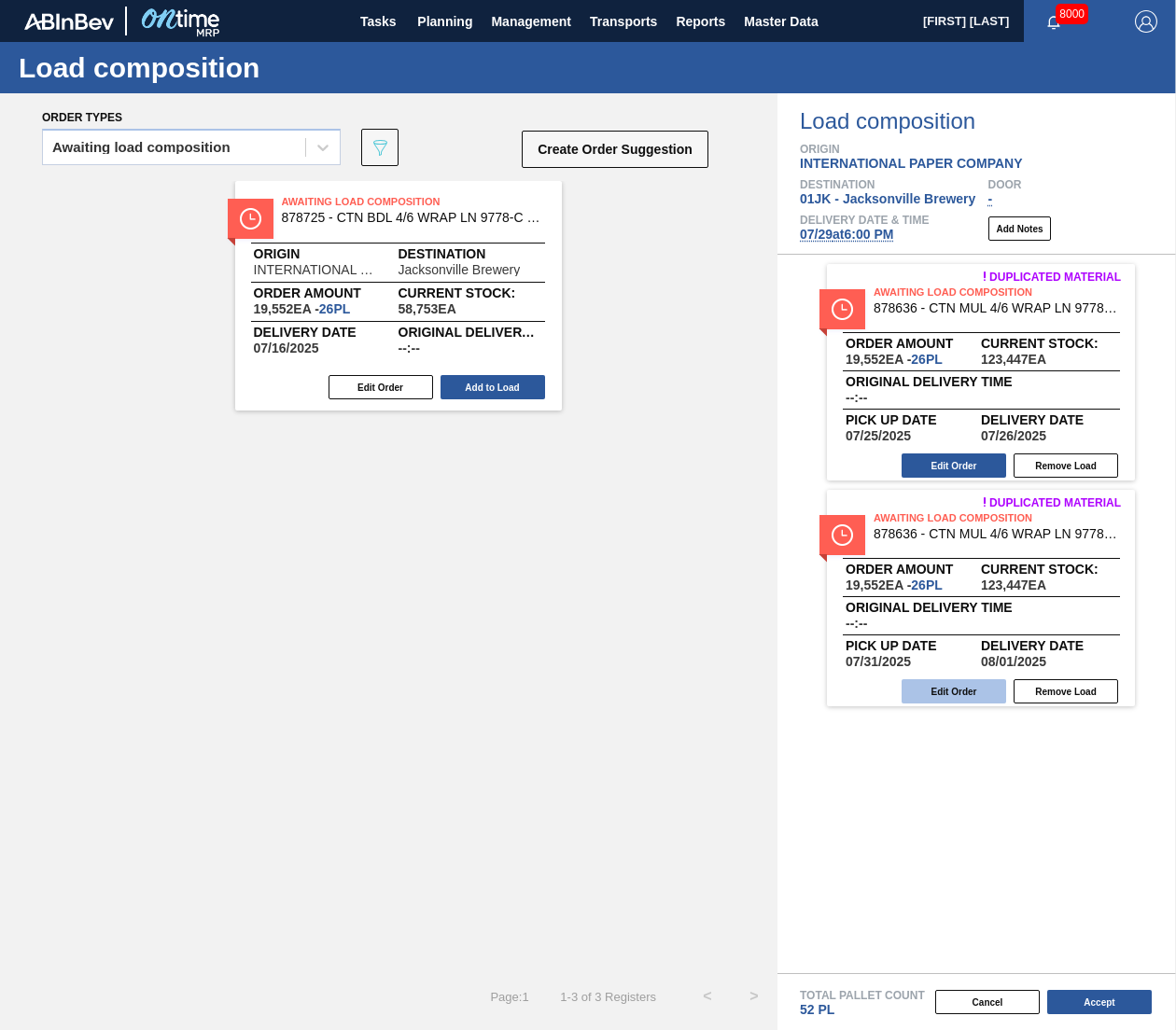 click on "Edit Order" at bounding box center [954, 691] 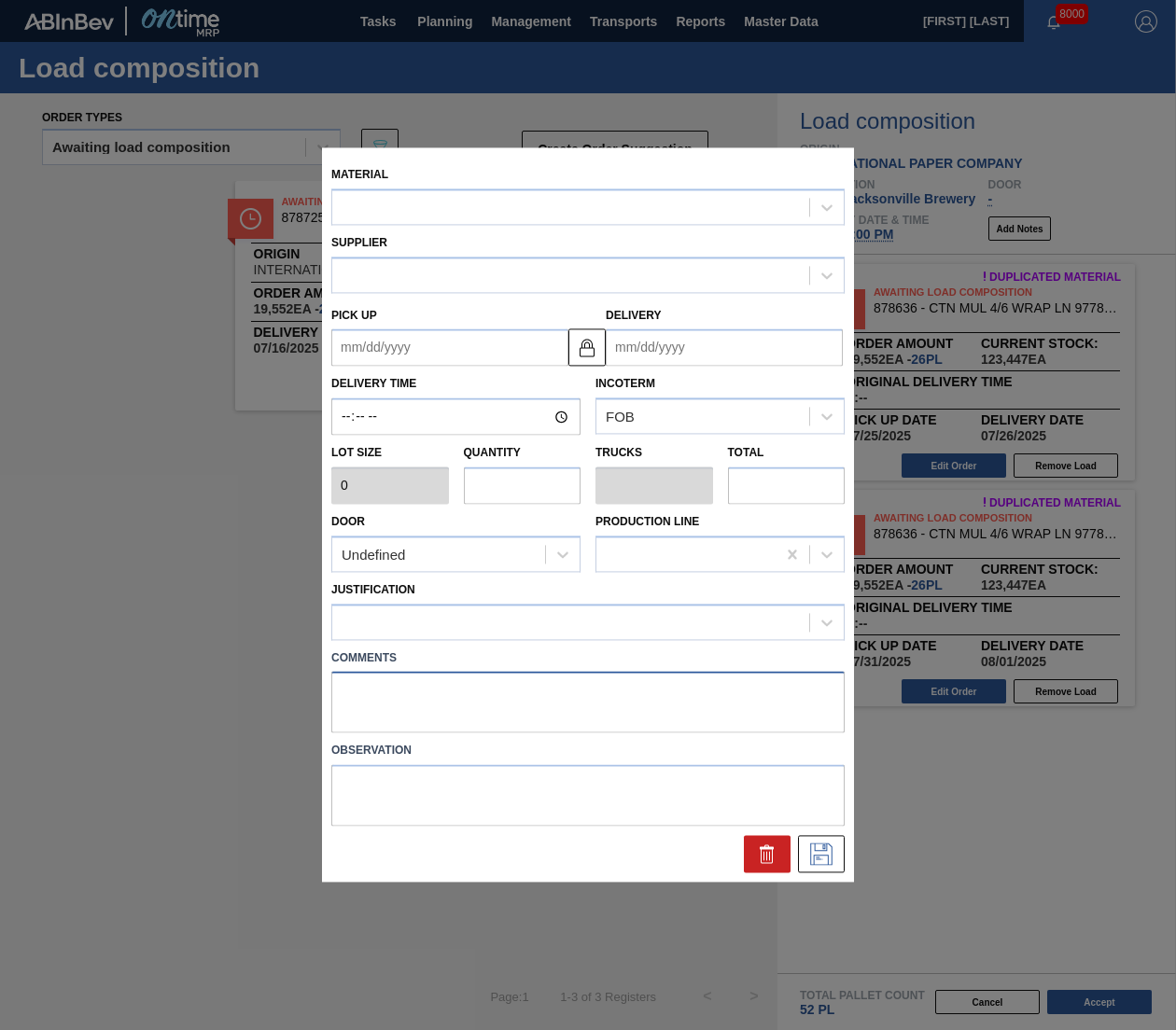 click at bounding box center [588, 703] 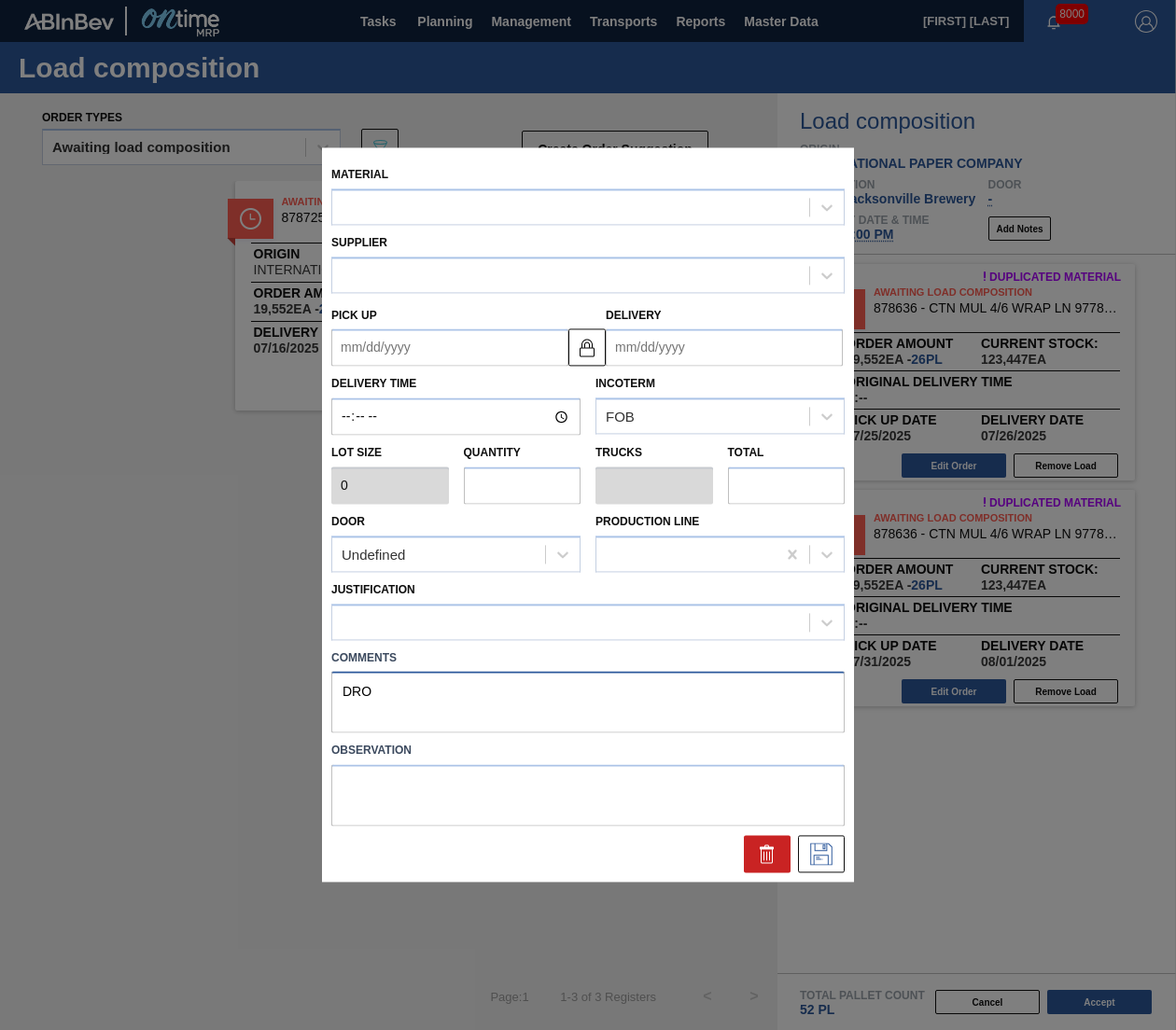 type on "DROP" 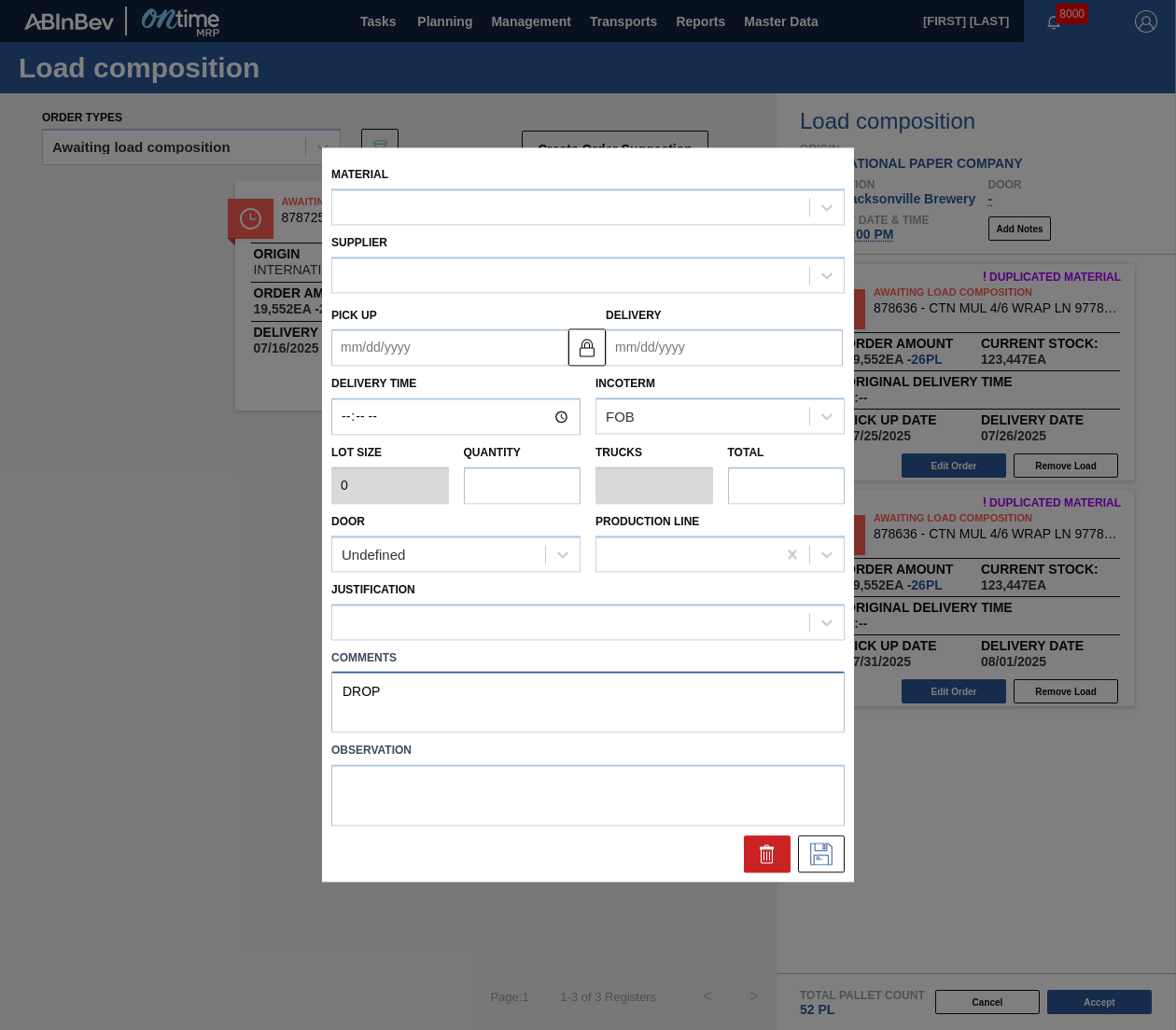 type on "752" 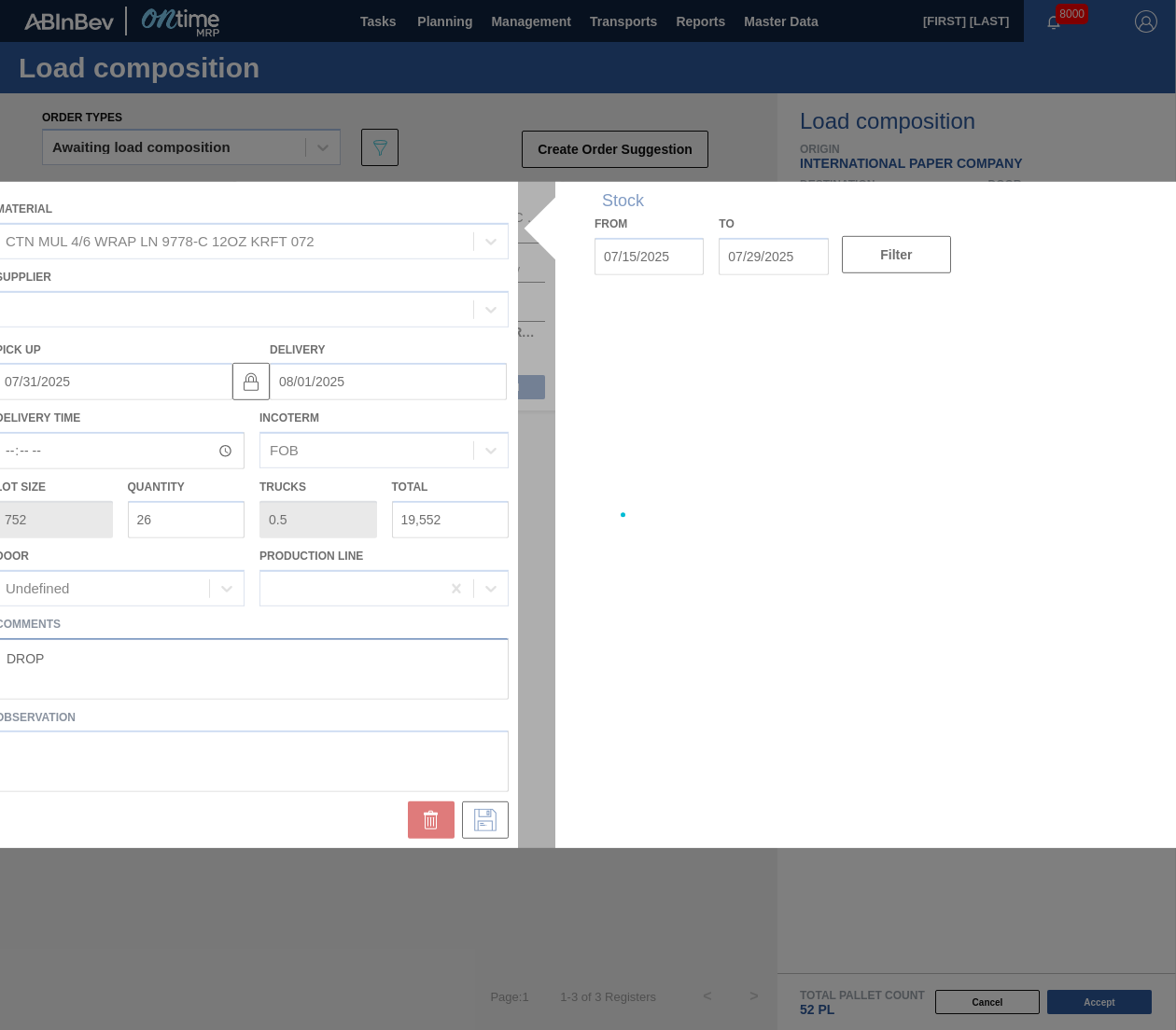 type on "07/31/2025" 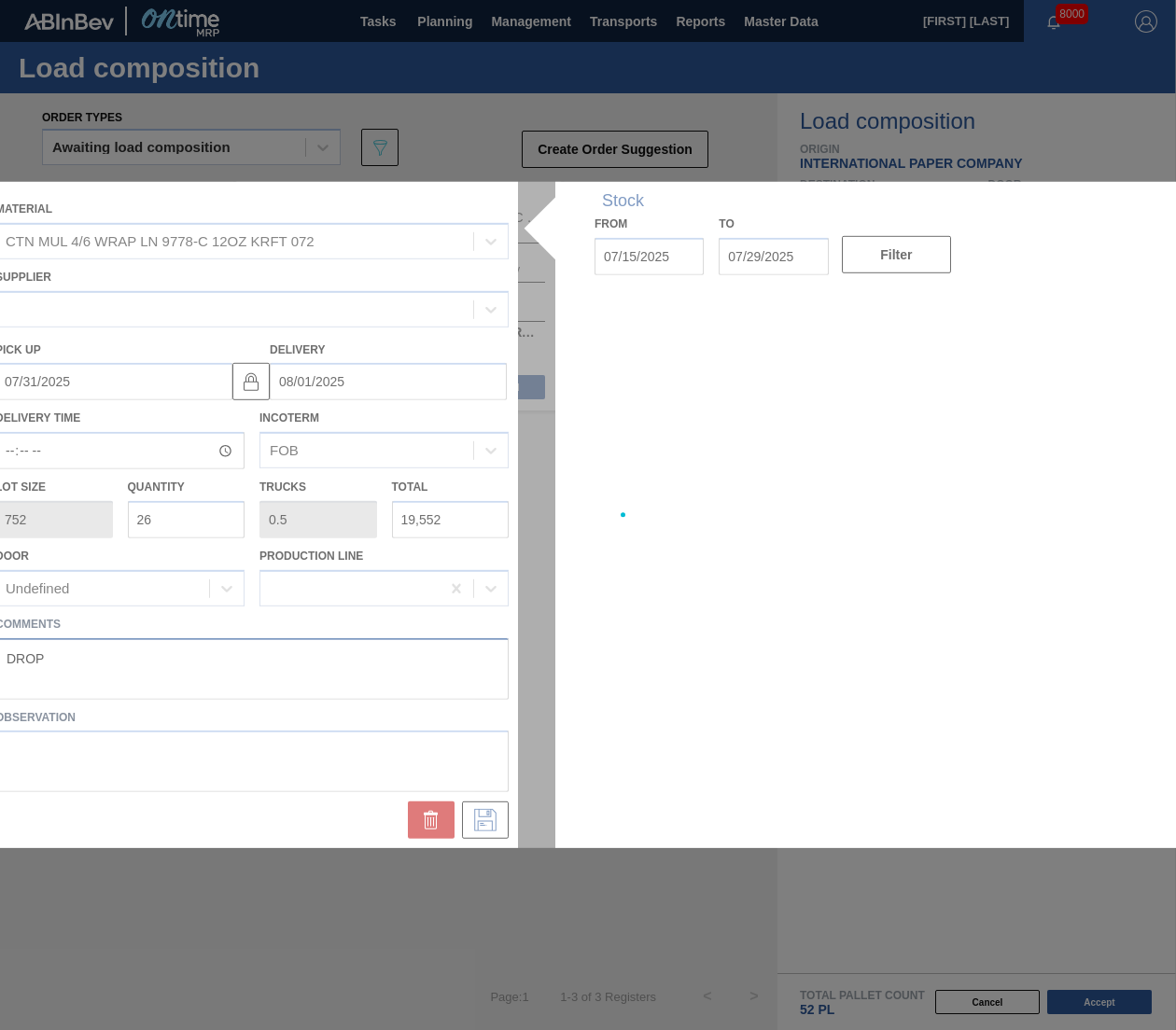 type on "08/01/2025" 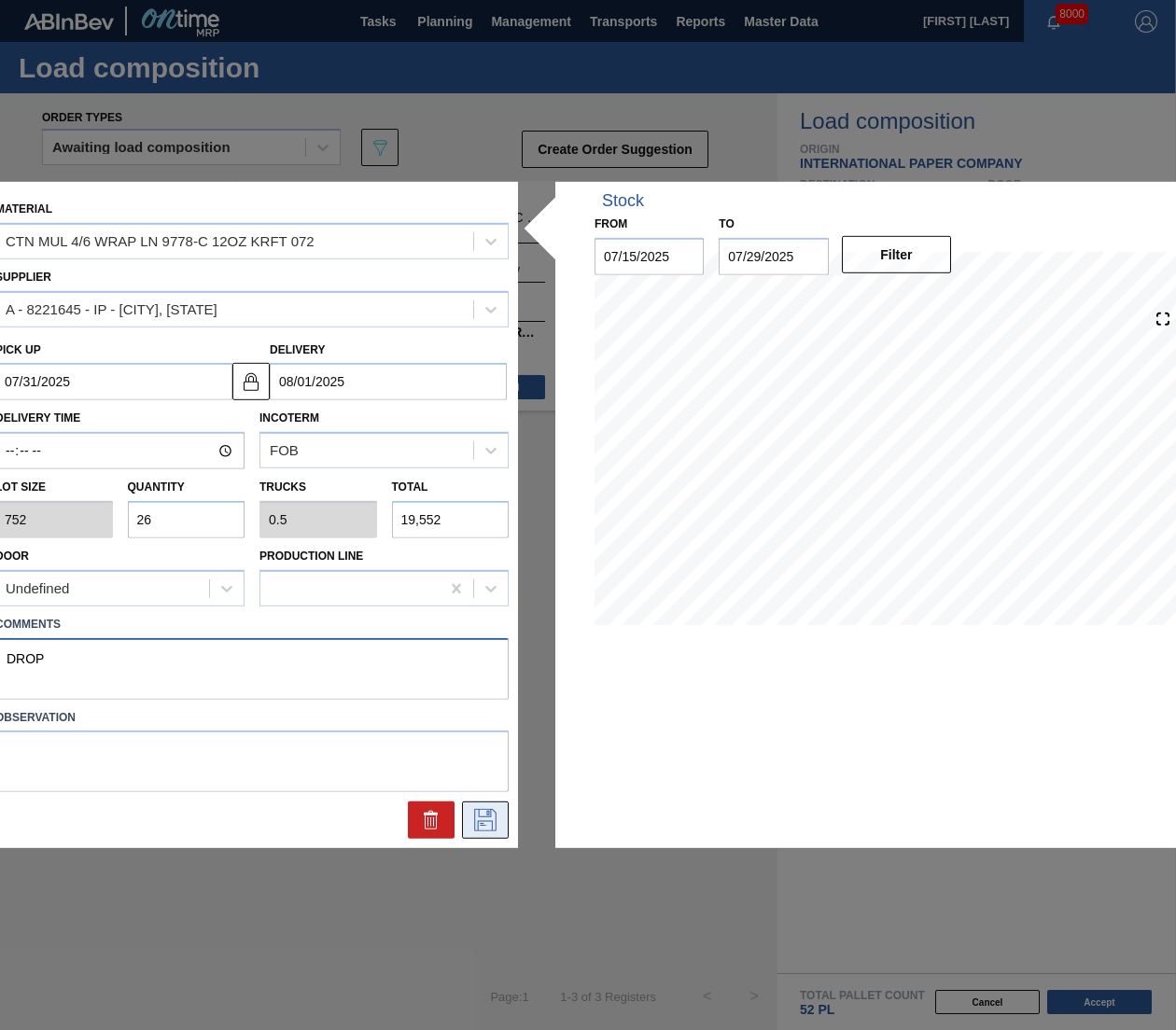 type on "DROP" 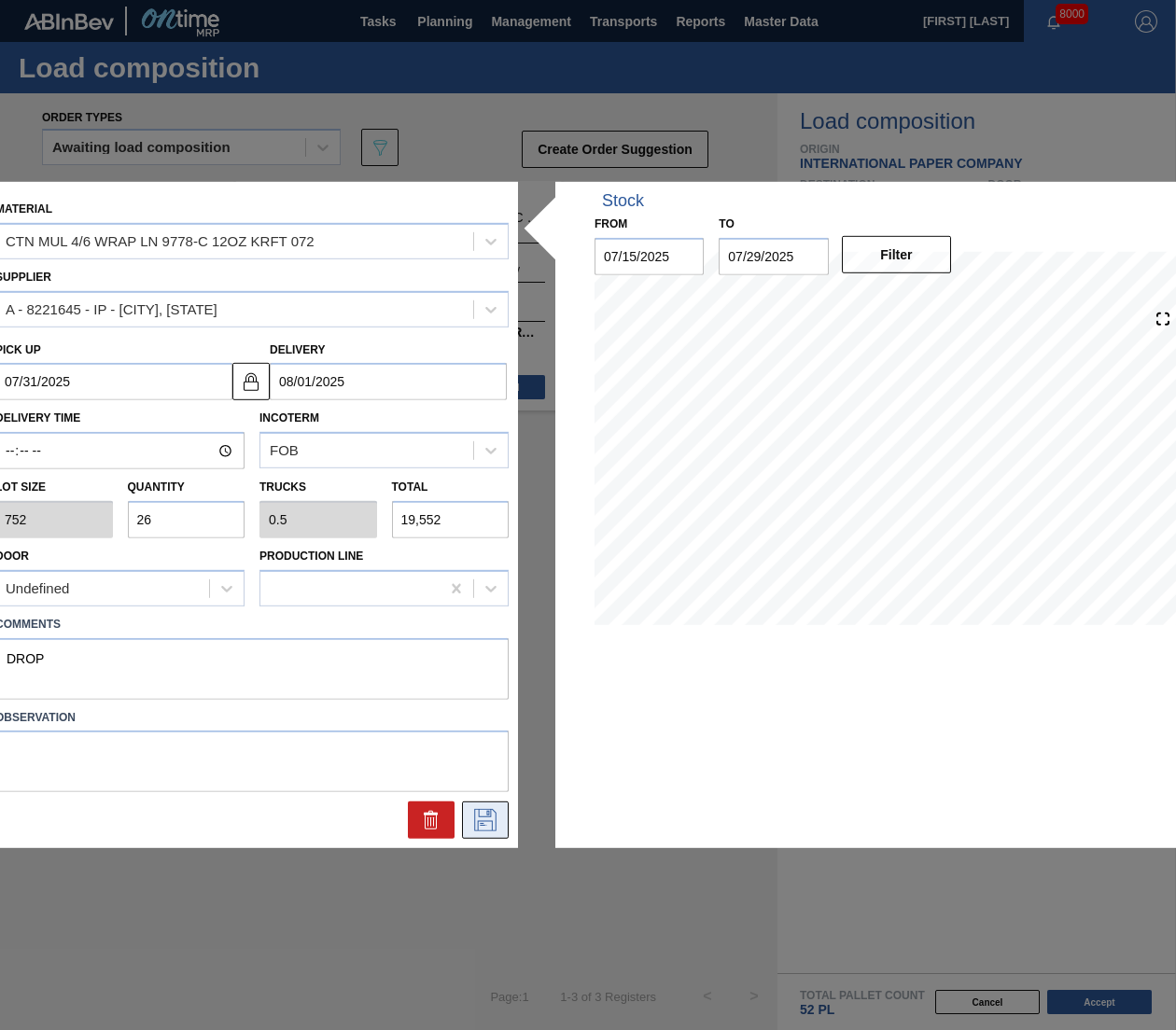click 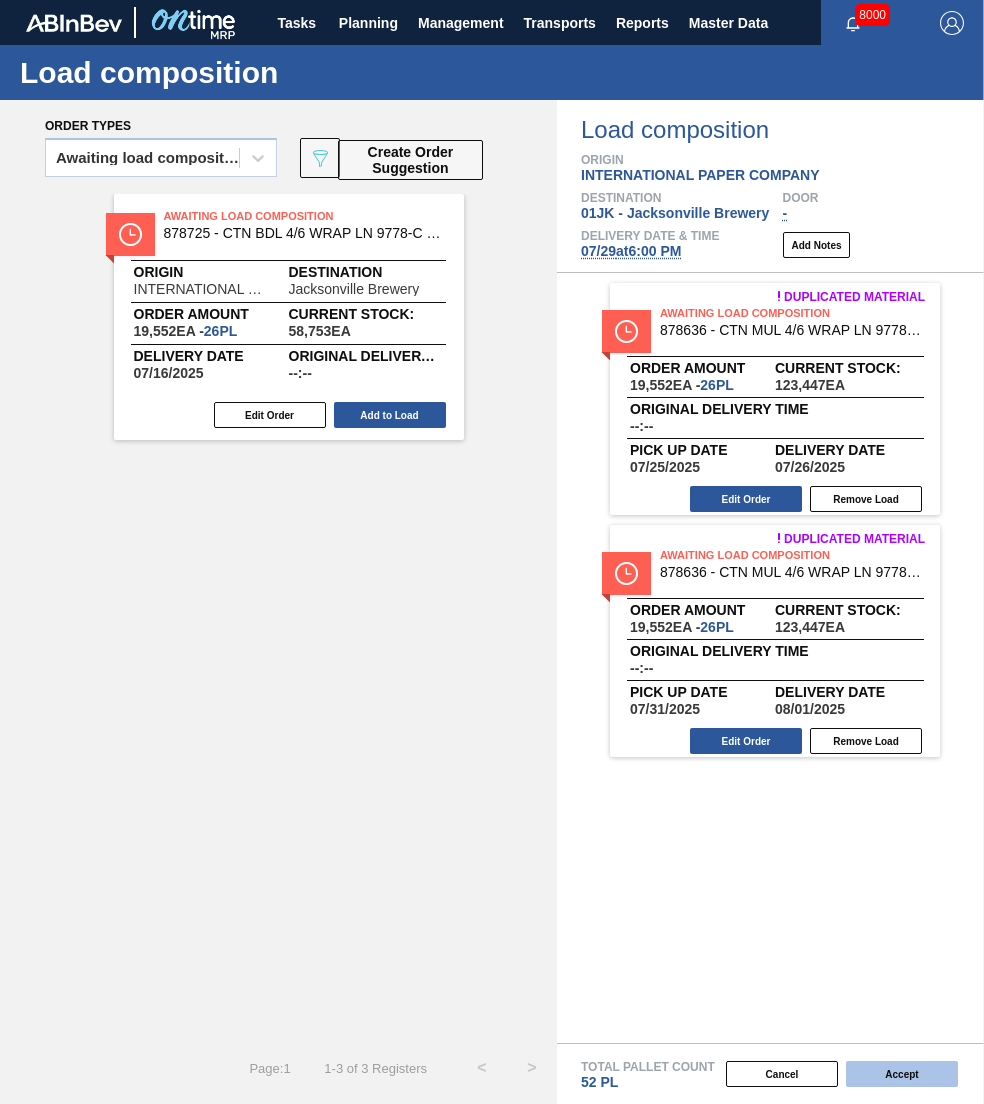 click on "Accept" at bounding box center (902, 1074) 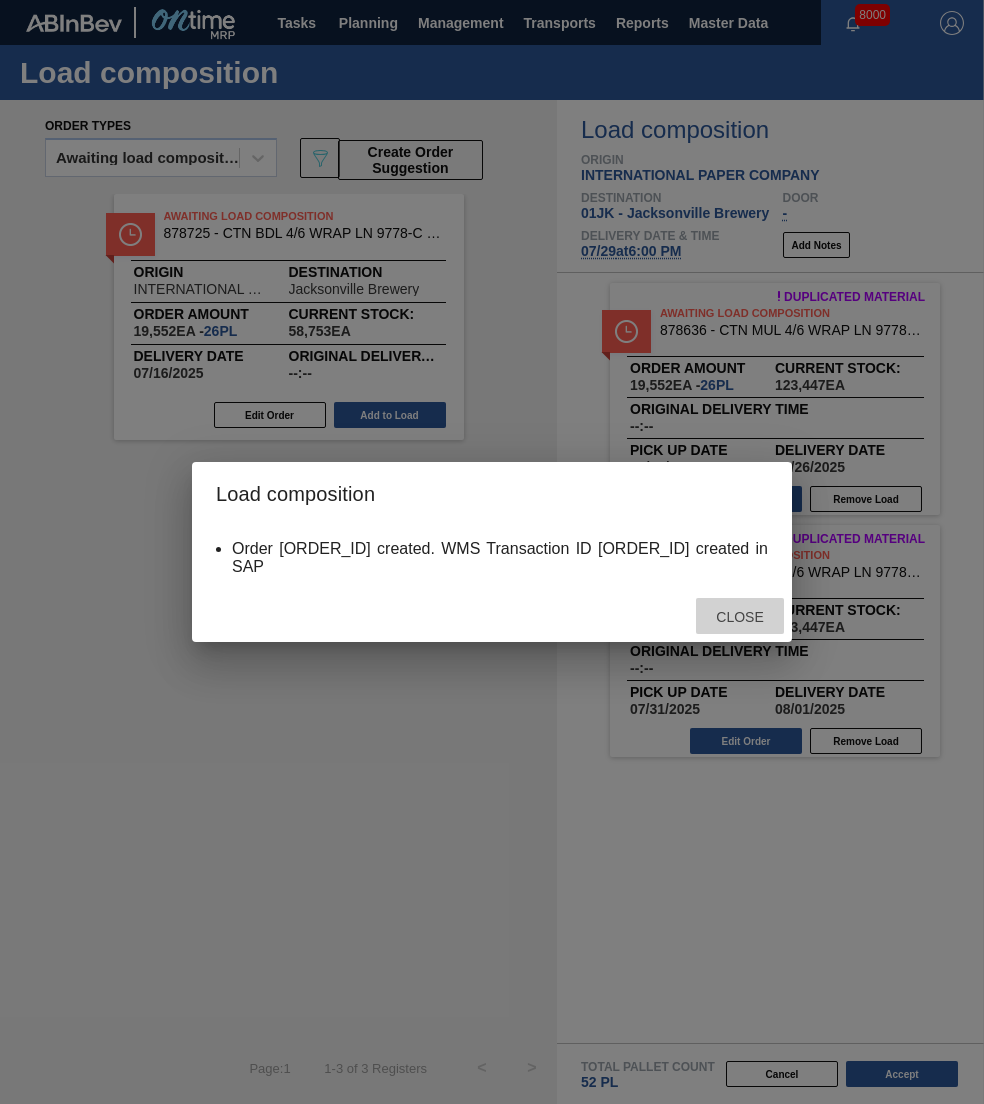 click on "Close" at bounding box center (739, 617) 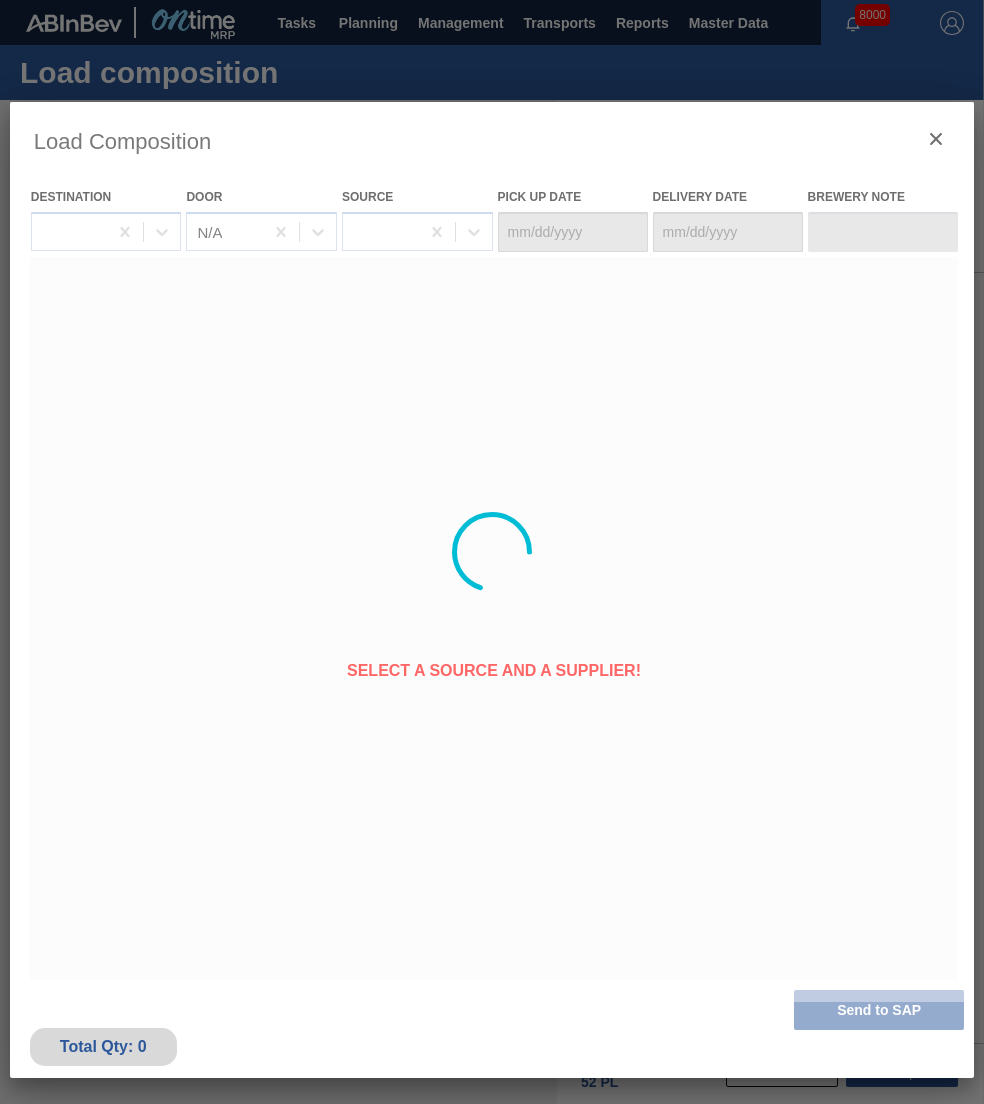 type on "07/28/2025" 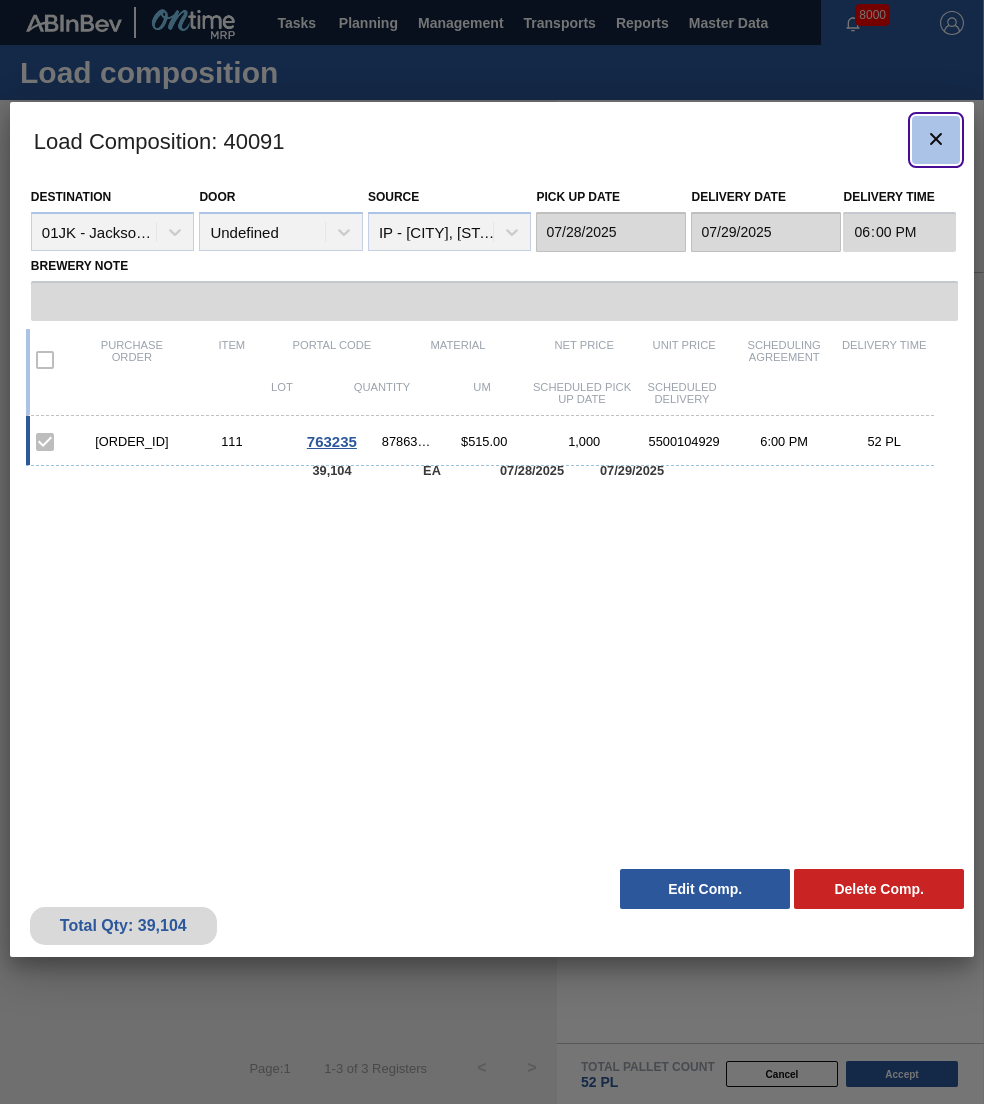 click at bounding box center [936, 140] 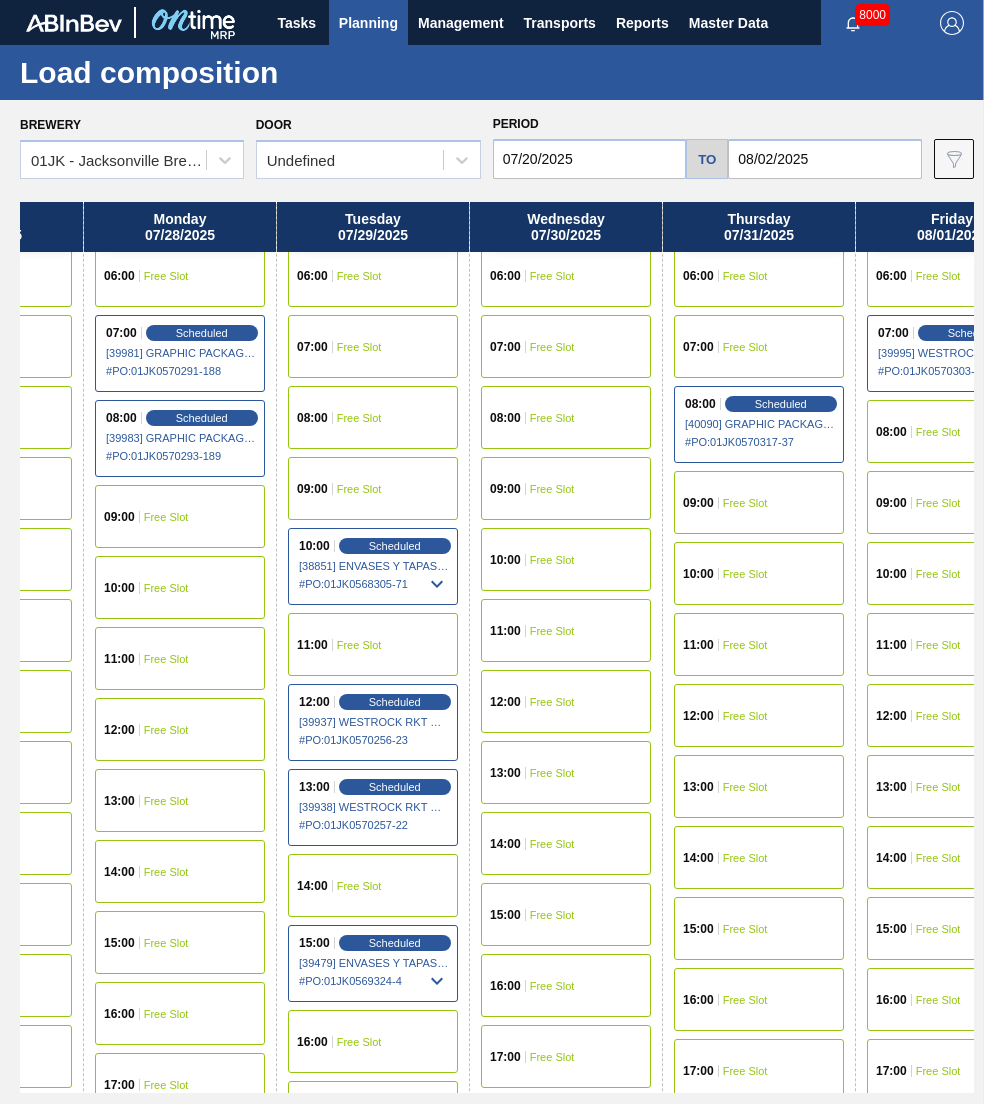 scroll, scrollTop: 436, scrollLeft: 1480, axis: both 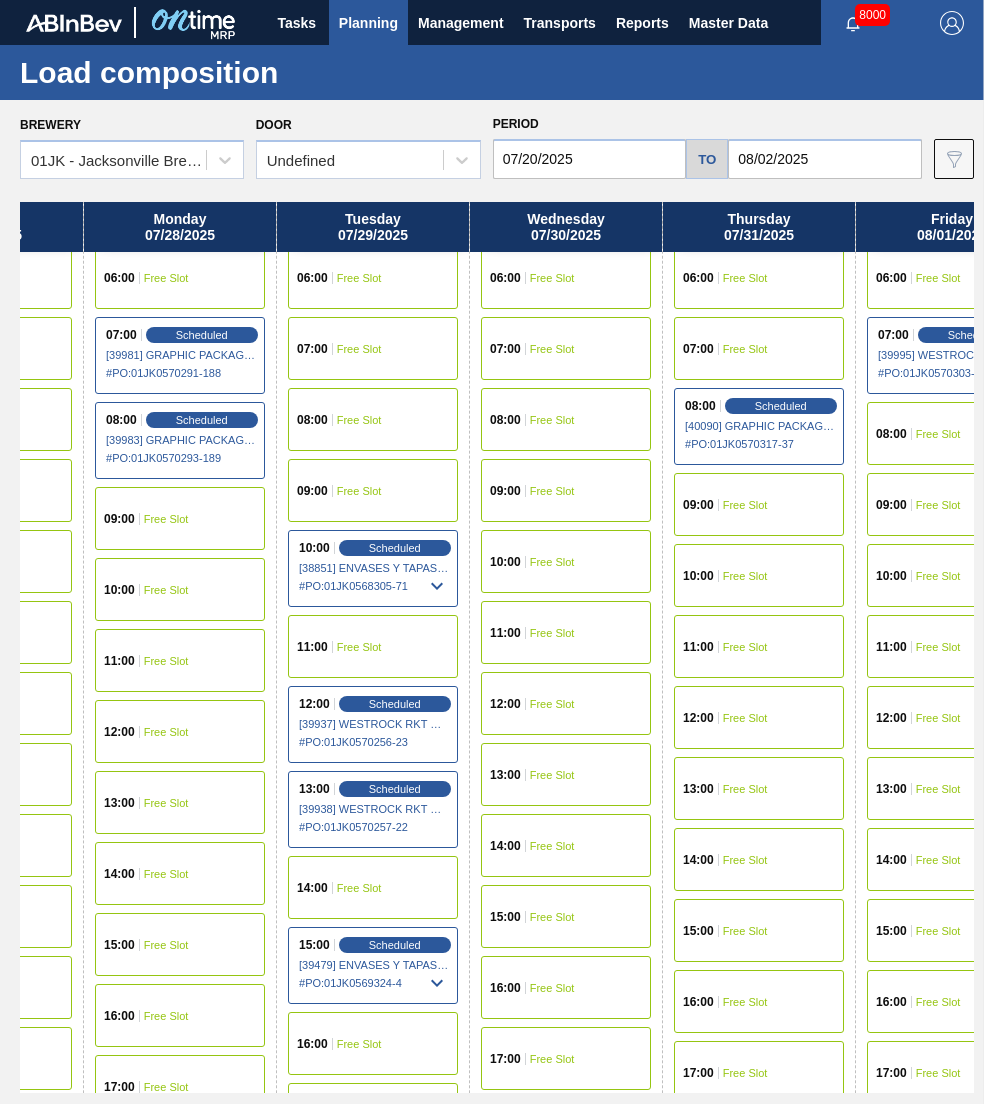 click on "08:00 Free Slot" at bounding box center (566, 419) 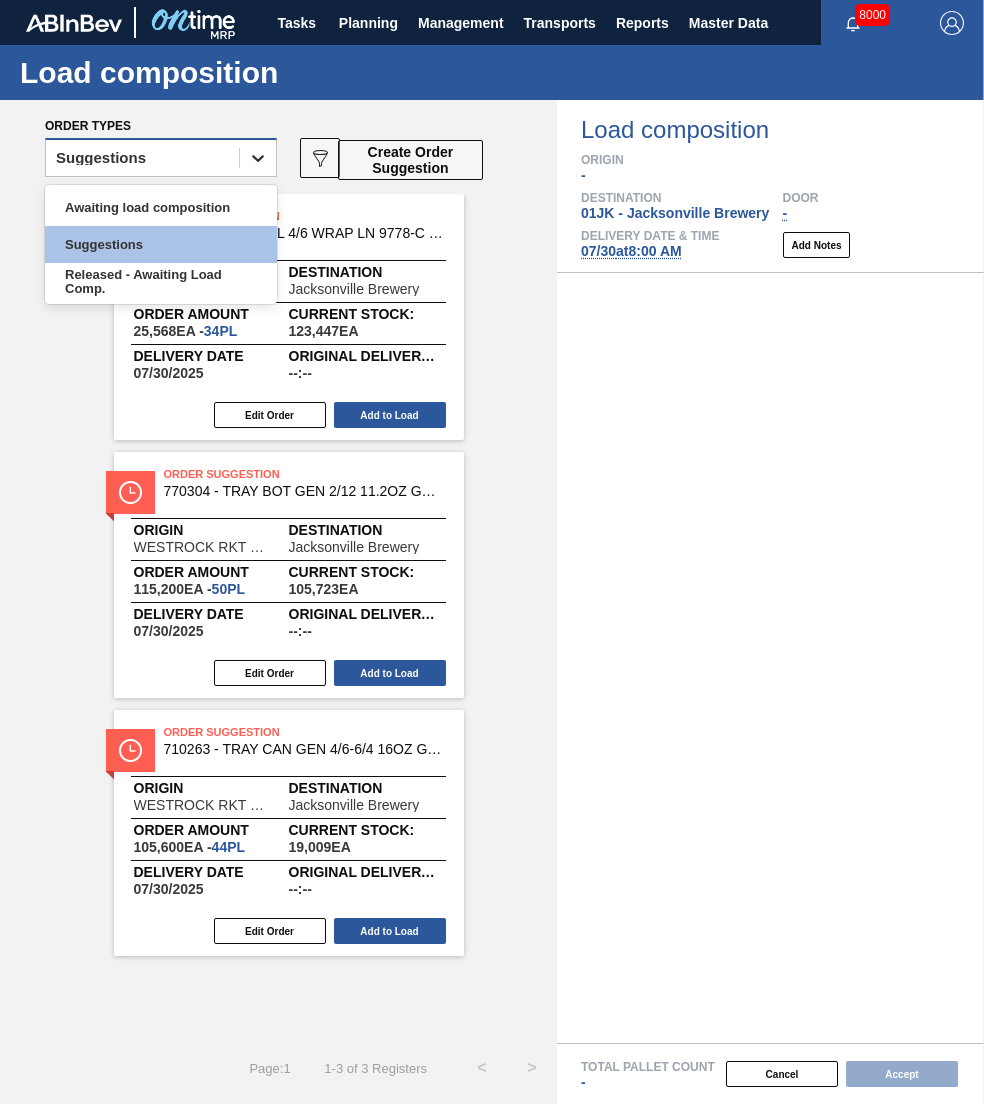 click at bounding box center [258, 158] 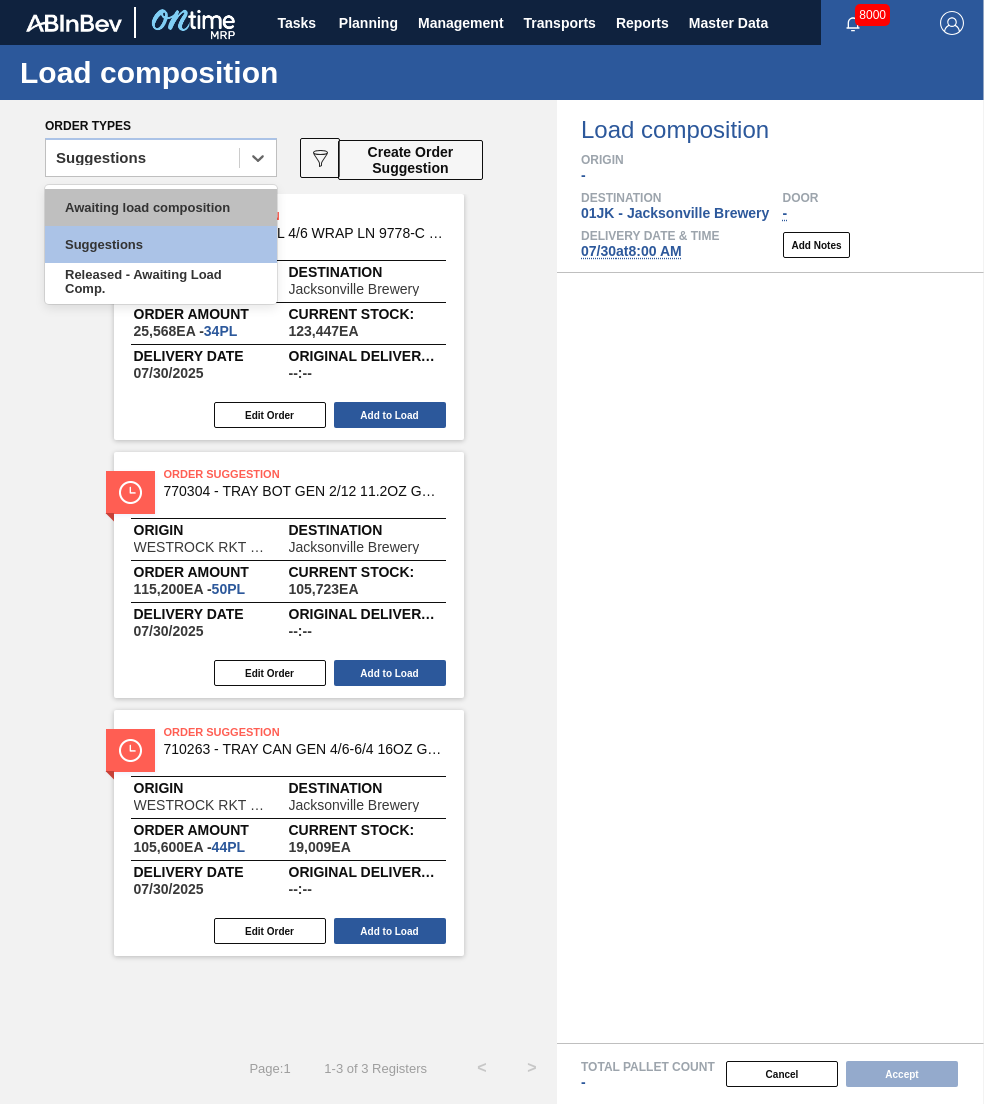 click on "Awaiting load composition" at bounding box center [161, 207] 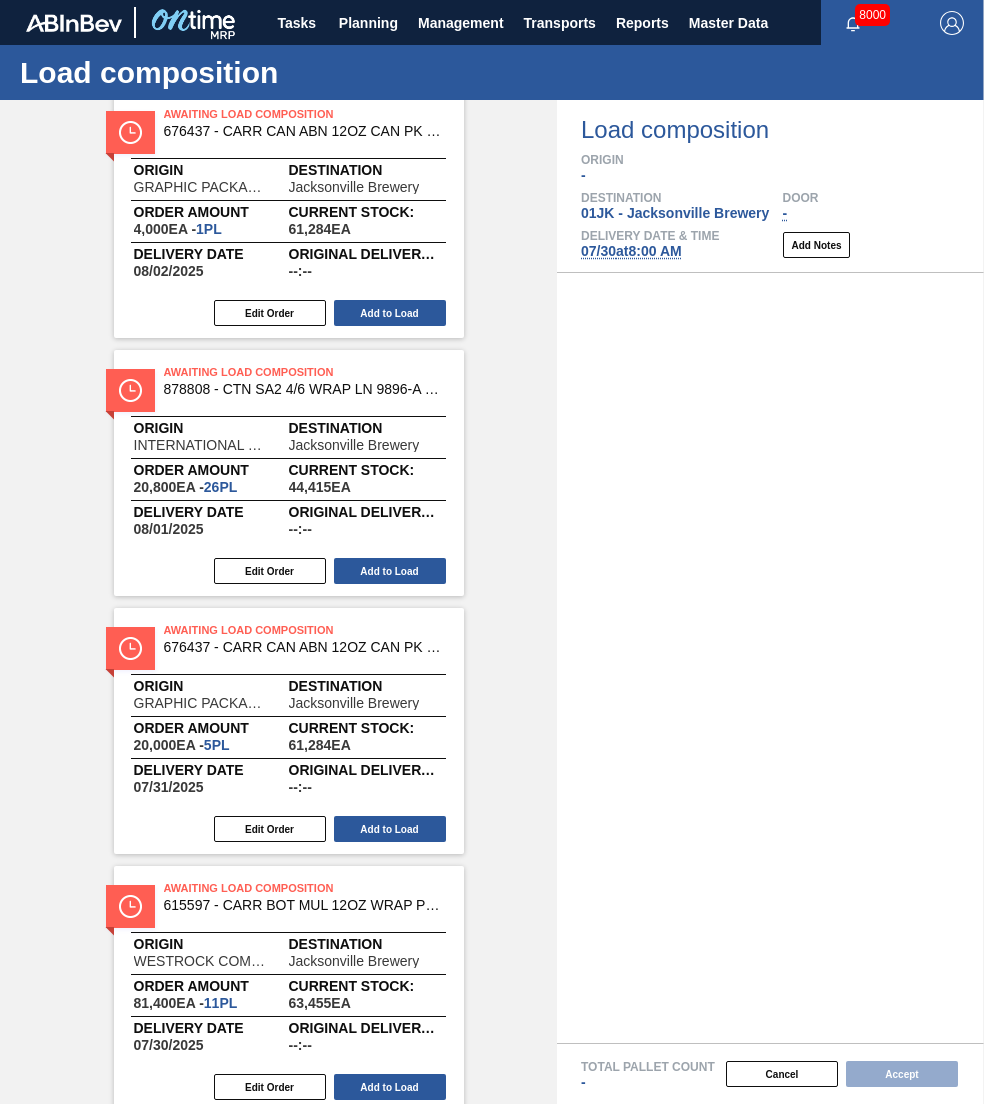 scroll, scrollTop: 1390, scrollLeft: 0, axis: vertical 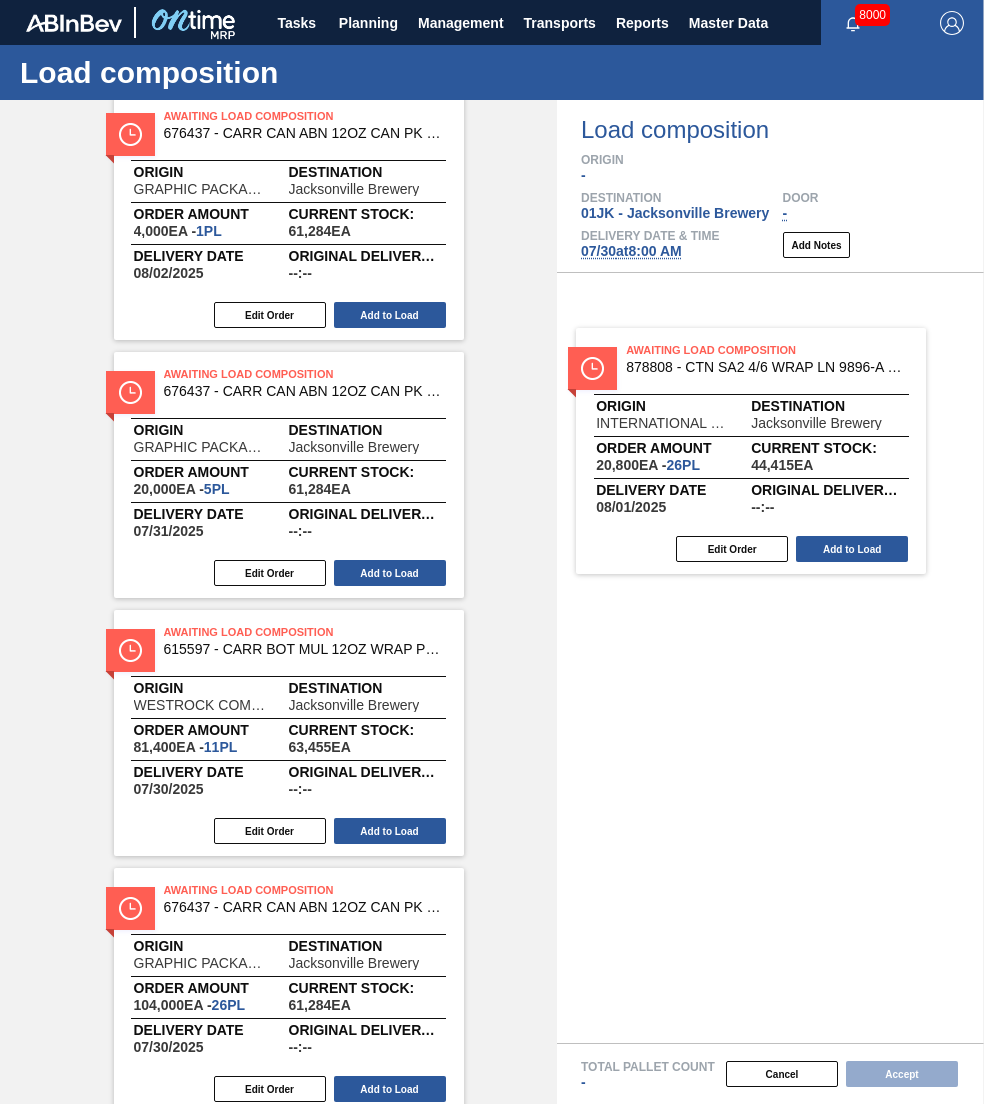 drag, startPoint x: 288, startPoint y: 420, endPoint x: 781, endPoint y: 395, distance: 493.63345 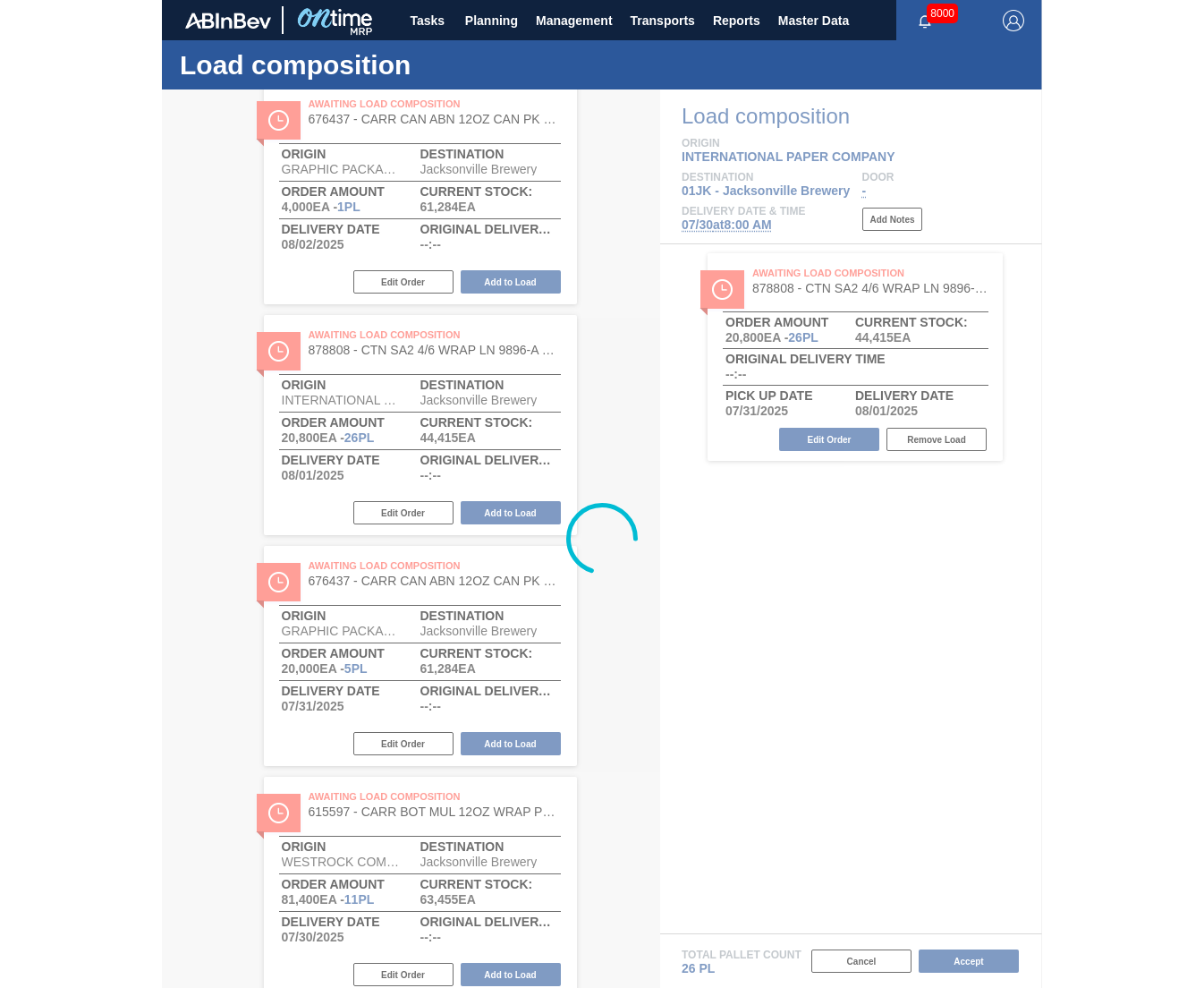 scroll, scrollTop: 0, scrollLeft: 0, axis: both 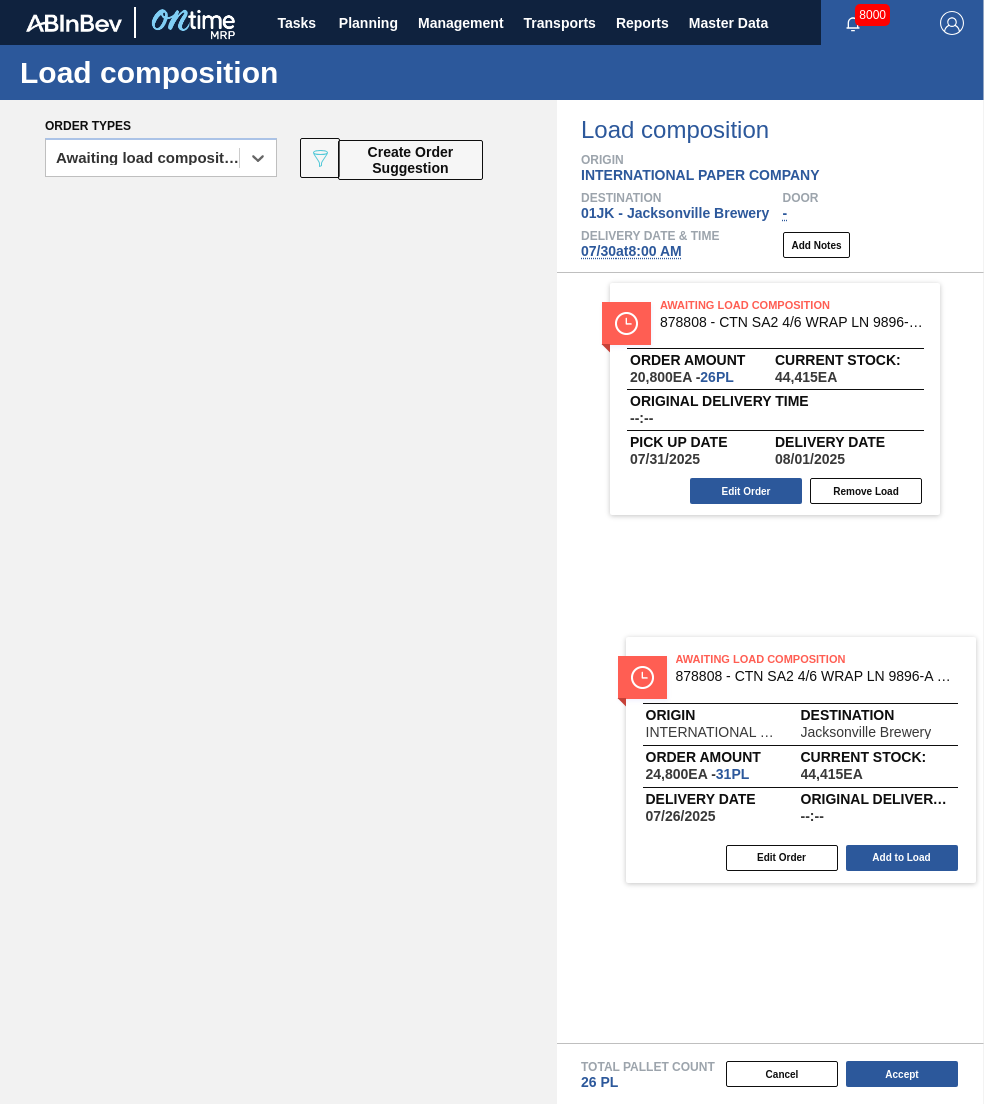 drag, startPoint x: 250, startPoint y: 227, endPoint x: 766, endPoint y: 656, distance: 671.04175 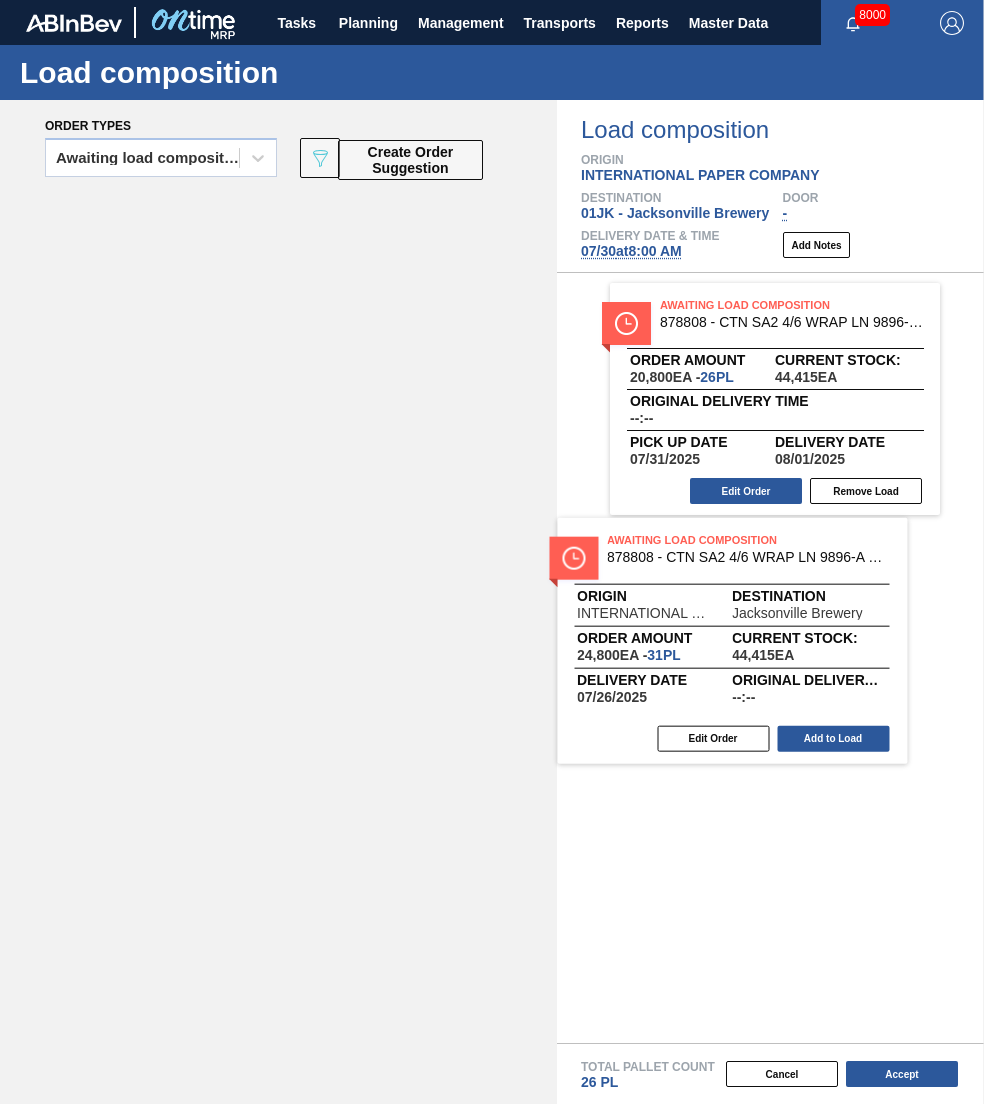 click on "Awaiting Load Composition 878808 - CTN SA2 4/6 WRAP LN 9896-A 11.2OZ PREPR Order amount 20,800 EA    -  26 PL Current Stock:   44,415 EA Original delivery time --:-- Pick up Date   07/31/2025 Delivery Date   08/01/2025   Edit Order Remove Load" at bounding box center [770, 658] 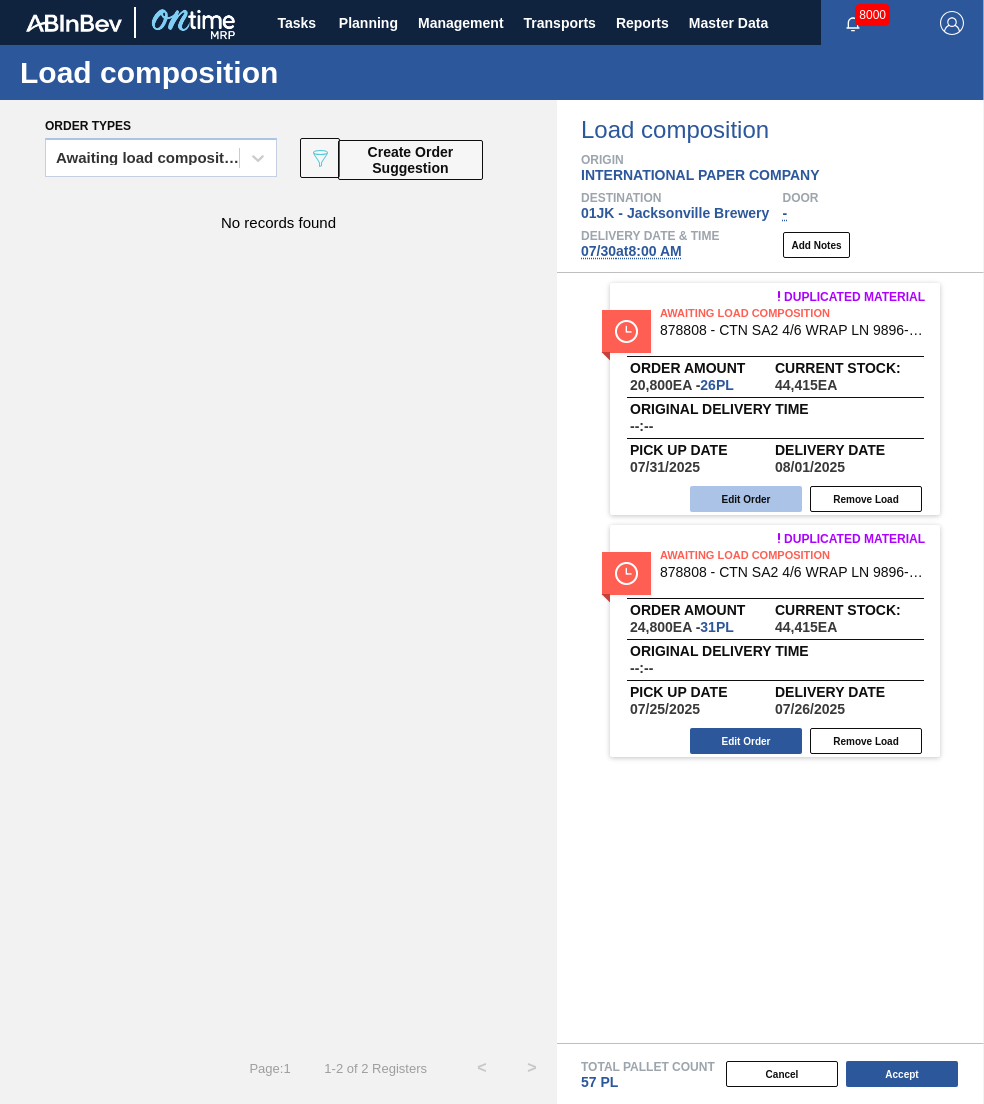 click on "Edit Order" at bounding box center (746, 499) 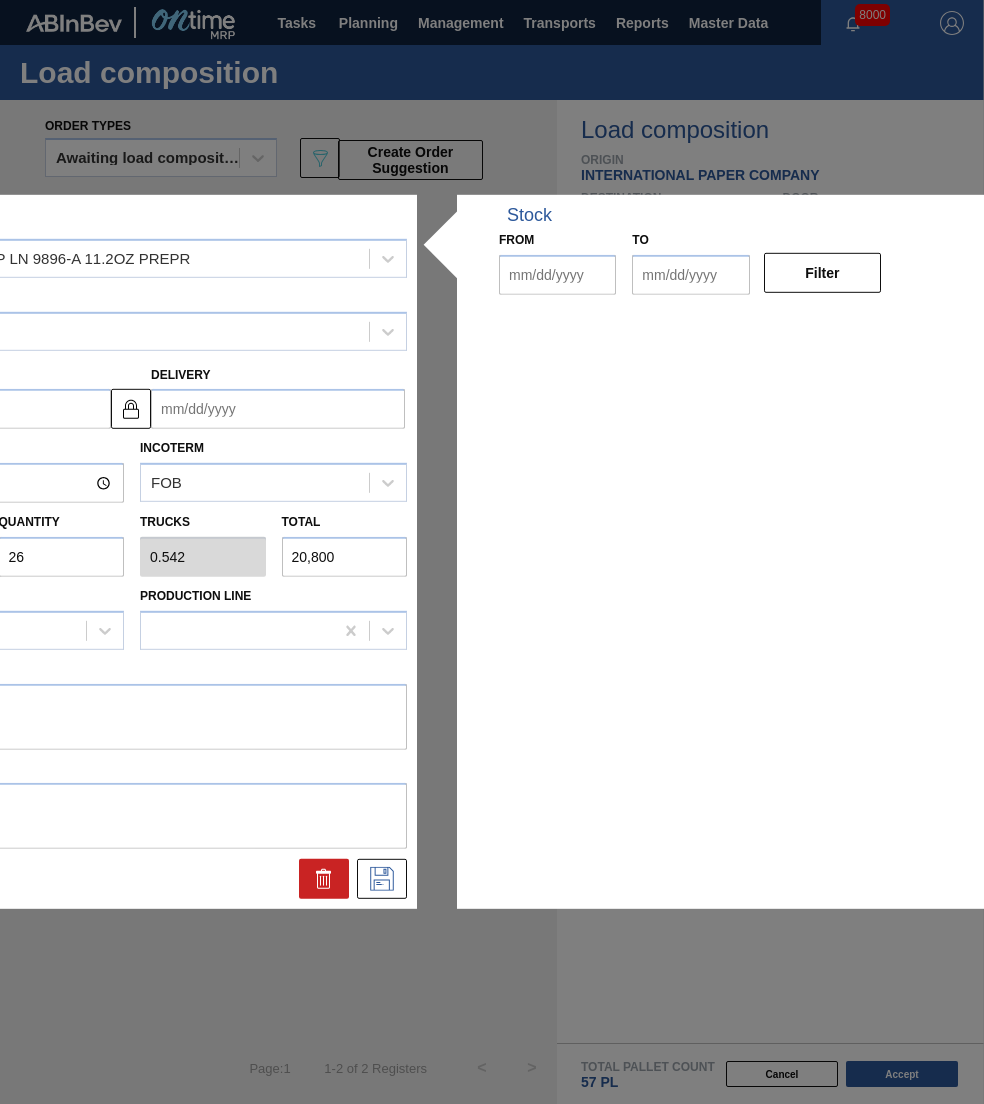 type on "800" 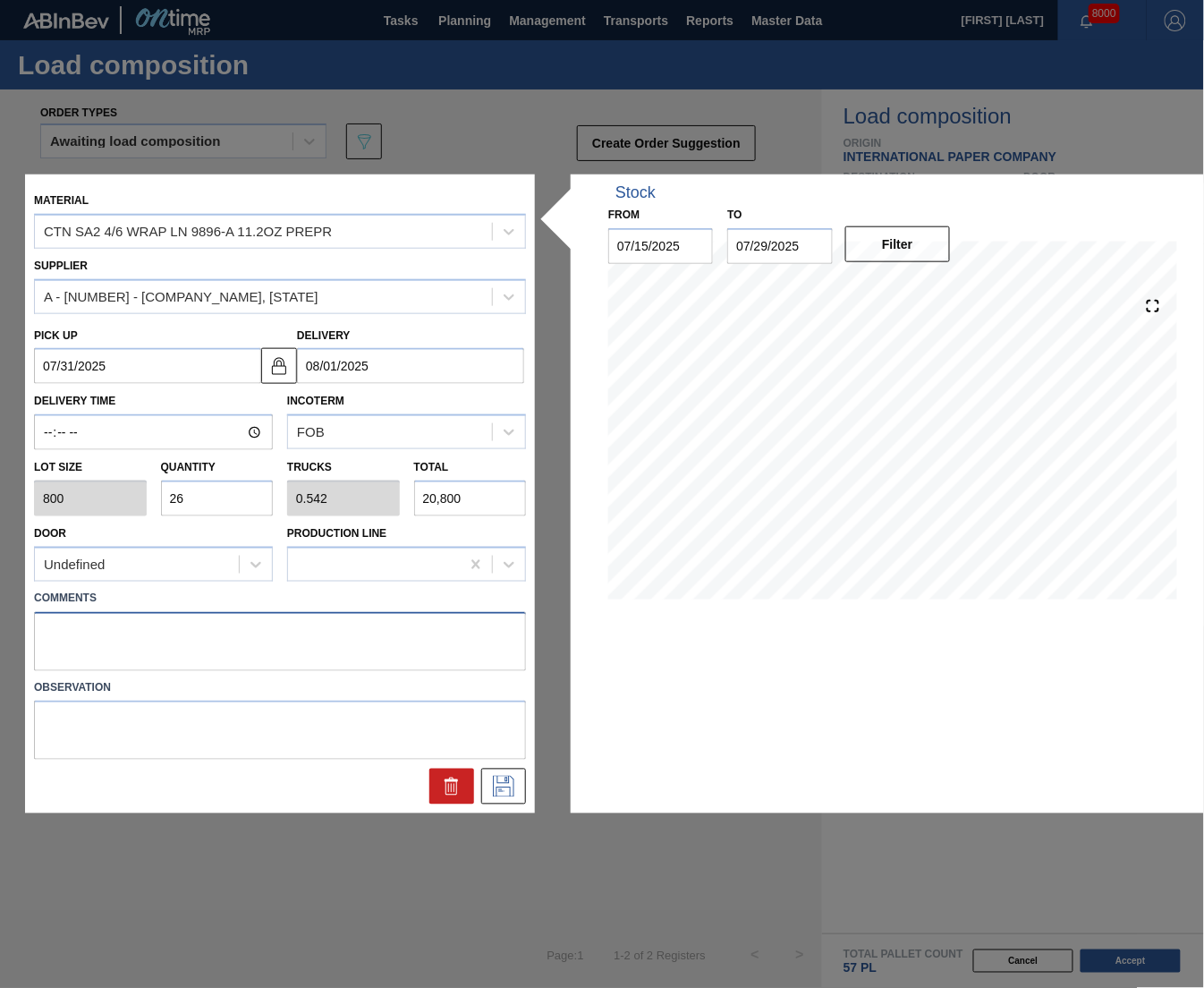 click at bounding box center [280, 641] 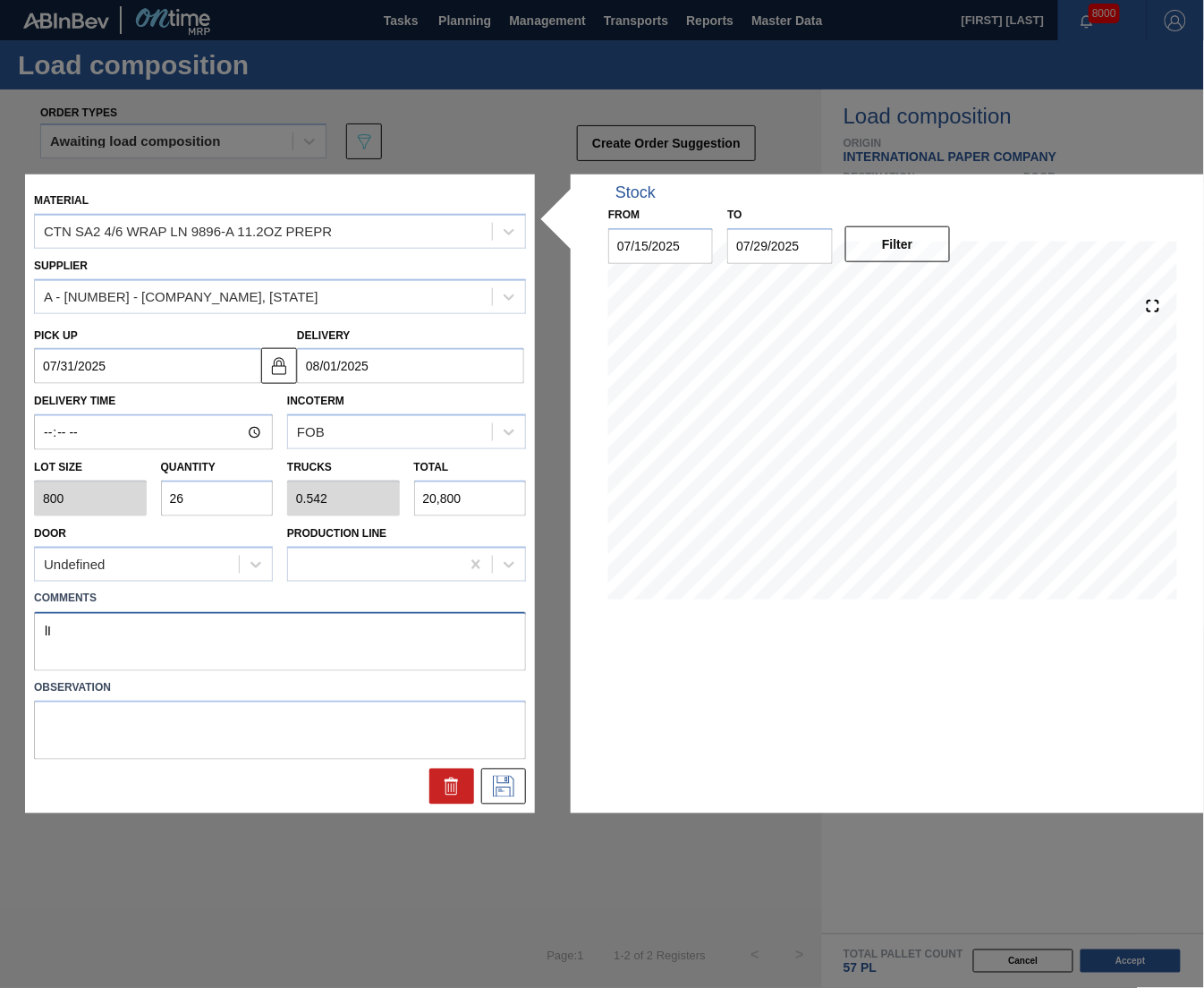 type on "l" 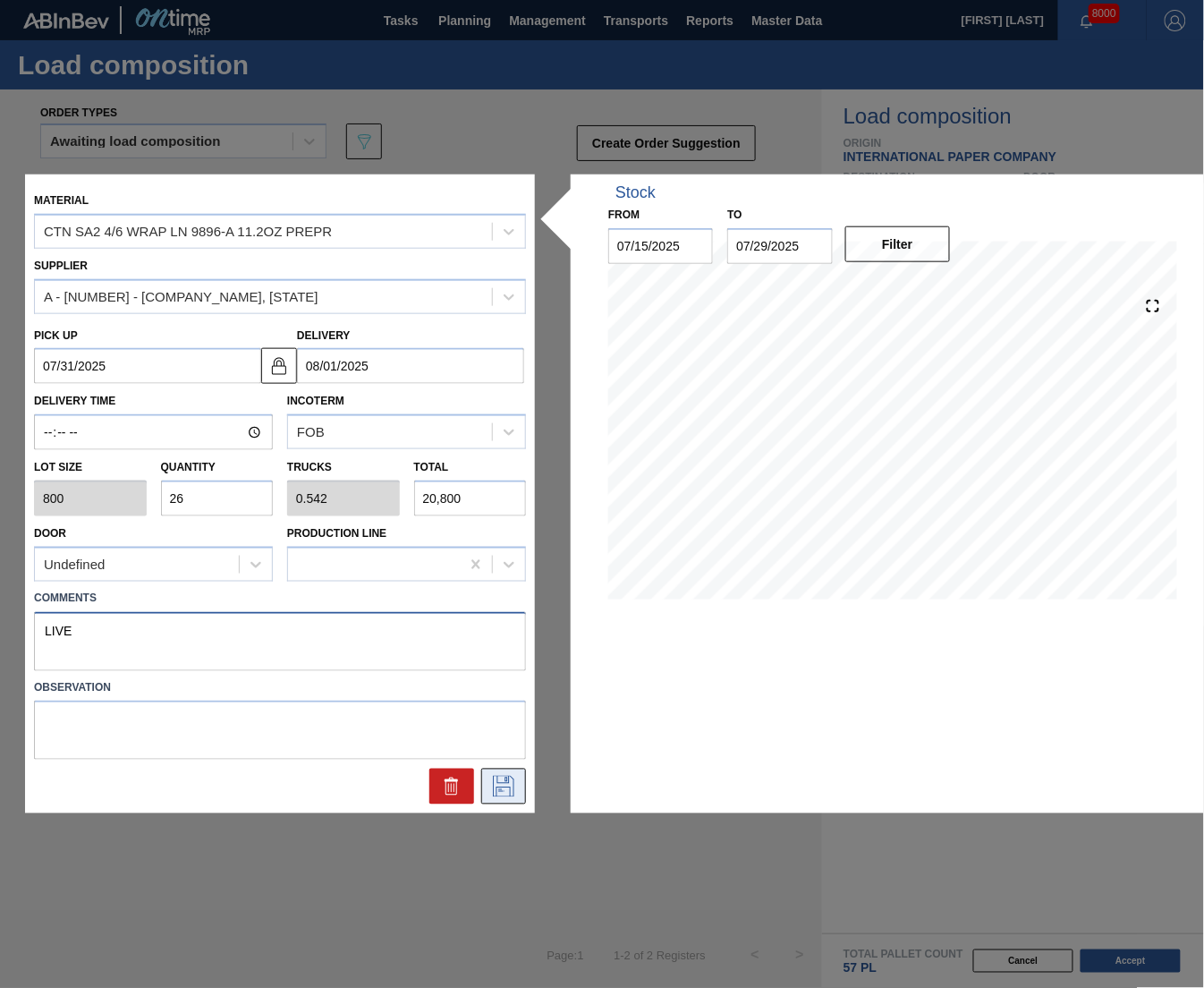 type on "LIVE" 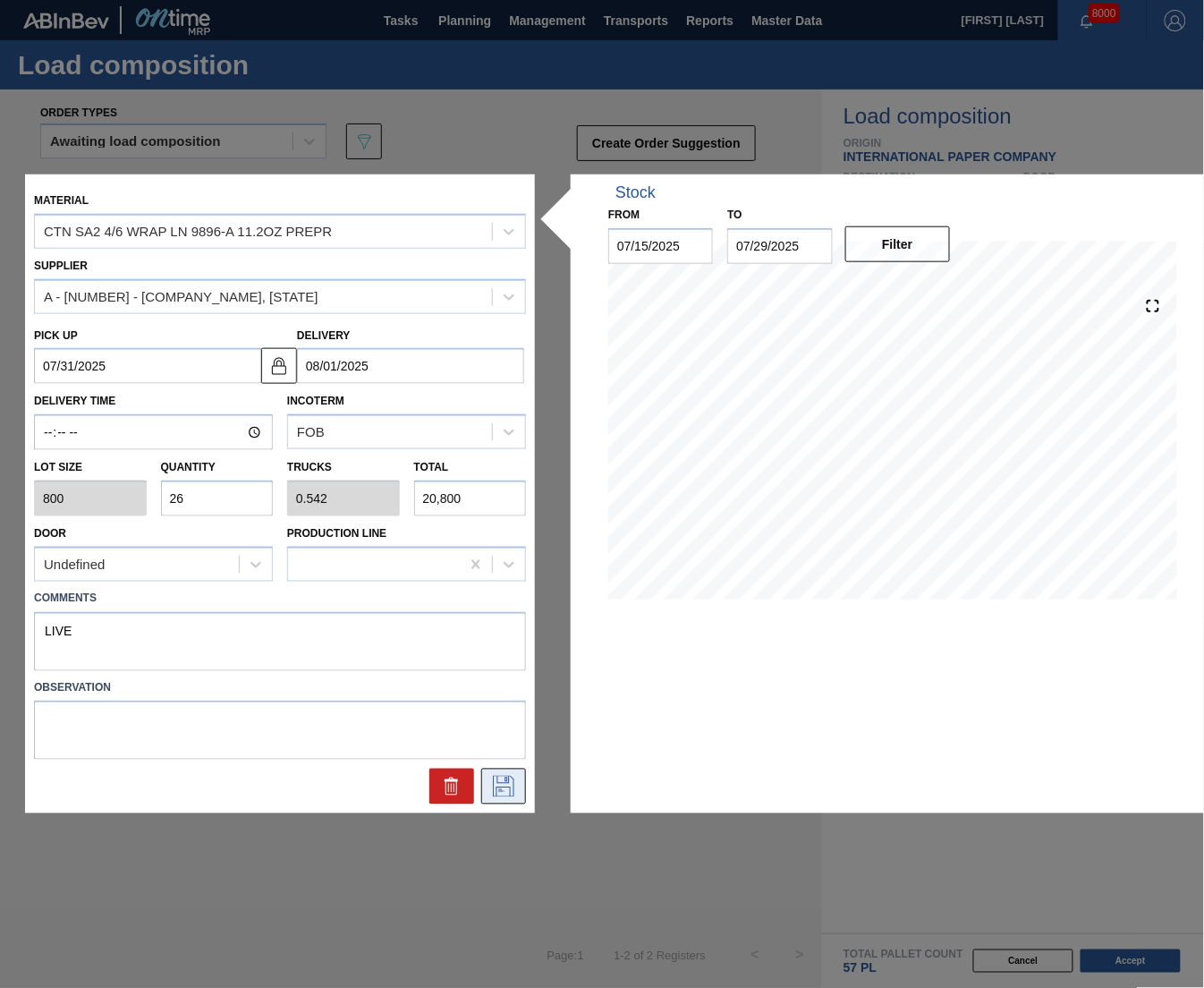 click 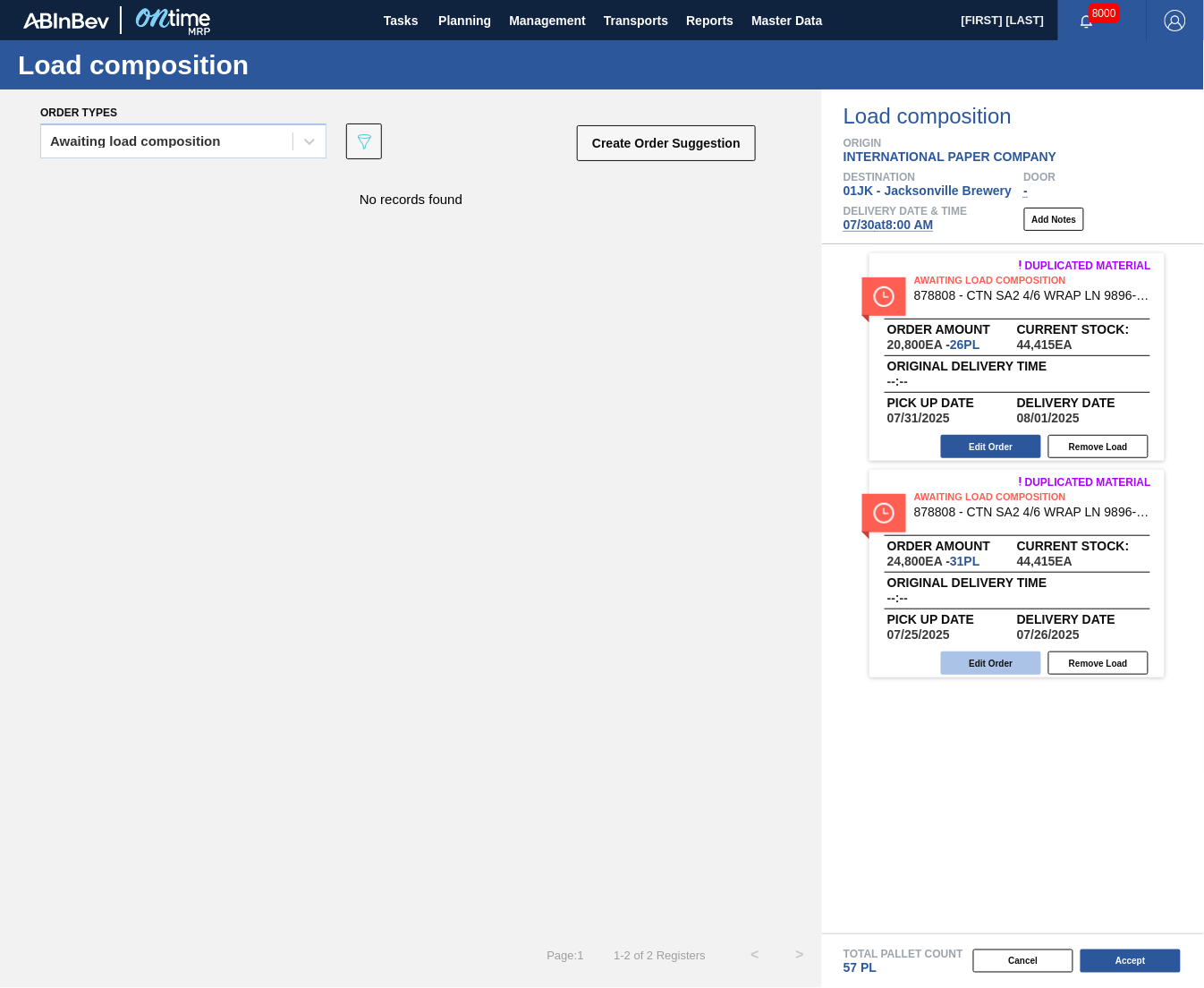 click on "Edit Order" at bounding box center [991, 663] 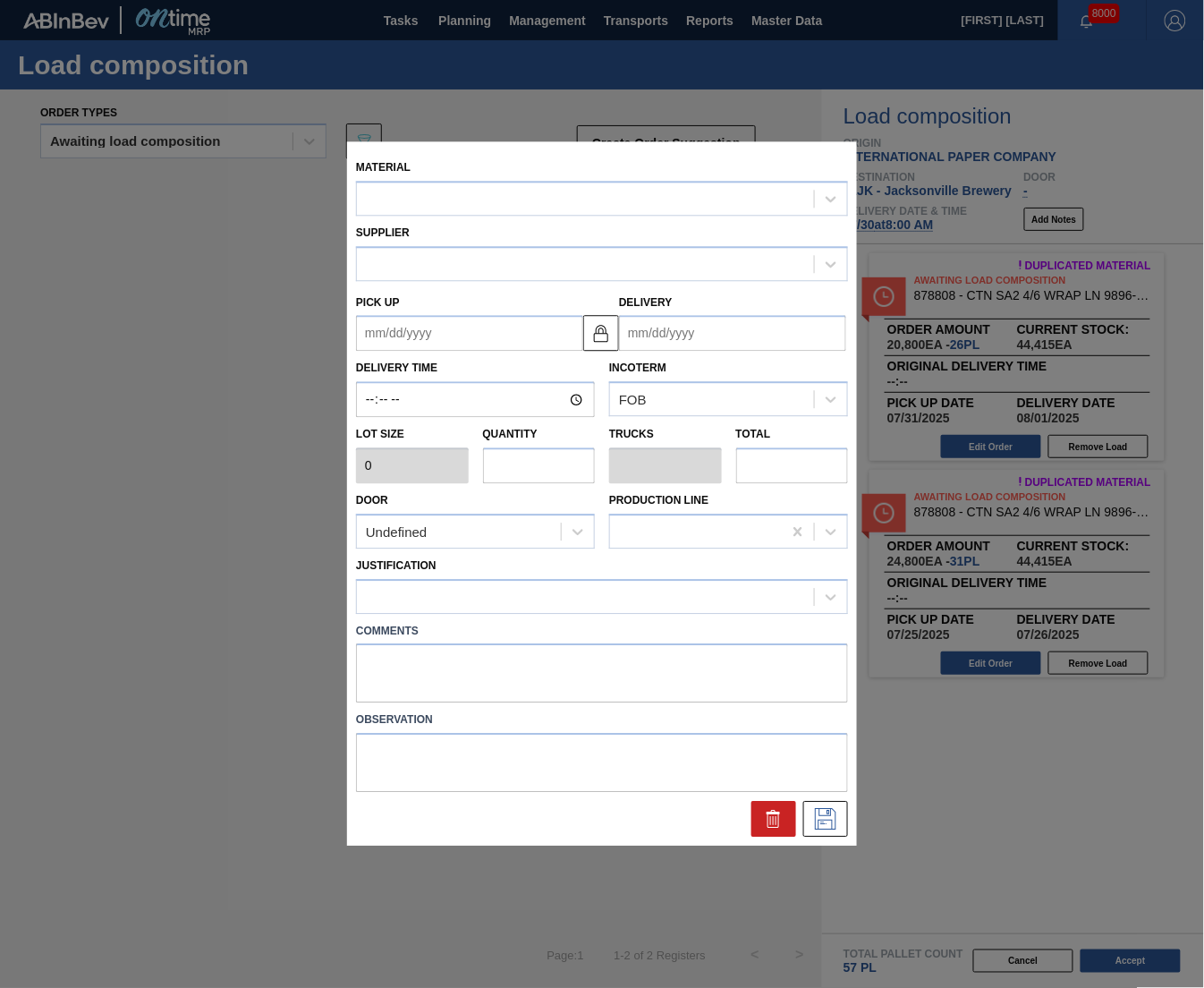 type on "800" 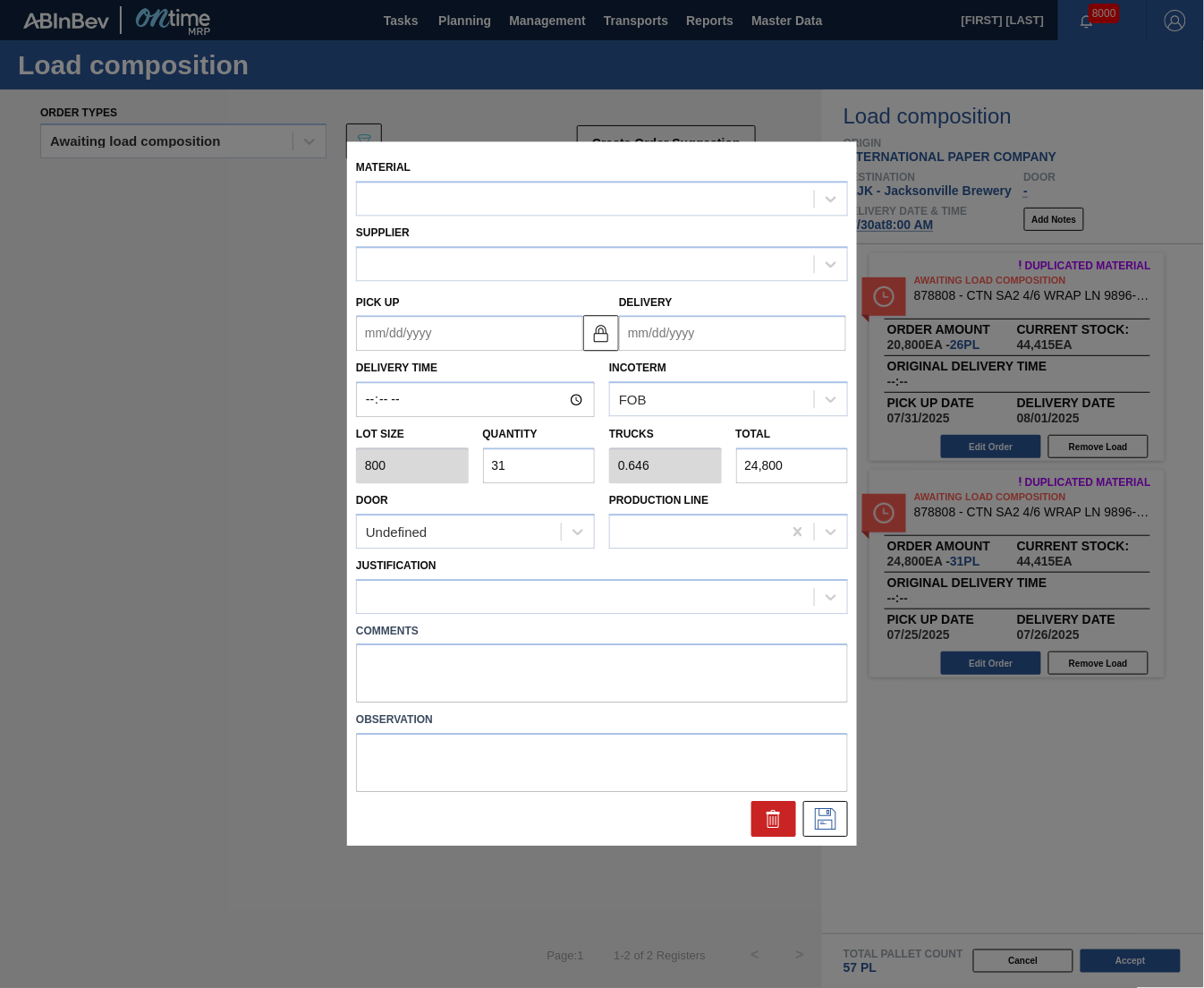 type on "07/25/2025" 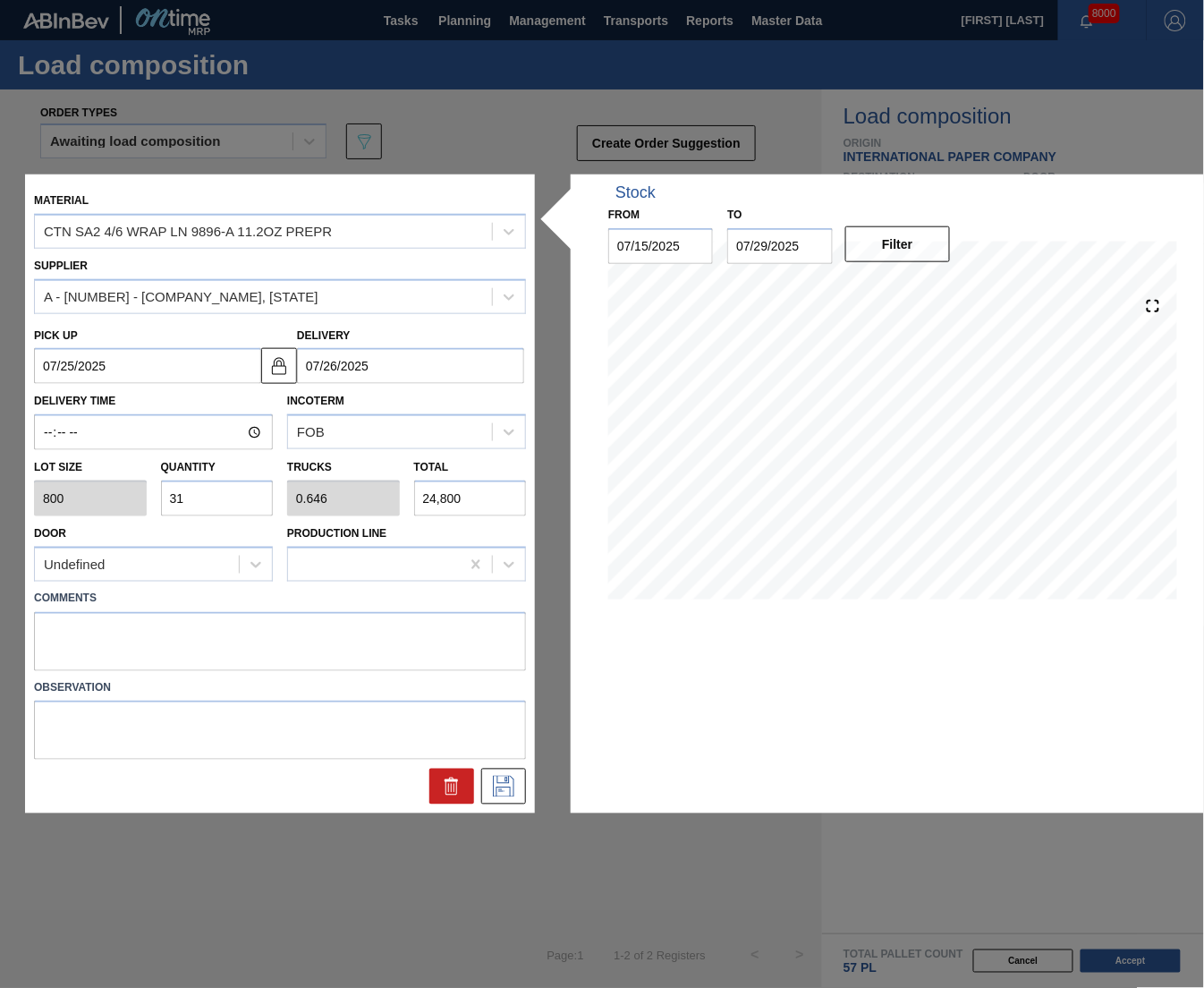 click on "31" at bounding box center [217, 498] 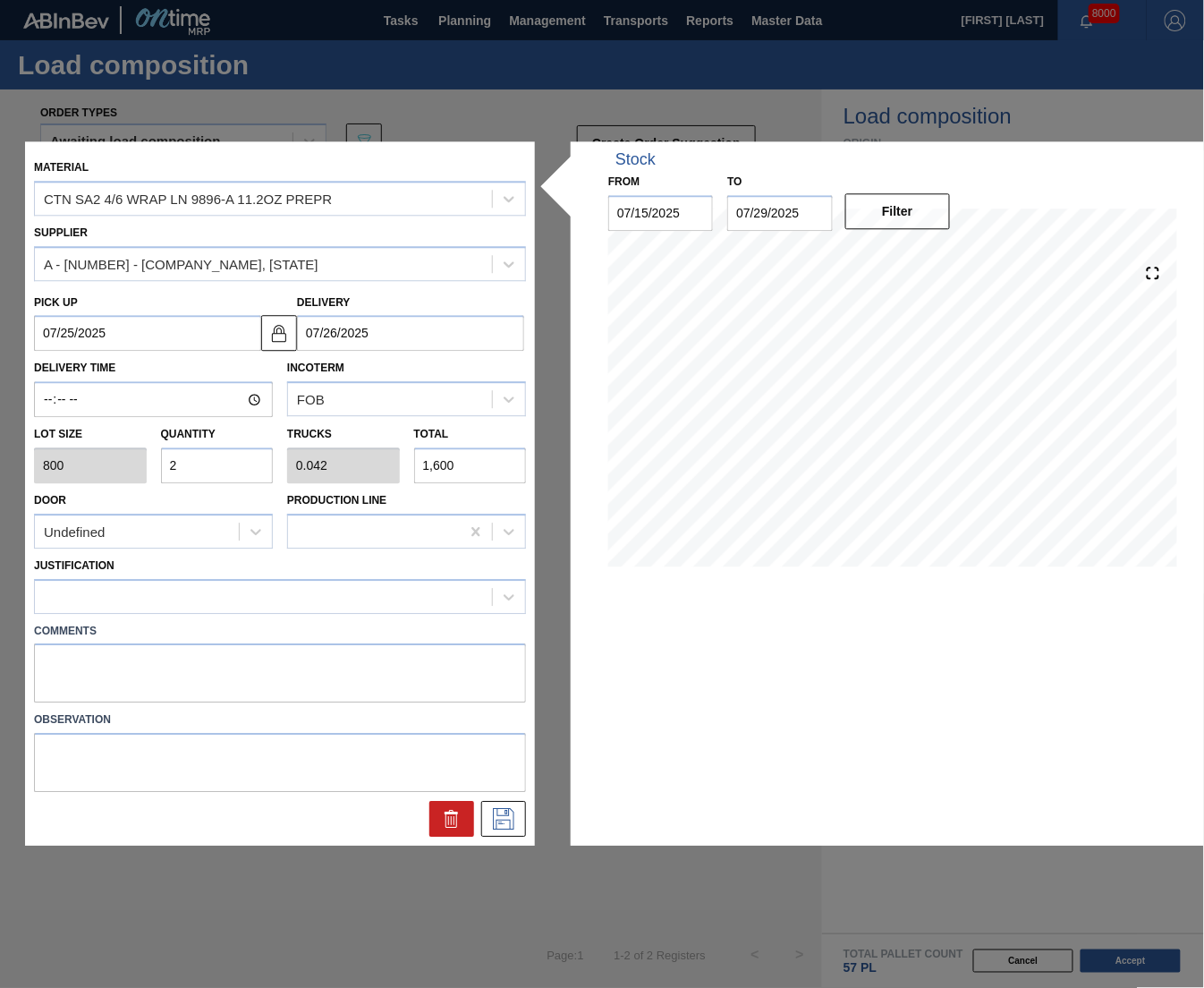 type on "26" 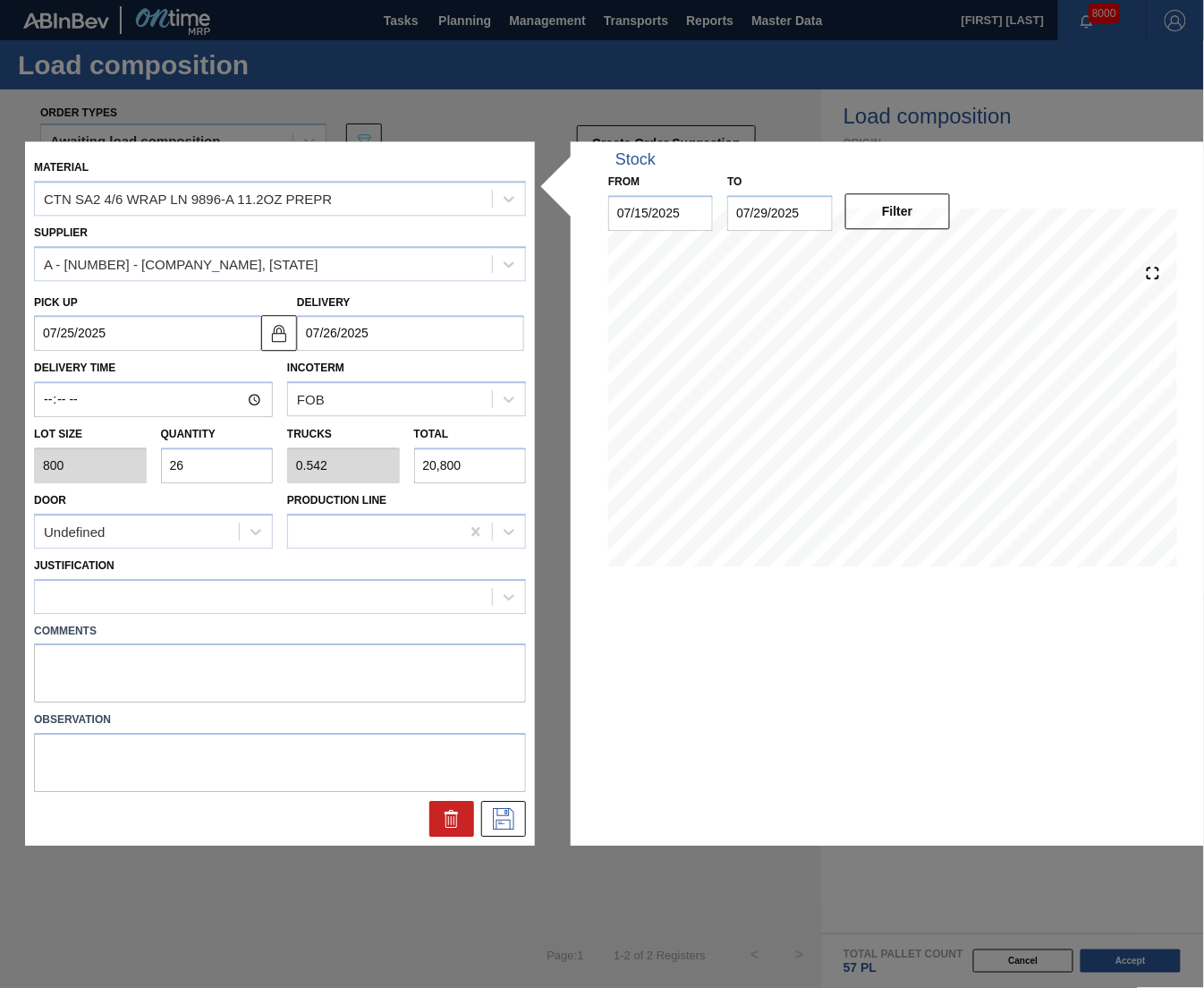 type on "26" 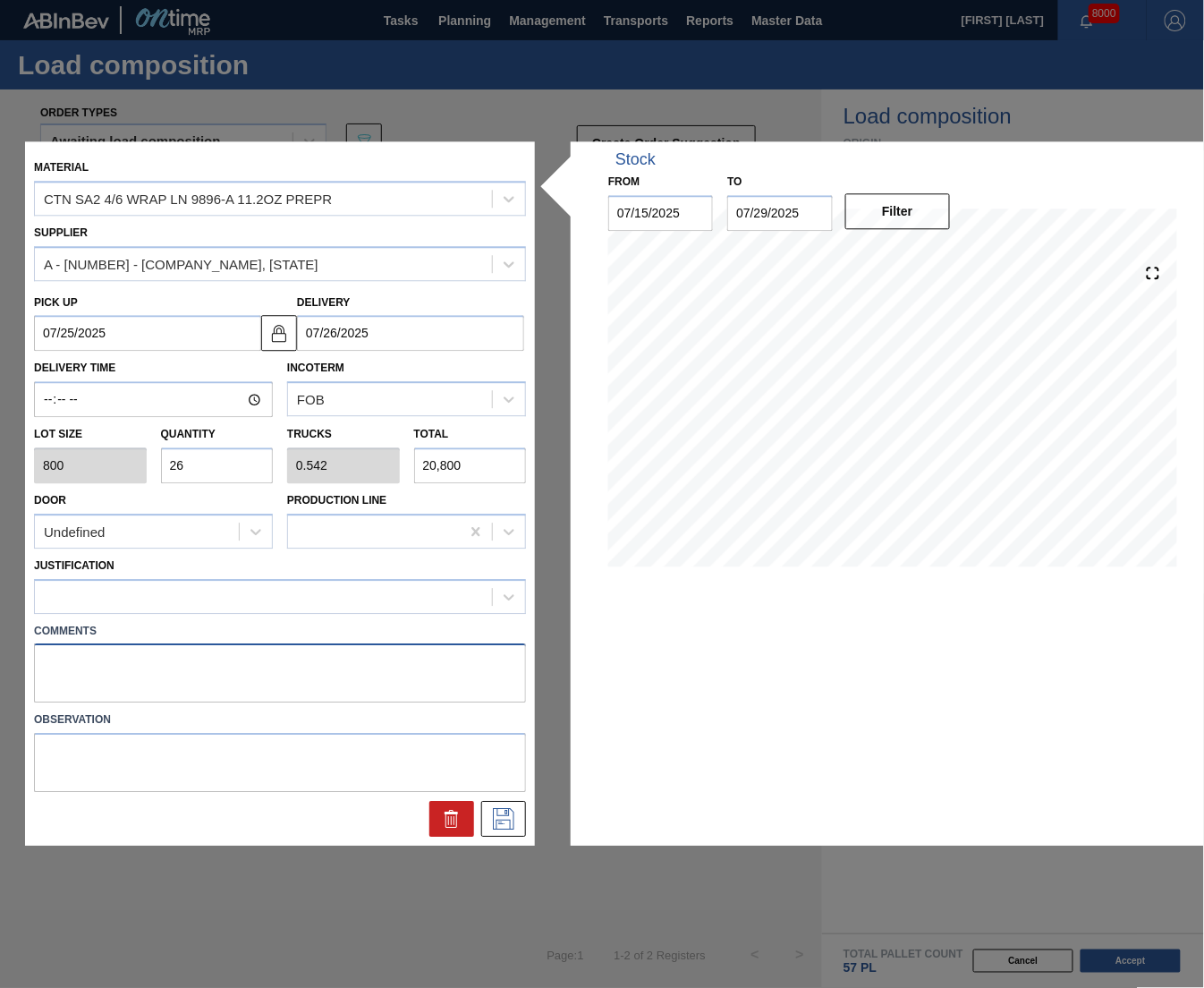 click at bounding box center [280, 674] 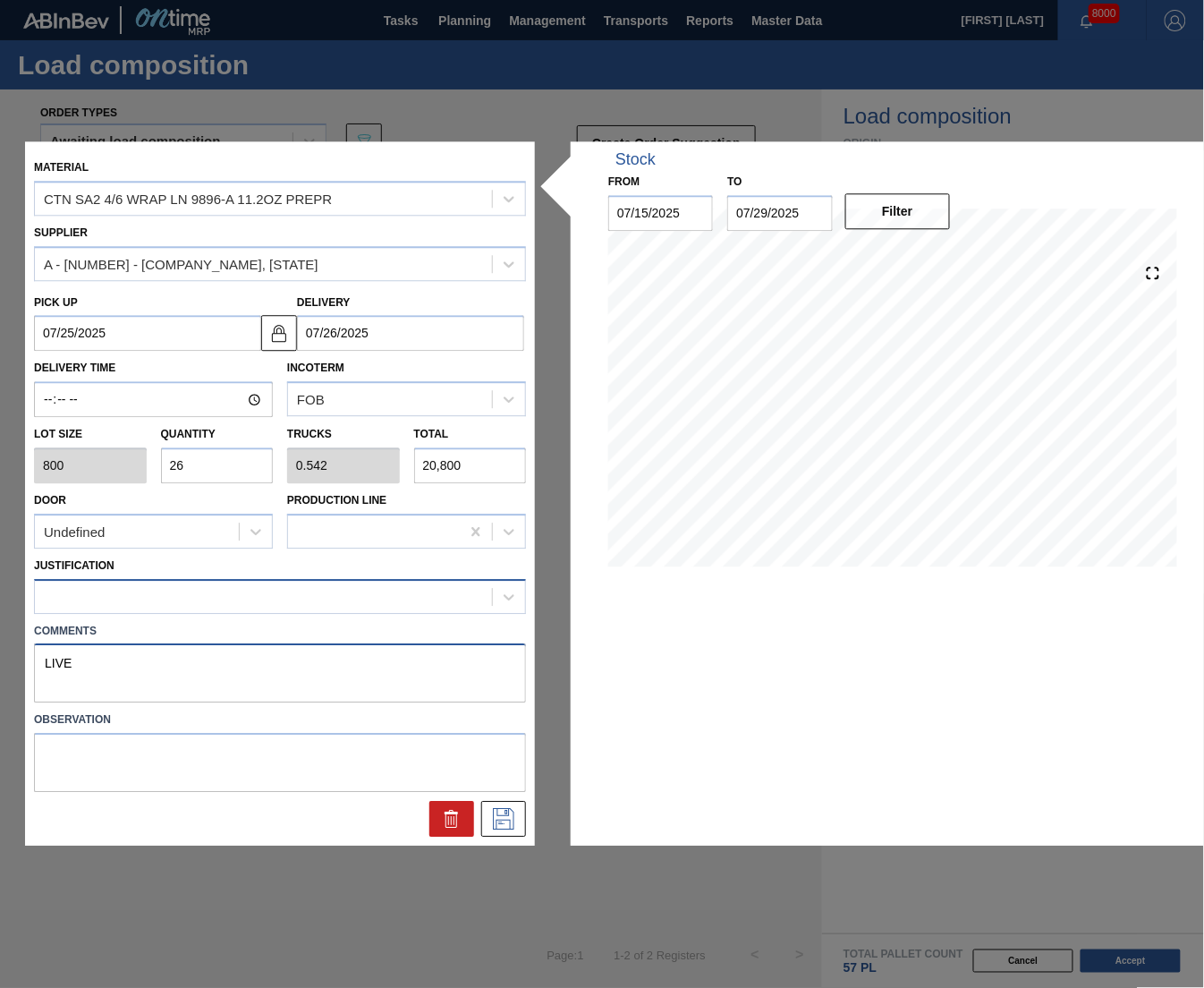 type on "LIVE" 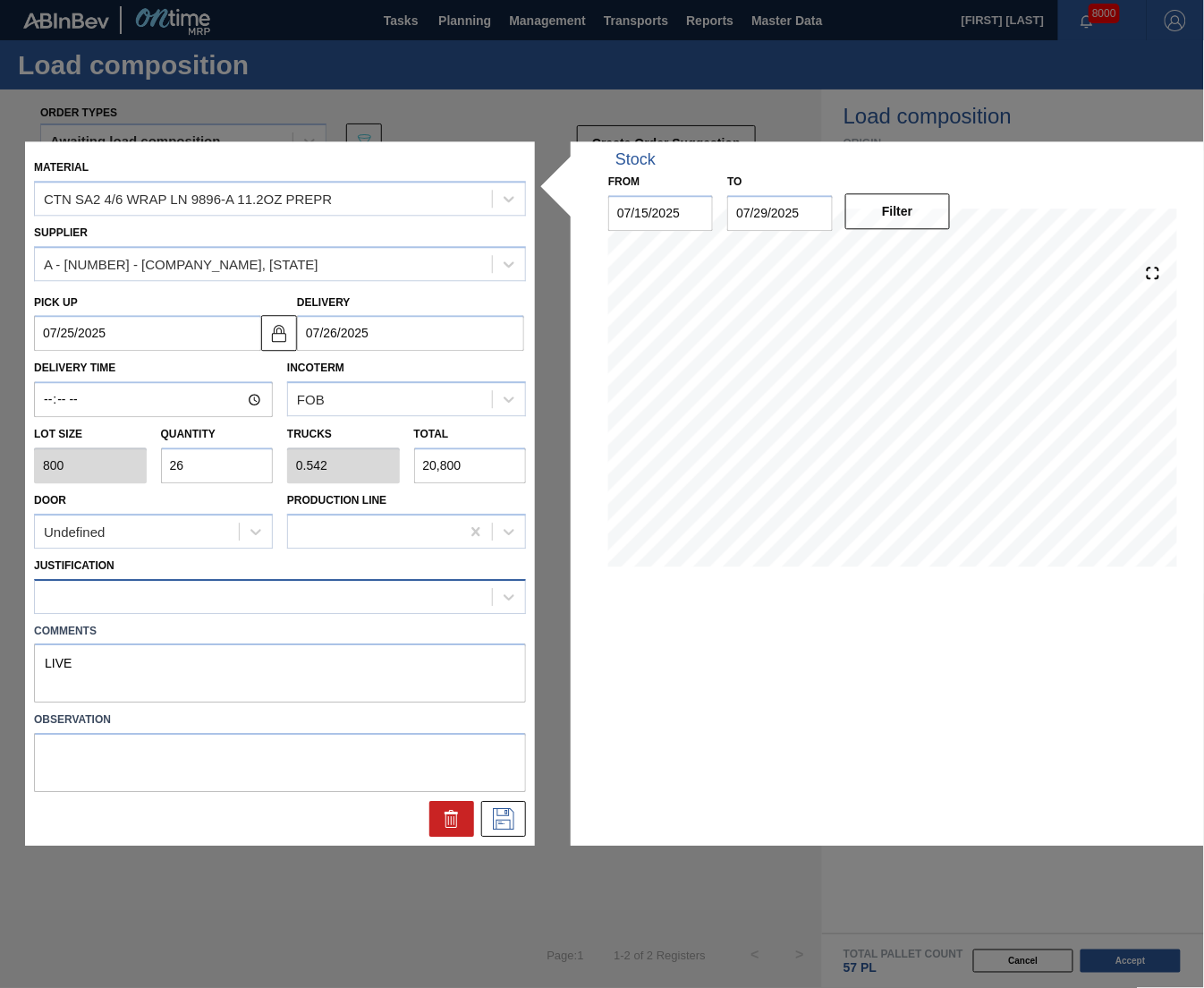 click at bounding box center (263, 596) 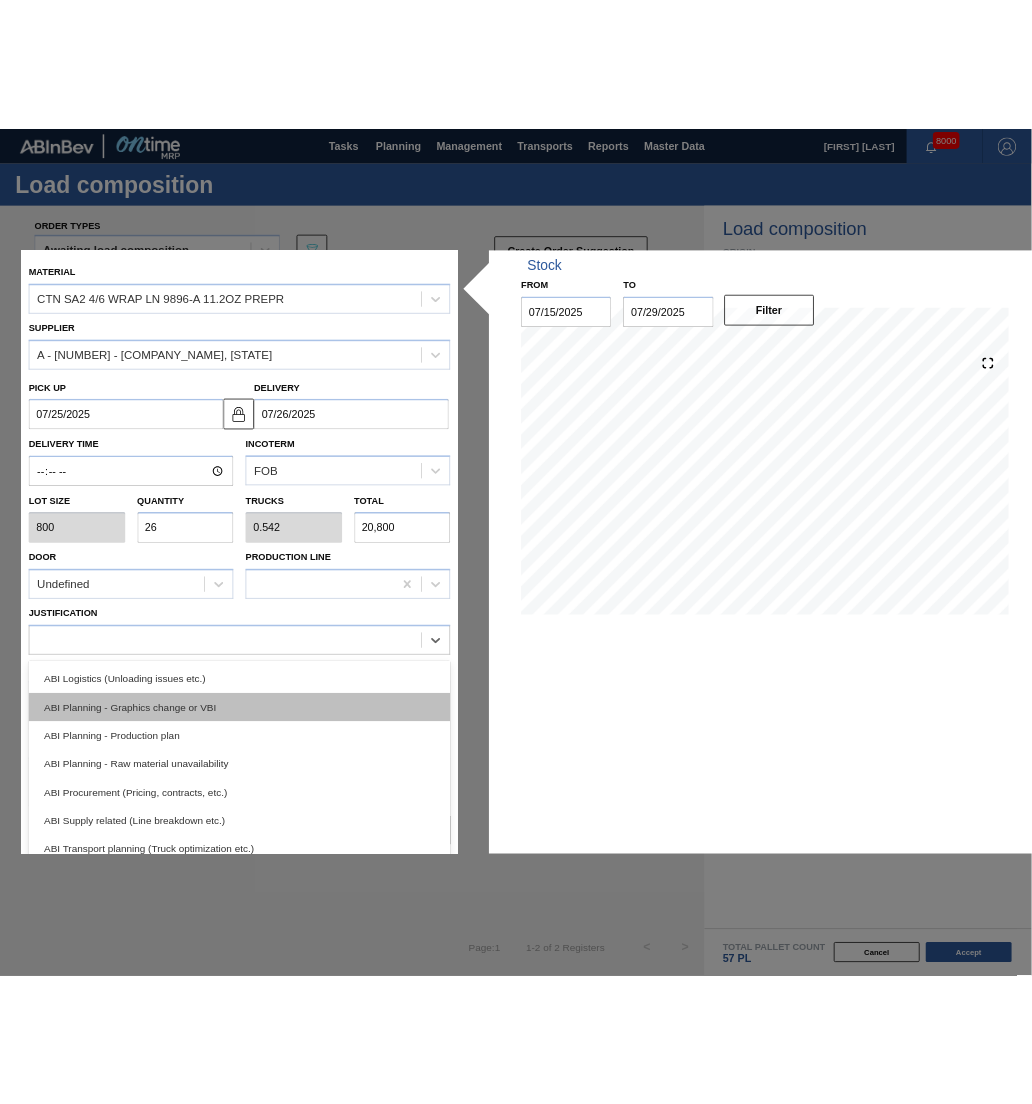 scroll, scrollTop: 126, scrollLeft: 0, axis: vertical 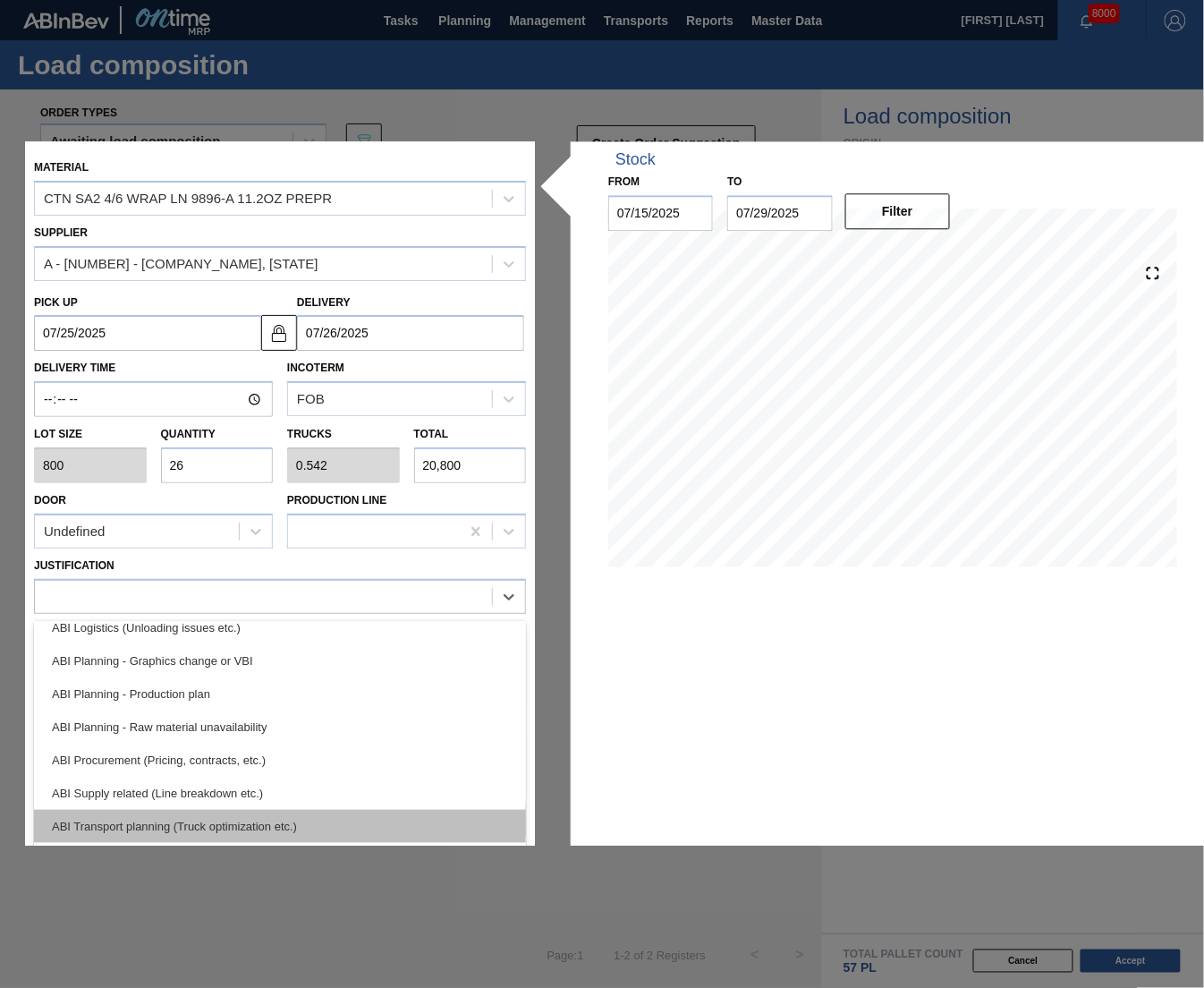 click on "ABI Transport planning (Truck optimization etc.)" at bounding box center [280, 826] 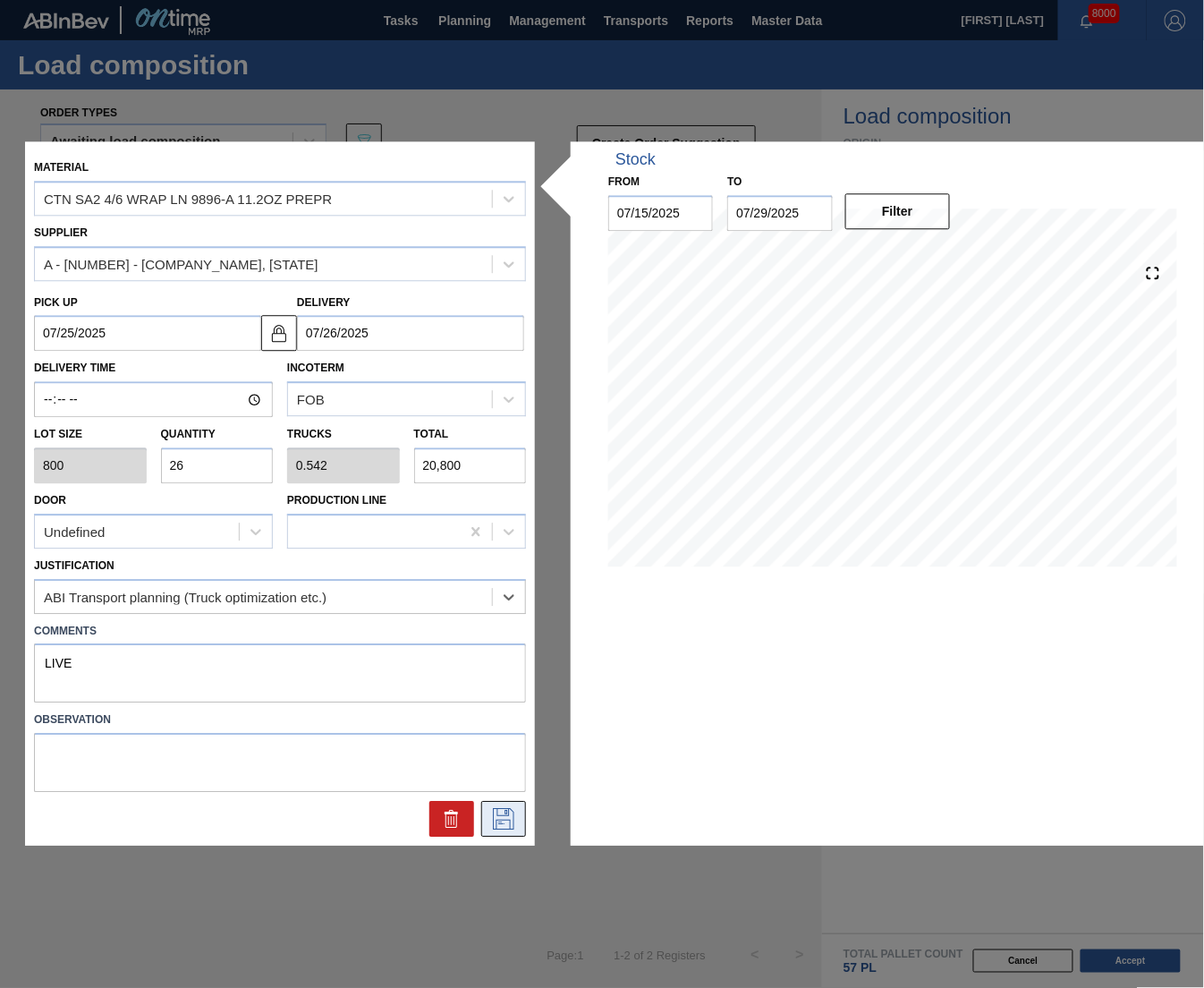 click 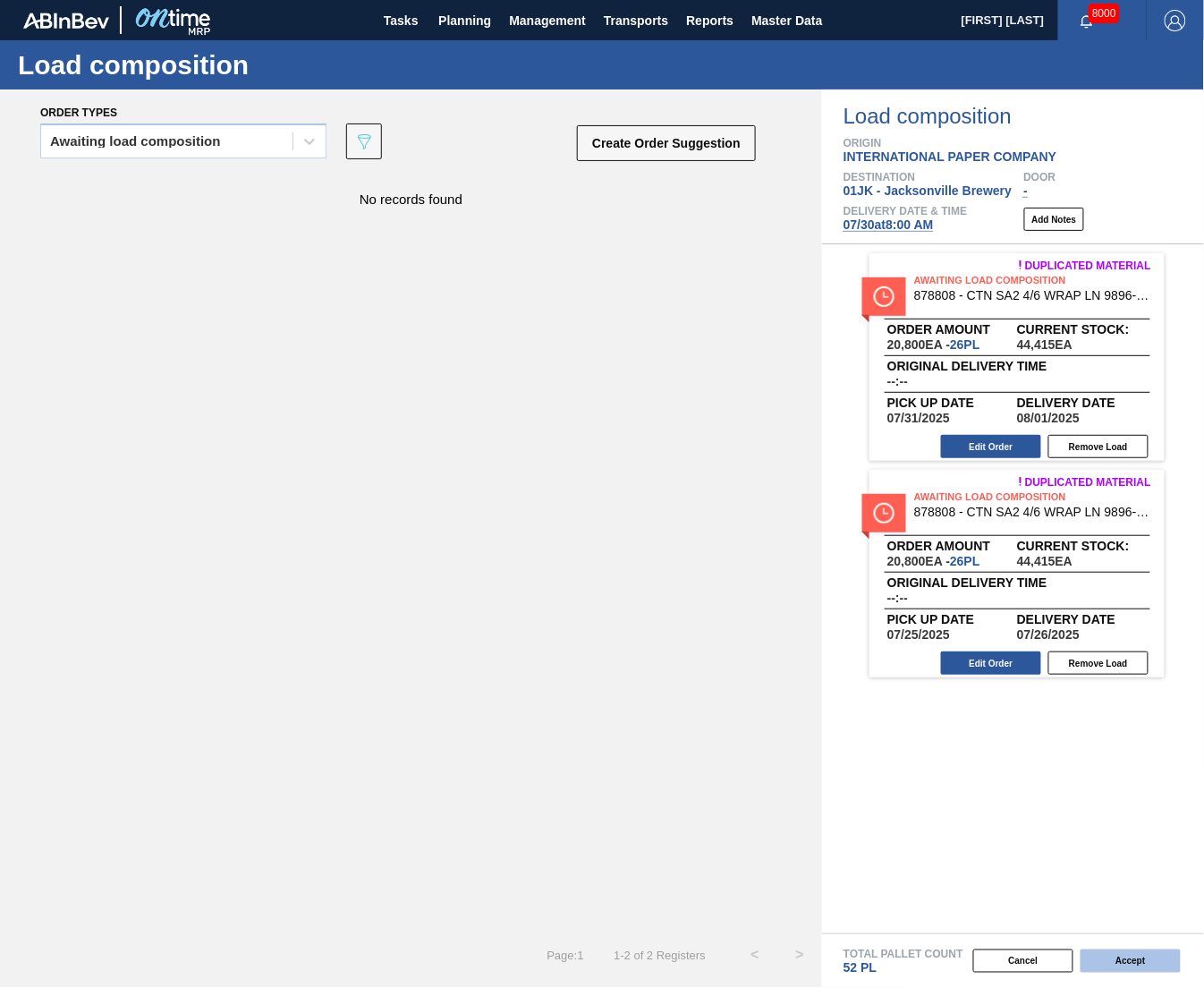 click on "Accept" at bounding box center (1131, 961) 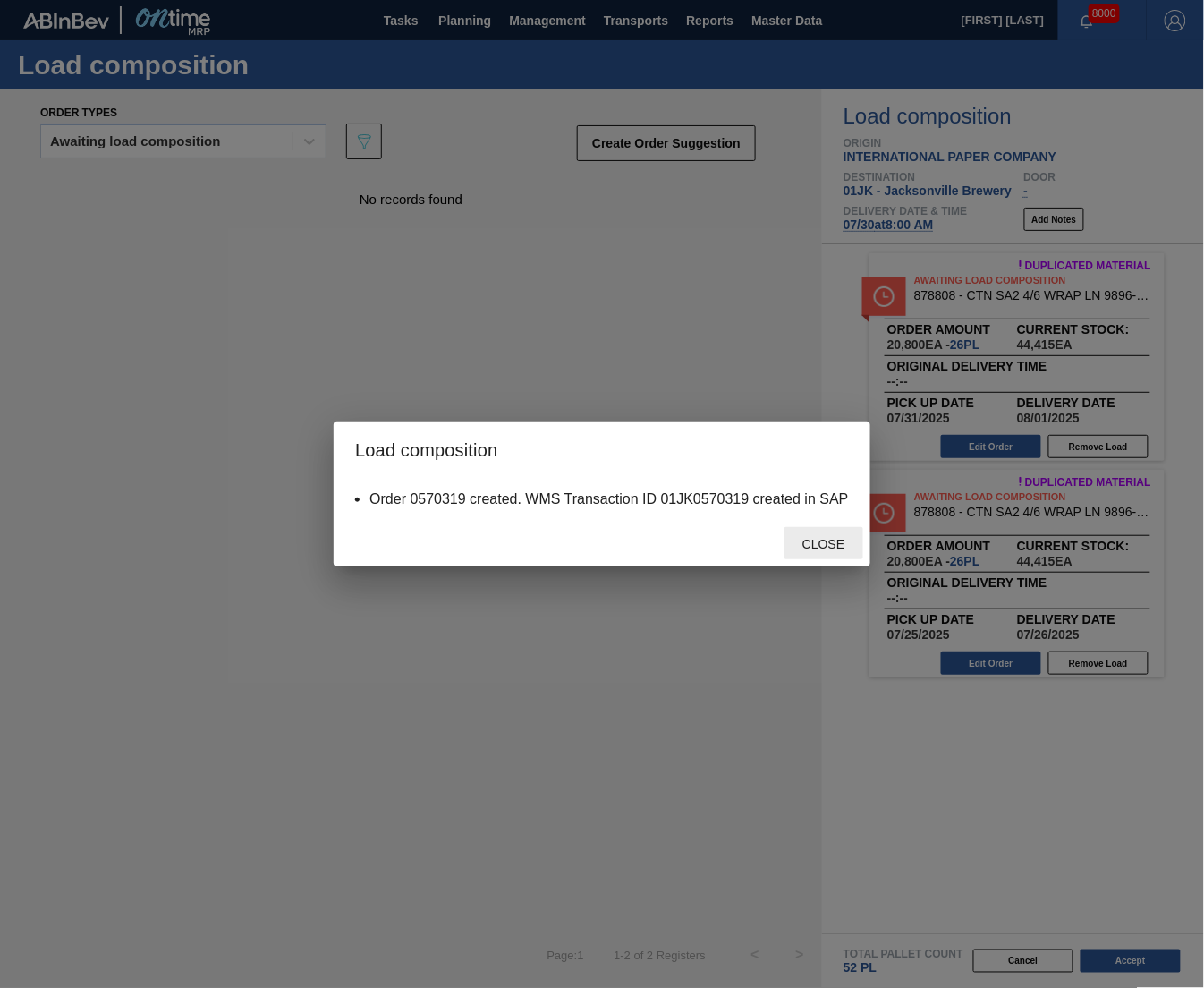 click on "Close" at bounding box center [824, 543] 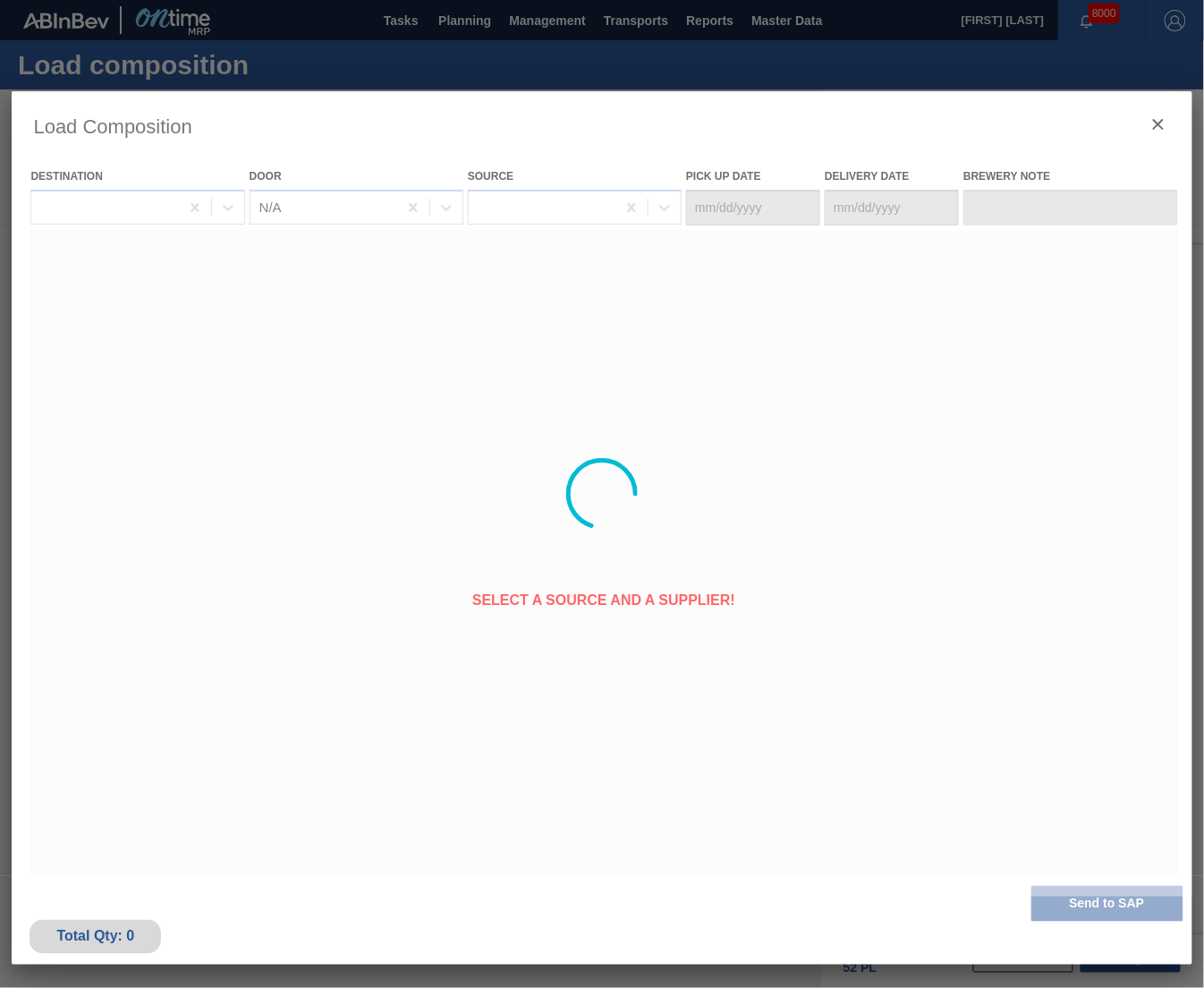 type on "07/29/2025" 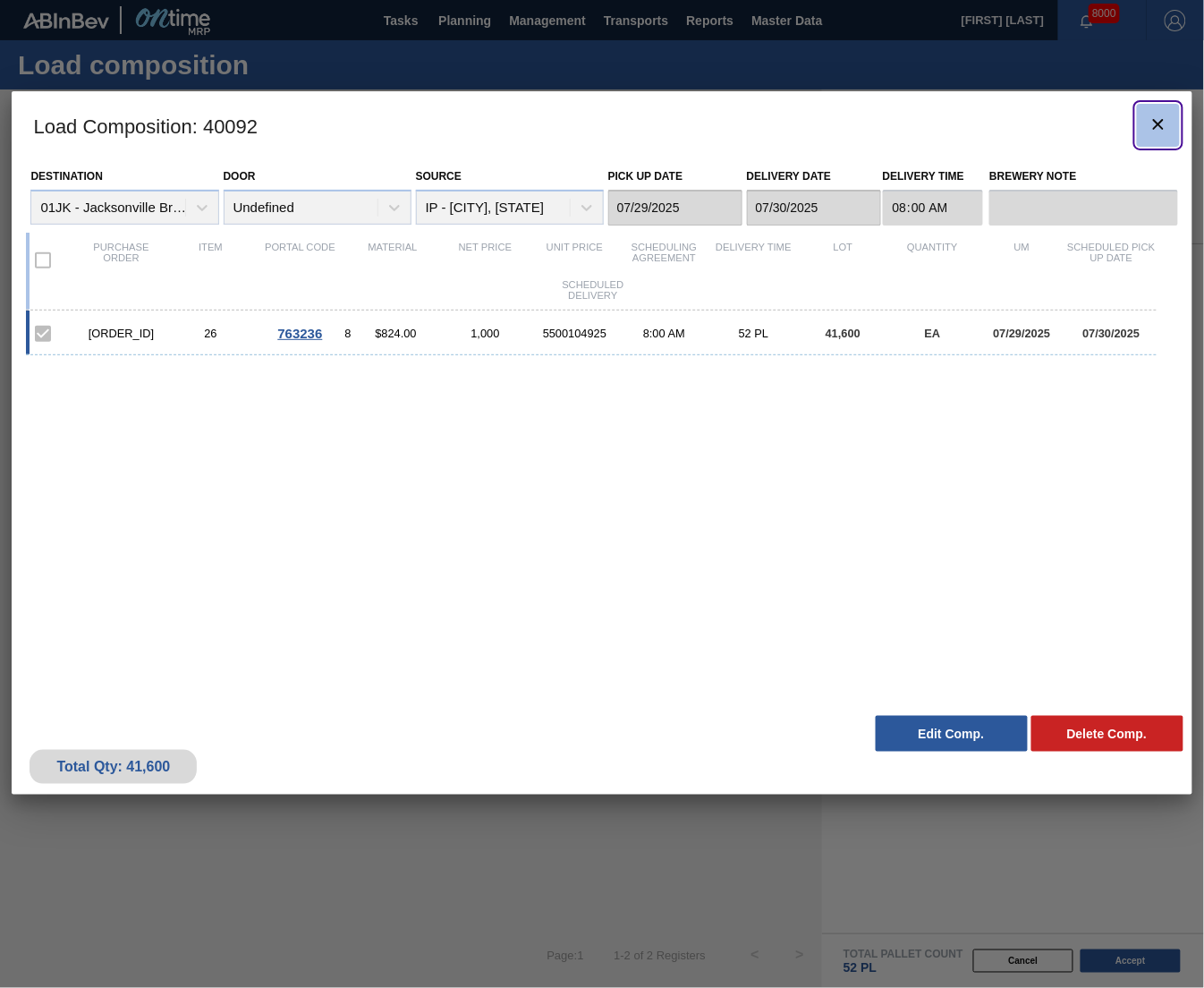 click at bounding box center [1158, 125] 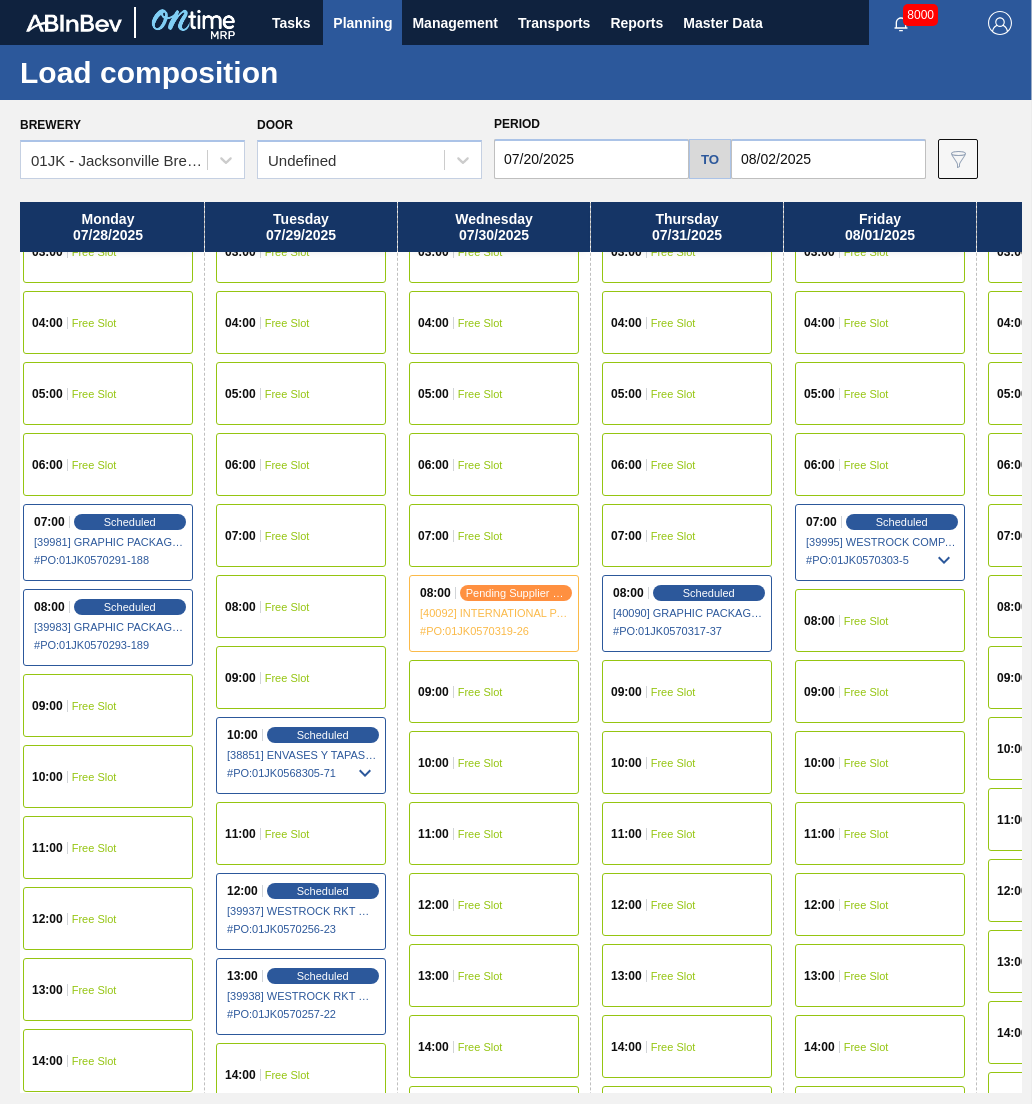 scroll, scrollTop: 249, scrollLeft: 1712, axis: both 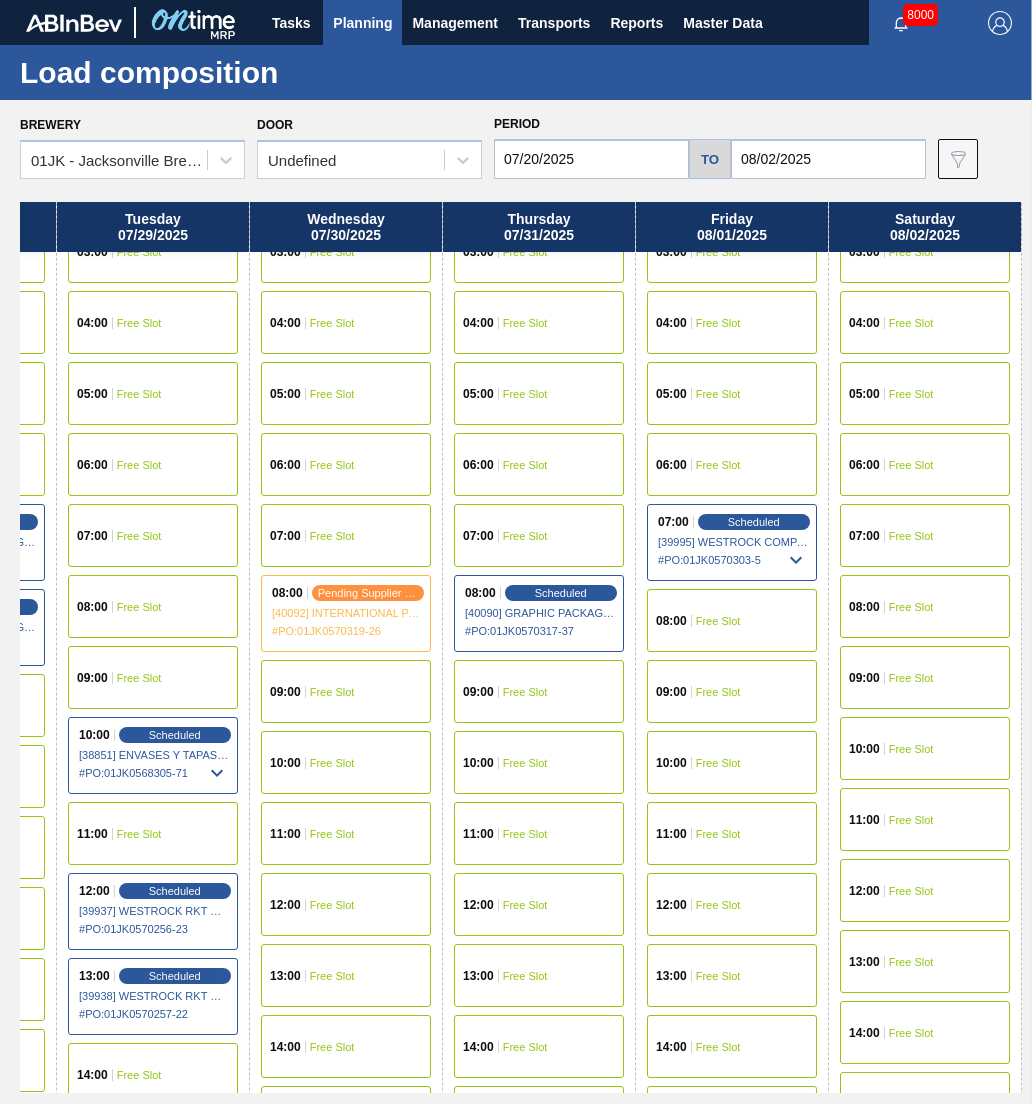 click on "[40092] INTERNATIONAL PAPER COMPANY - 0008369268" at bounding box center [347, 613] 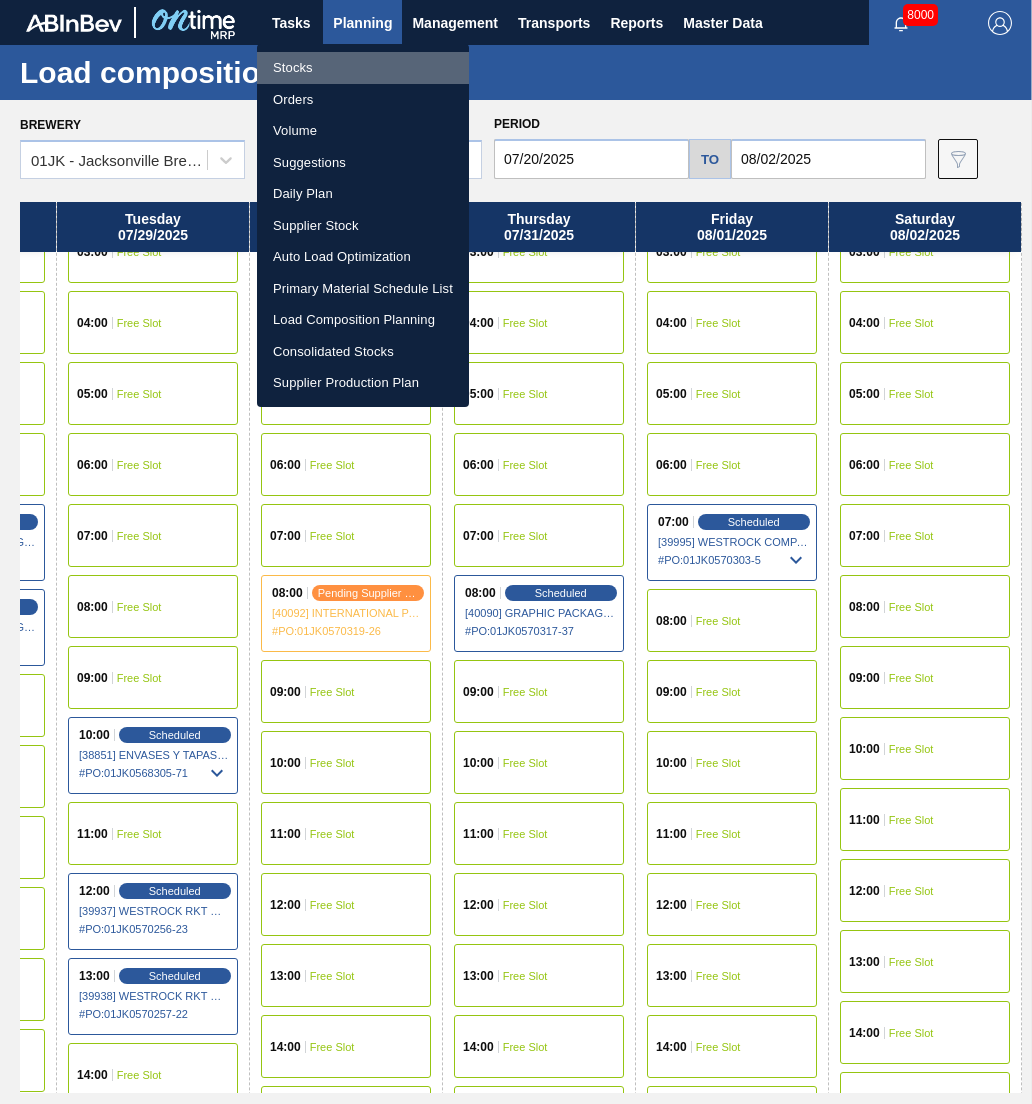 click on "Stocks" at bounding box center [363, 68] 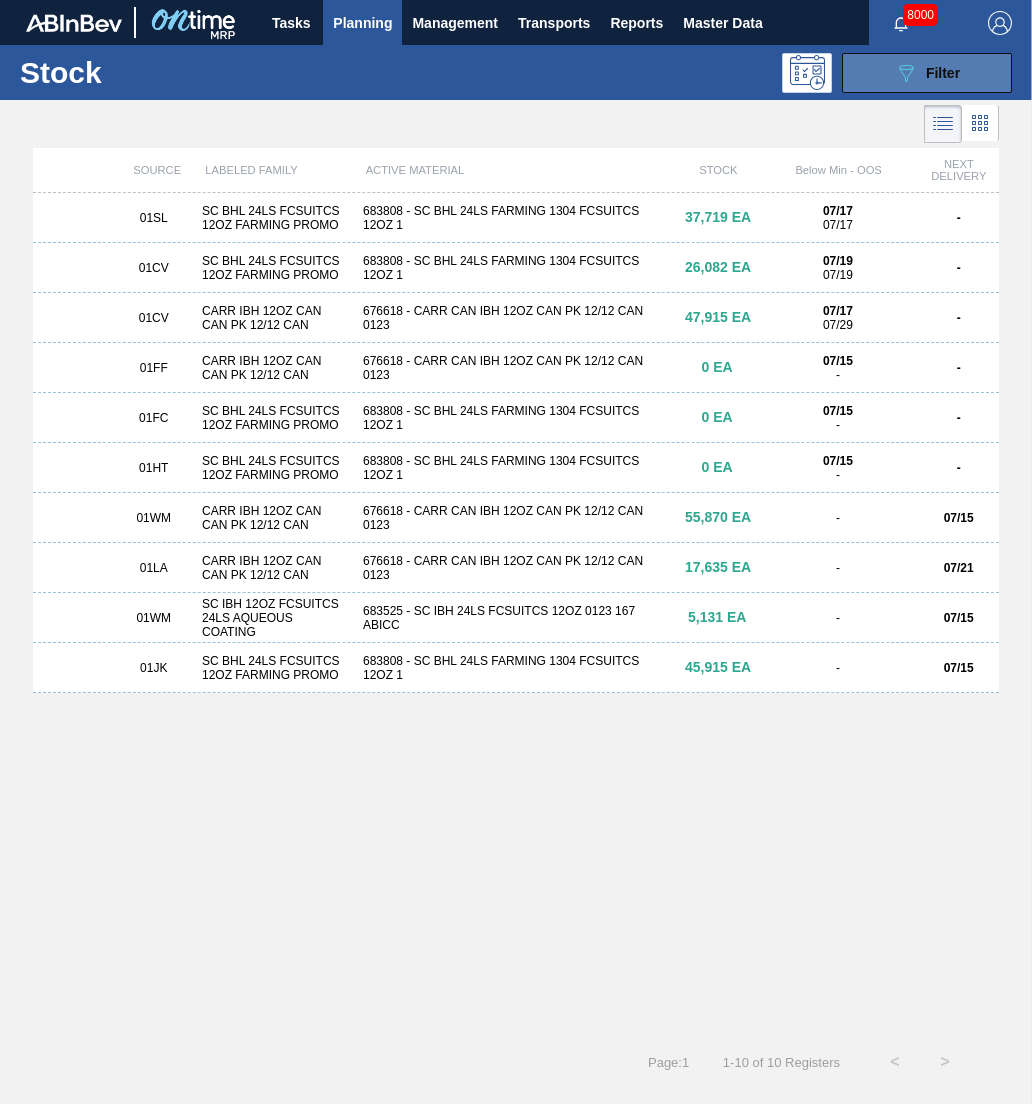 click on "089F7B8B-B2A5-4AFE-B5C0-19BA573D28AC Filter" at bounding box center (927, 73) 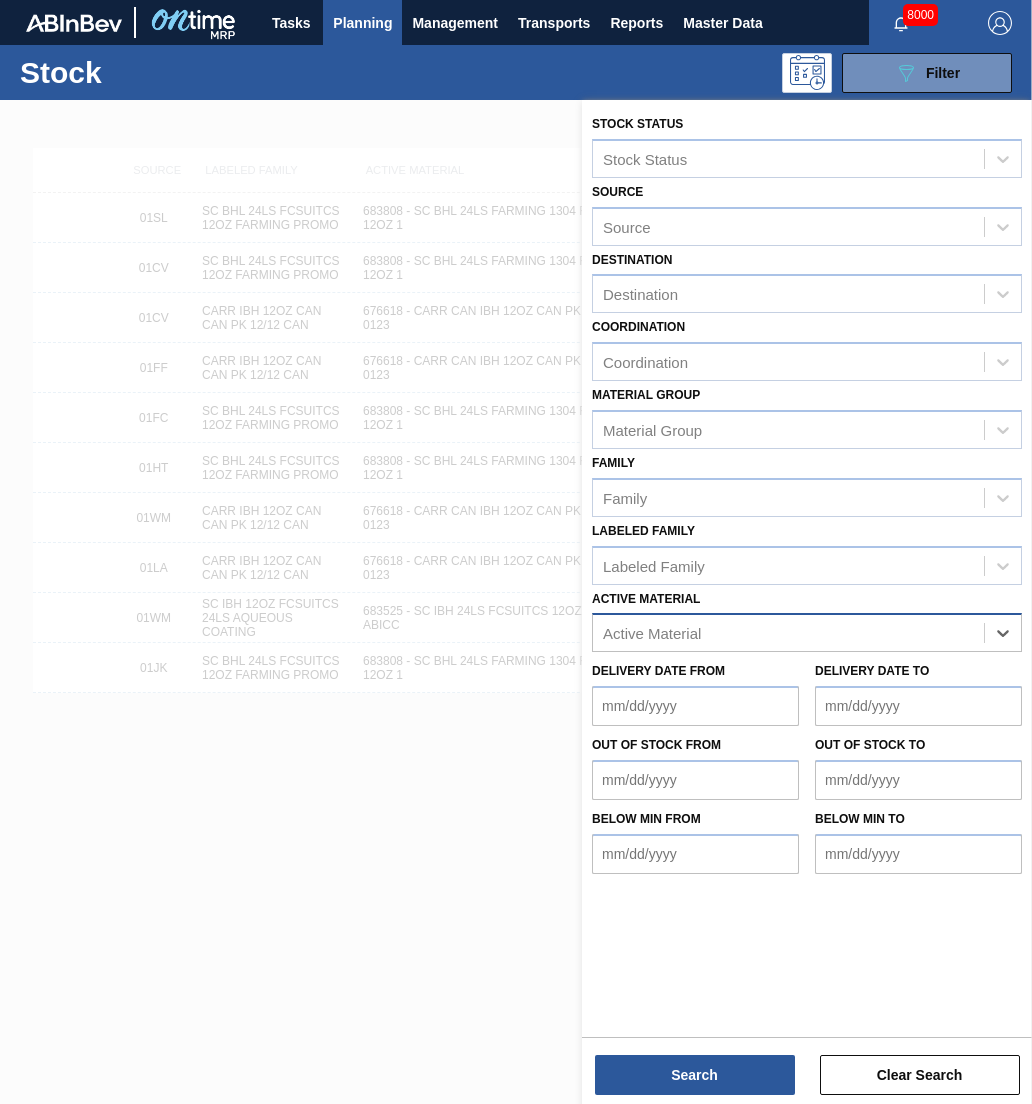 click on "Active Material" at bounding box center [788, 633] 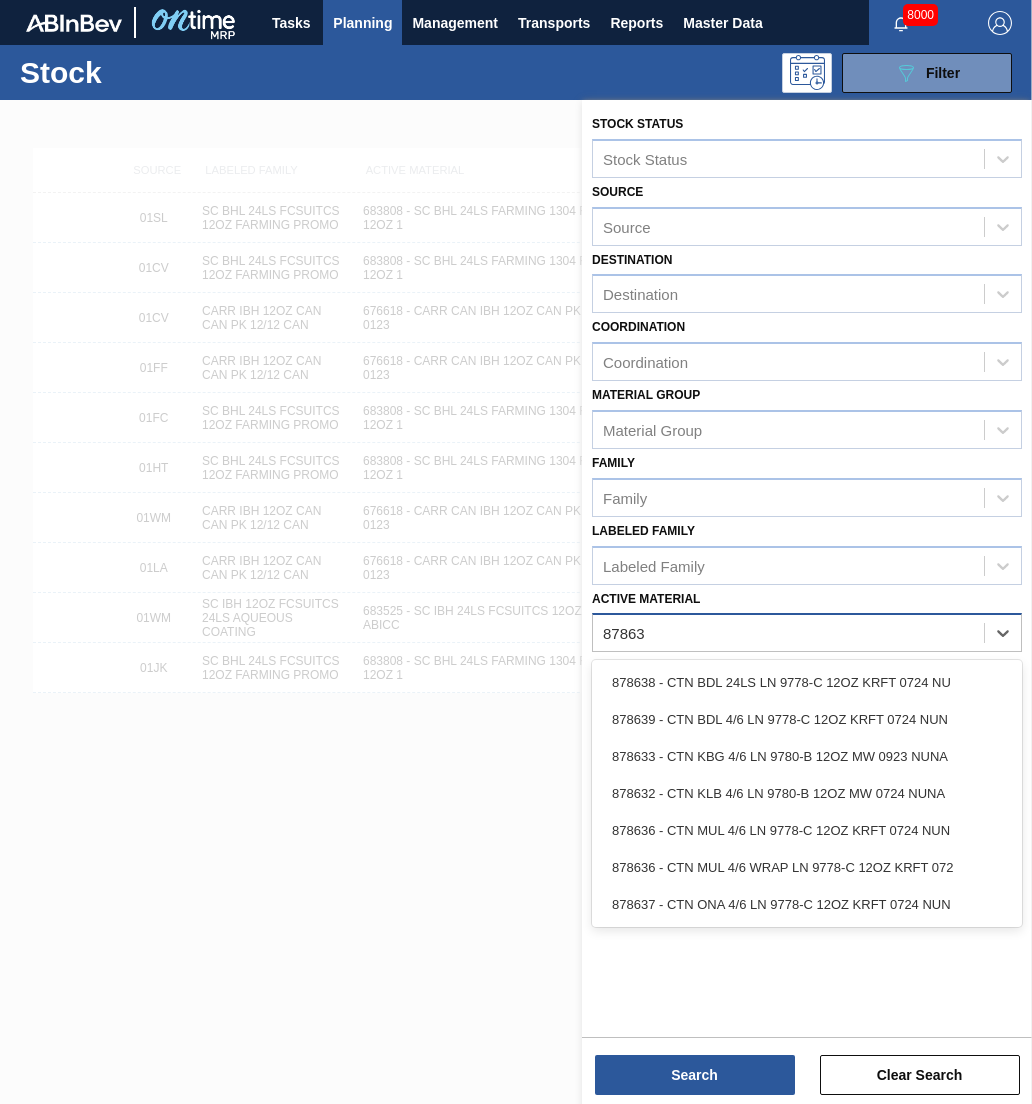 type on "878636" 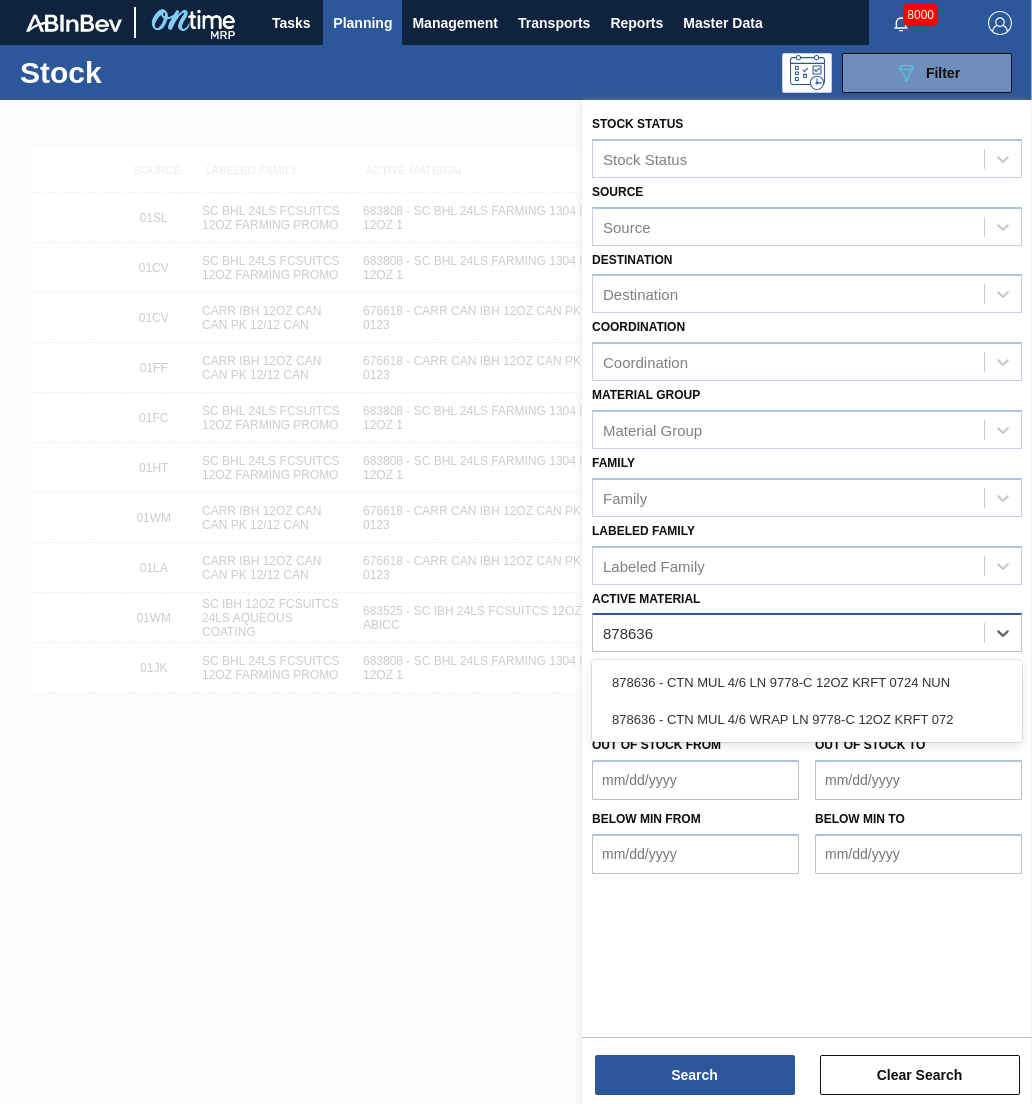 type 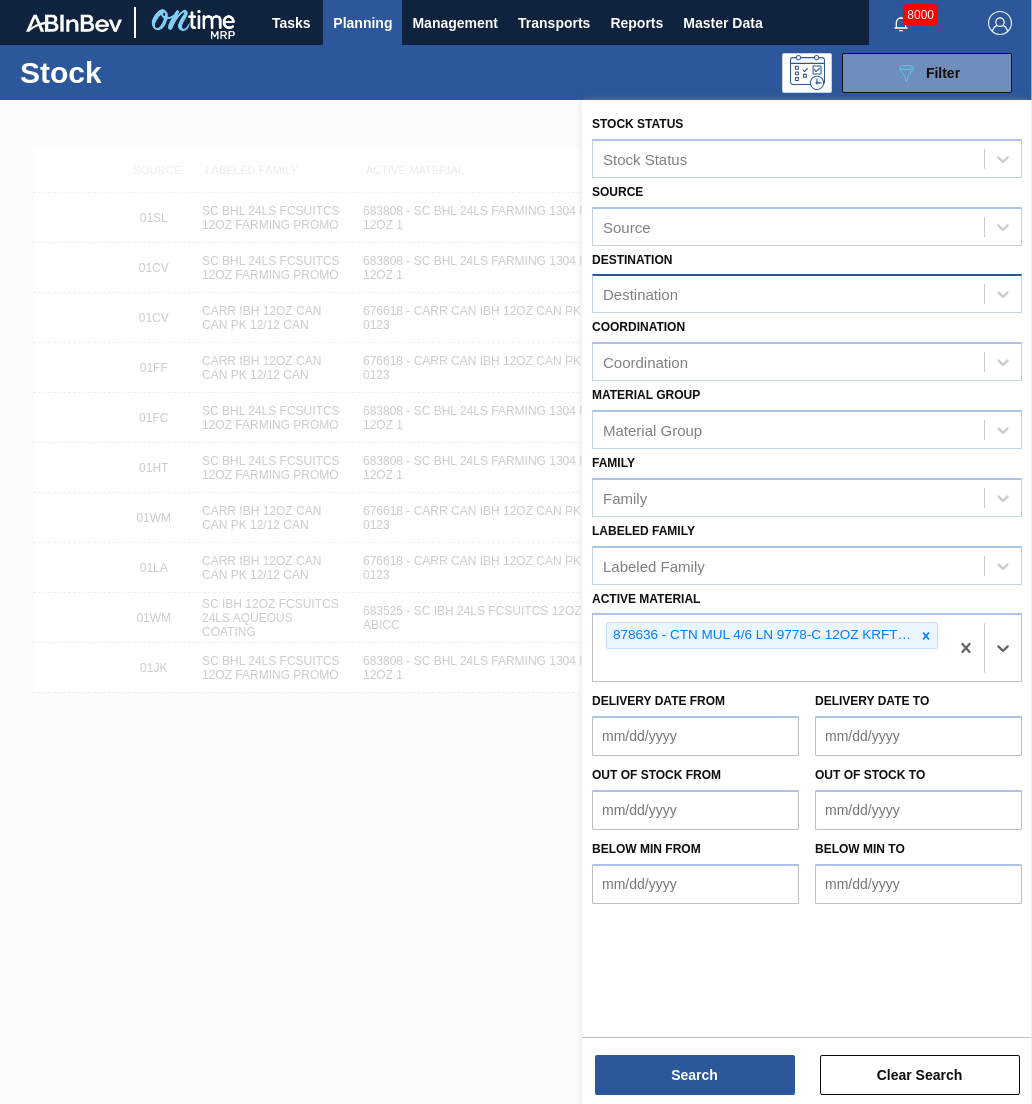 click on "Destination" at bounding box center [788, 294] 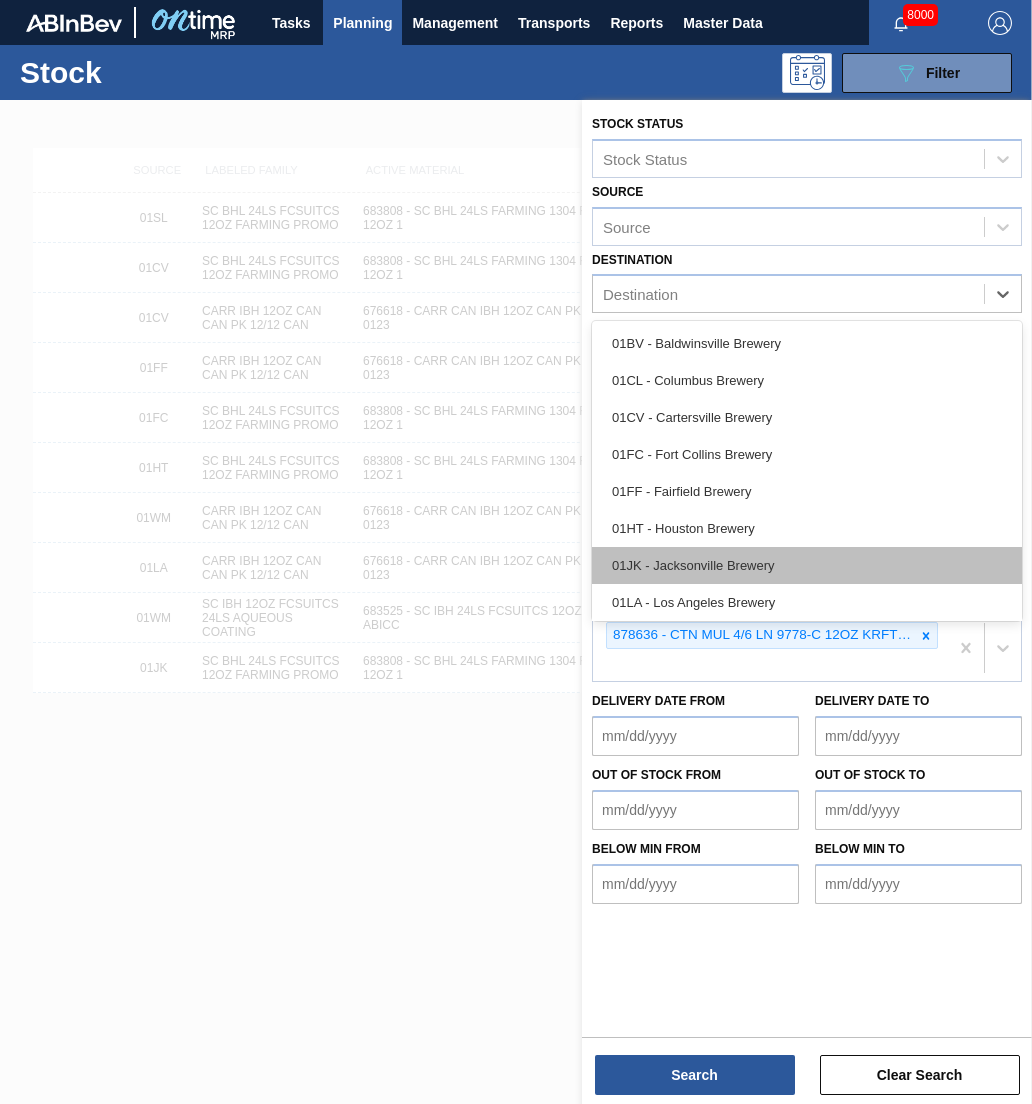 click on "01JK - Jacksonville Brewery" at bounding box center (807, 565) 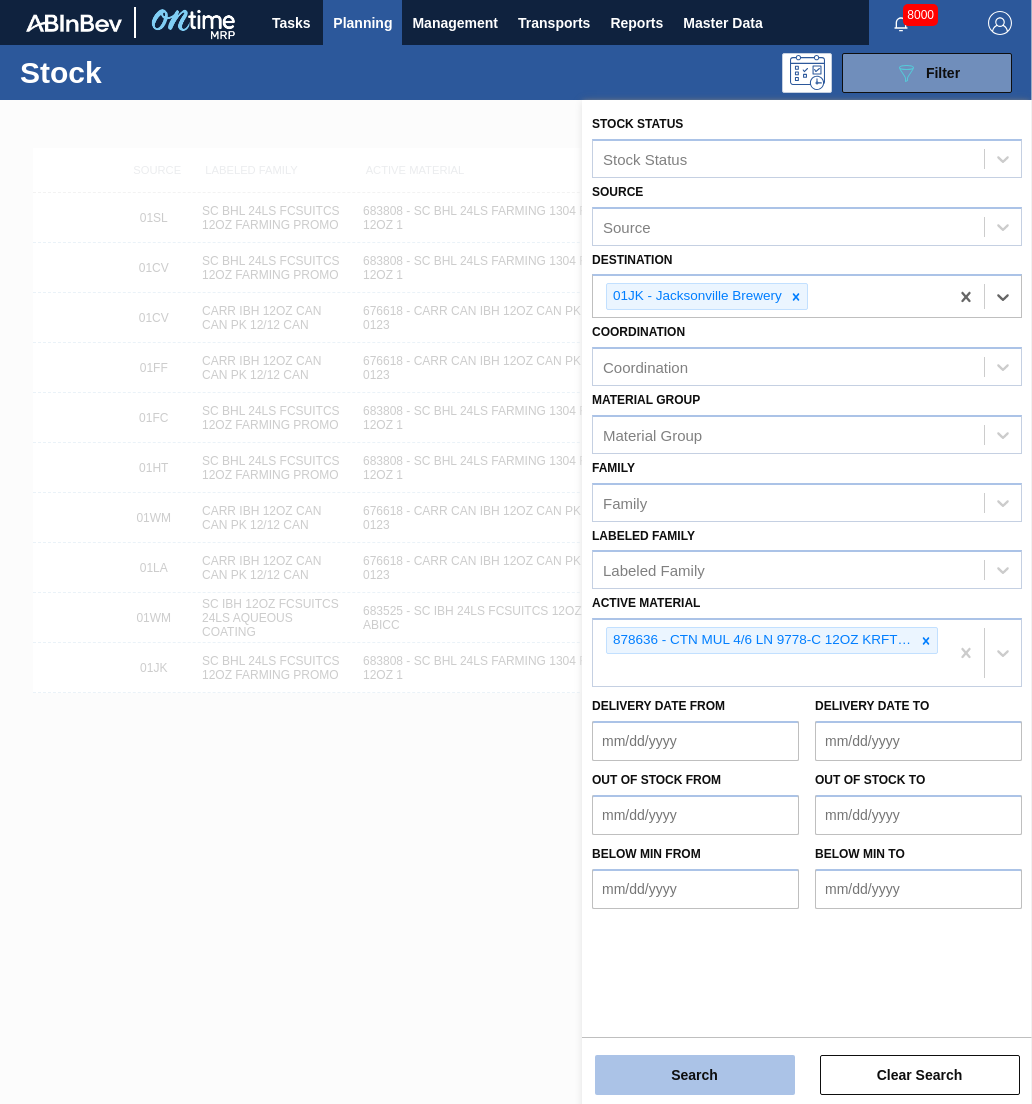 click on "Search" at bounding box center [695, 1075] 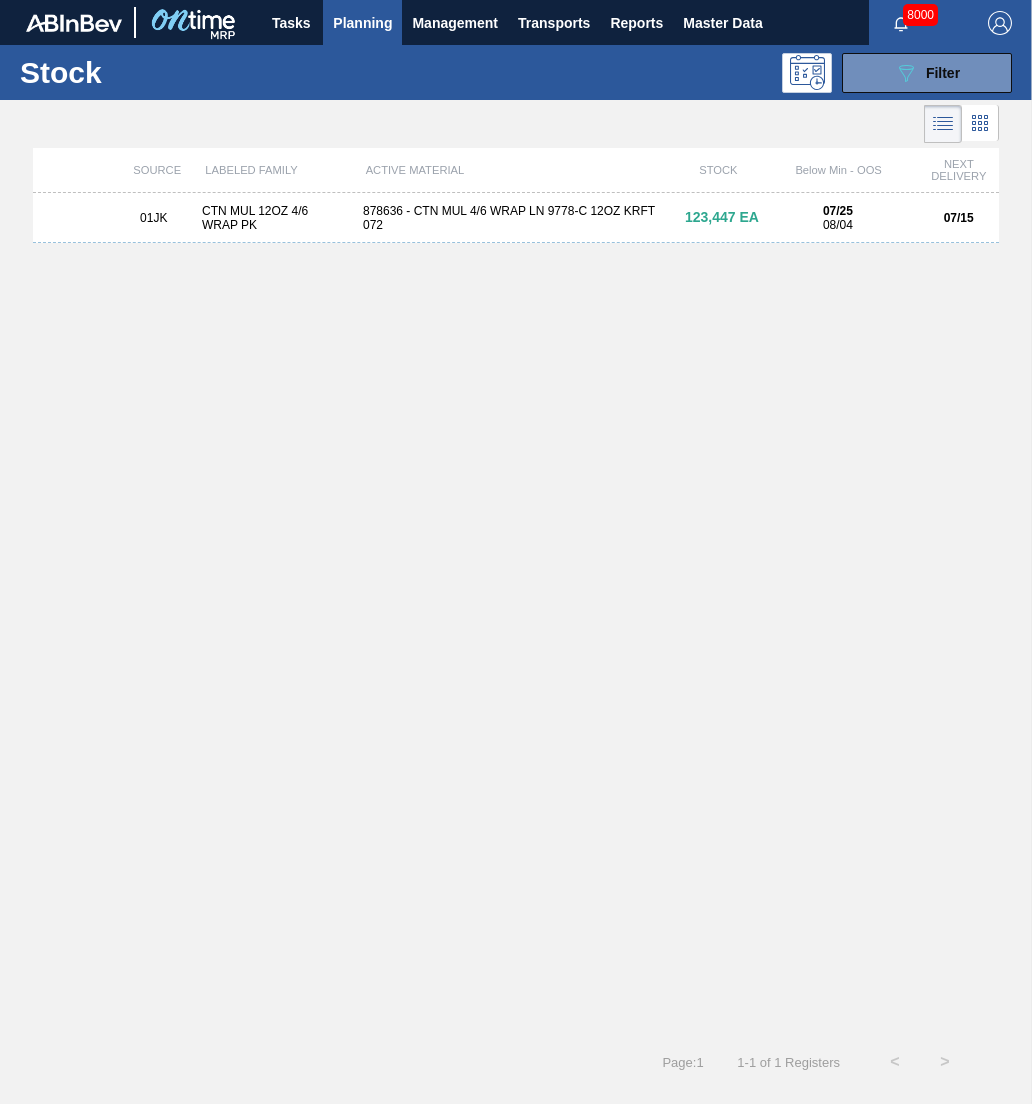 click on "878636 - CTN MUL 4/6 WRAP LN 9778-C 12OZ KRFT 072" at bounding box center (516, 218) 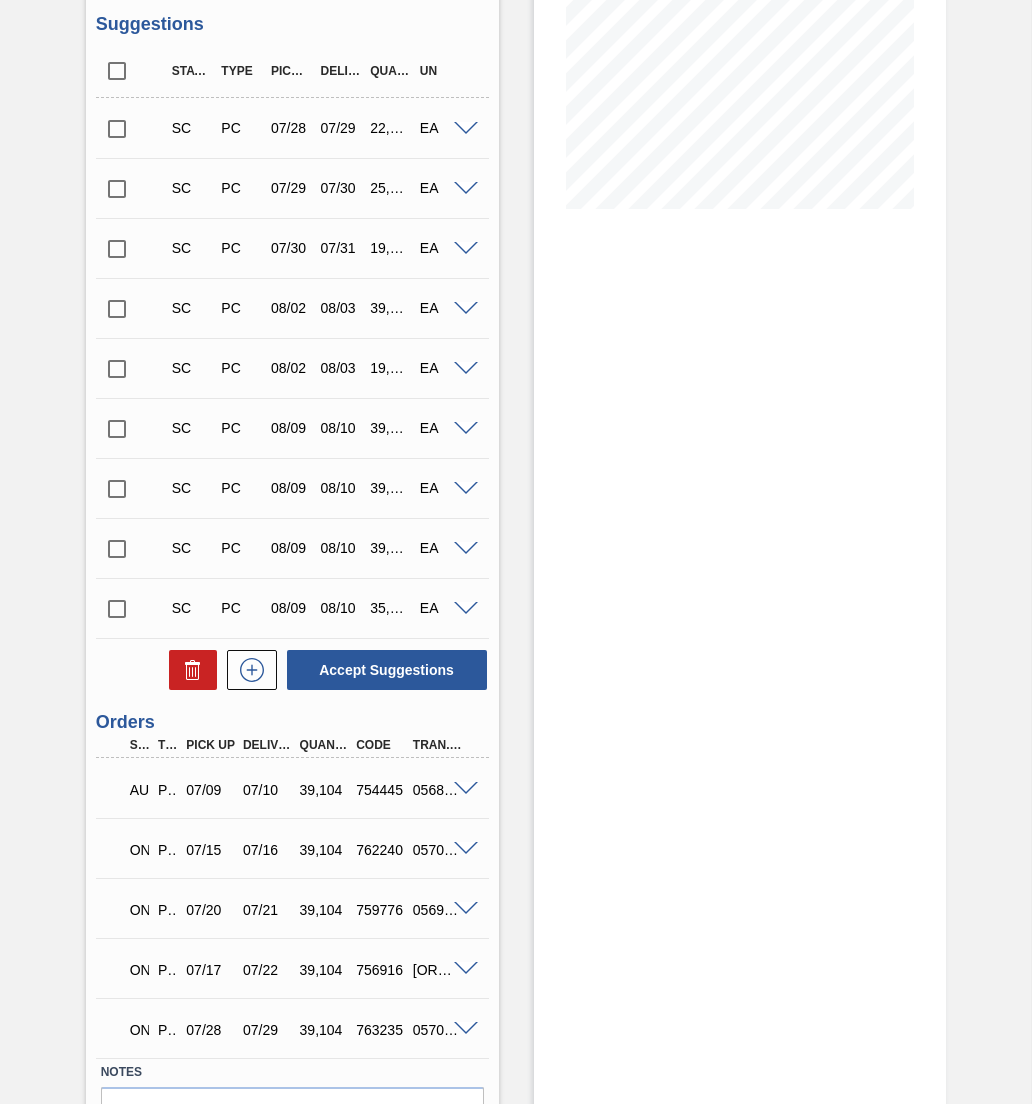 scroll, scrollTop: 496, scrollLeft: 0, axis: vertical 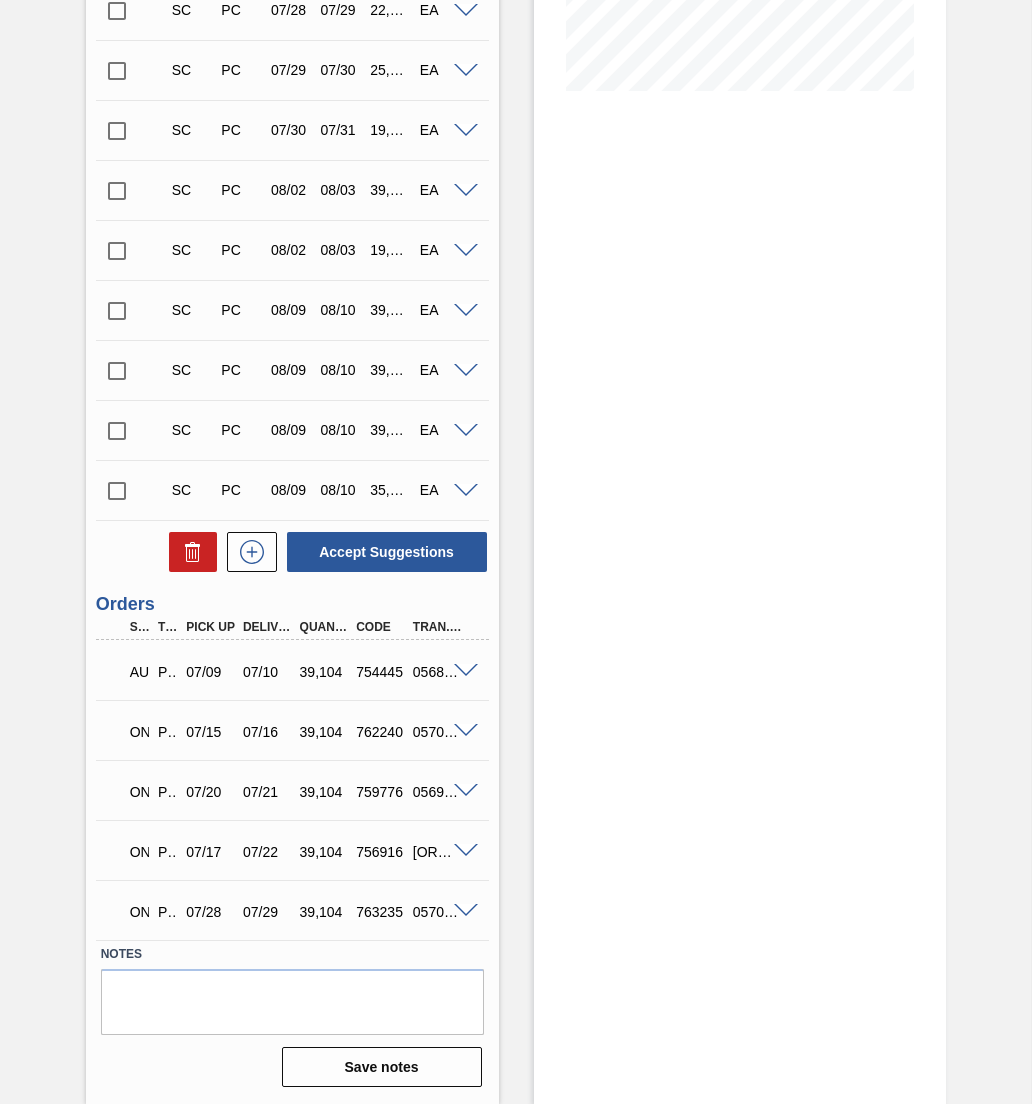 click at bounding box center (466, 911) 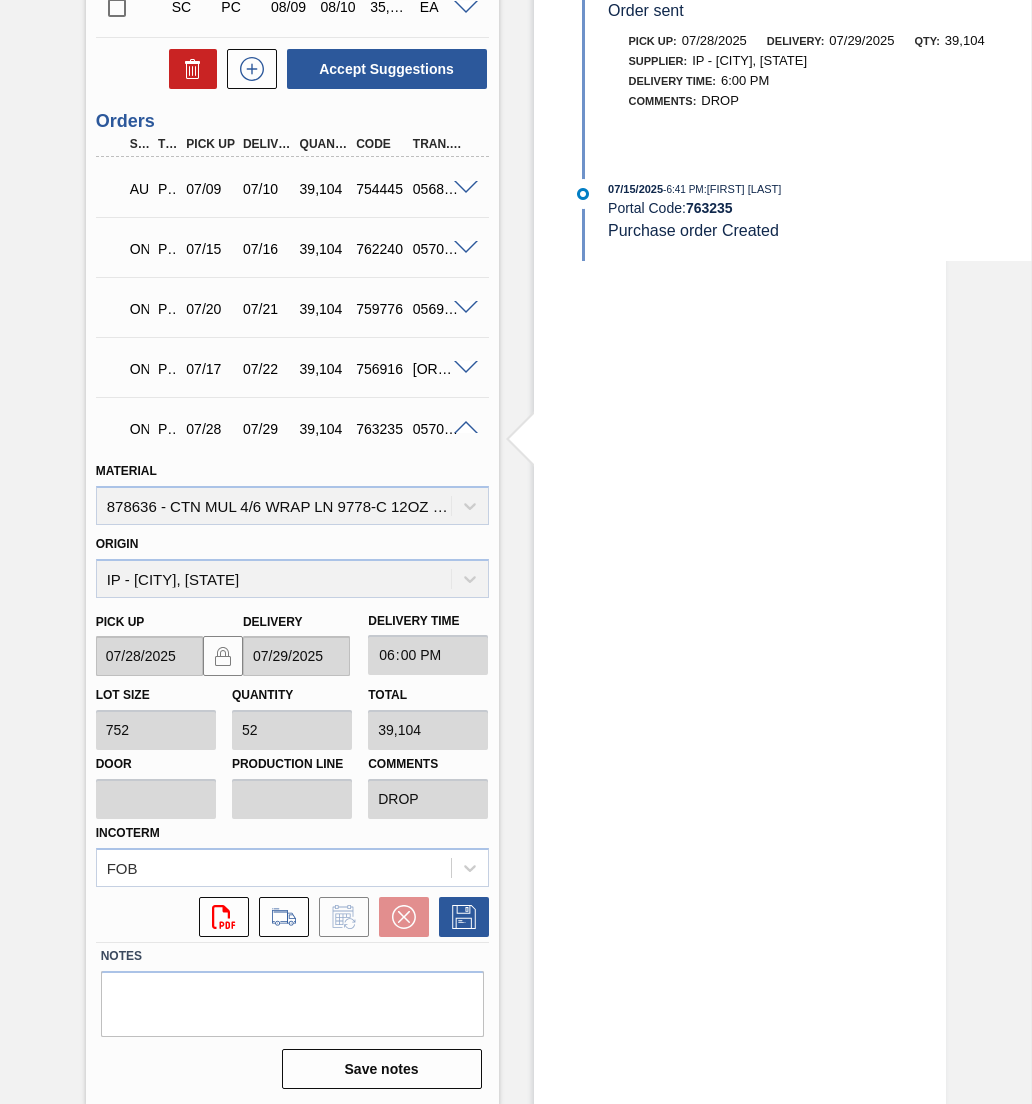 scroll, scrollTop: 978, scrollLeft: 0, axis: vertical 